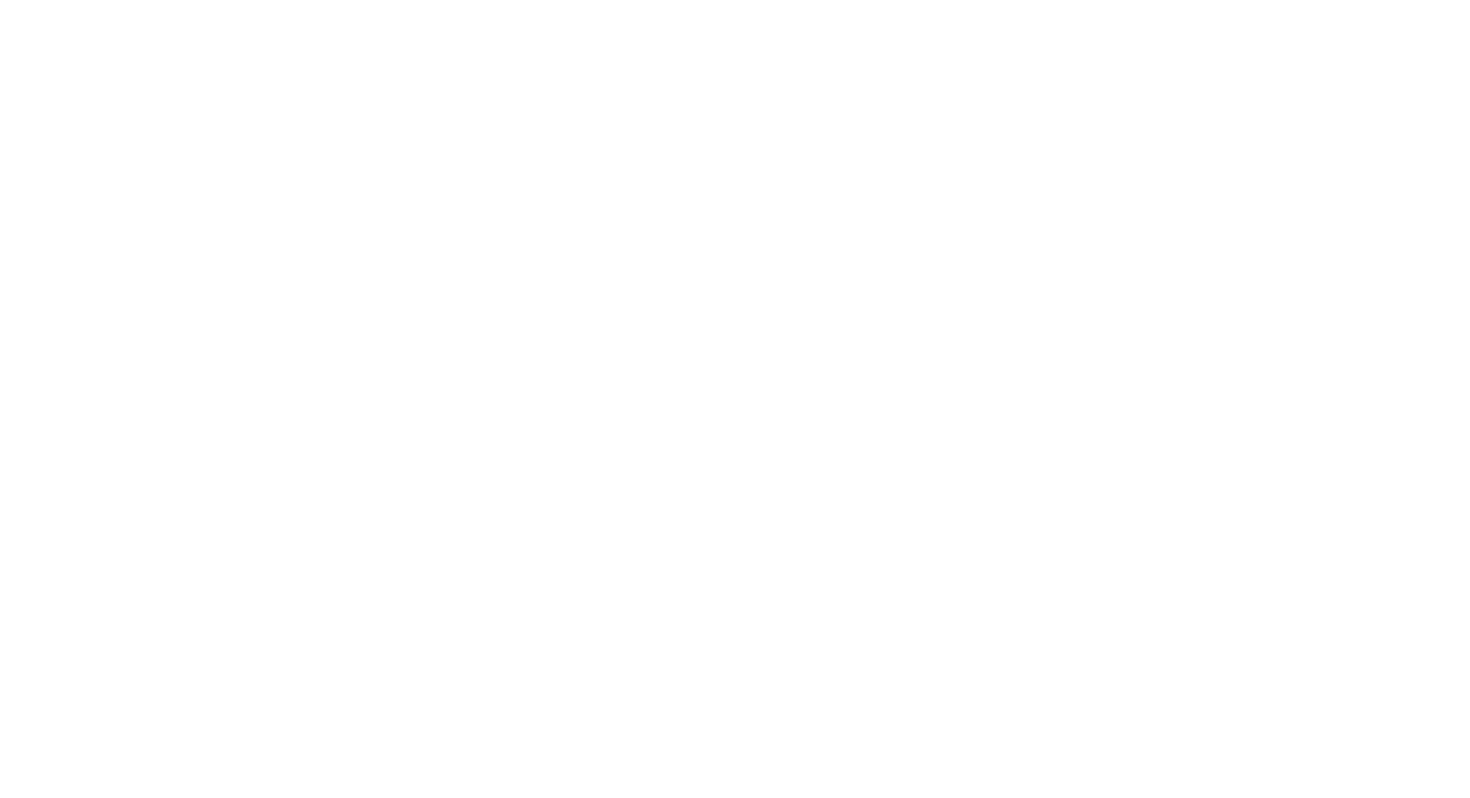 scroll, scrollTop: 0, scrollLeft: 0, axis: both 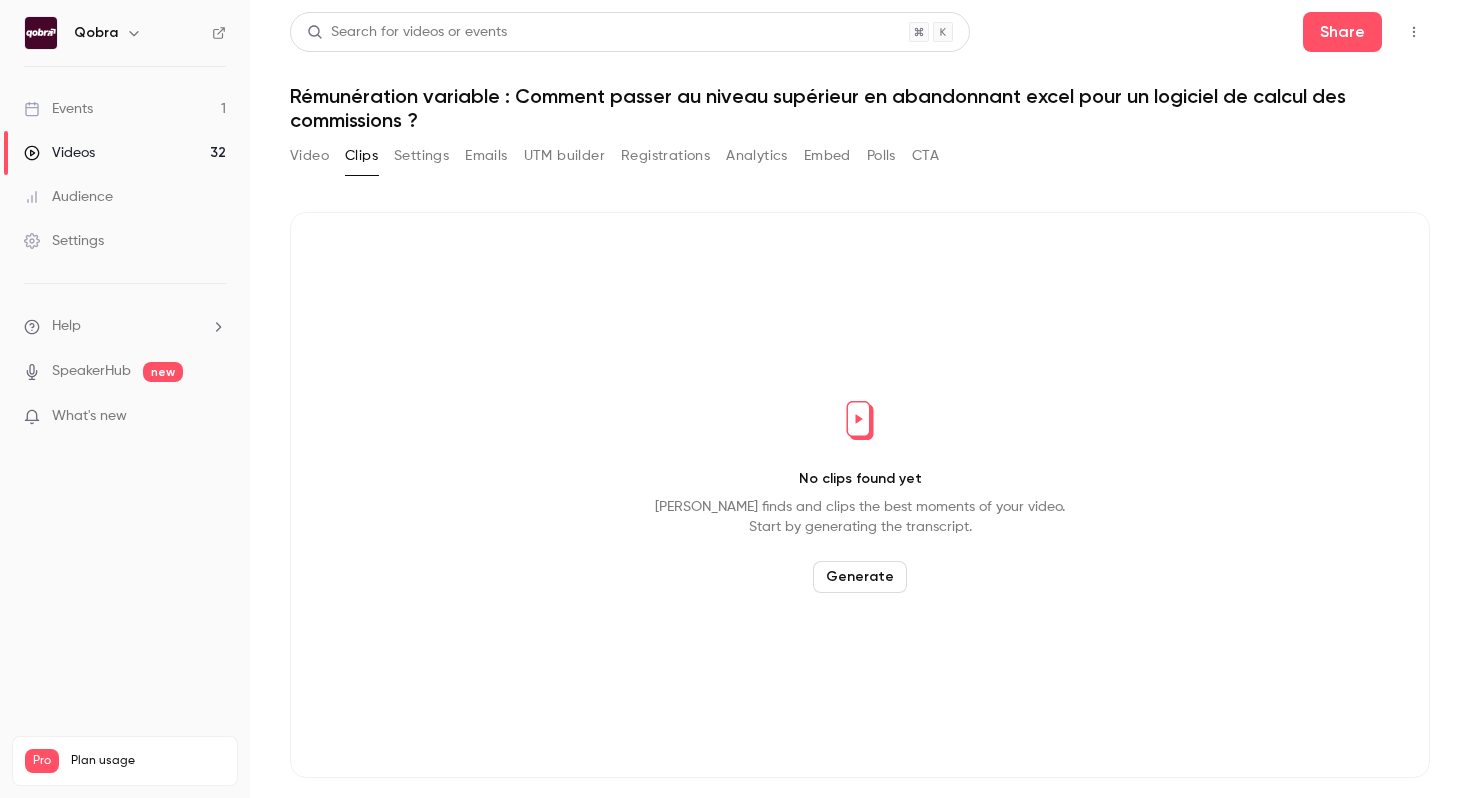 click on "Events 1" at bounding box center [125, 109] 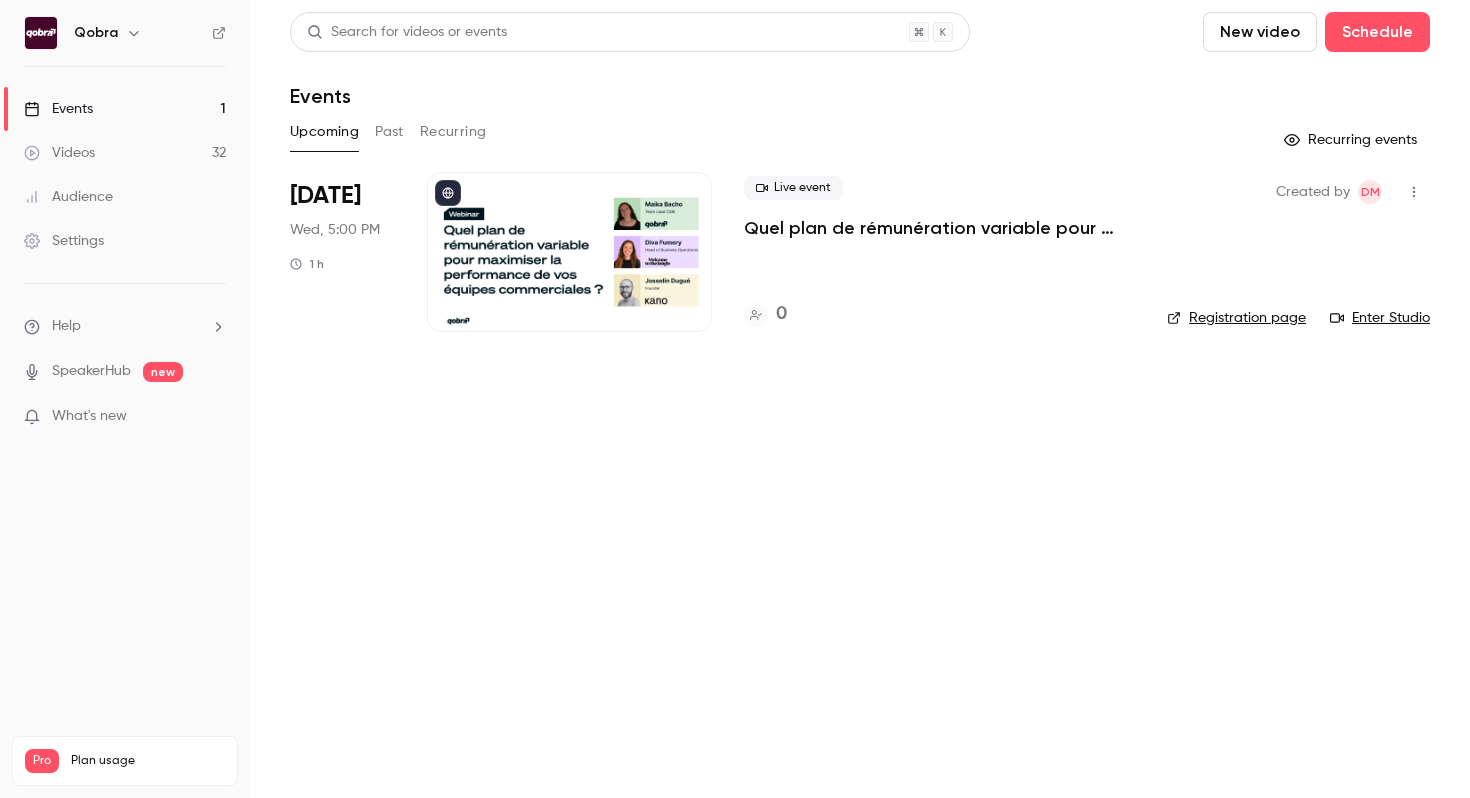 click on "New video" at bounding box center (1260, 32) 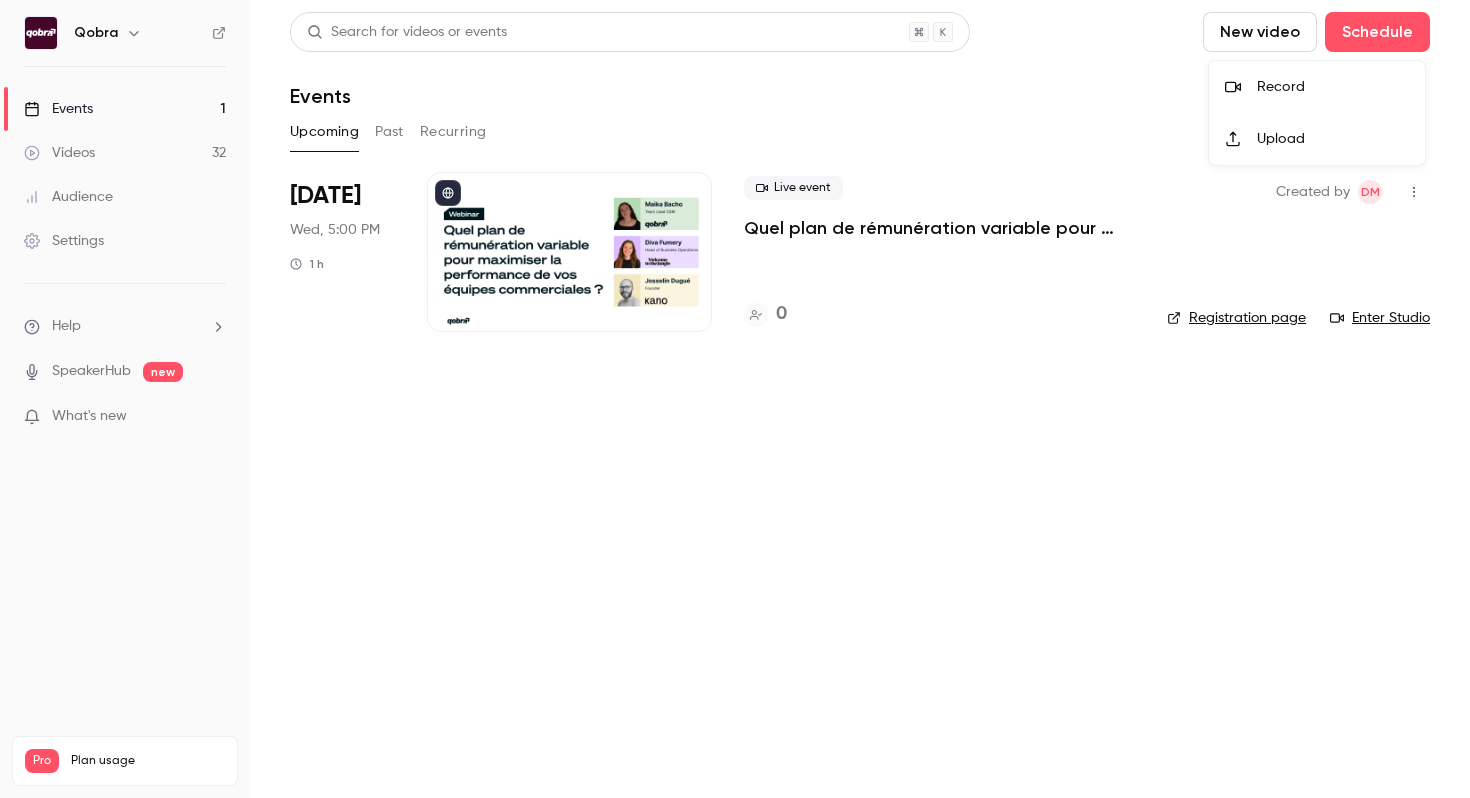 click at bounding box center (735, 399) 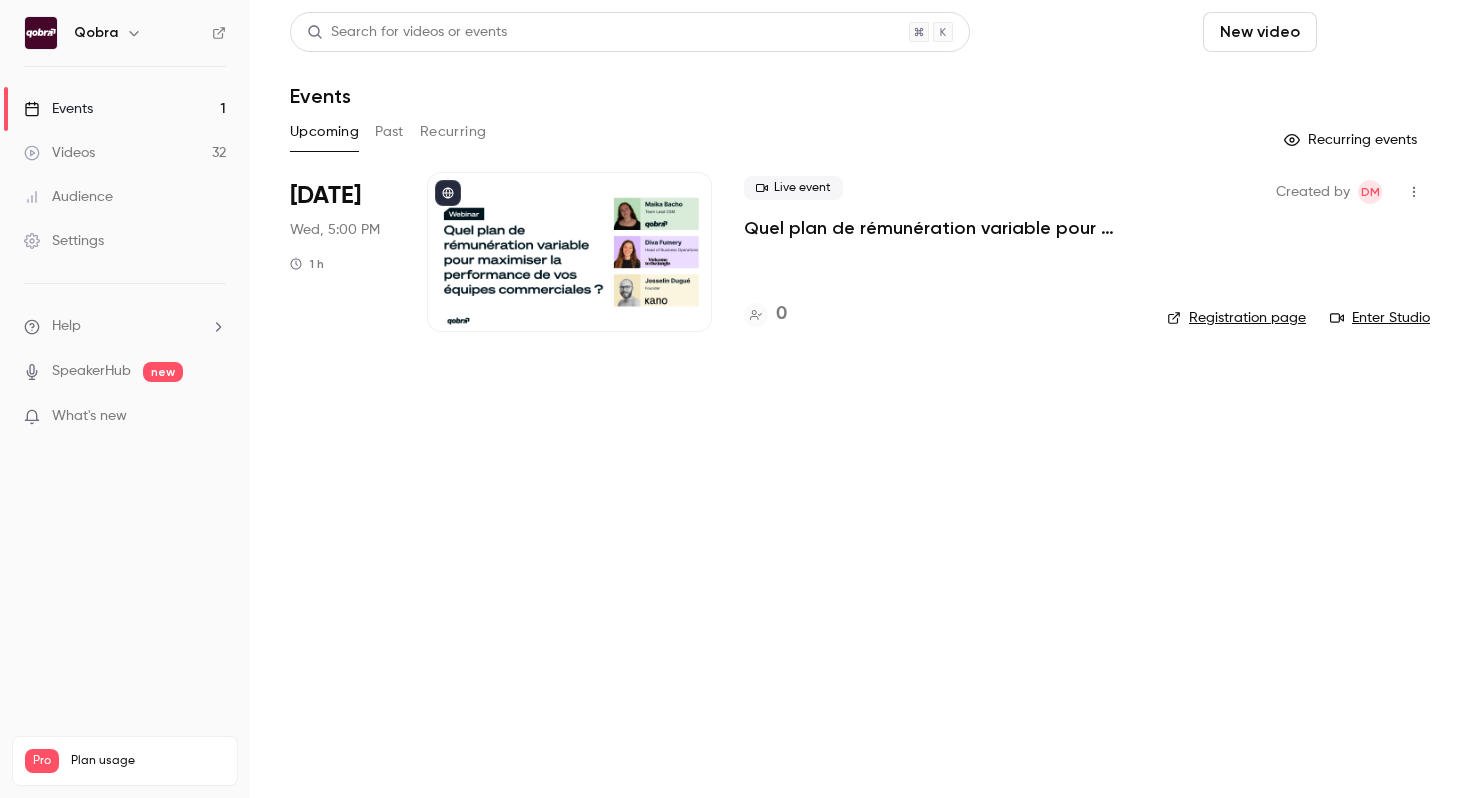 click on "Schedule" at bounding box center [1377, 32] 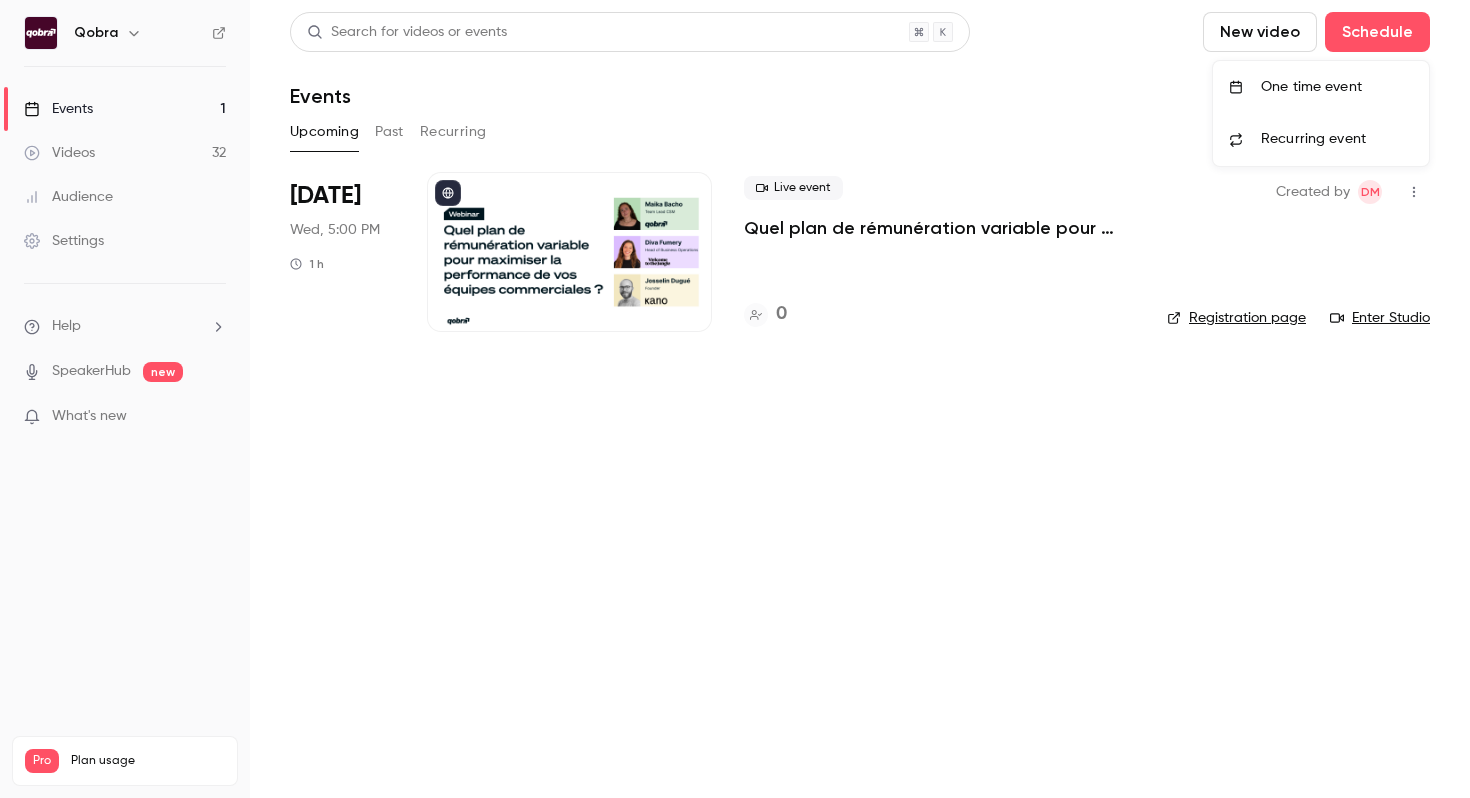 click on "One time event" at bounding box center [1337, 87] 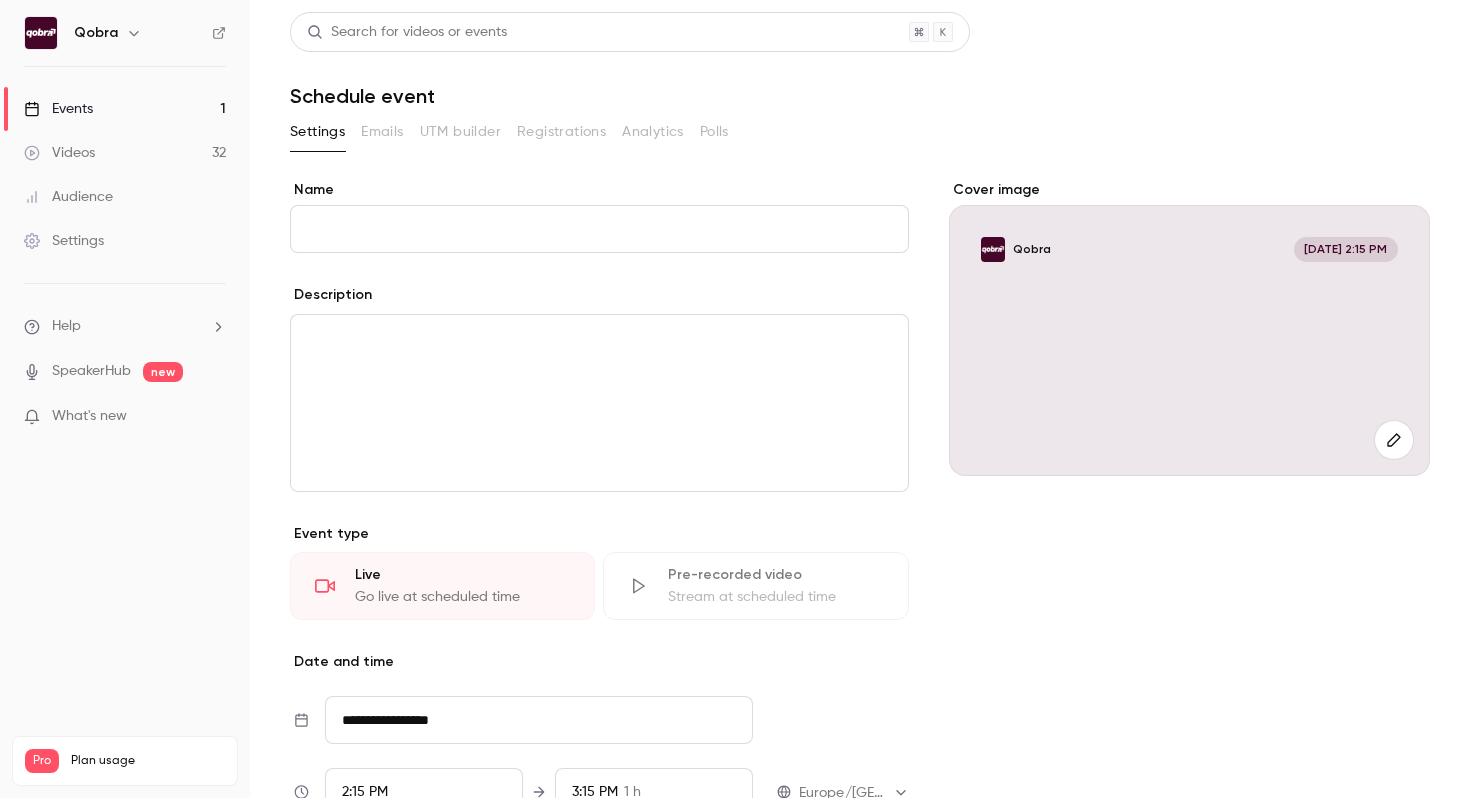 click on "Schedule event" at bounding box center [860, 96] 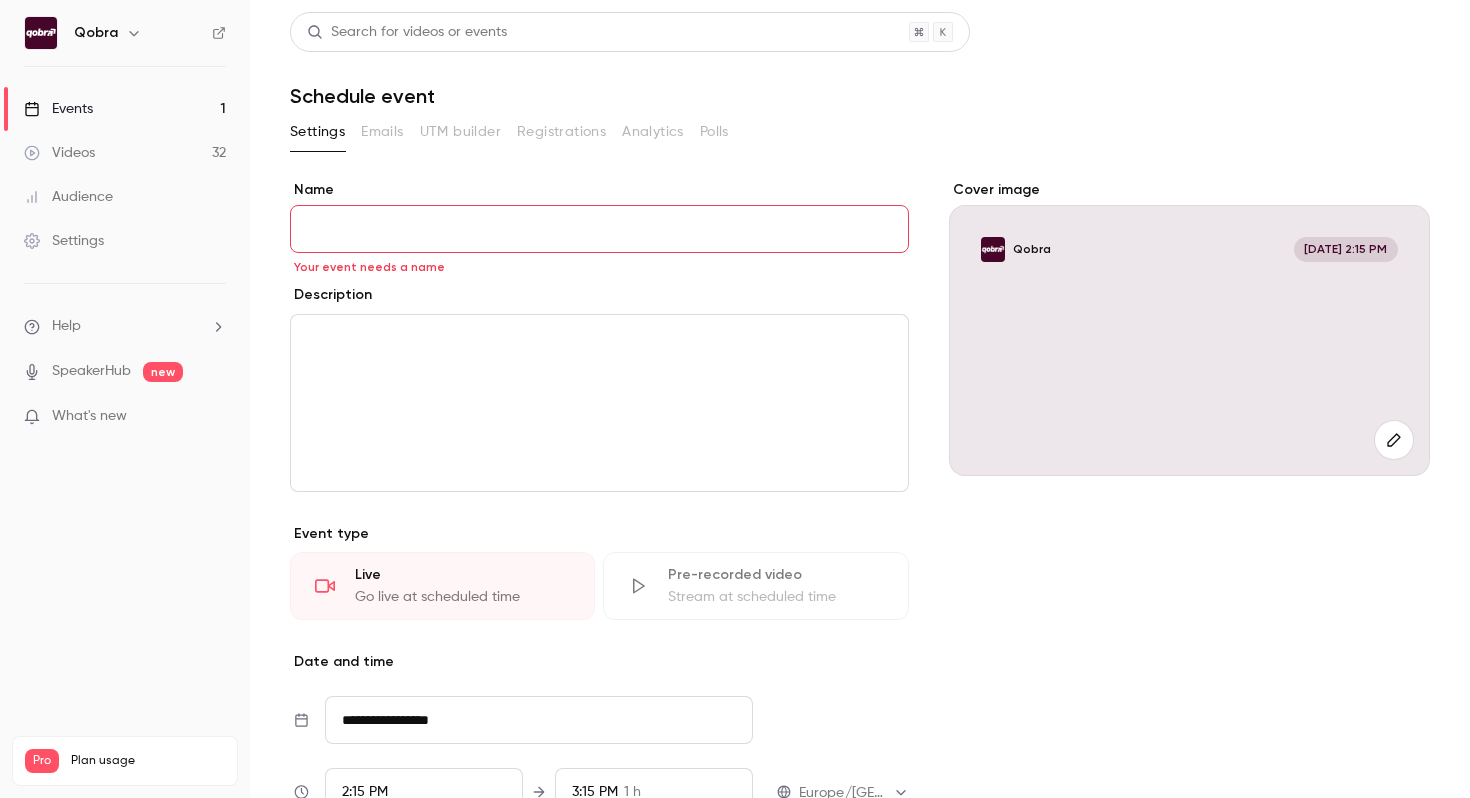 click on "Schedule event" at bounding box center [860, 96] 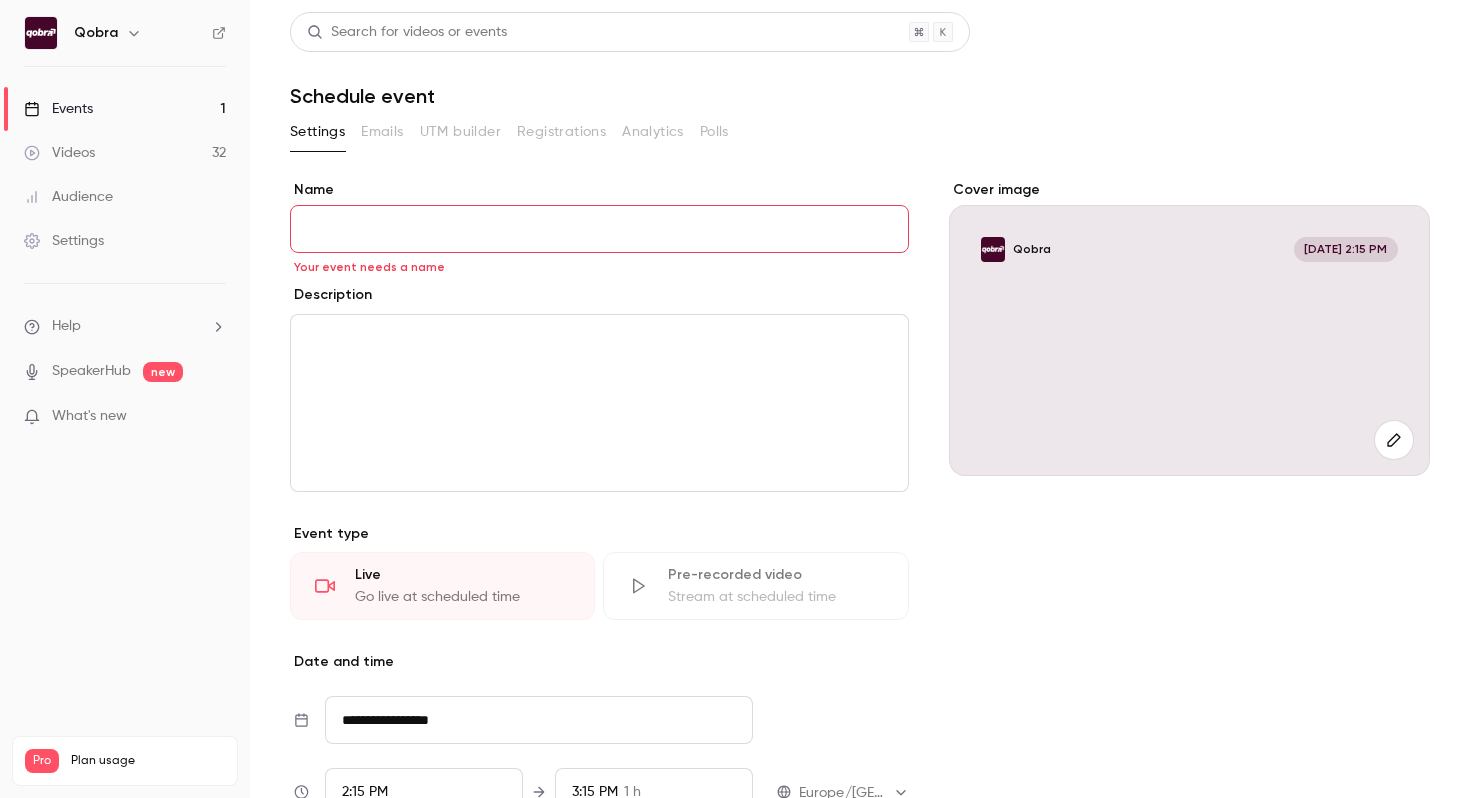 click on "Name" at bounding box center [599, 229] 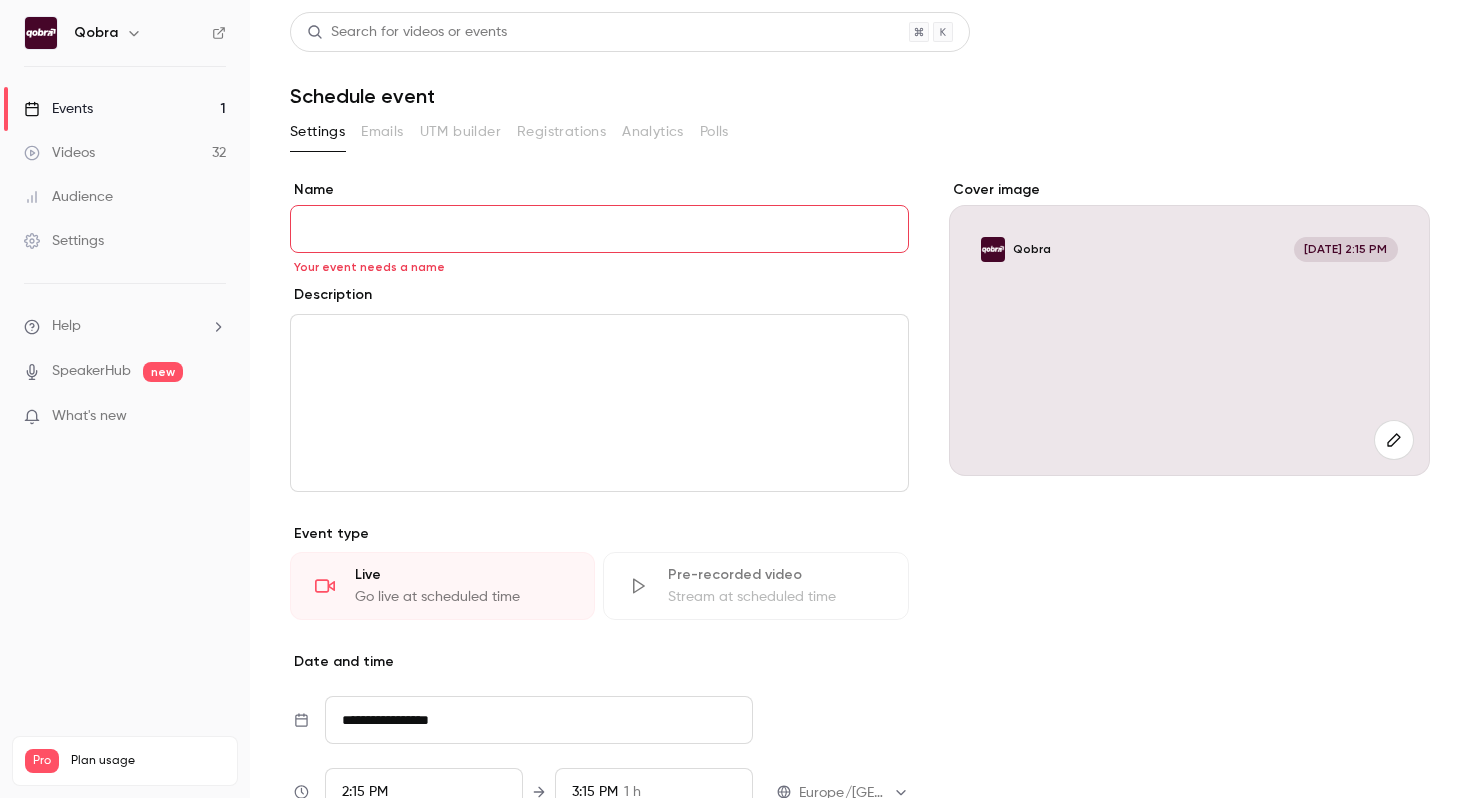 click on "Name" at bounding box center [599, 229] 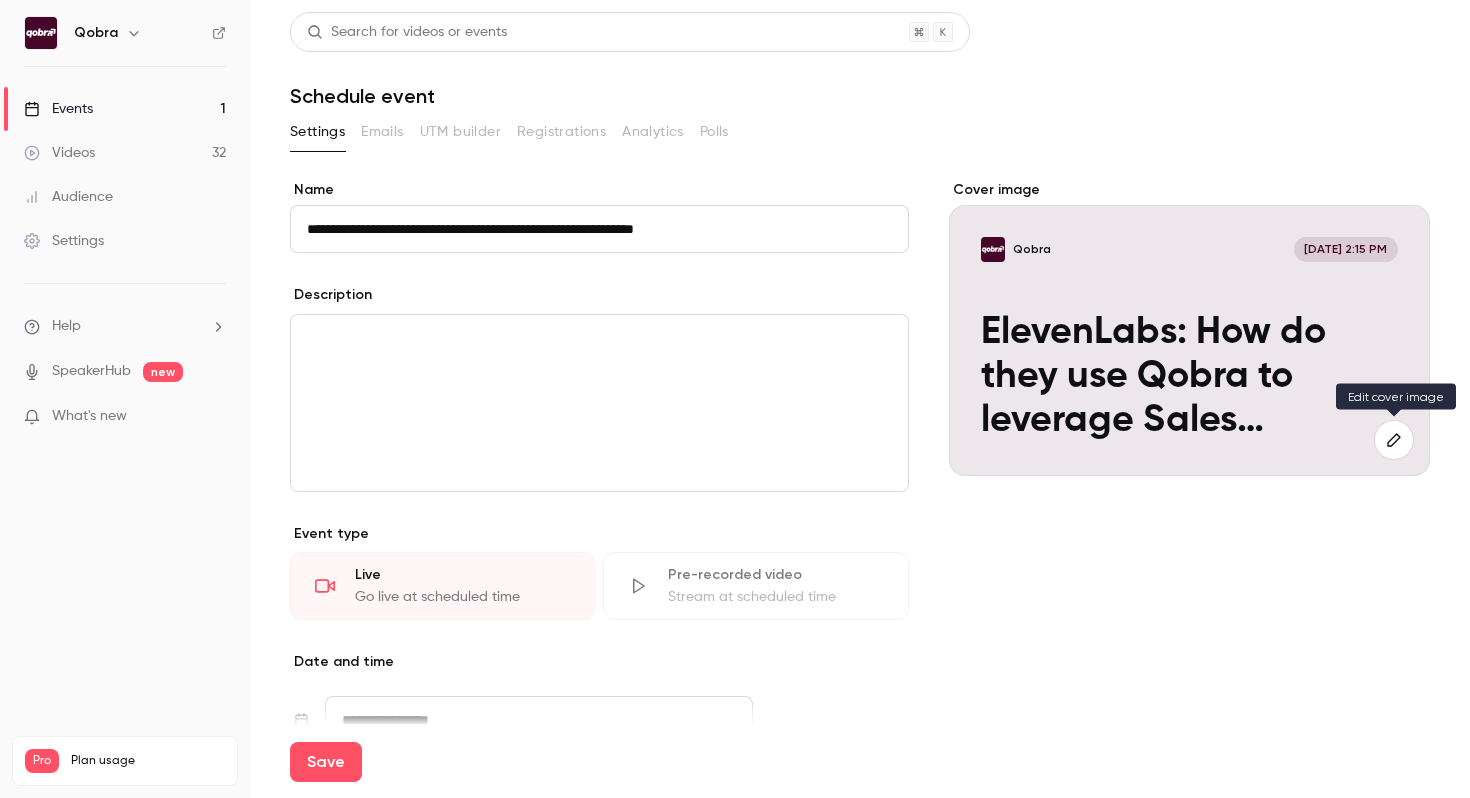 type on "**********" 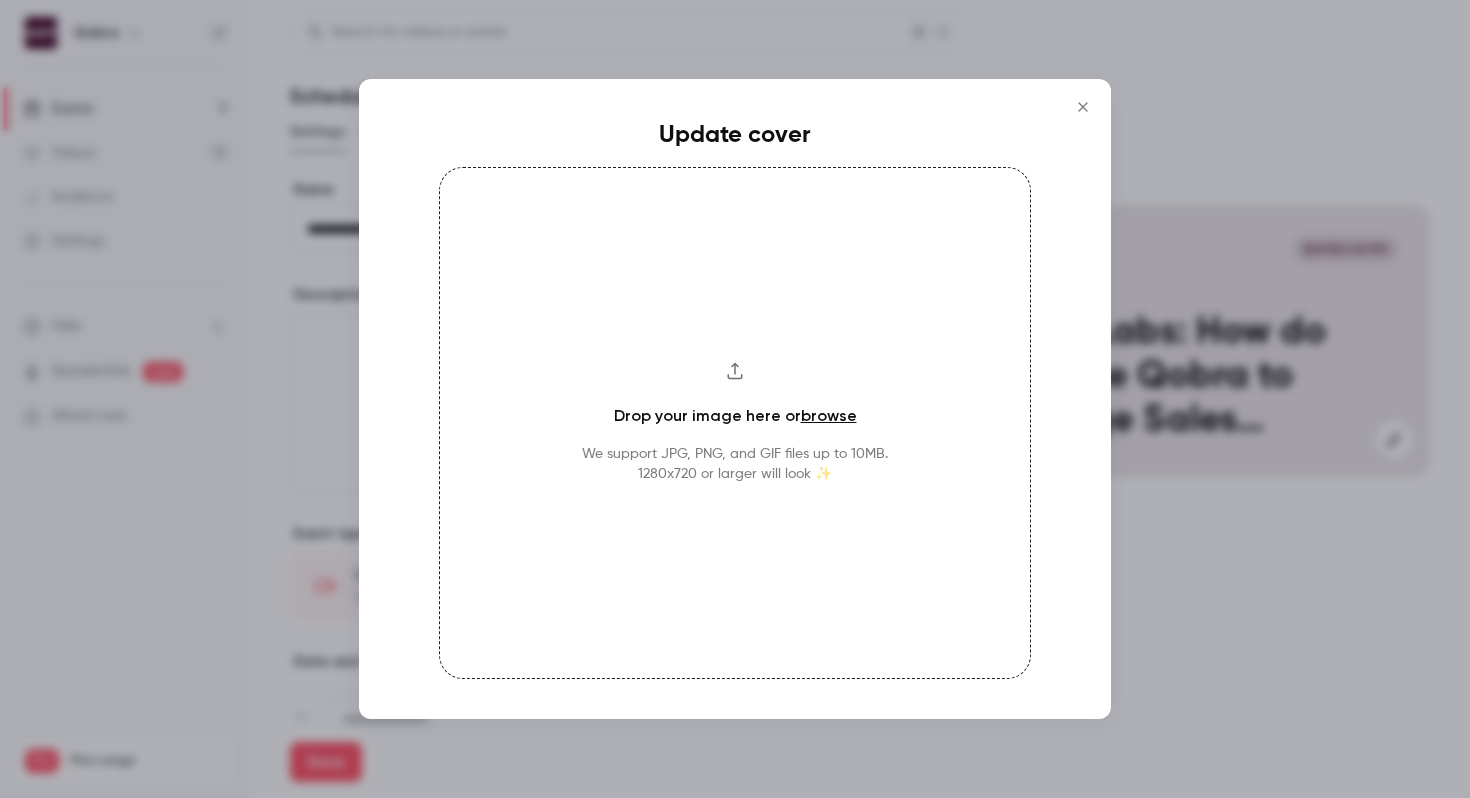 click on "Drop your image here or  browse We support JPG, PNG, and GIF files up to 10MB.
1280x720 or larger will look ✨" at bounding box center (735, 423) 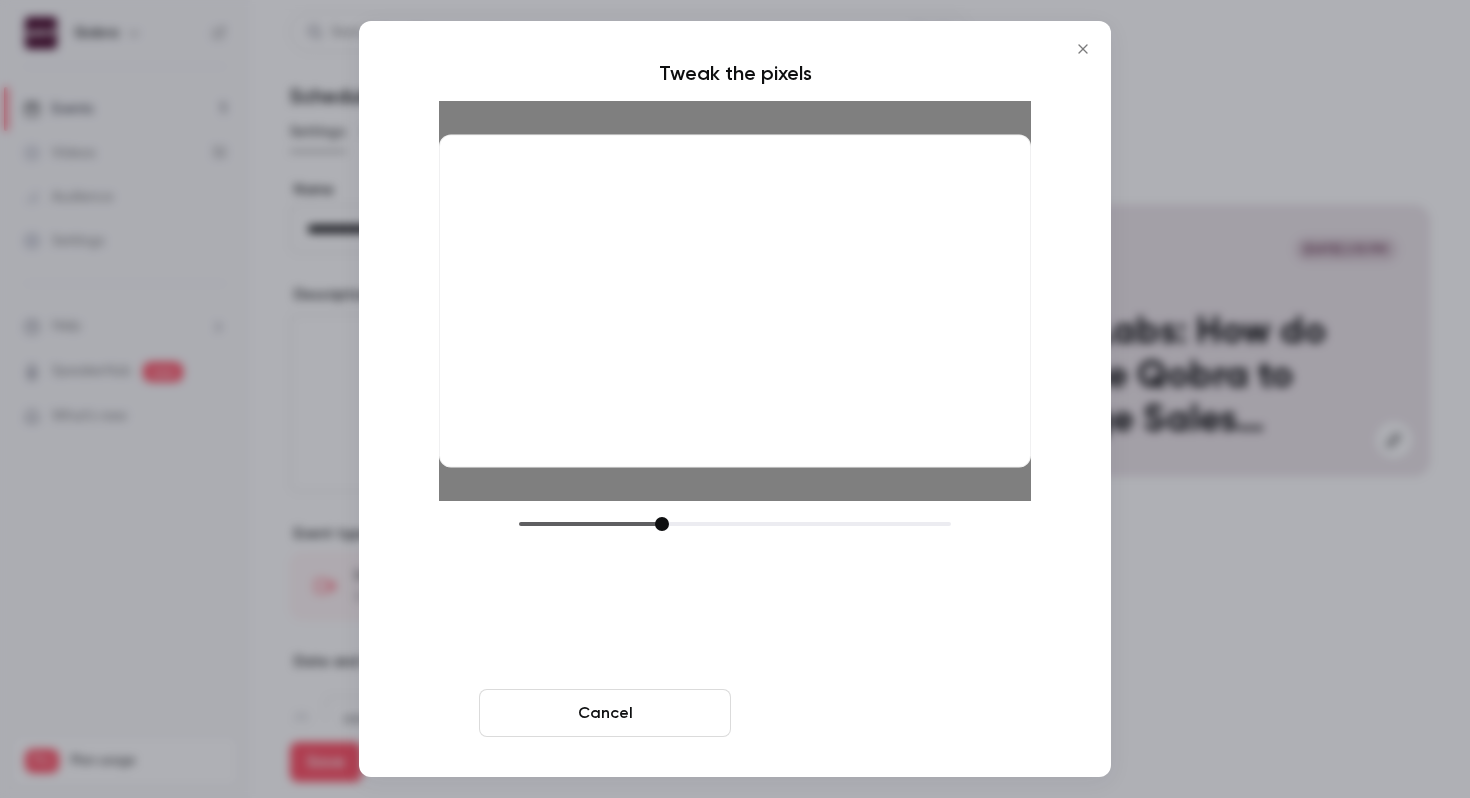 click on "Crop and save" at bounding box center (865, 713) 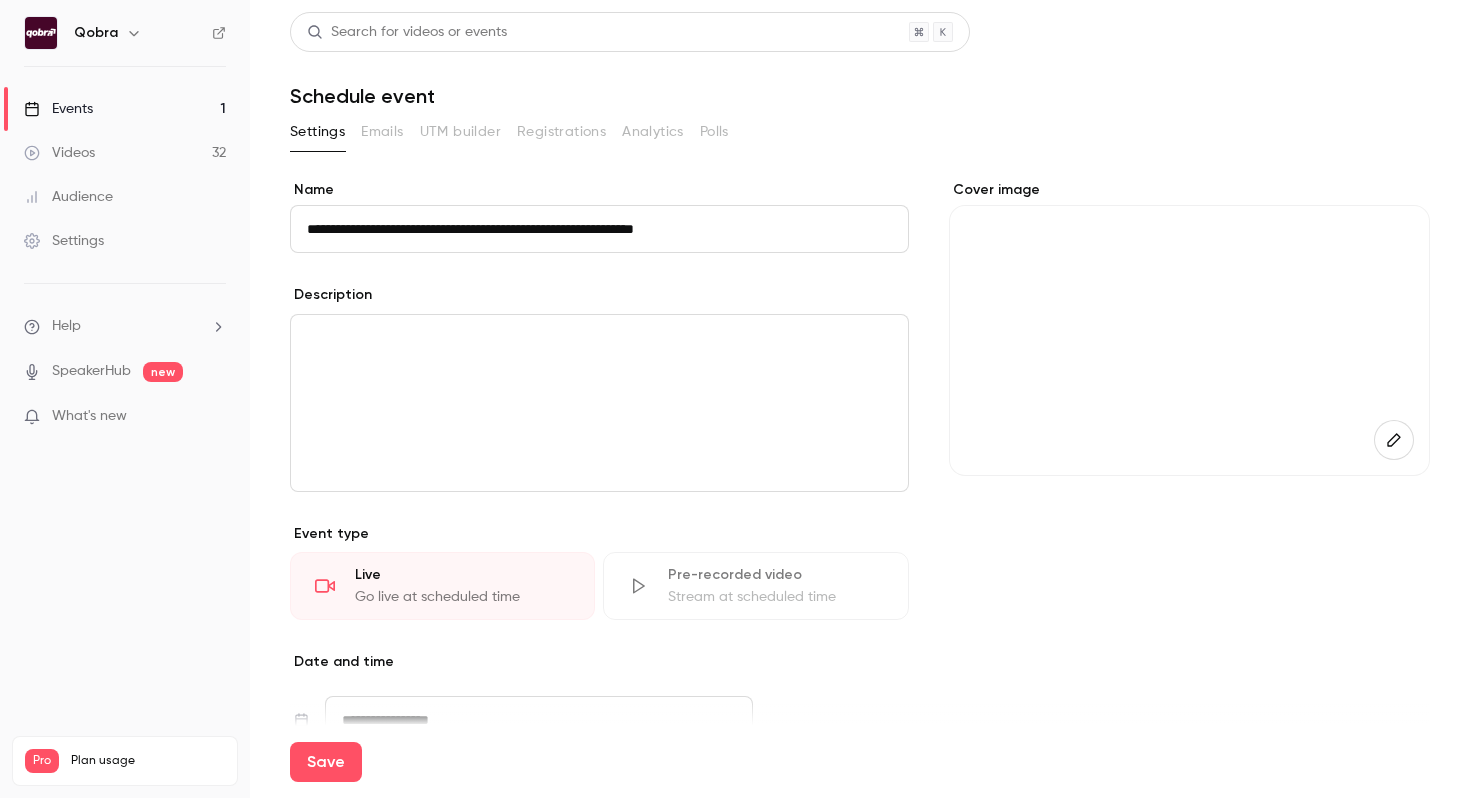 click at bounding box center (1189, 340) 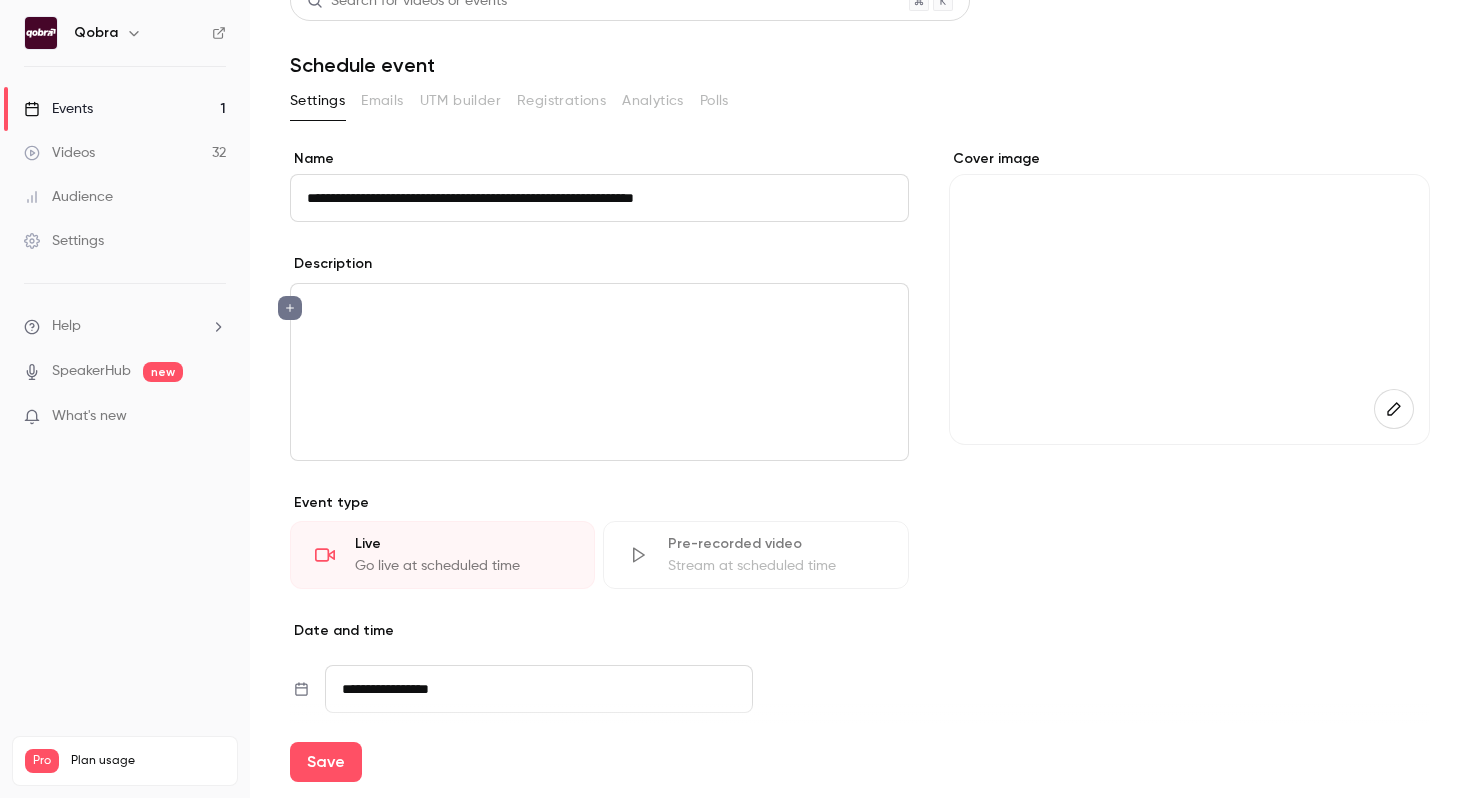 scroll, scrollTop: 31, scrollLeft: 0, axis: vertical 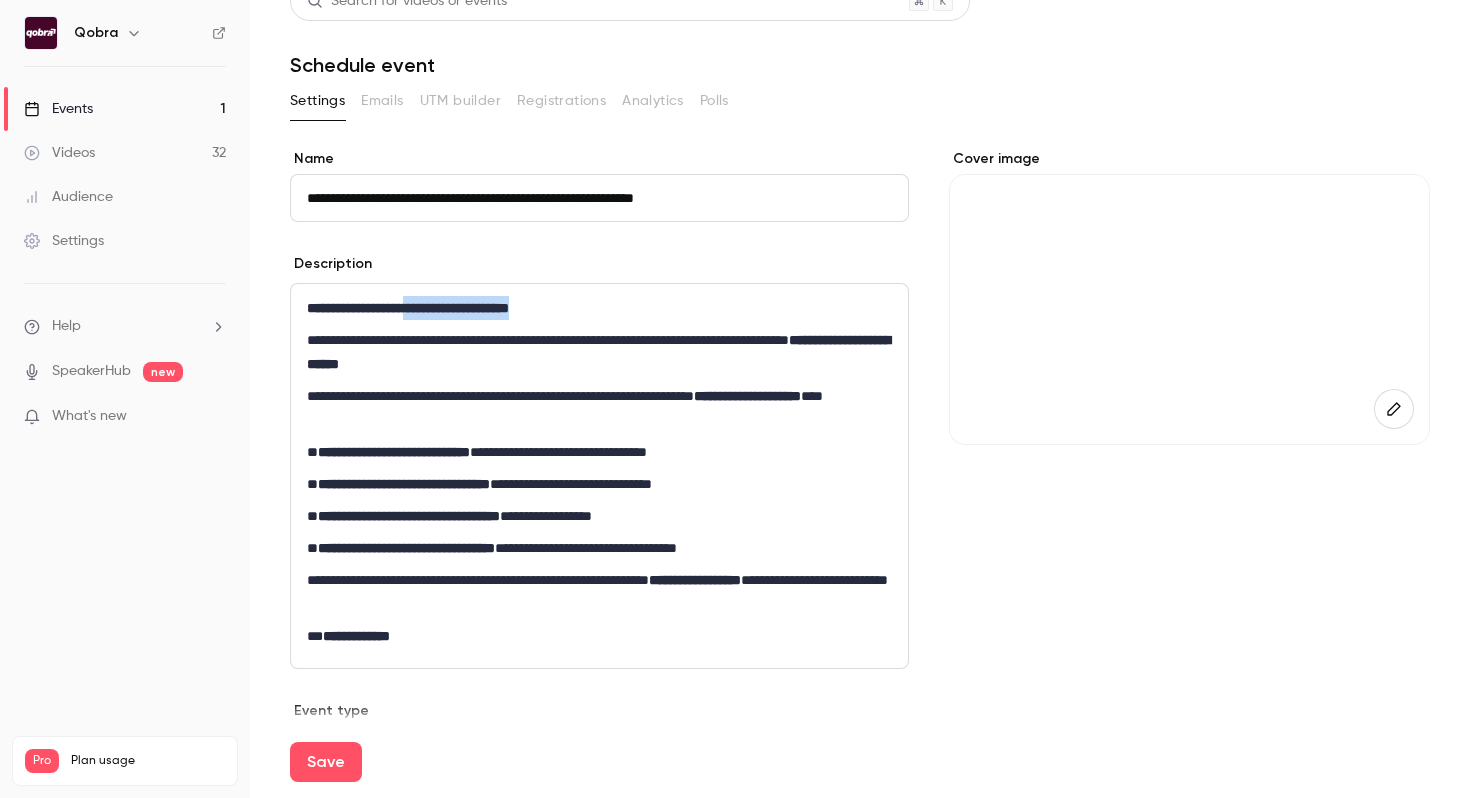 drag, startPoint x: 672, startPoint y: 309, endPoint x: 428, endPoint y: 300, distance: 244.16592 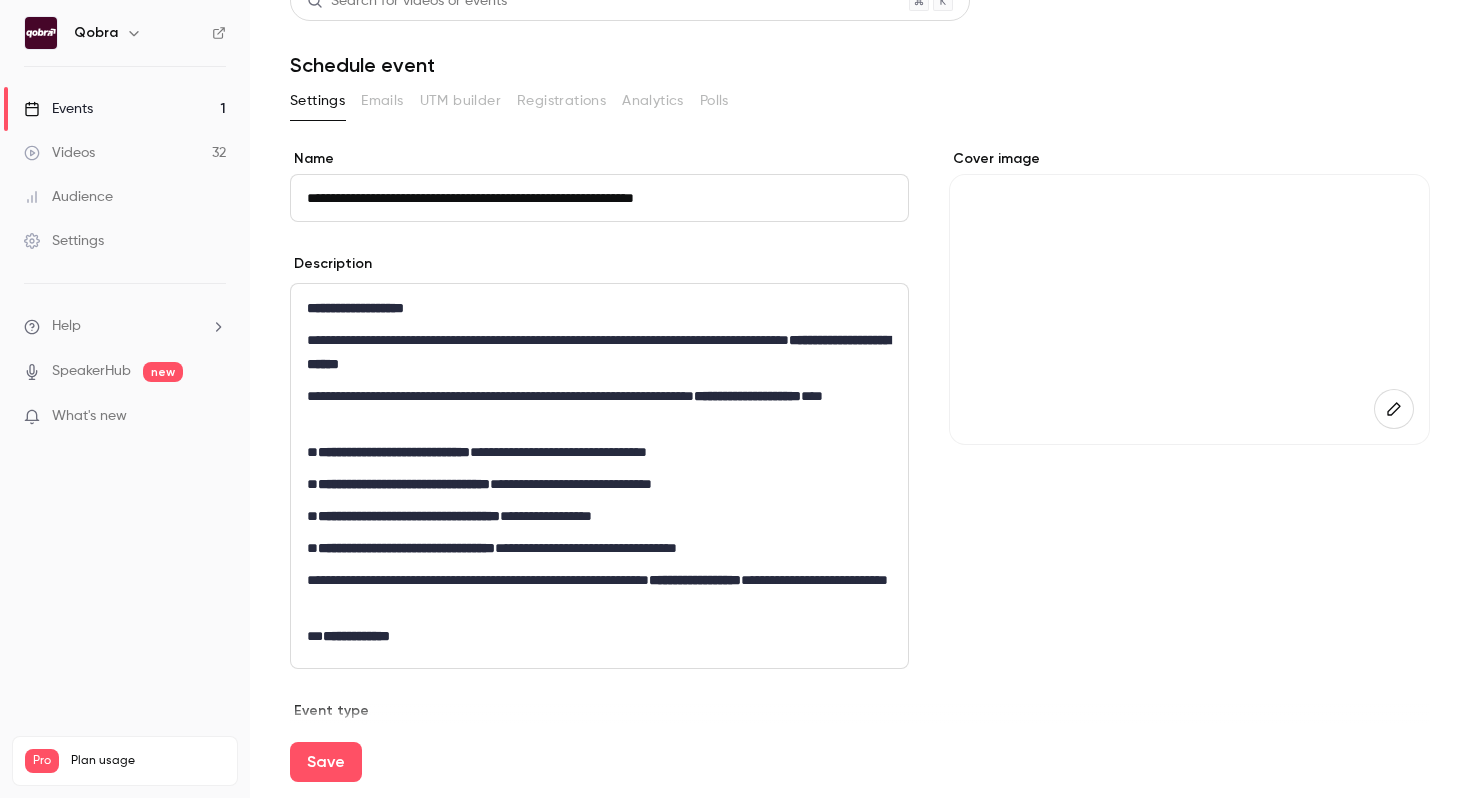 type 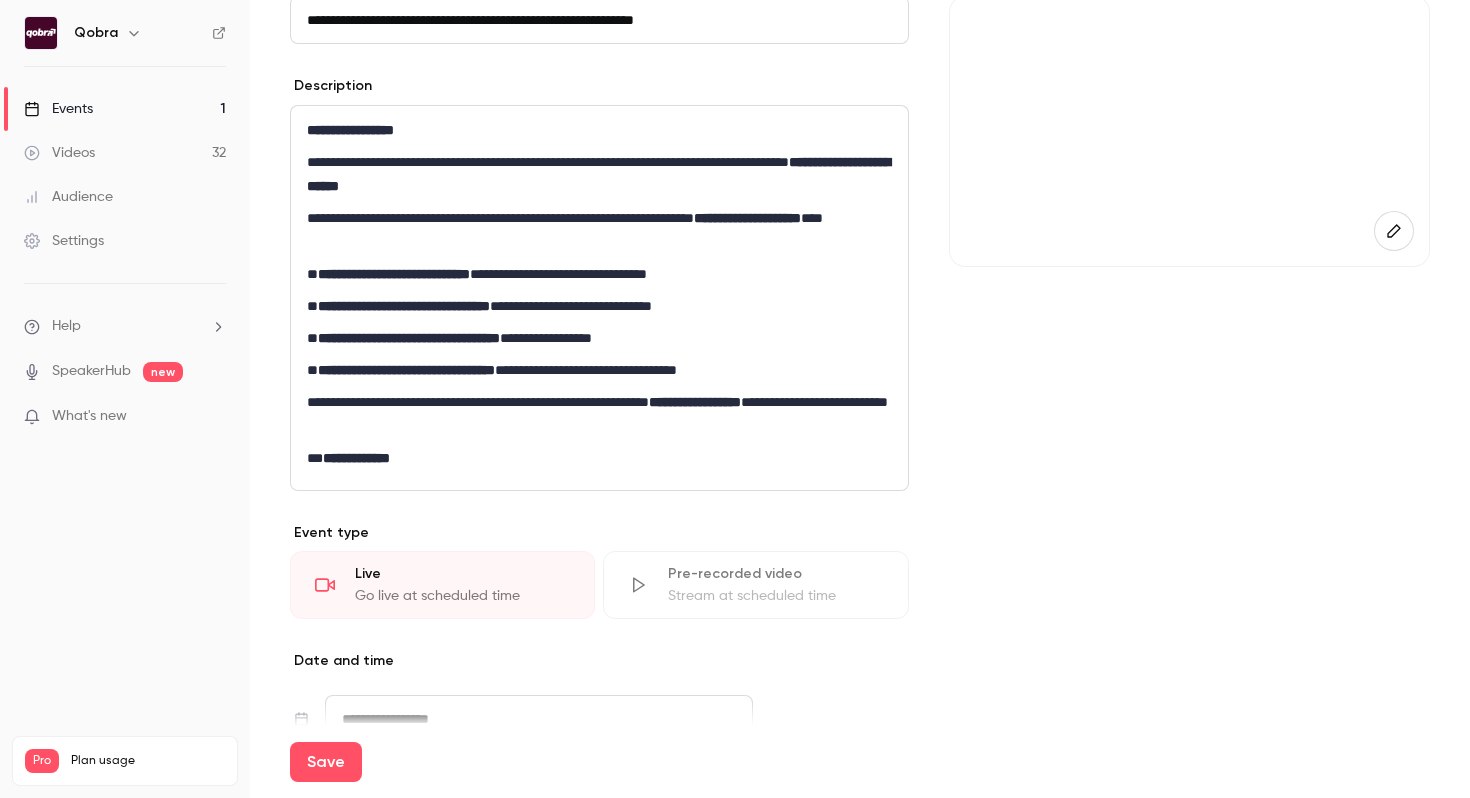 scroll, scrollTop: 82, scrollLeft: 0, axis: vertical 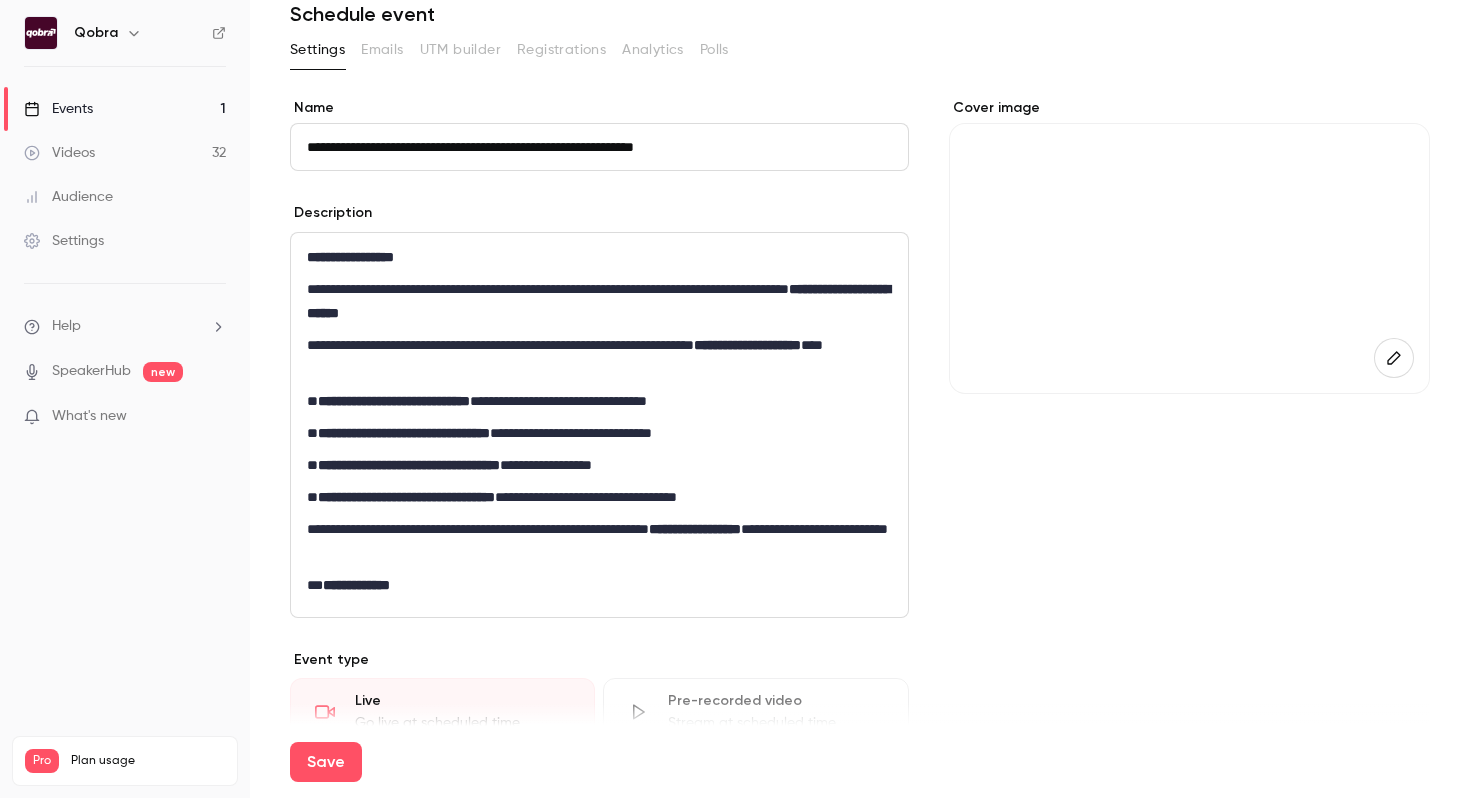 click on "**********" at bounding box center (599, 425) 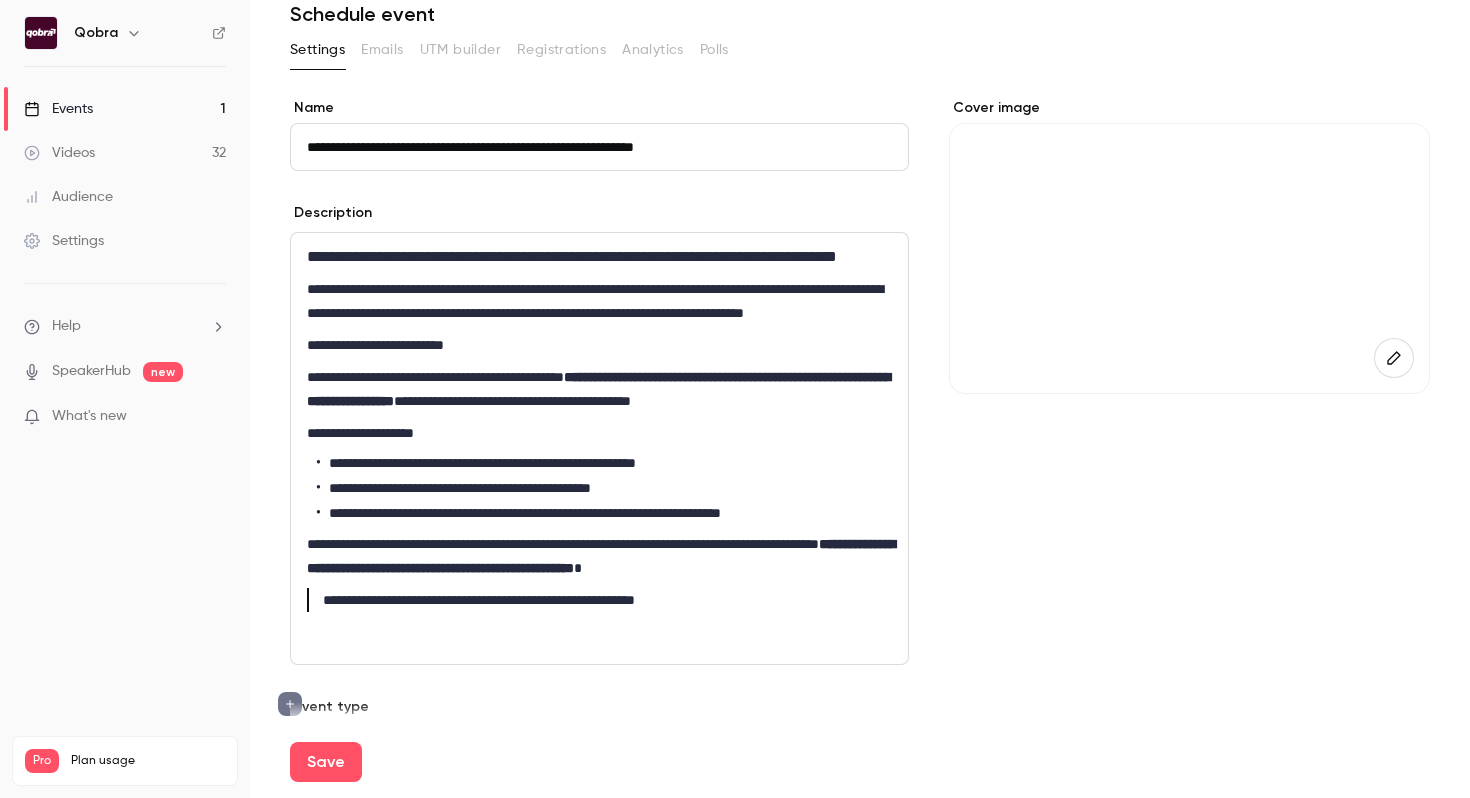 scroll, scrollTop: 0, scrollLeft: 0, axis: both 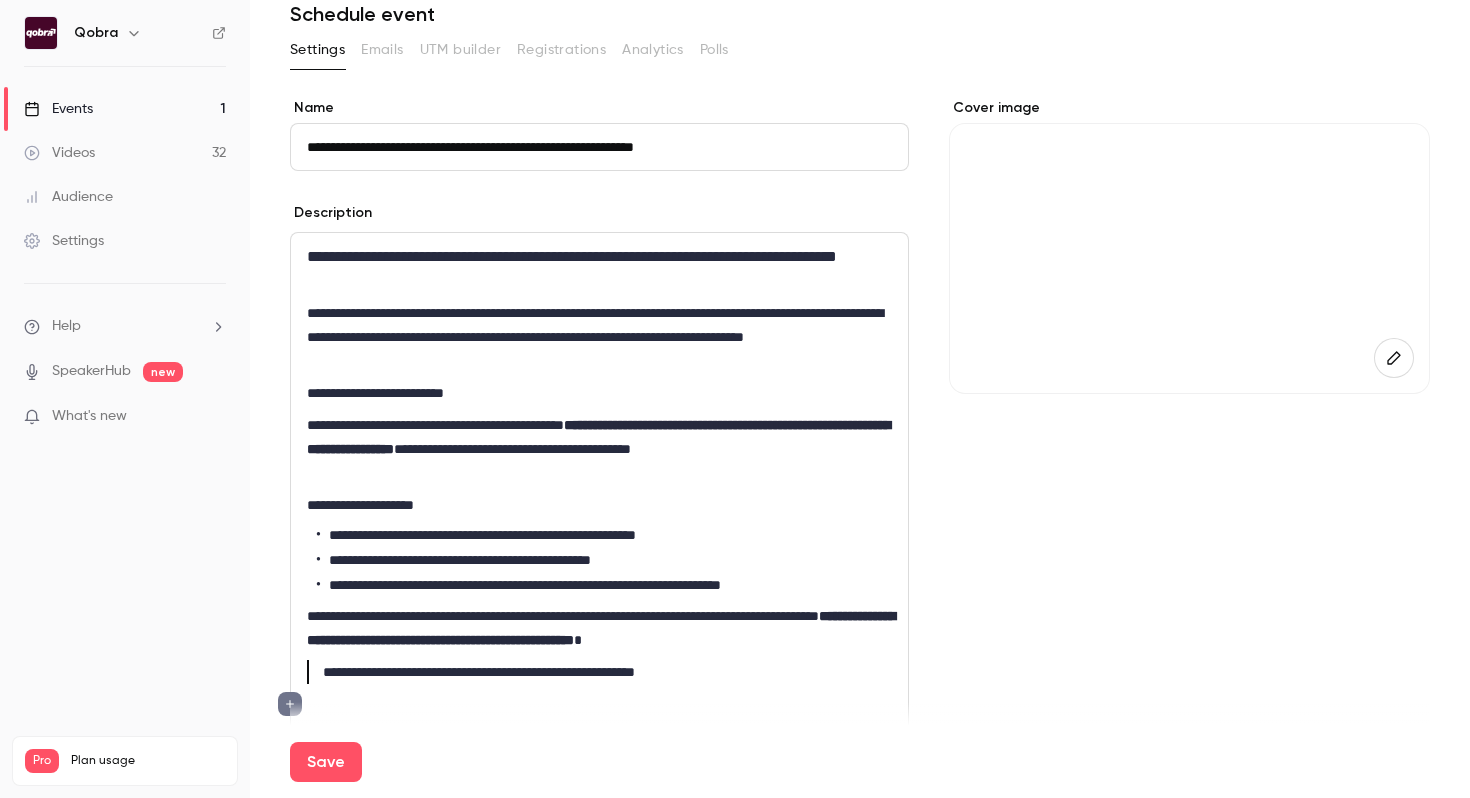 click on "**********" at bounding box center (599, 269) 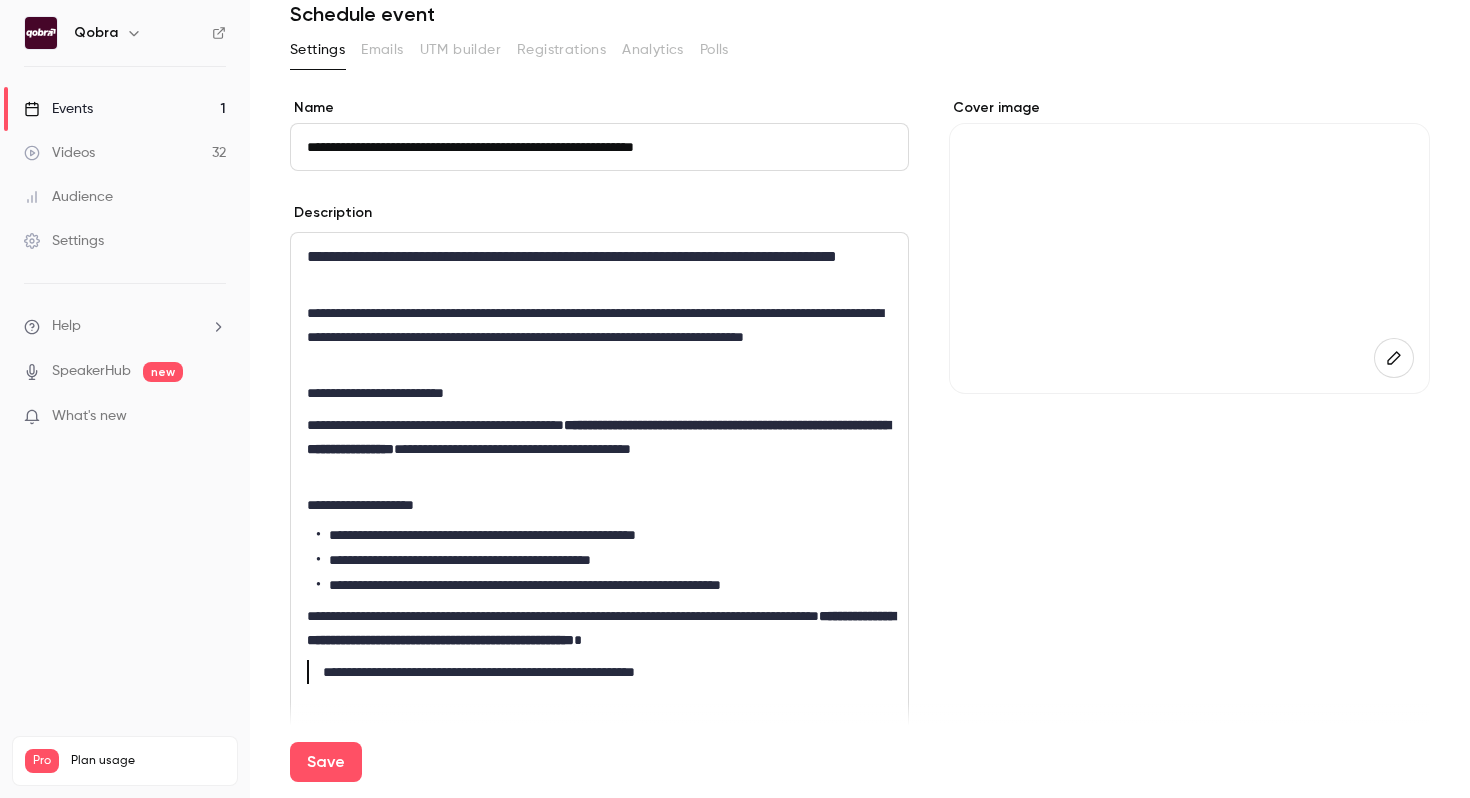 click on "**********" at bounding box center [599, 269] 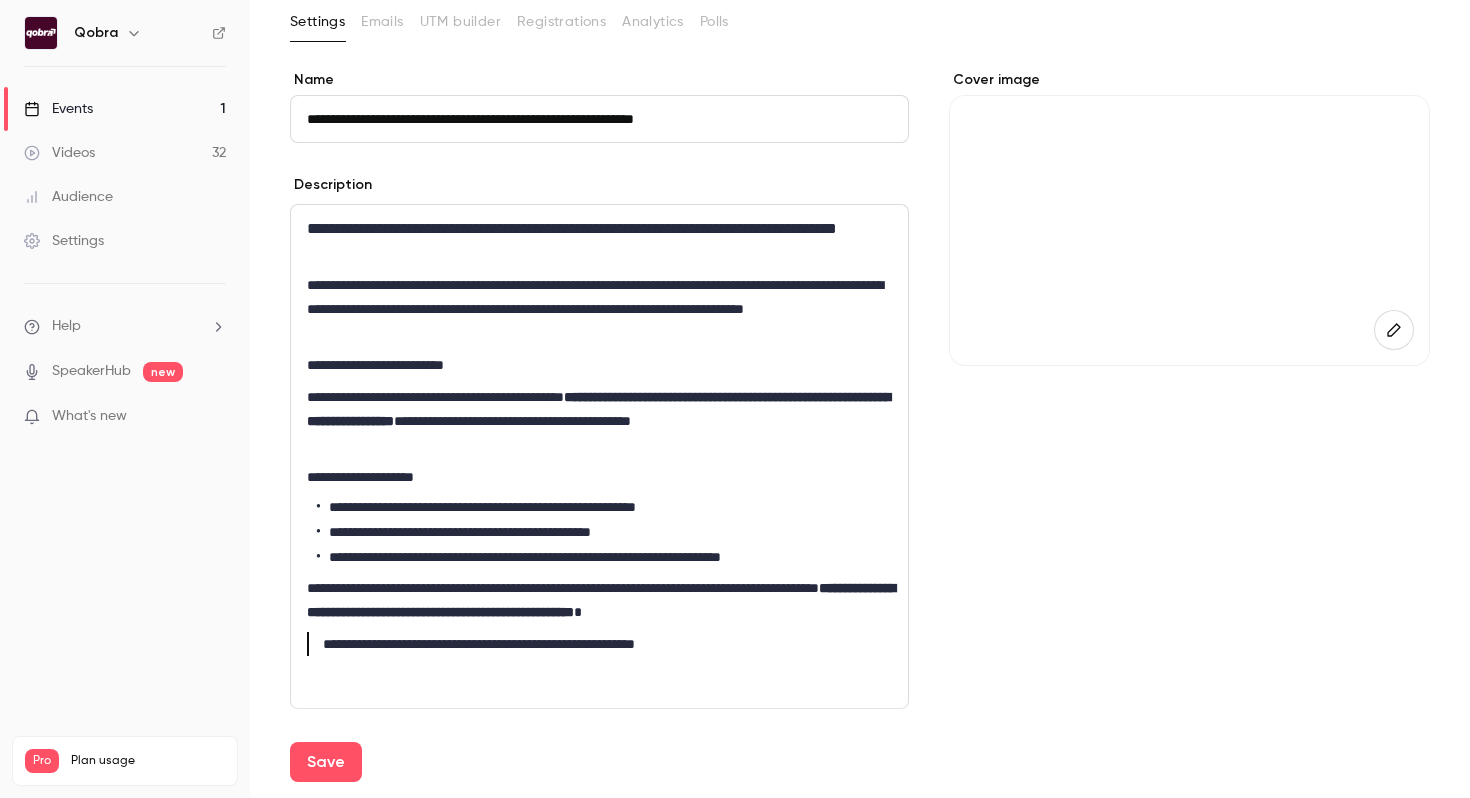 scroll, scrollTop: 111, scrollLeft: 0, axis: vertical 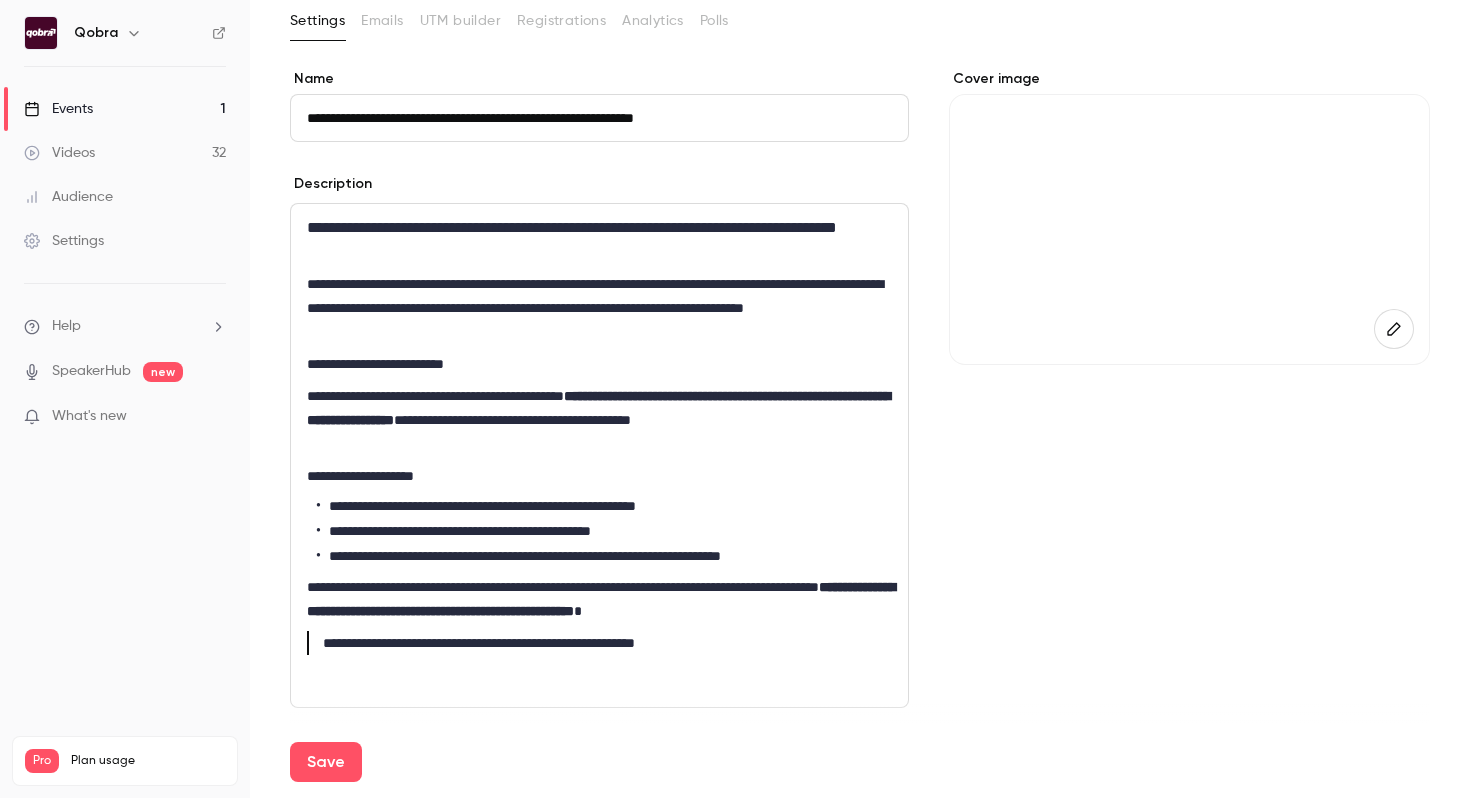 click on "**********" at bounding box center (599, 308) 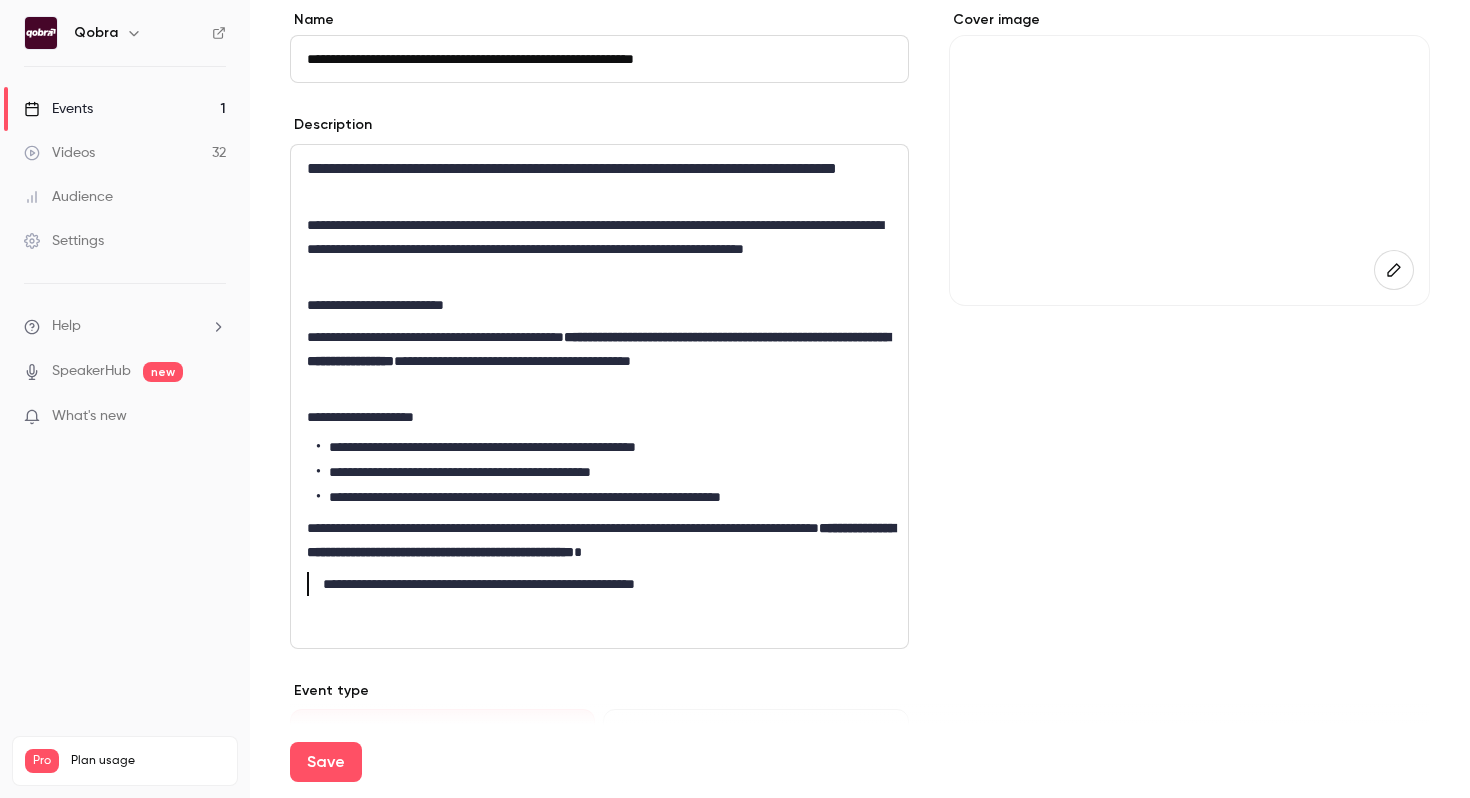 scroll, scrollTop: 171, scrollLeft: 0, axis: vertical 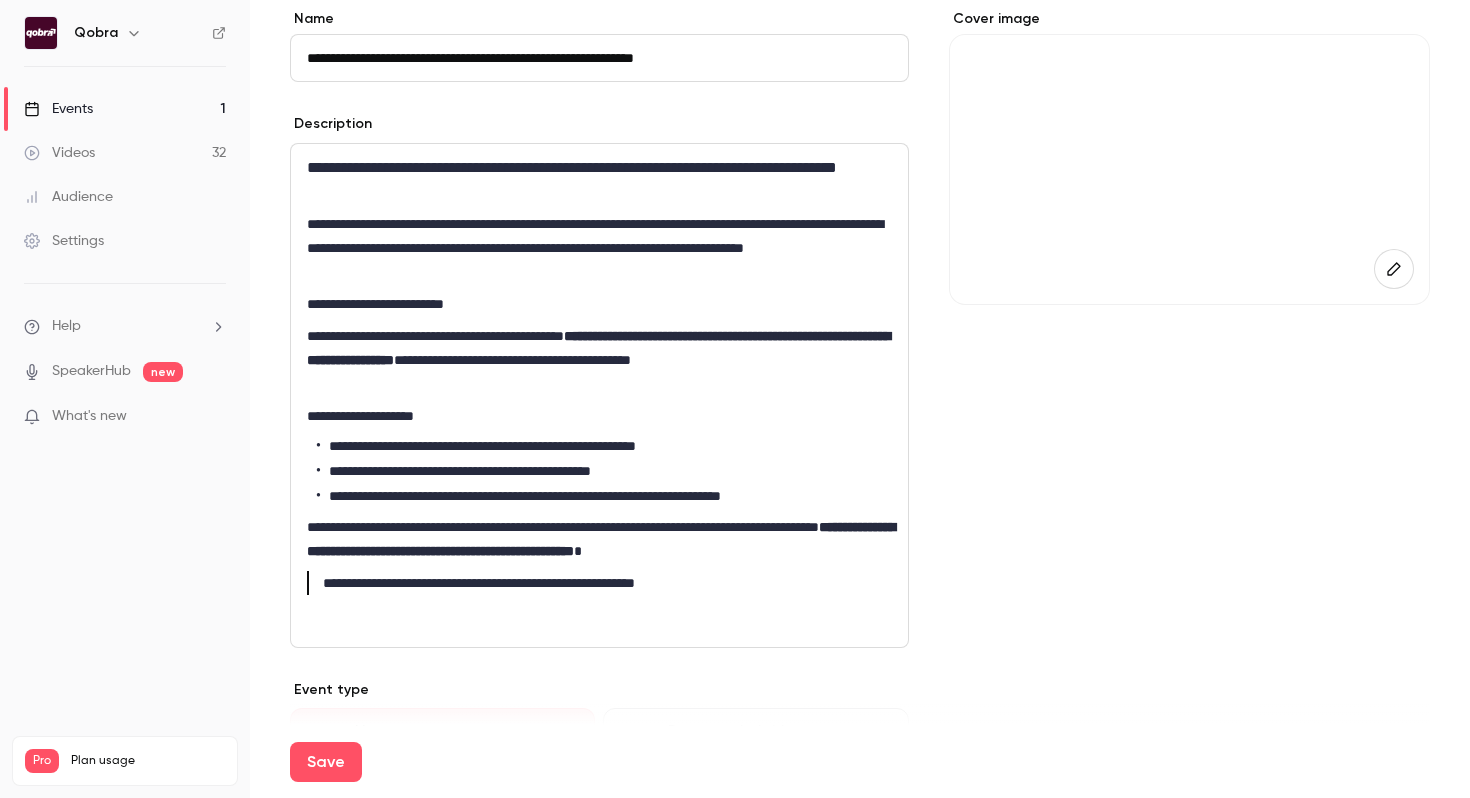 click on "**********" at bounding box center [599, 416] 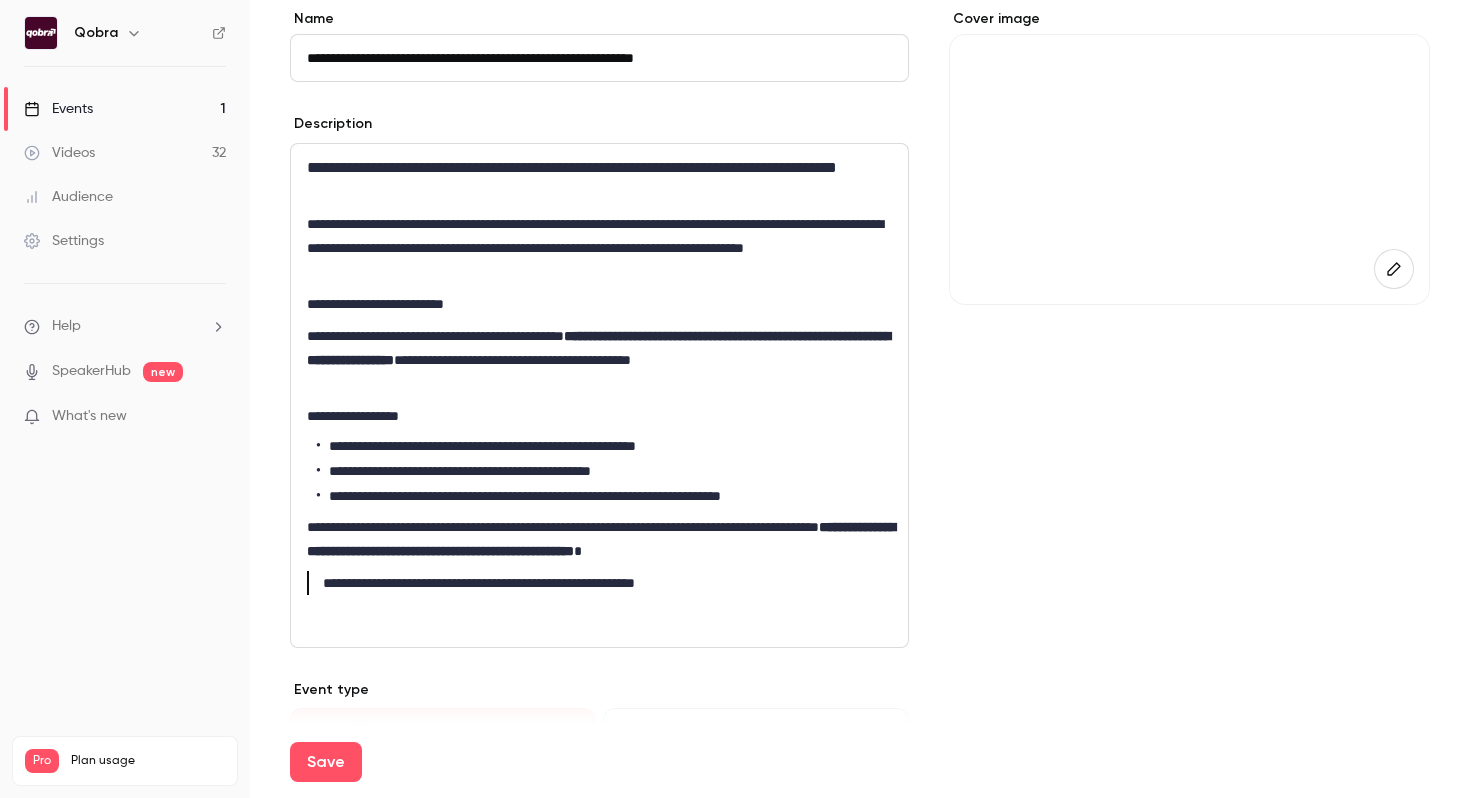 click on "**********" at bounding box center (604, 446) 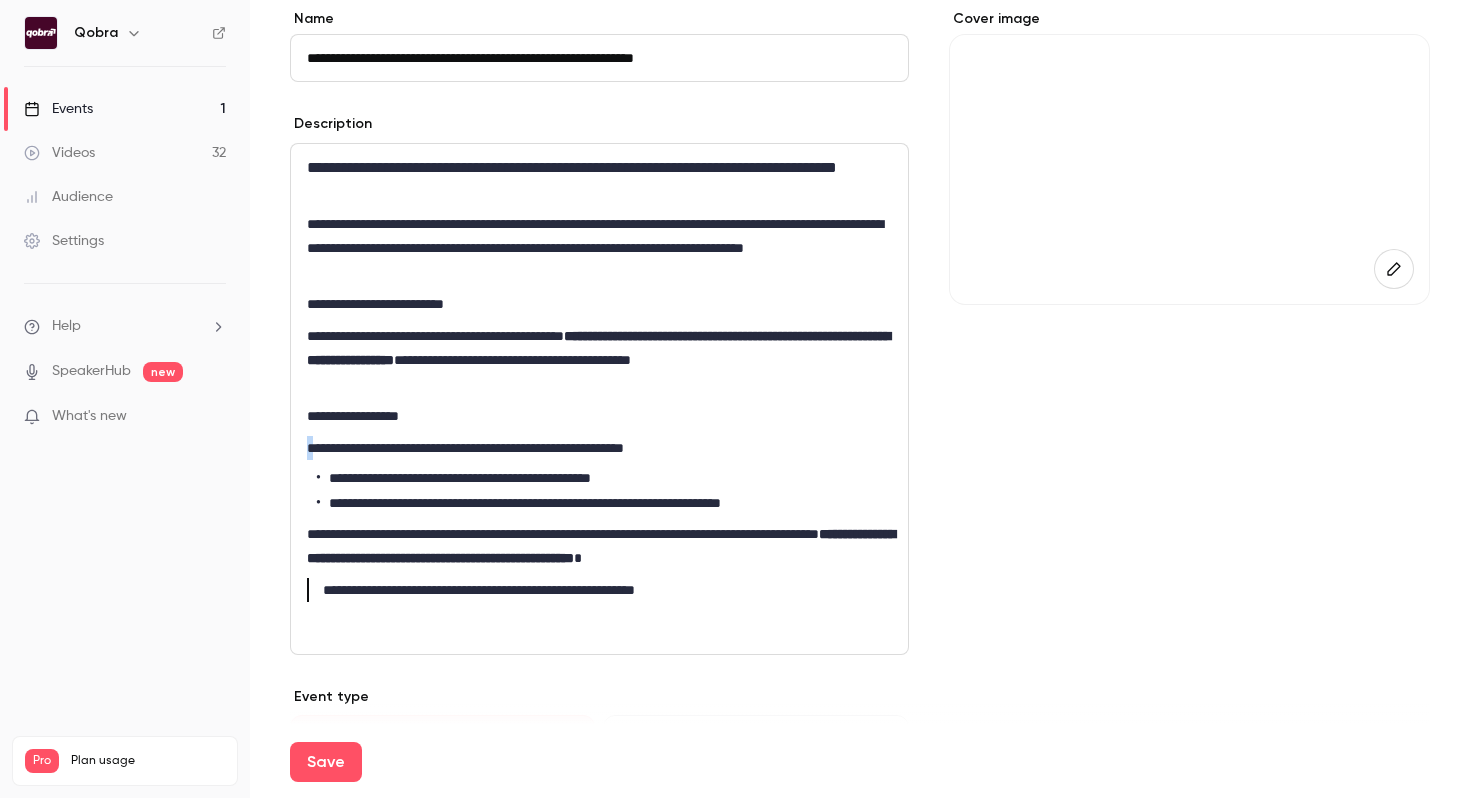 drag, startPoint x: 322, startPoint y: 451, endPoint x: 290, endPoint y: 450, distance: 32.01562 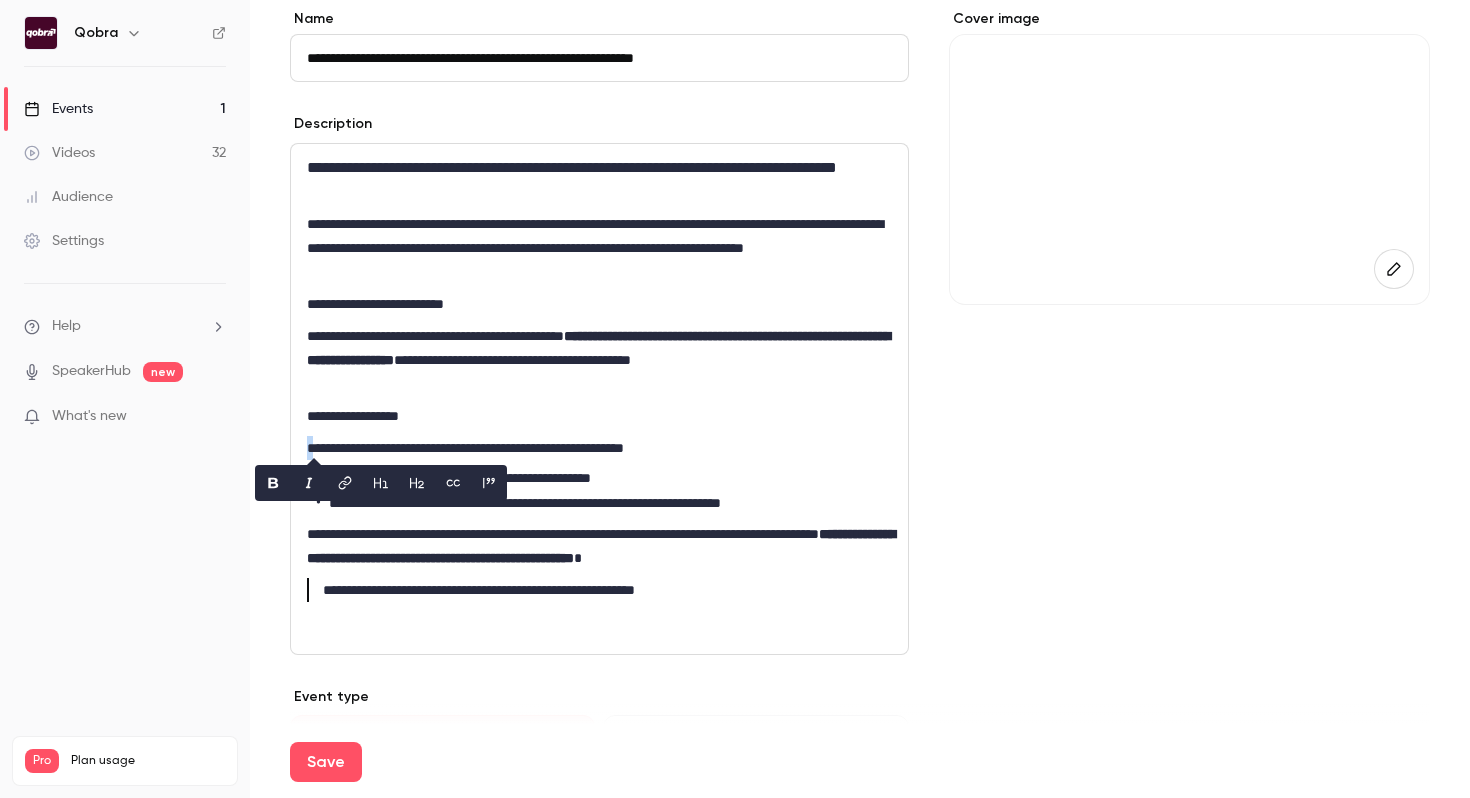 copy on "*" 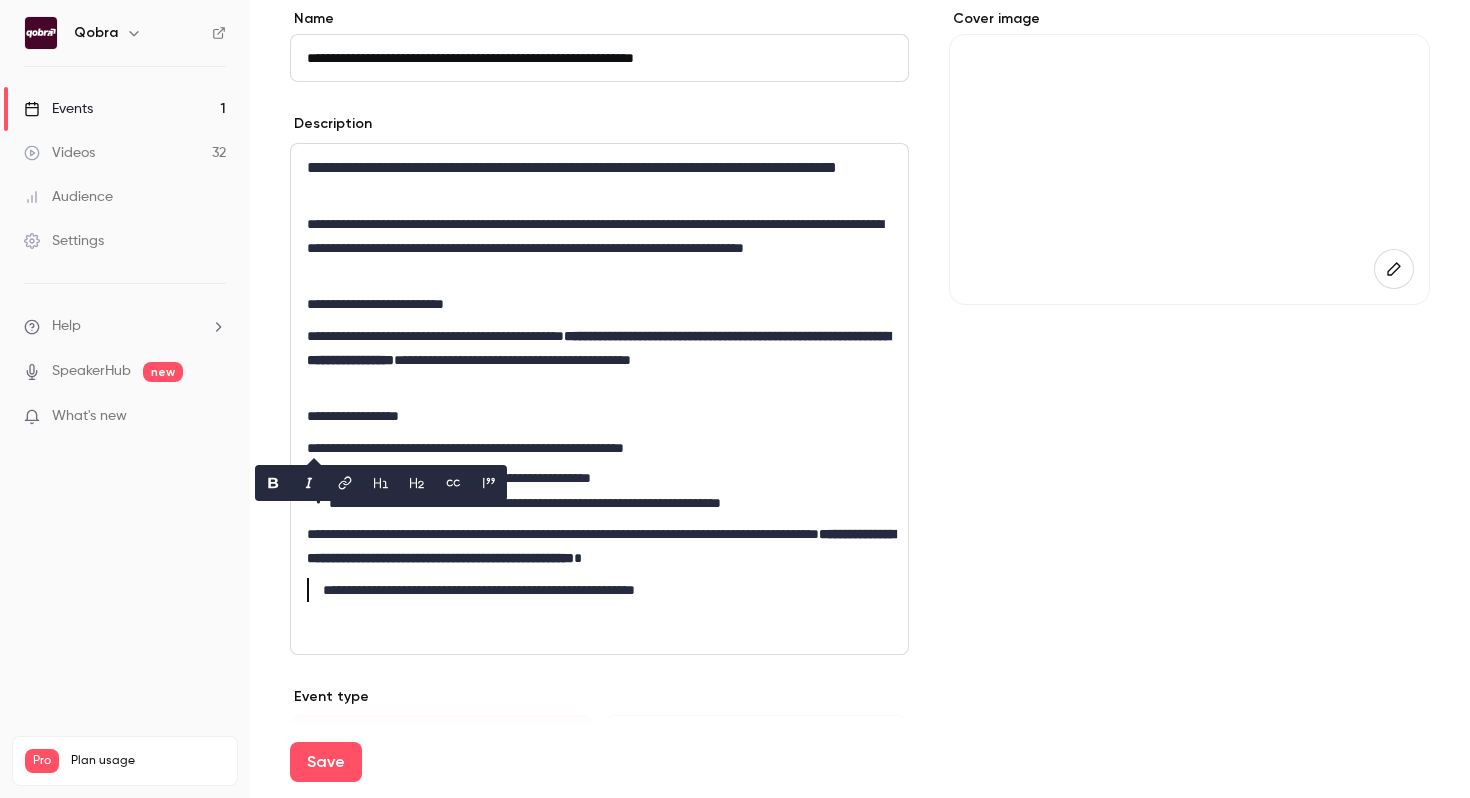 click on "**********" at bounding box center [599, 416] 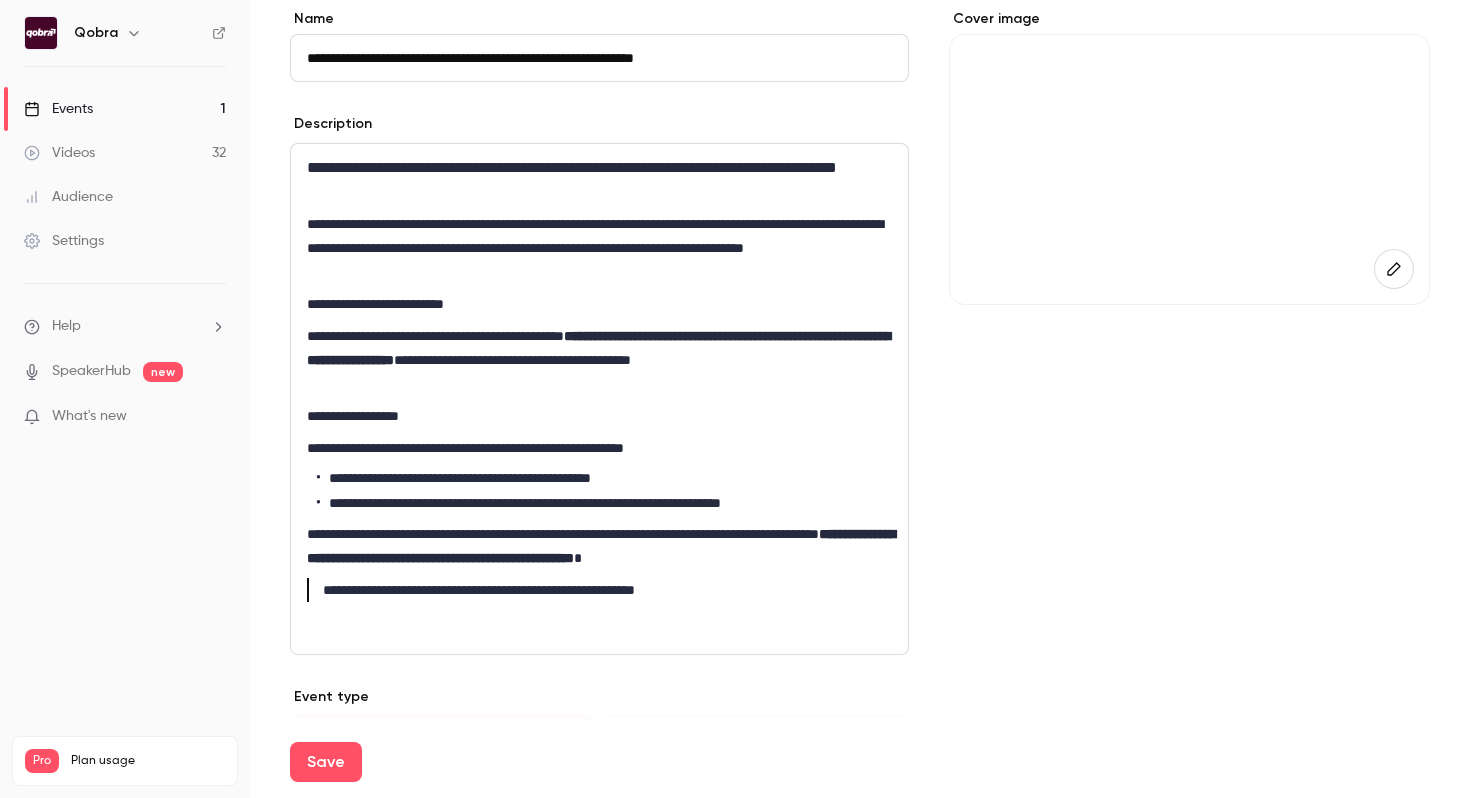 click on "**********" at bounding box center [604, 478] 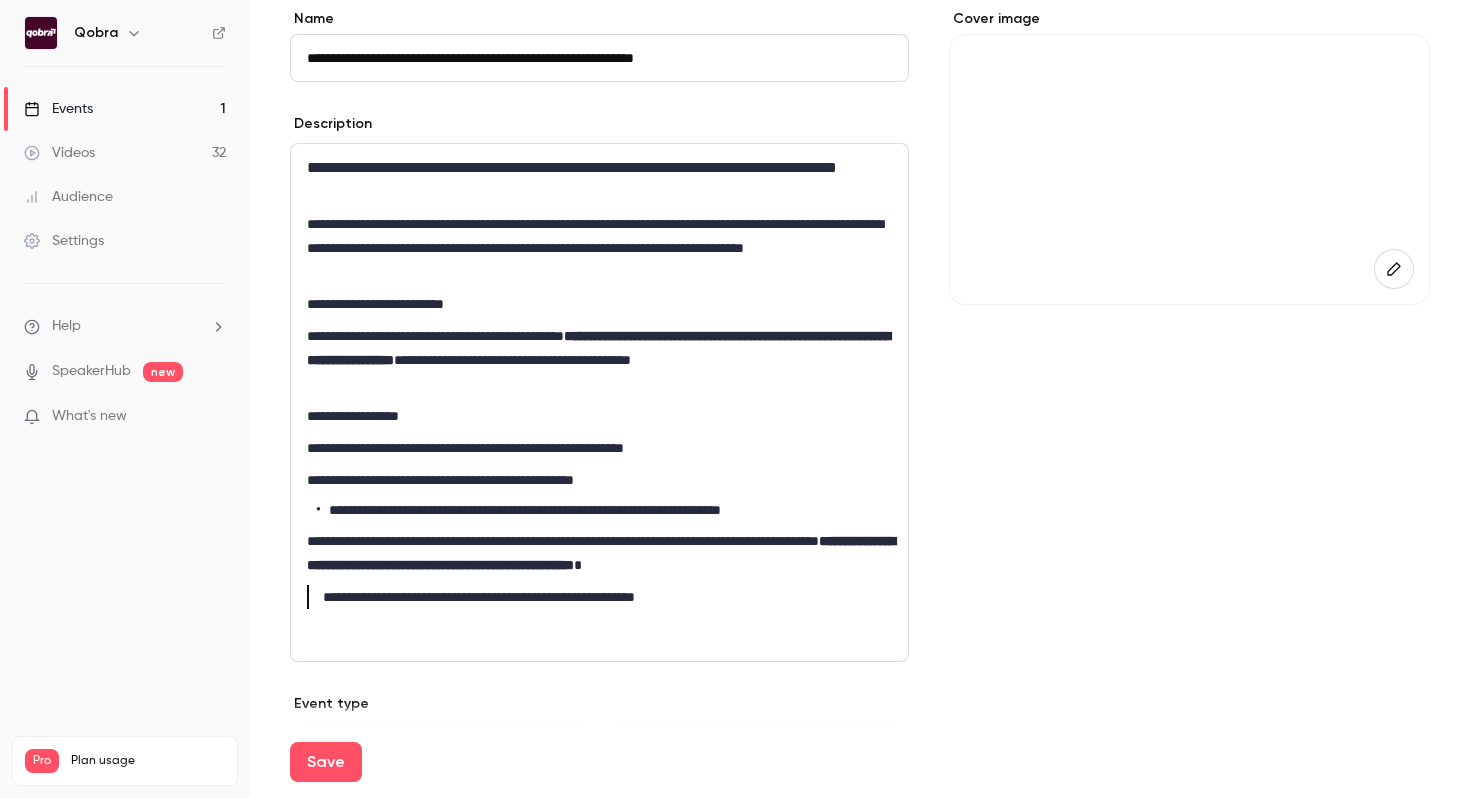 scroll, scrollTop: 0, scrollLeft: 0, axis: both 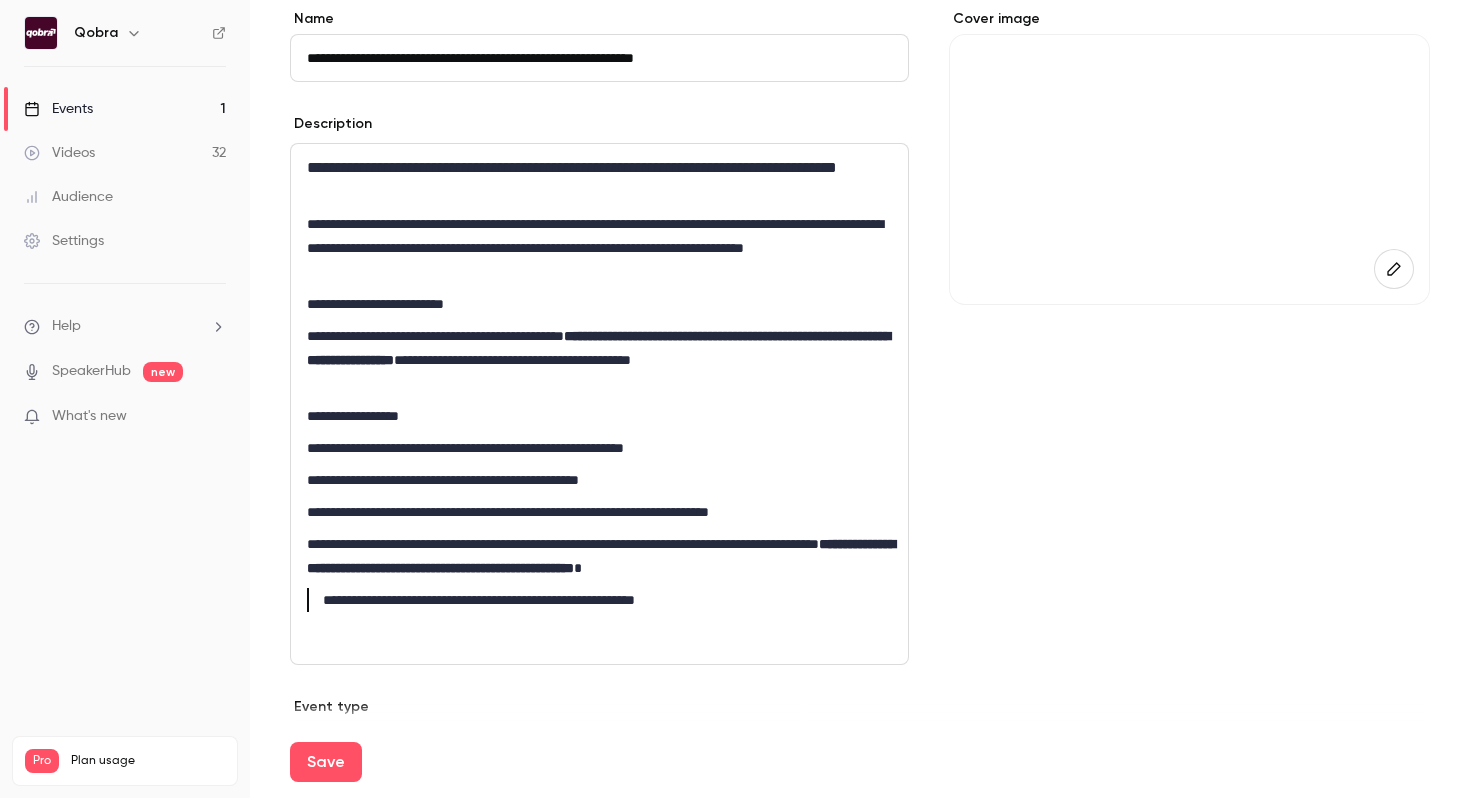 click on "**********" at bounding box center [599, 556] 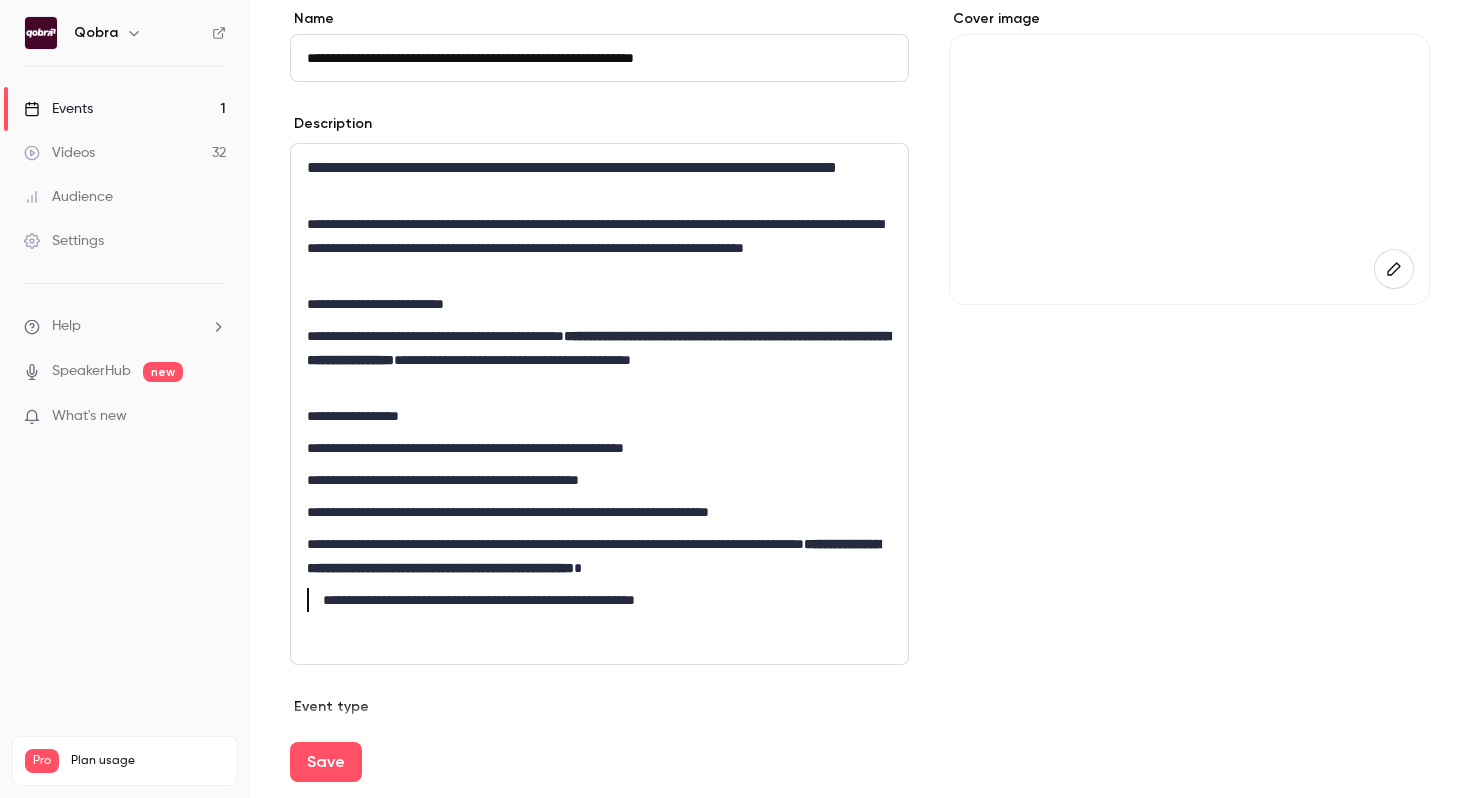 click on "**********" at bounding box center (599, 600) 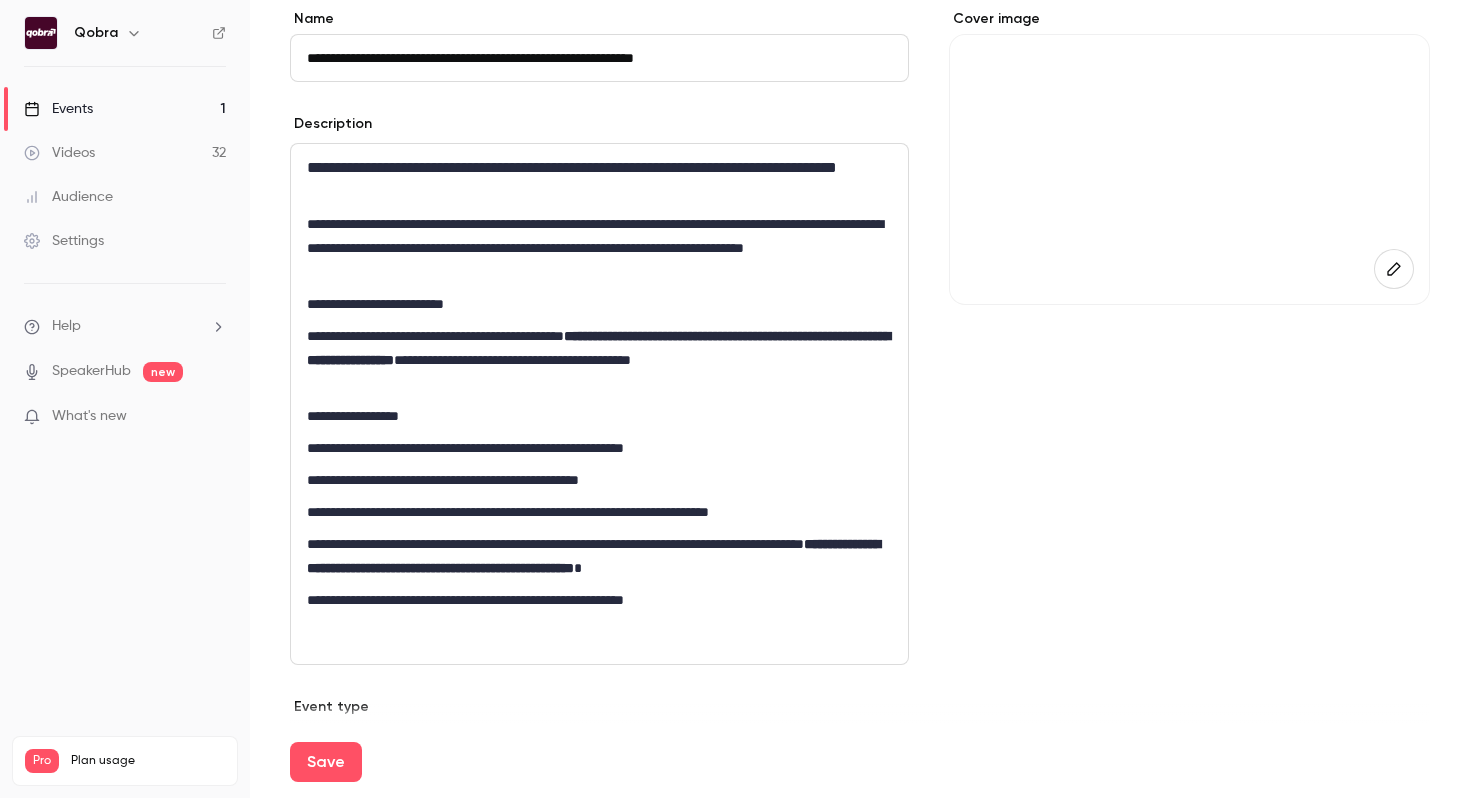 click at bounding box center [599, 632] 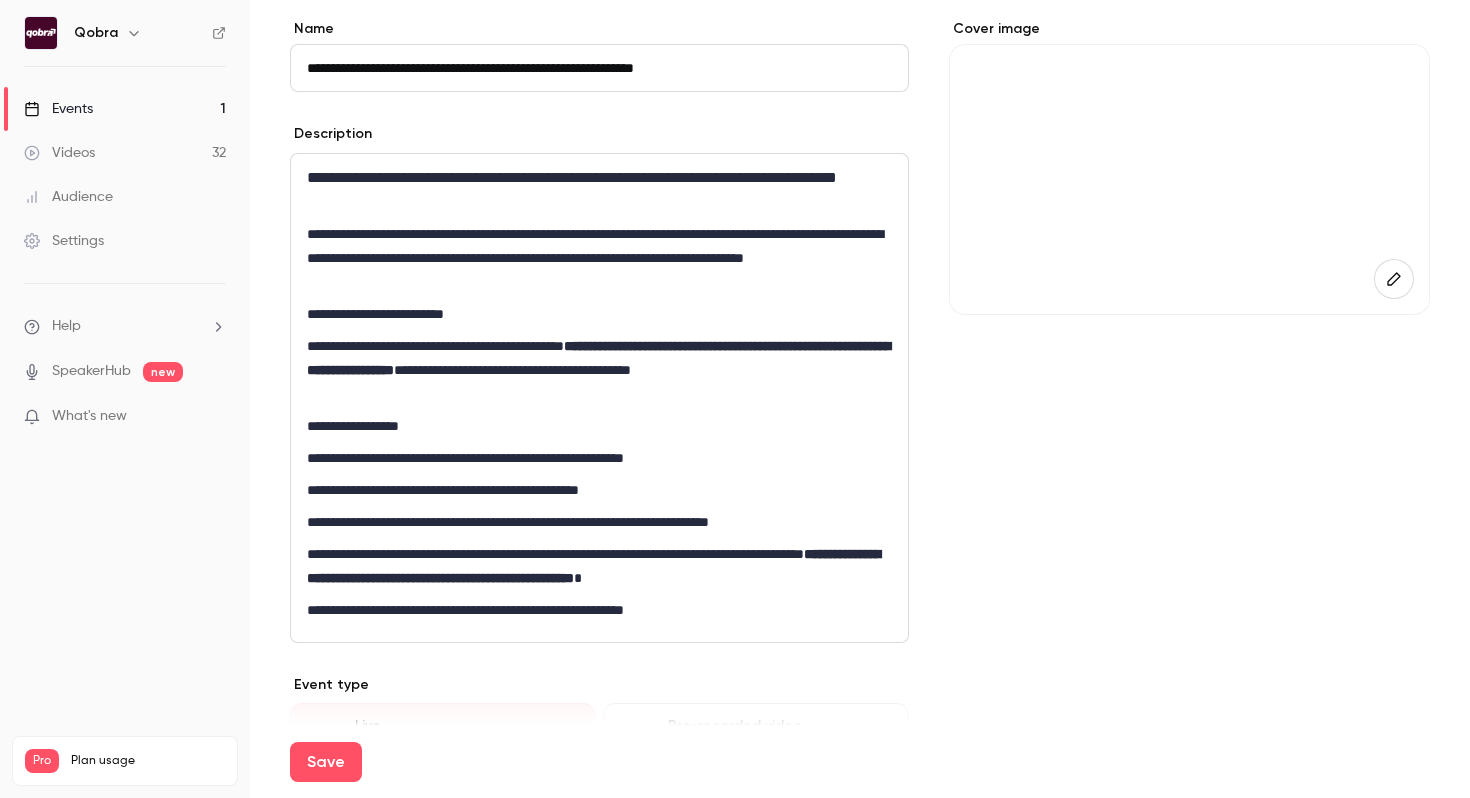 scroll, scrollTop: 159, scrollLeft: 0, axis: vertical 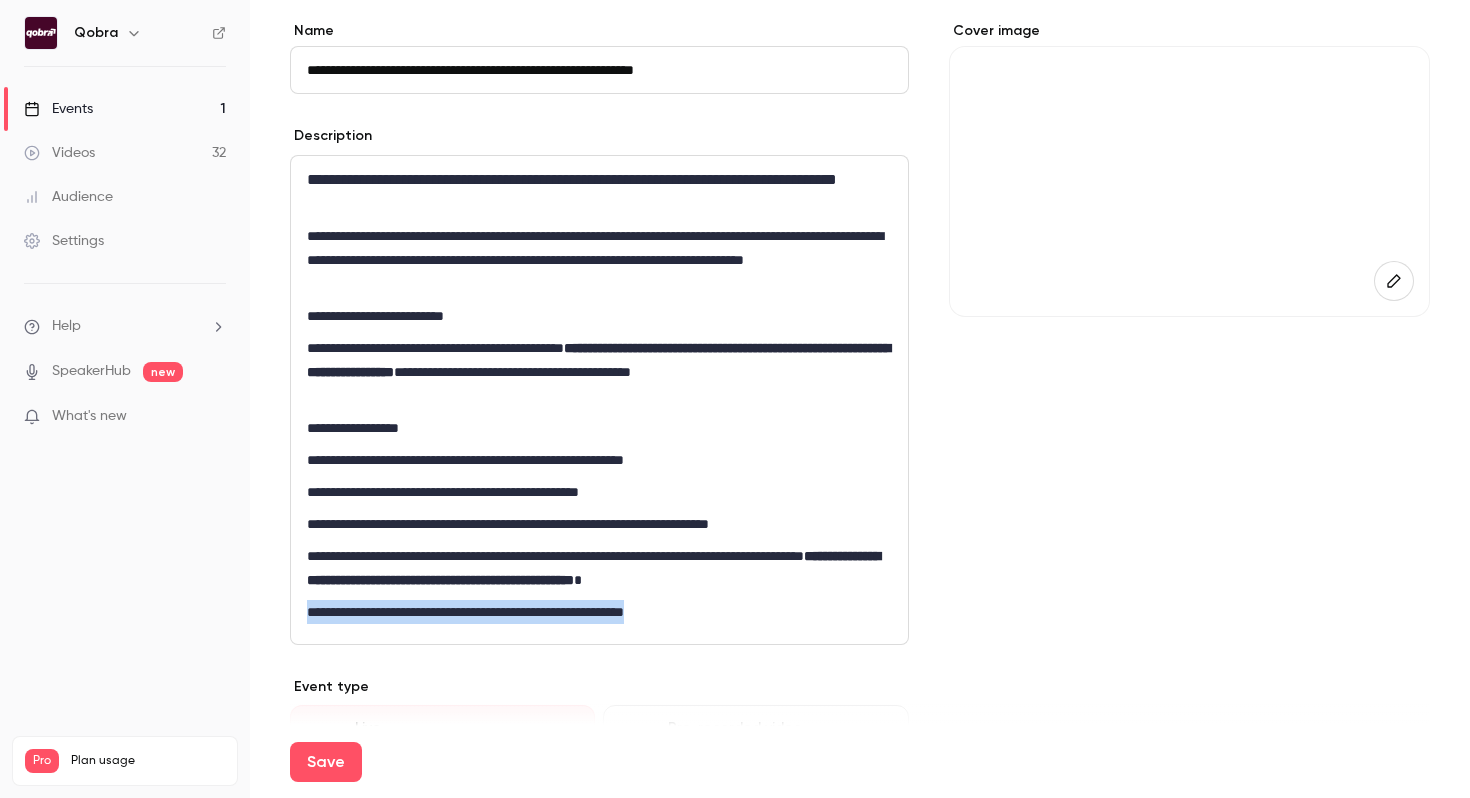 drag, startPoint x: 786, startPoint y: 619, endPoint x: 122, endPoint y: 606, distance: 664.12726 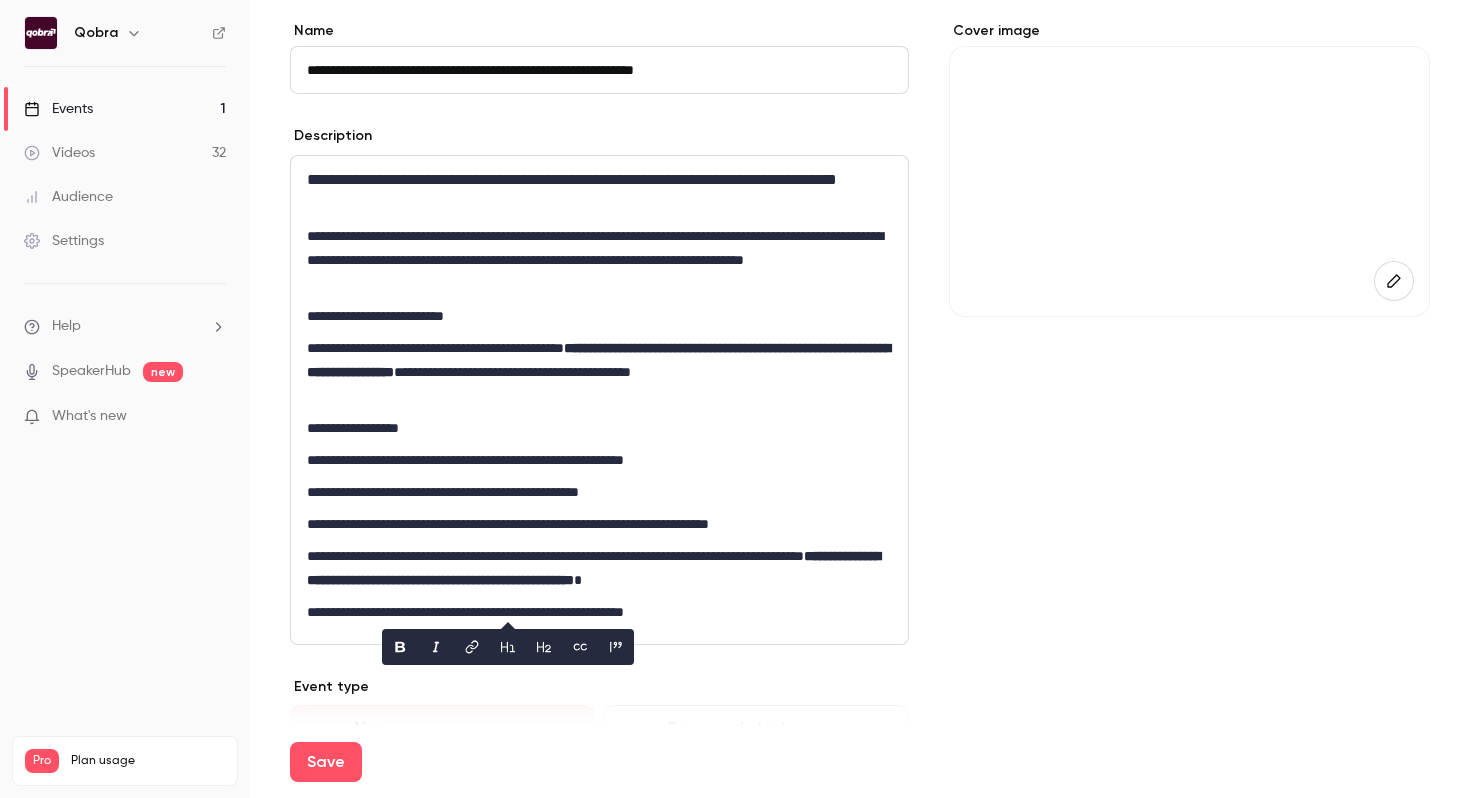 scroll, scrollTop: 0, scrollLeft: 0, axis: both 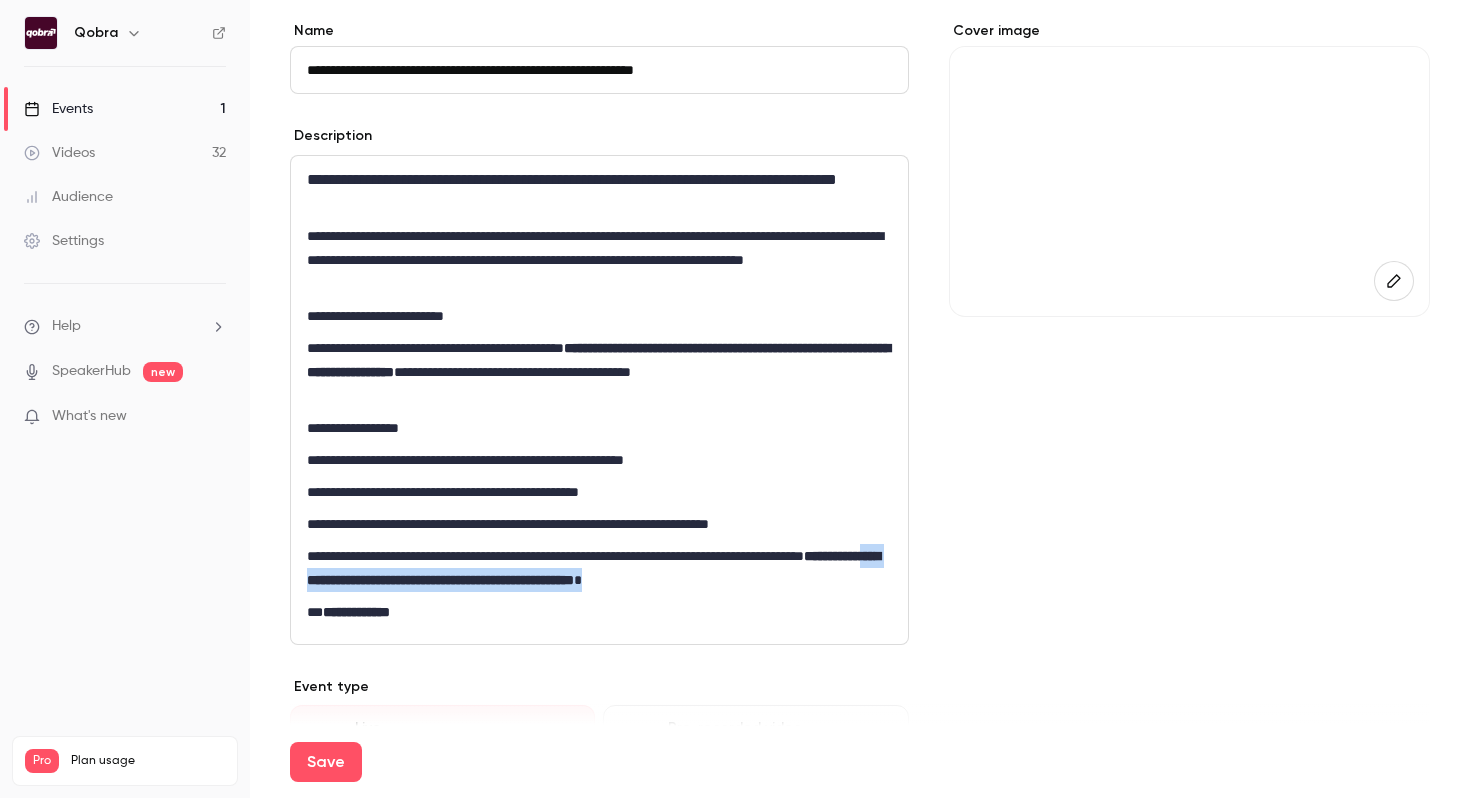 drag, startPoint x: 828, startPoint y: 579, endPoint x: 443, endPoint y: 583, distance: 385.02078 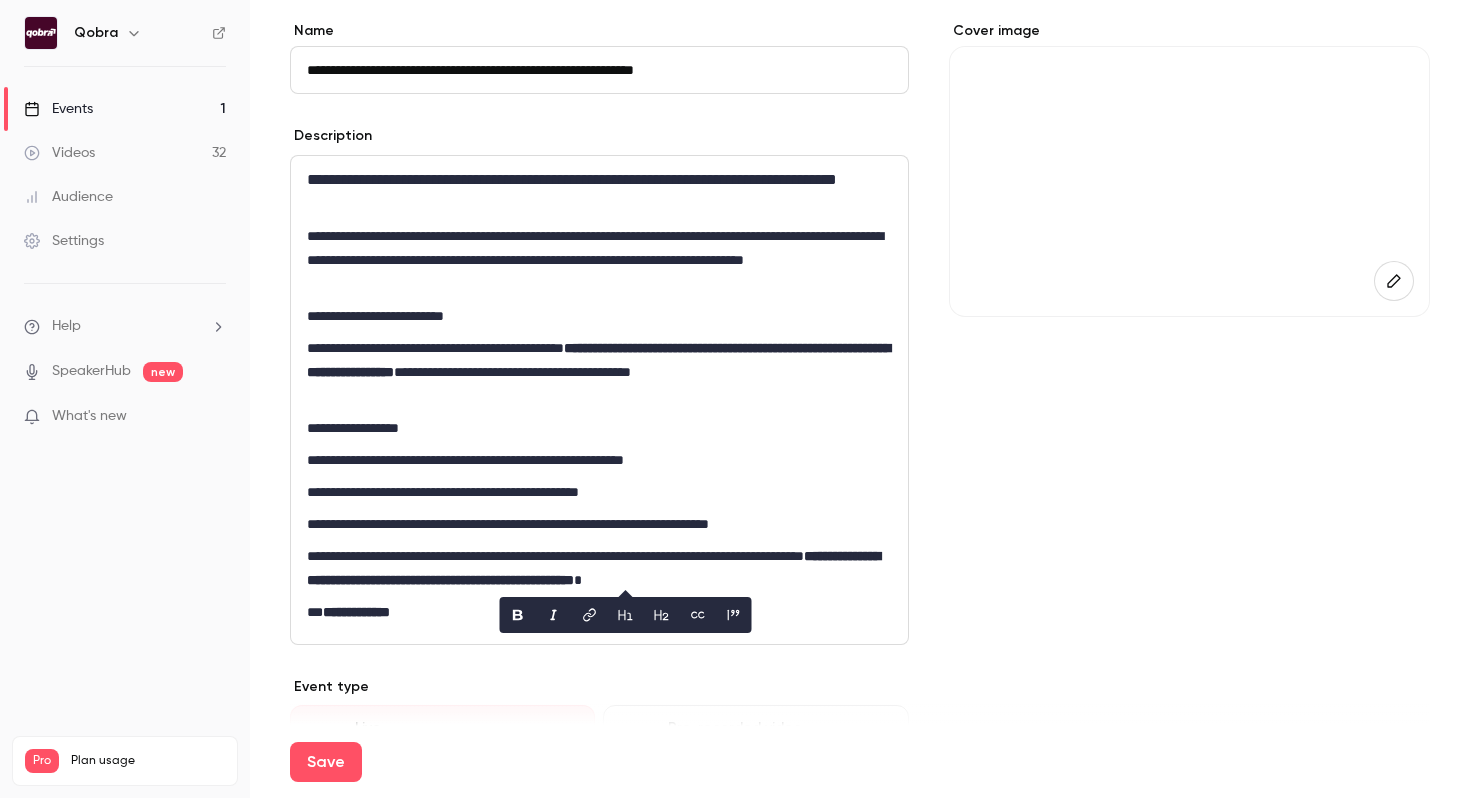 click on "**********" at bounding box center [599, 192] 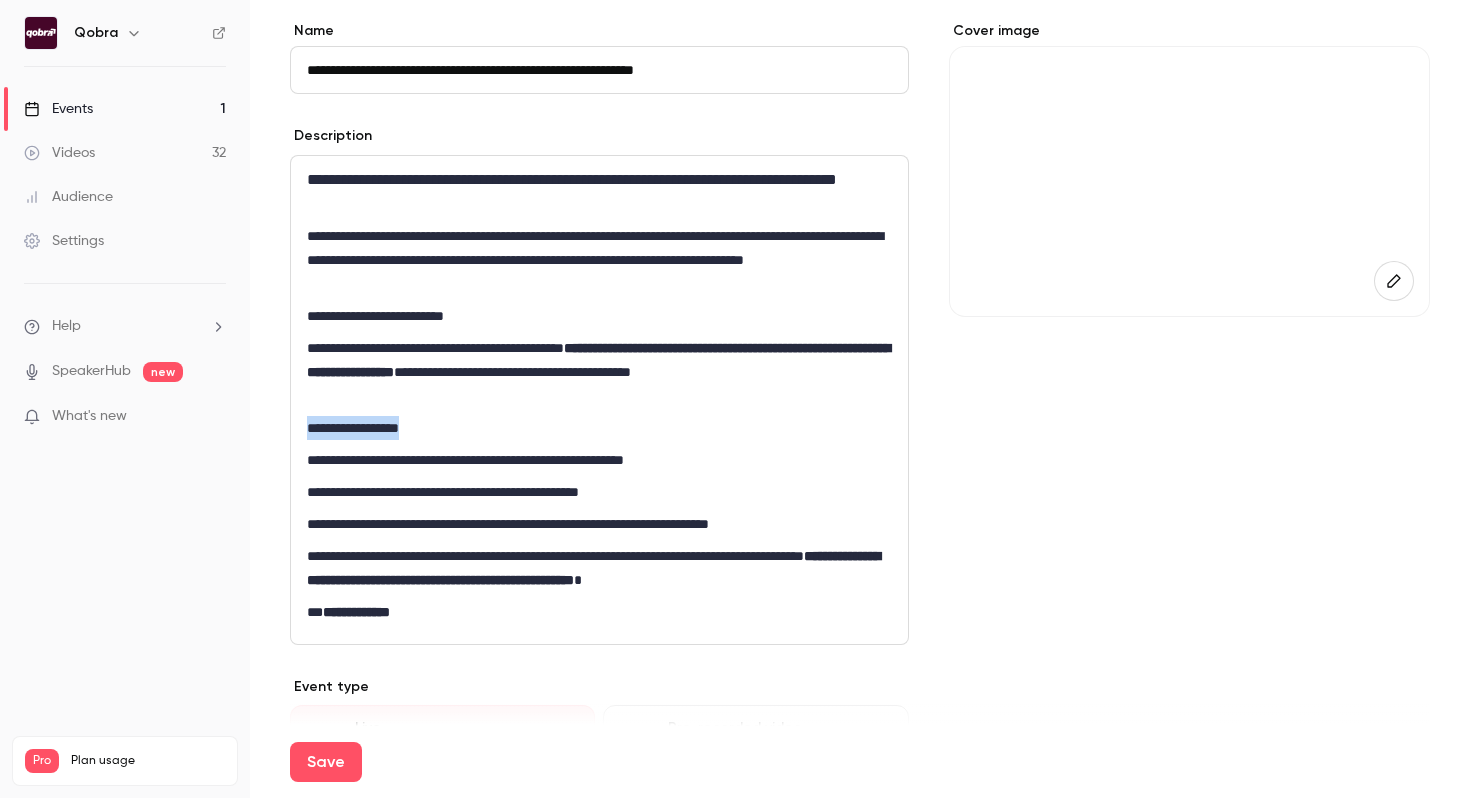 drag, startPoint x: 441, startPoint y: 426, endPoint x: 173, endPoint y: 426, distance: 268 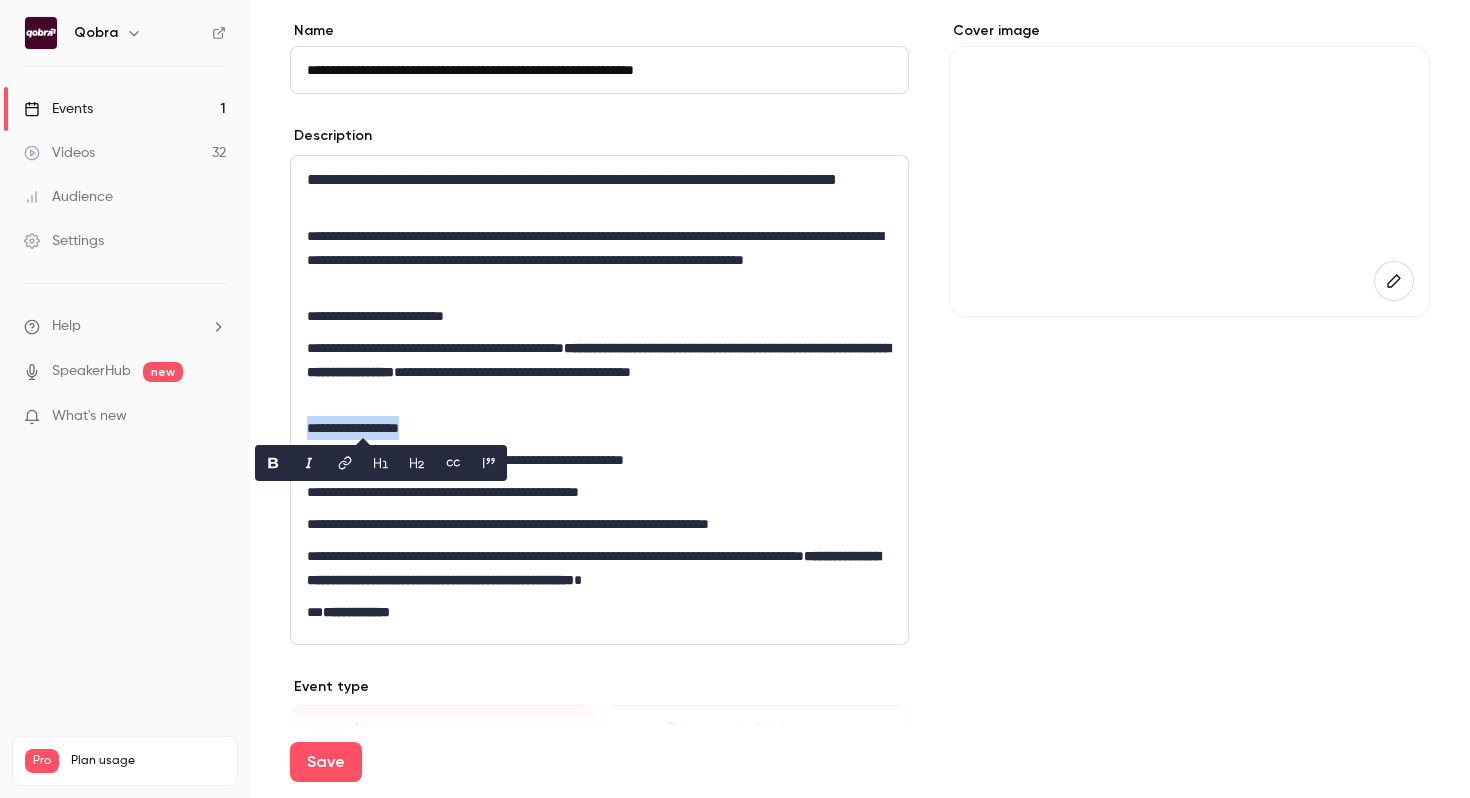 click at bounding box center [417, 463] 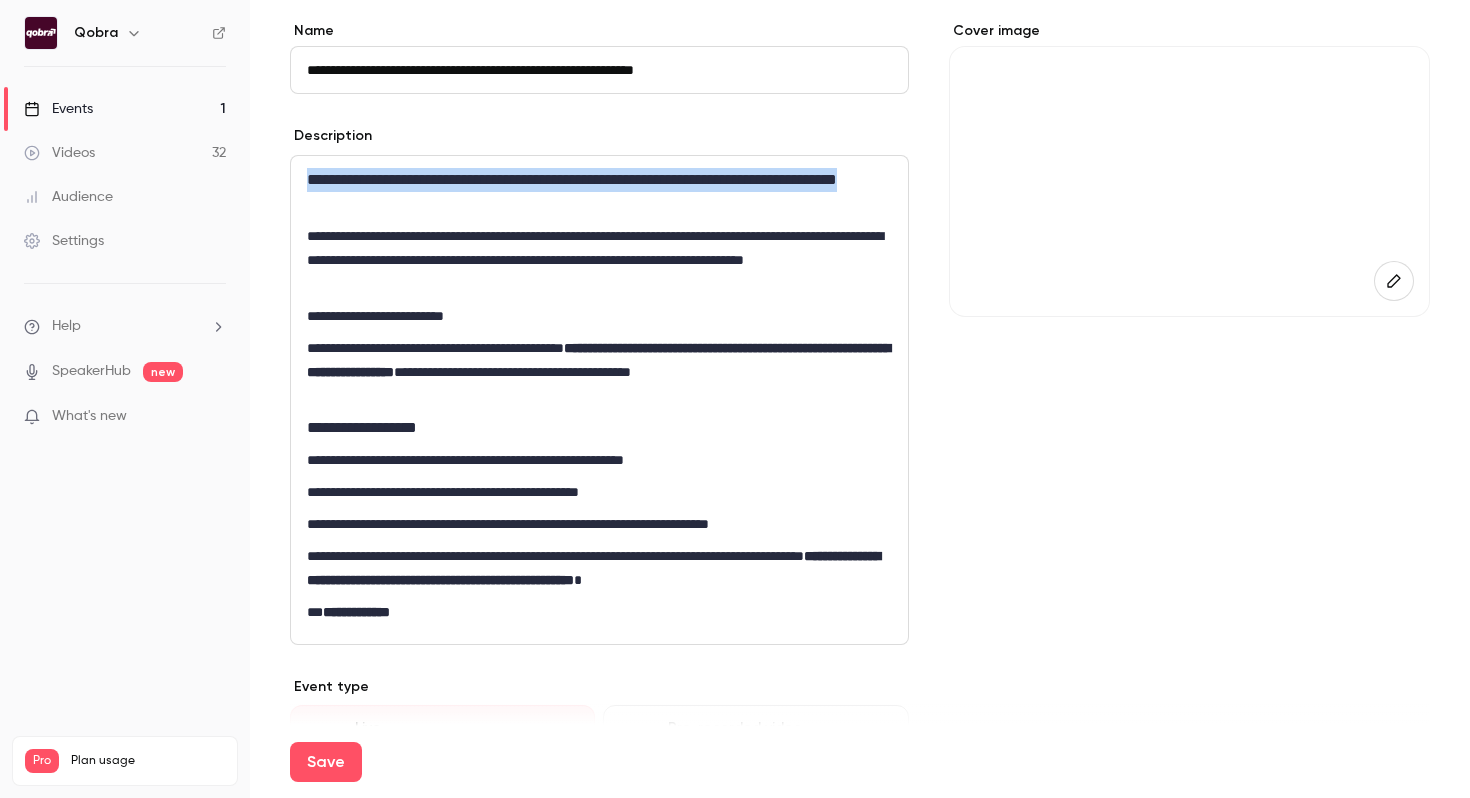 drag, startPoint x: 477, startPoint y: 198, endPoint x: 186, endPoint y: 170, distance: 292.34396 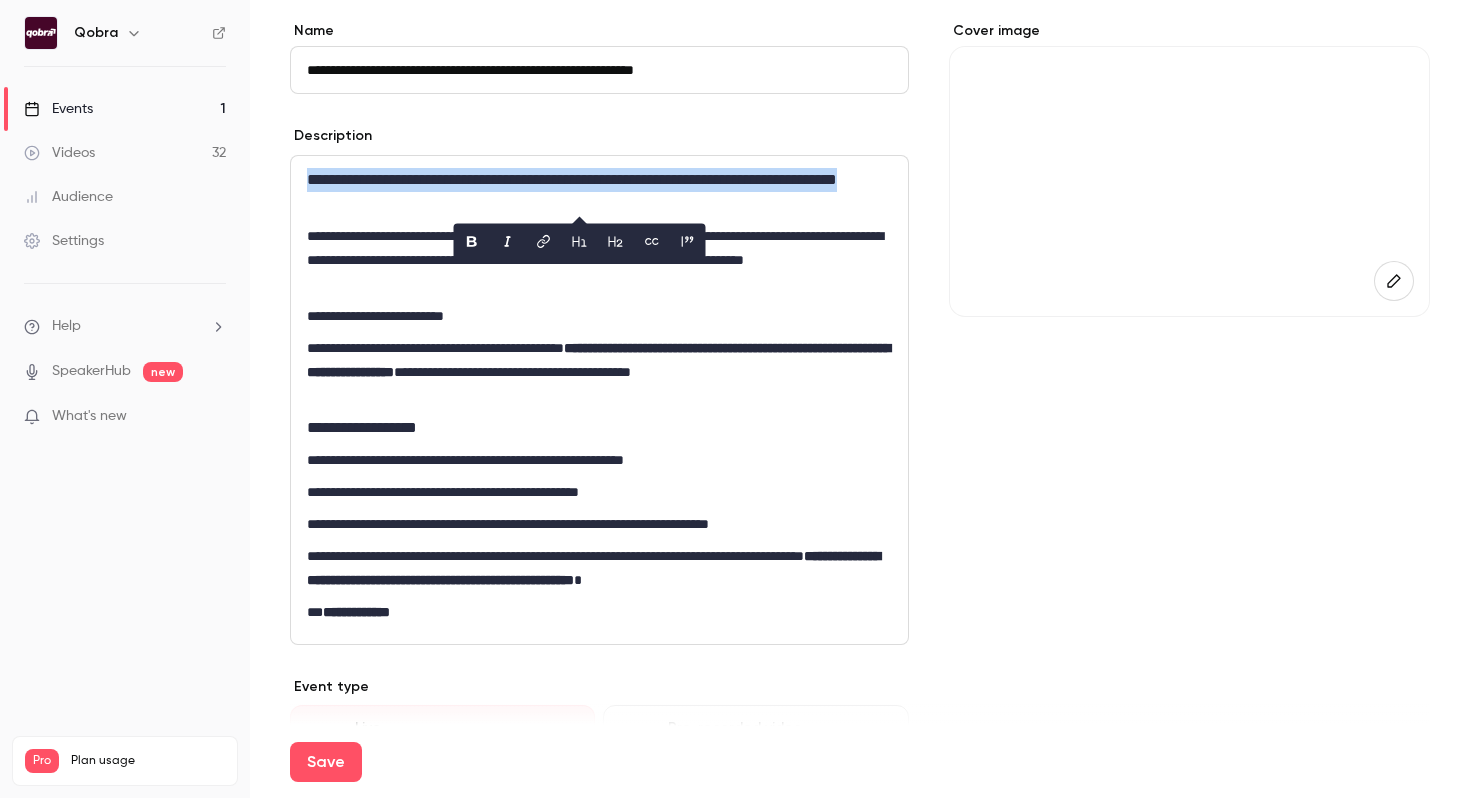 click 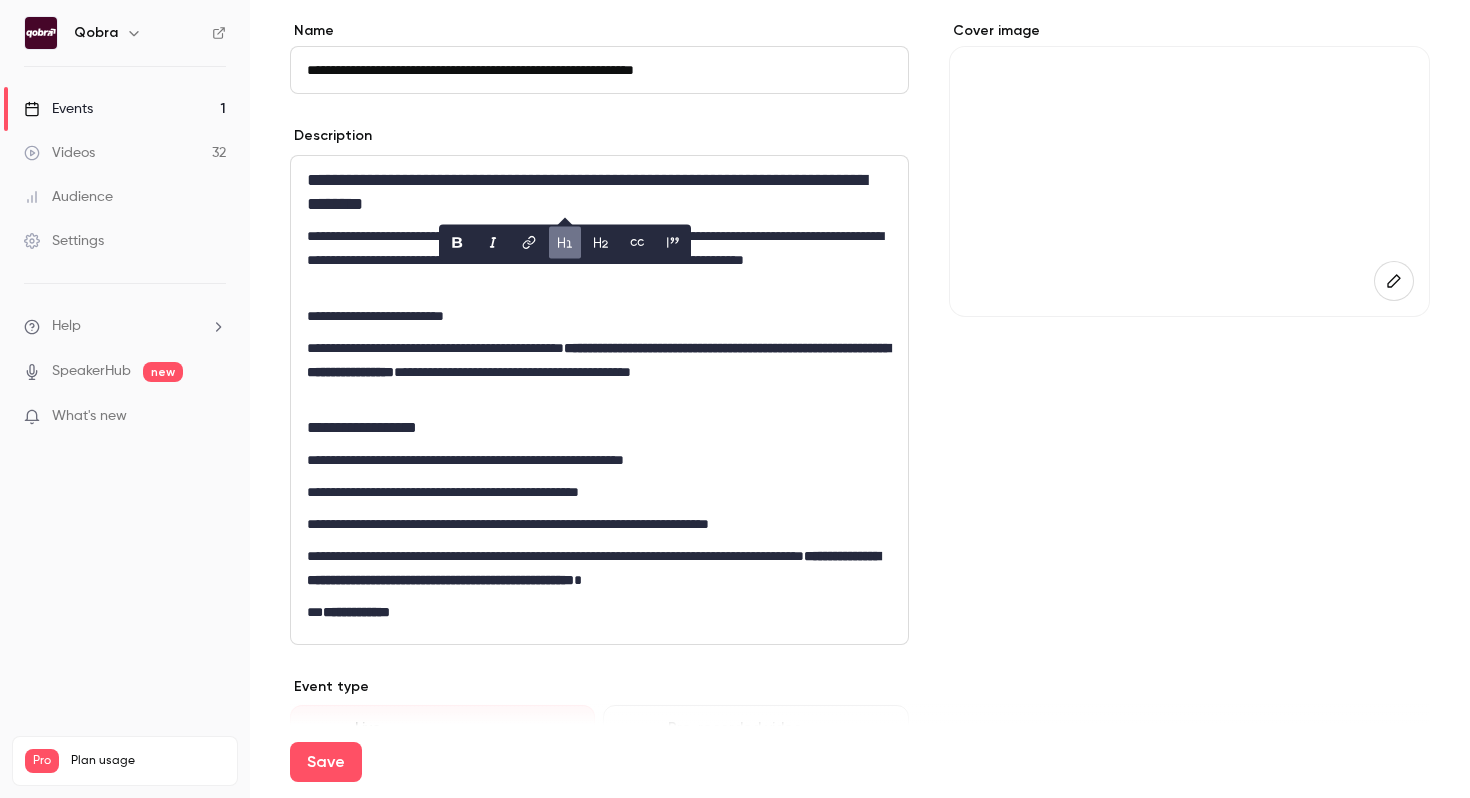 click on "**********" at bounding box center (599, 372) 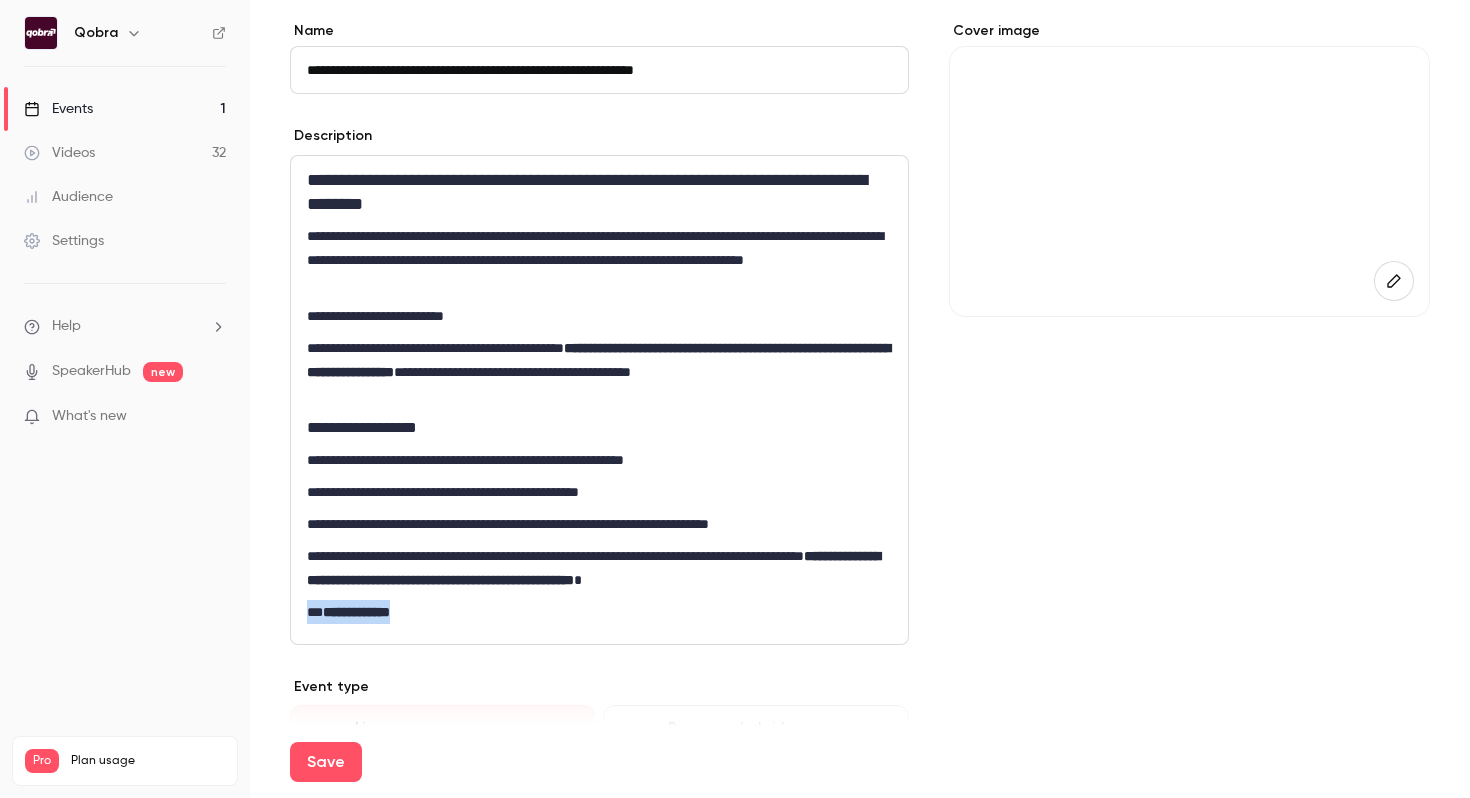 drag, startPoint x: 442, startPoint y: 611, endPoint x: 195, endPoint y: 599, distance: 247.29132 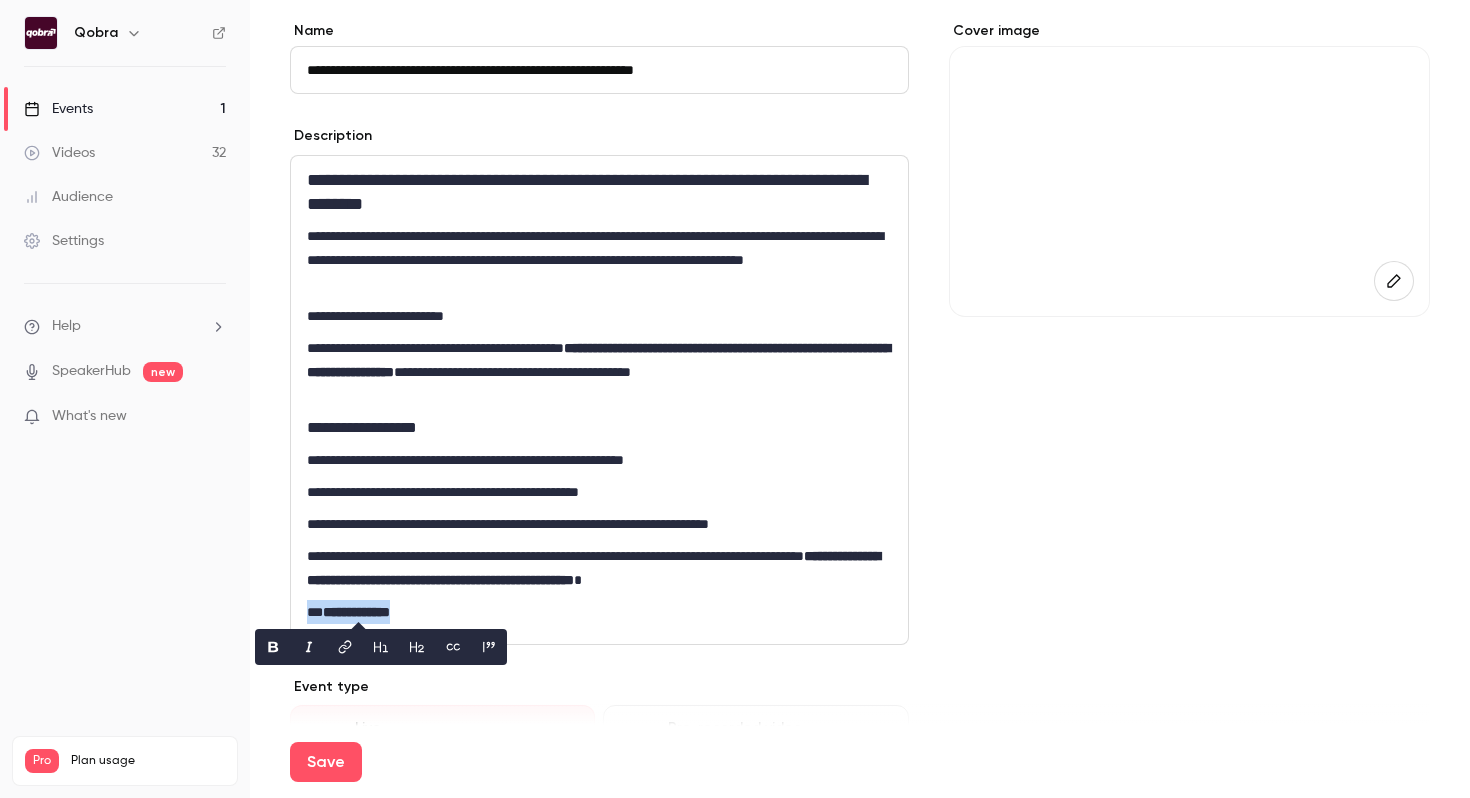 click 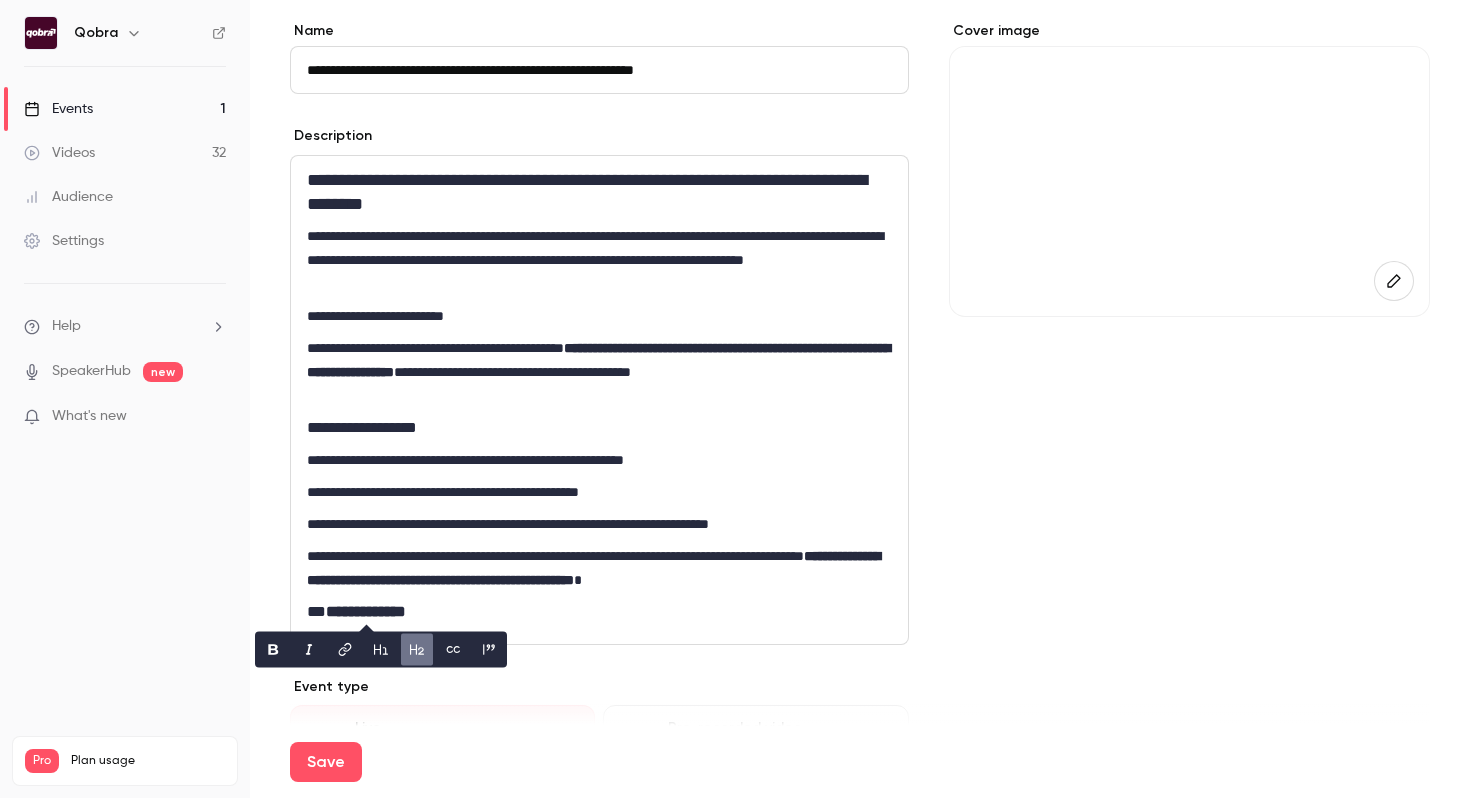 click on "**********" at bounding box center [599, 492] 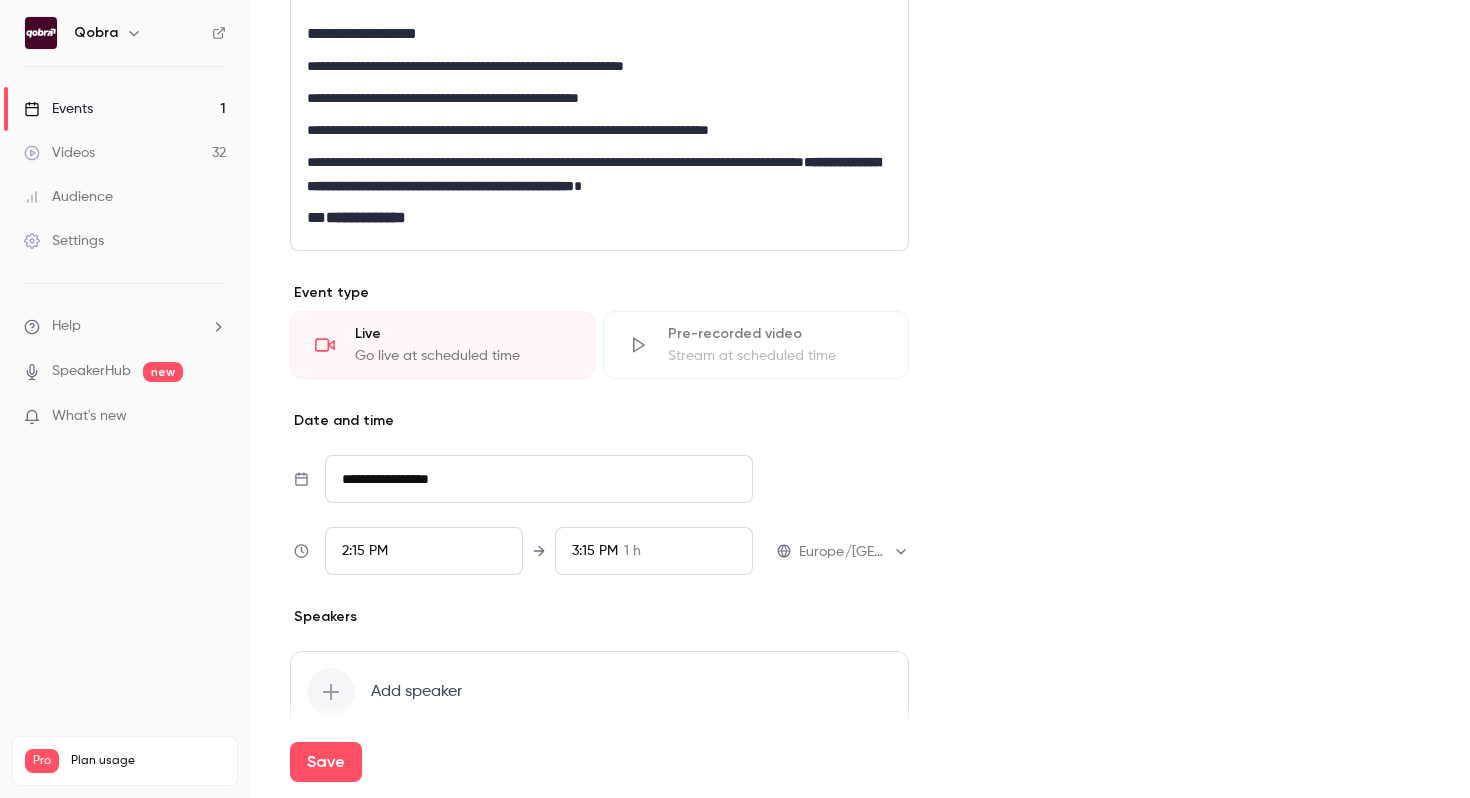 scroll, scrollTop: 648, scrollLeft: 0, axis: vertical 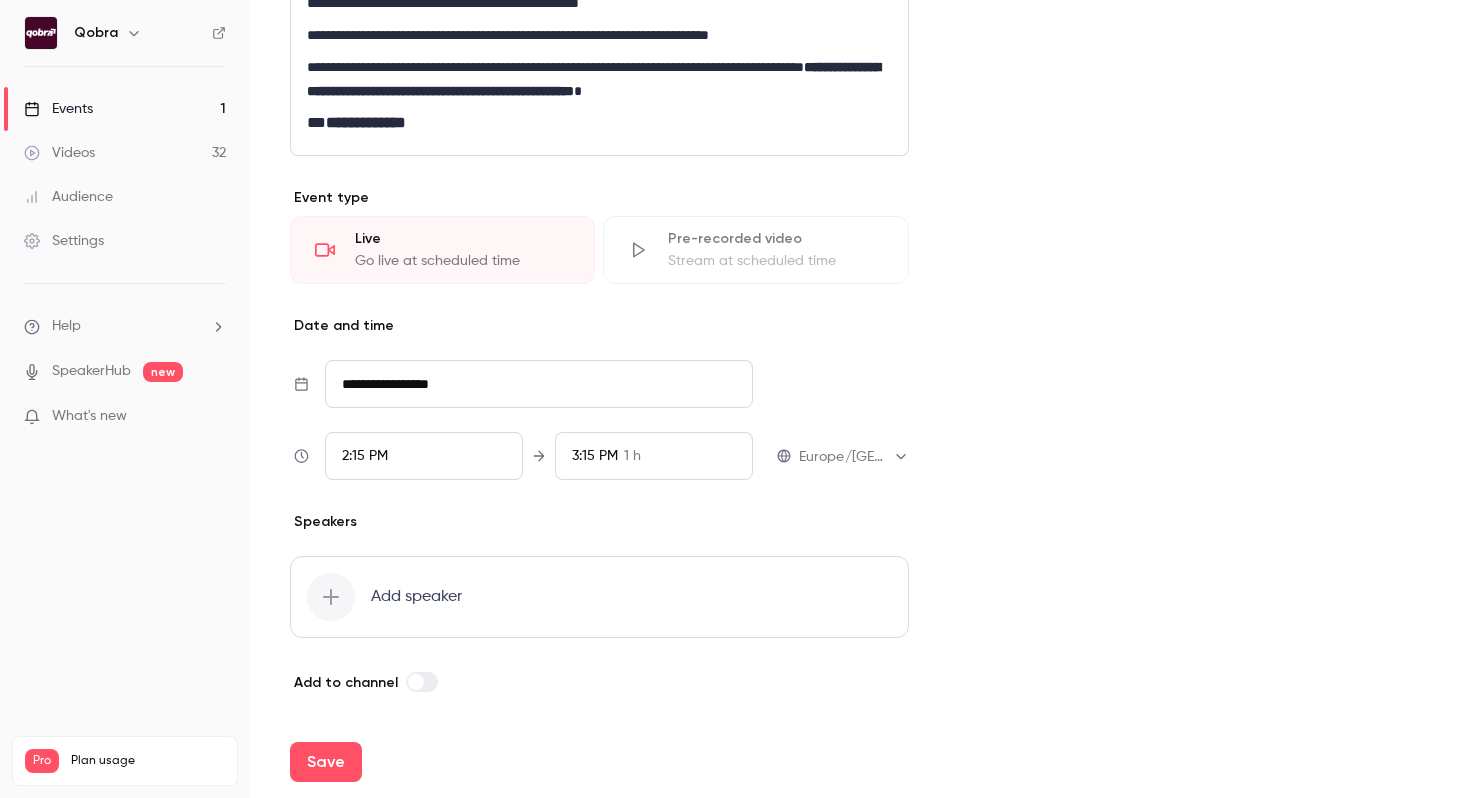 click 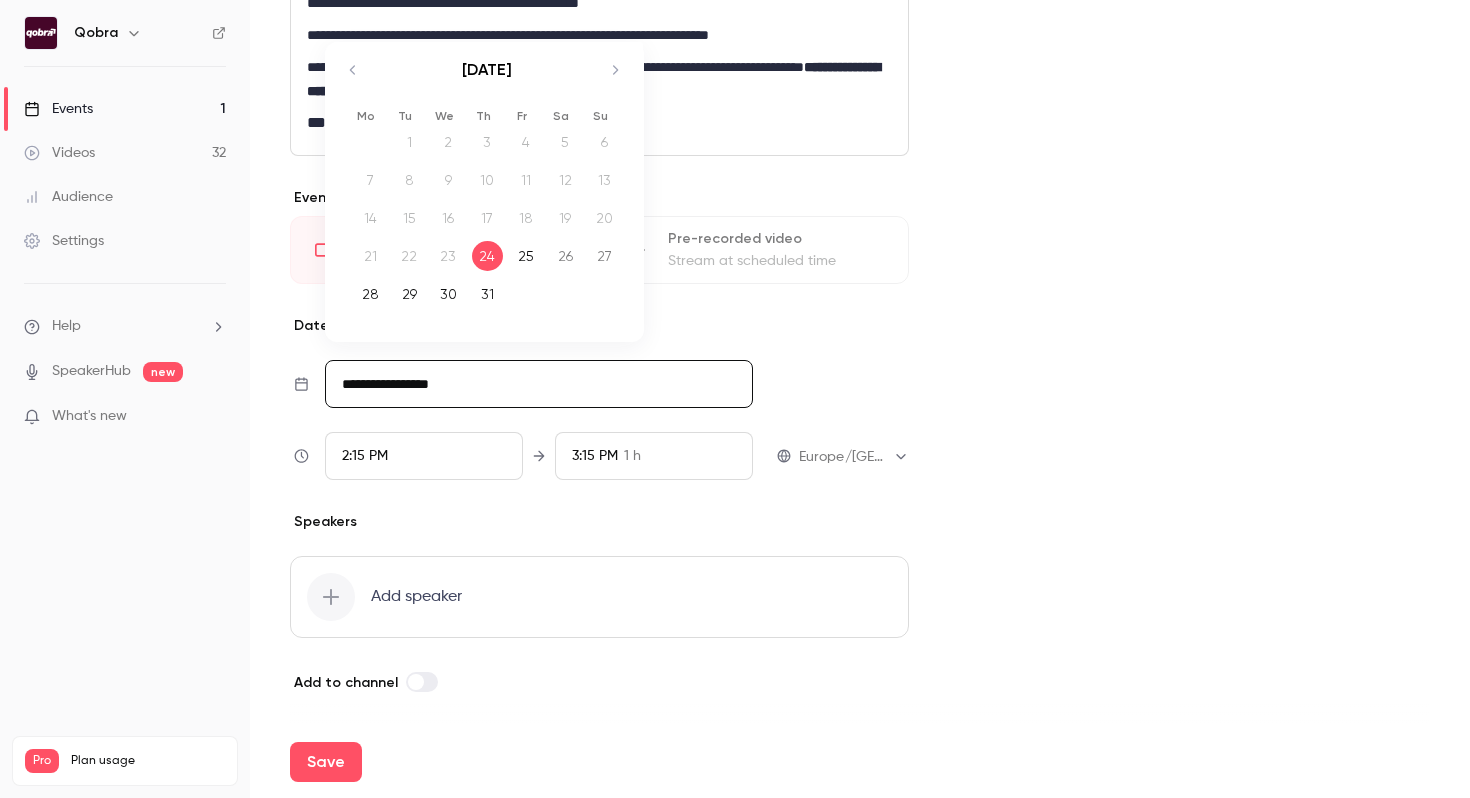 click 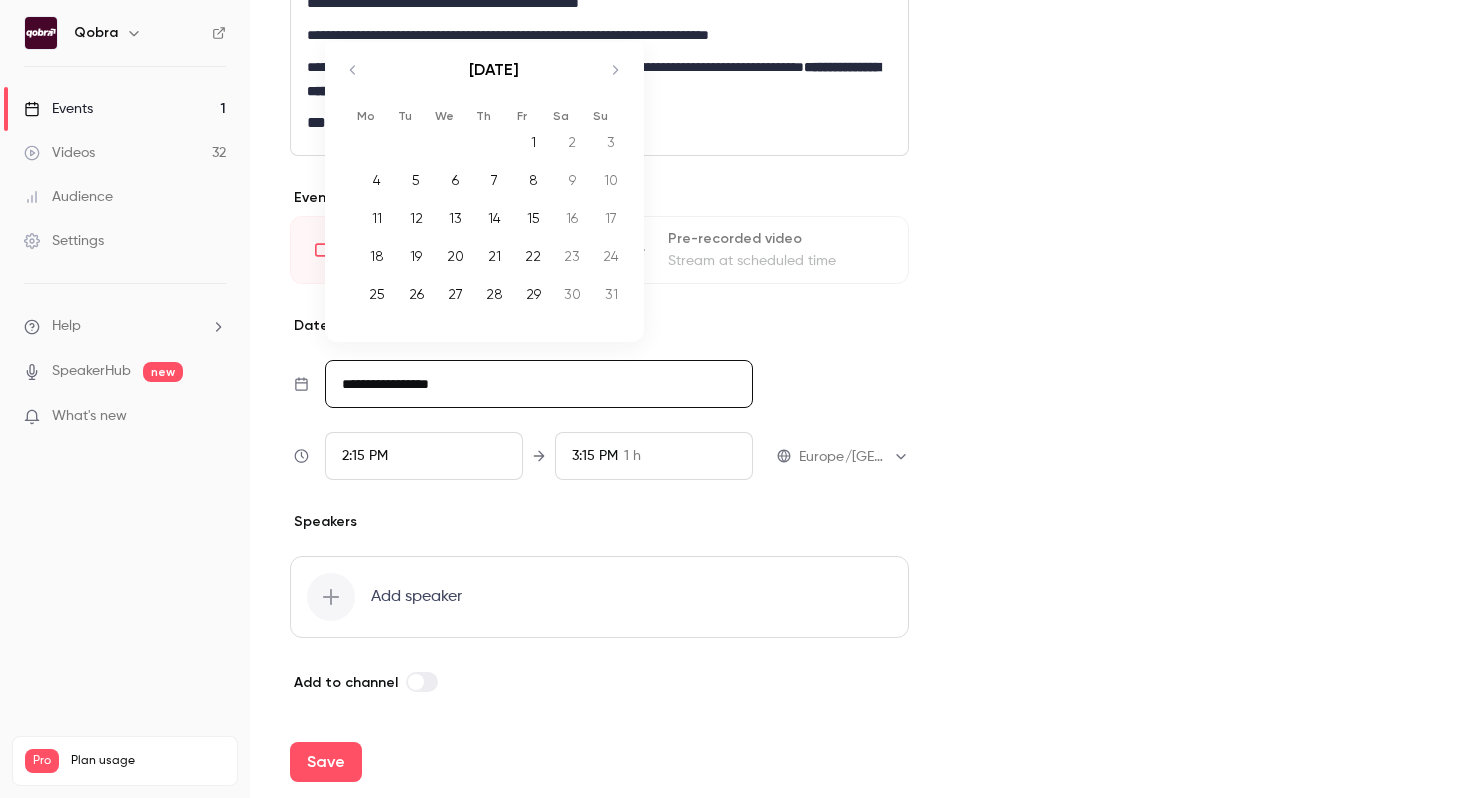 click 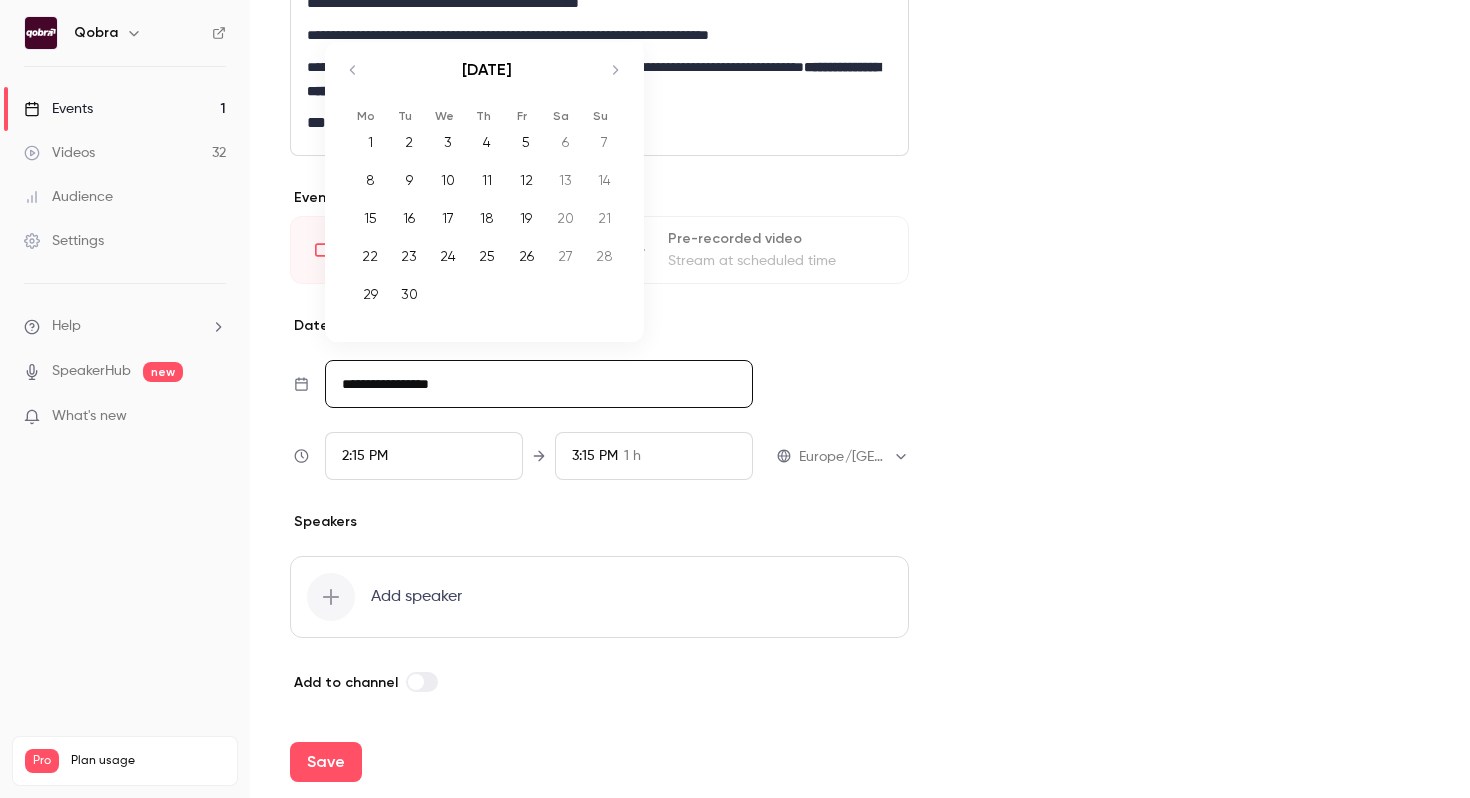 click 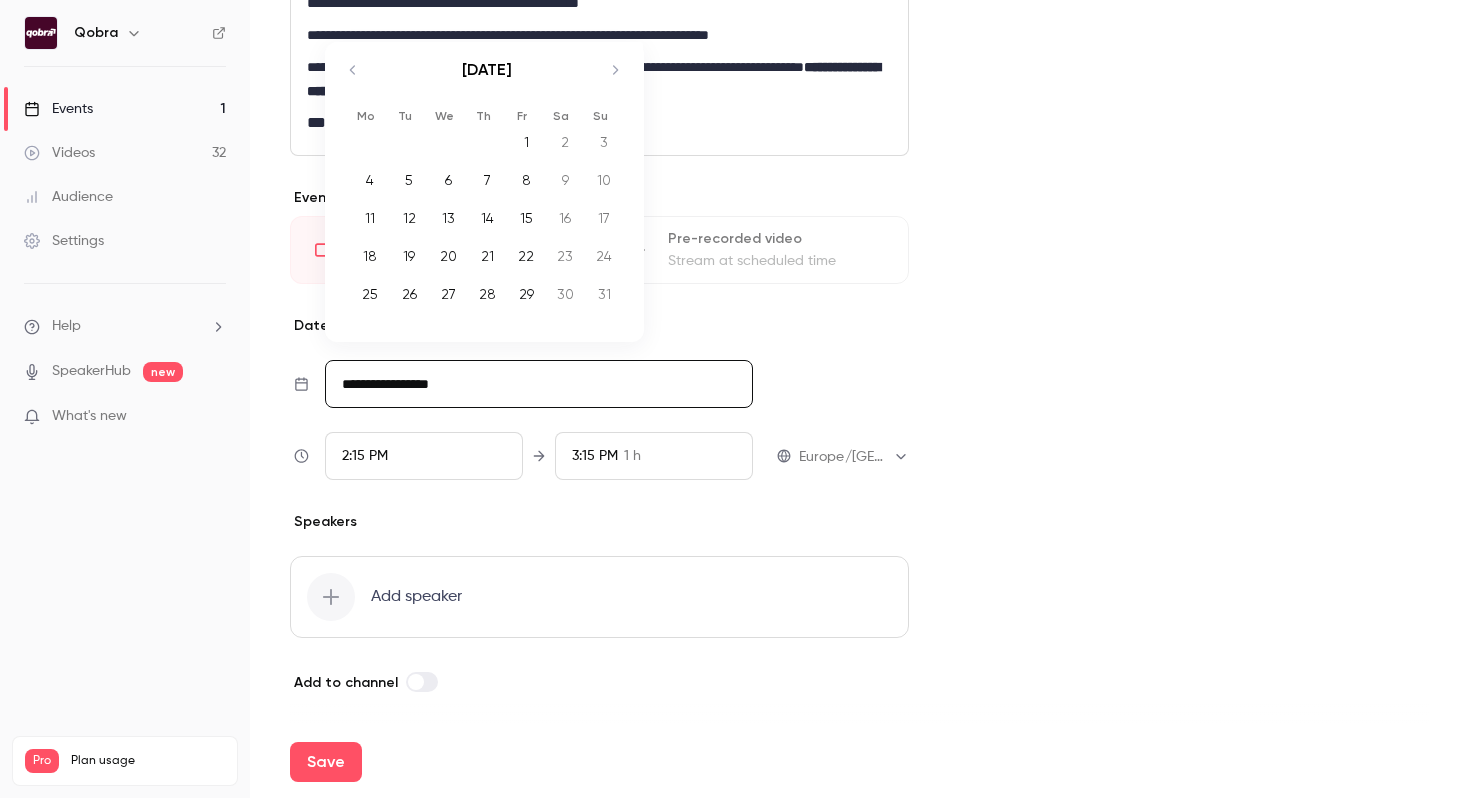click on "6" at bounding box center [448, 180] 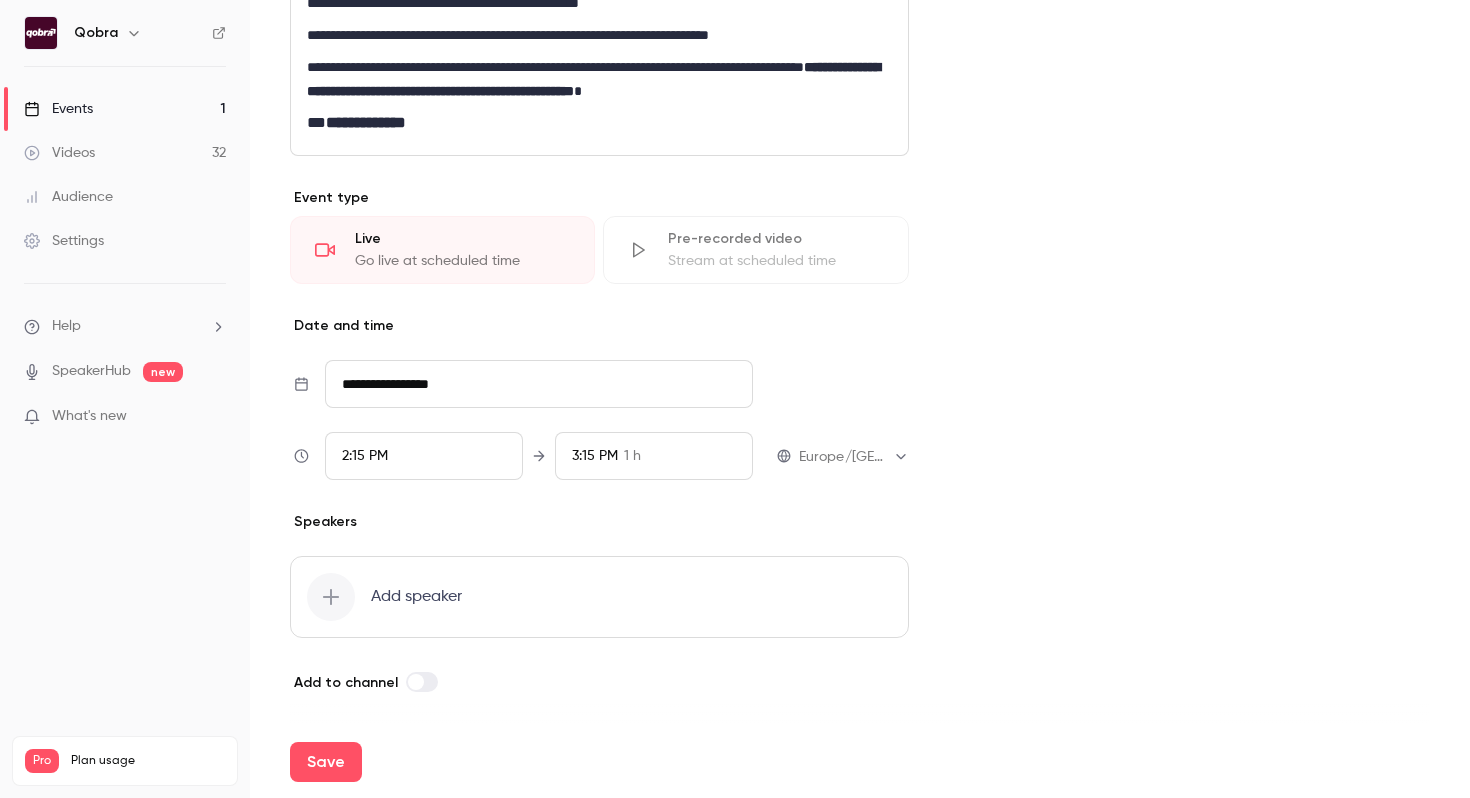 click on "2:15 PM" at bounding box center (365, 456) 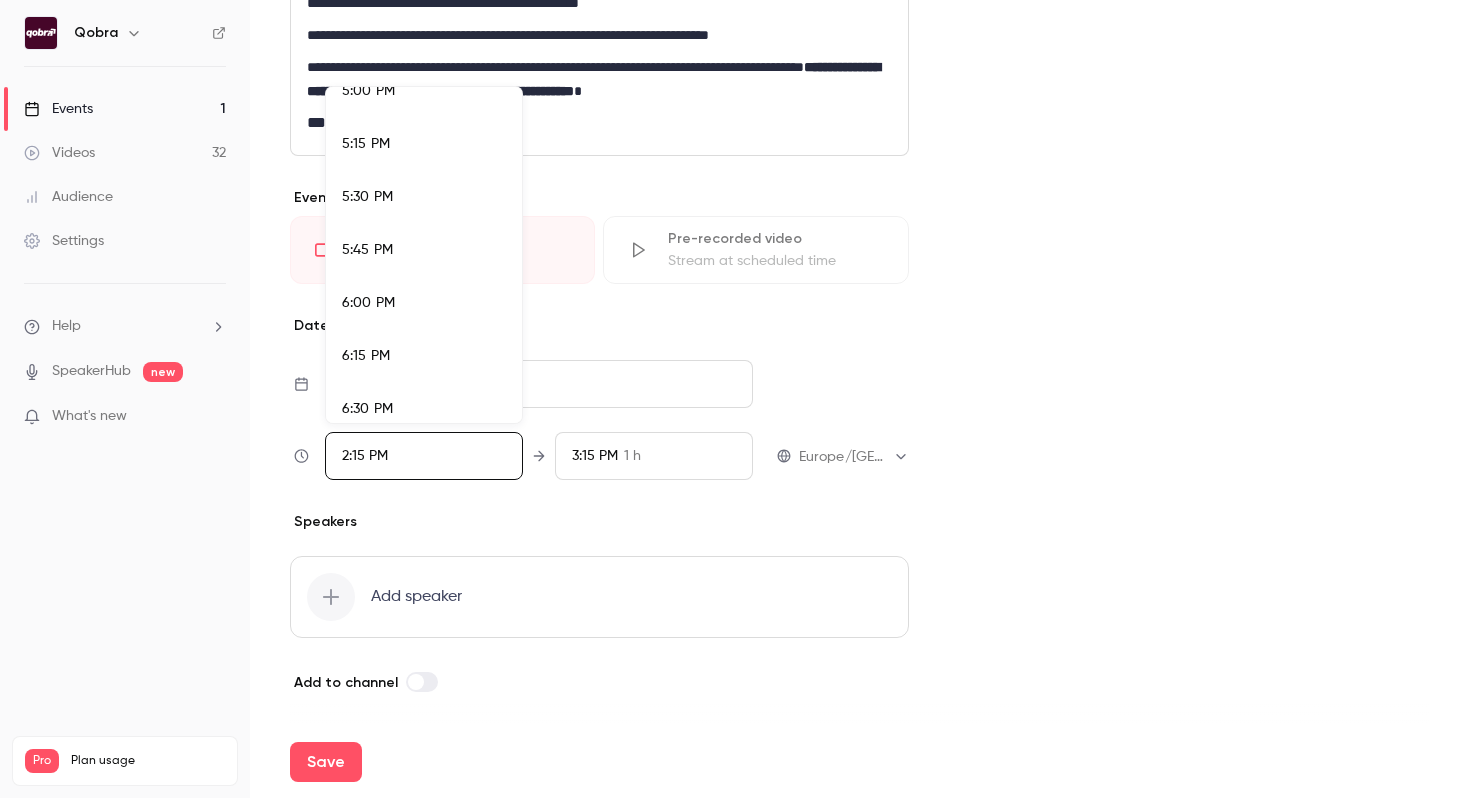 scroll, scrollTop: 3632, scrollLeft: 0, axis: vertical 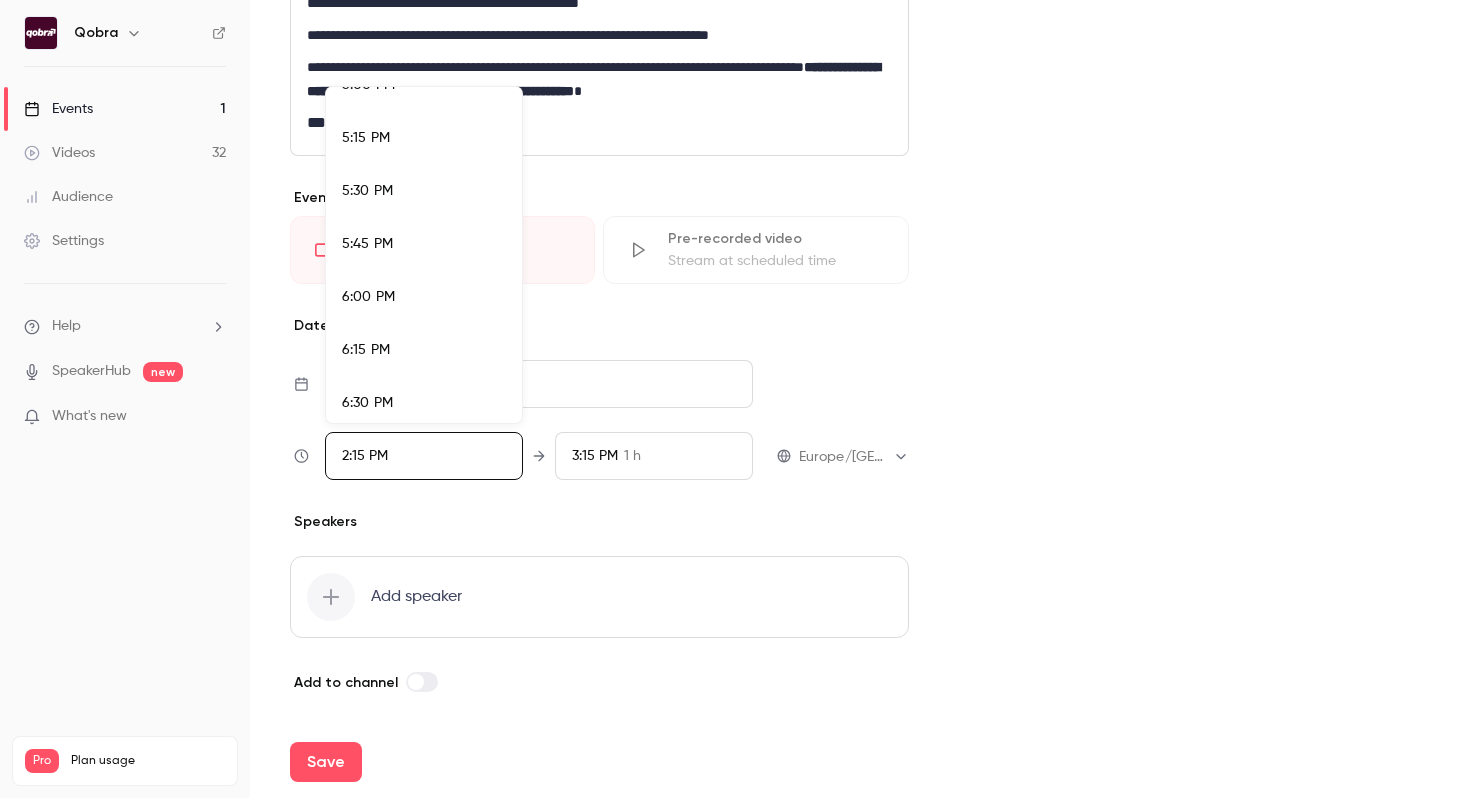 click on "6:00 PM" at bounding box center [424, 297] 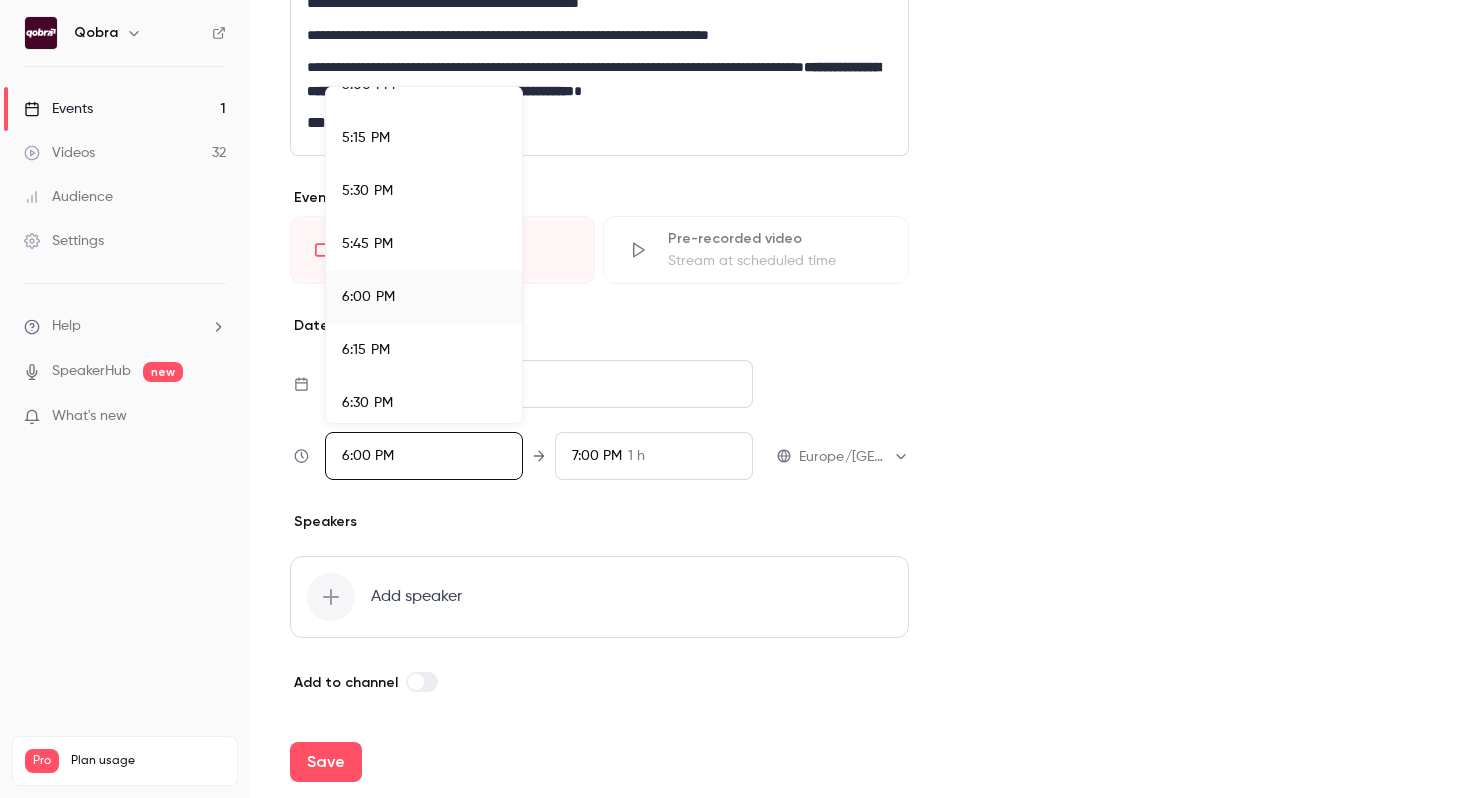 click at bounding box center (735, 399) 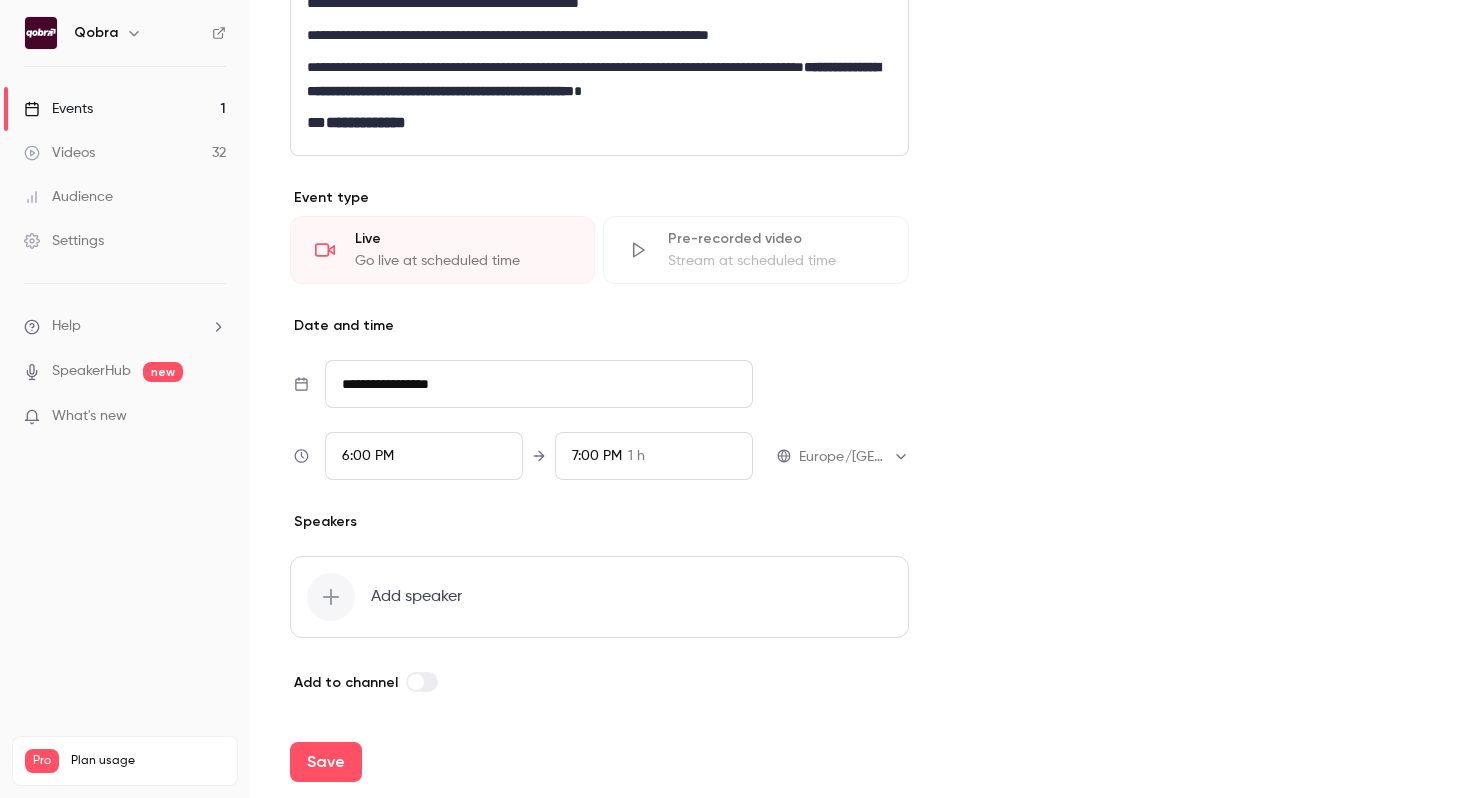 click on "7:00 PM" at bounding box center [597, 456] 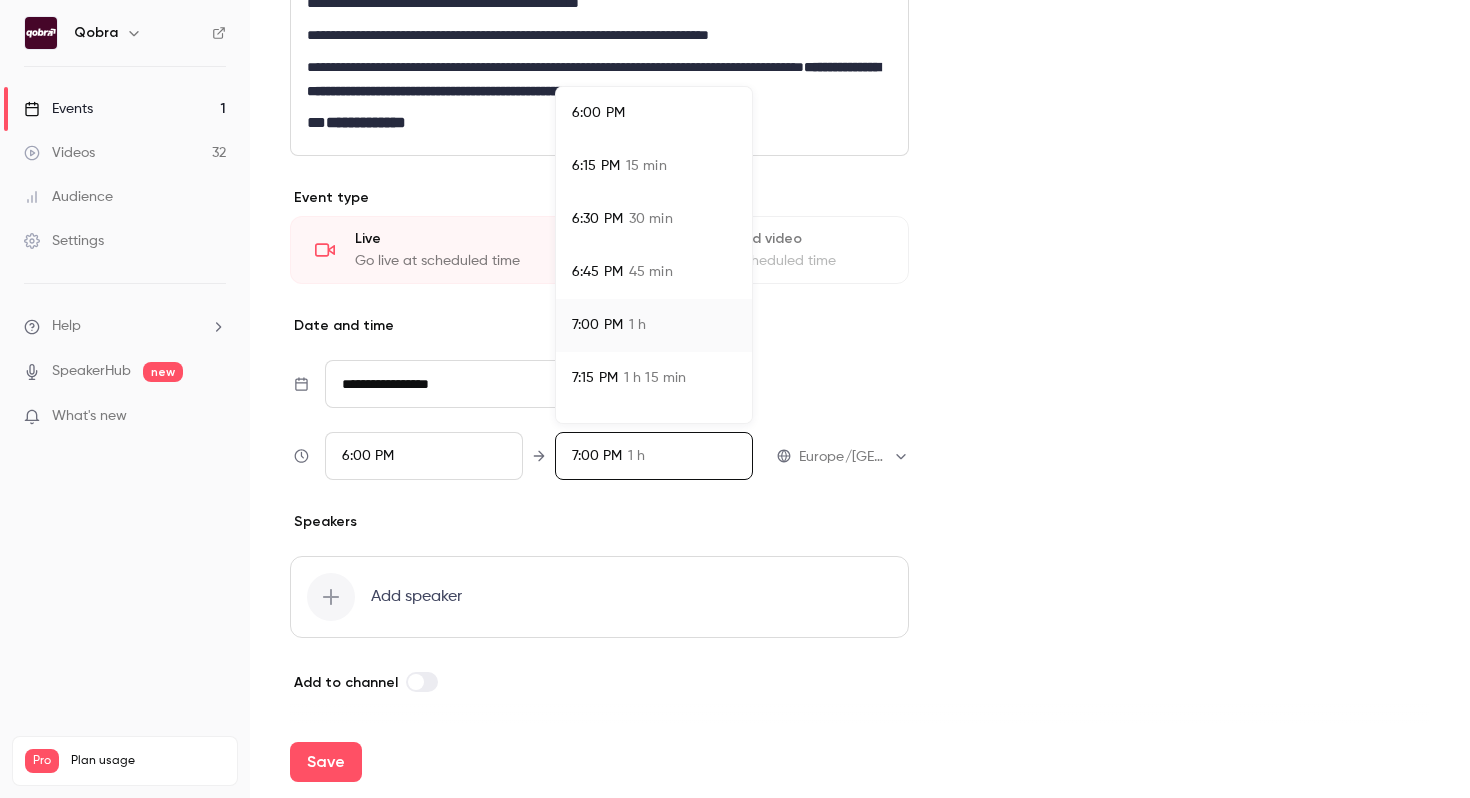 click on "45 min" at bounding box center (651, 272) 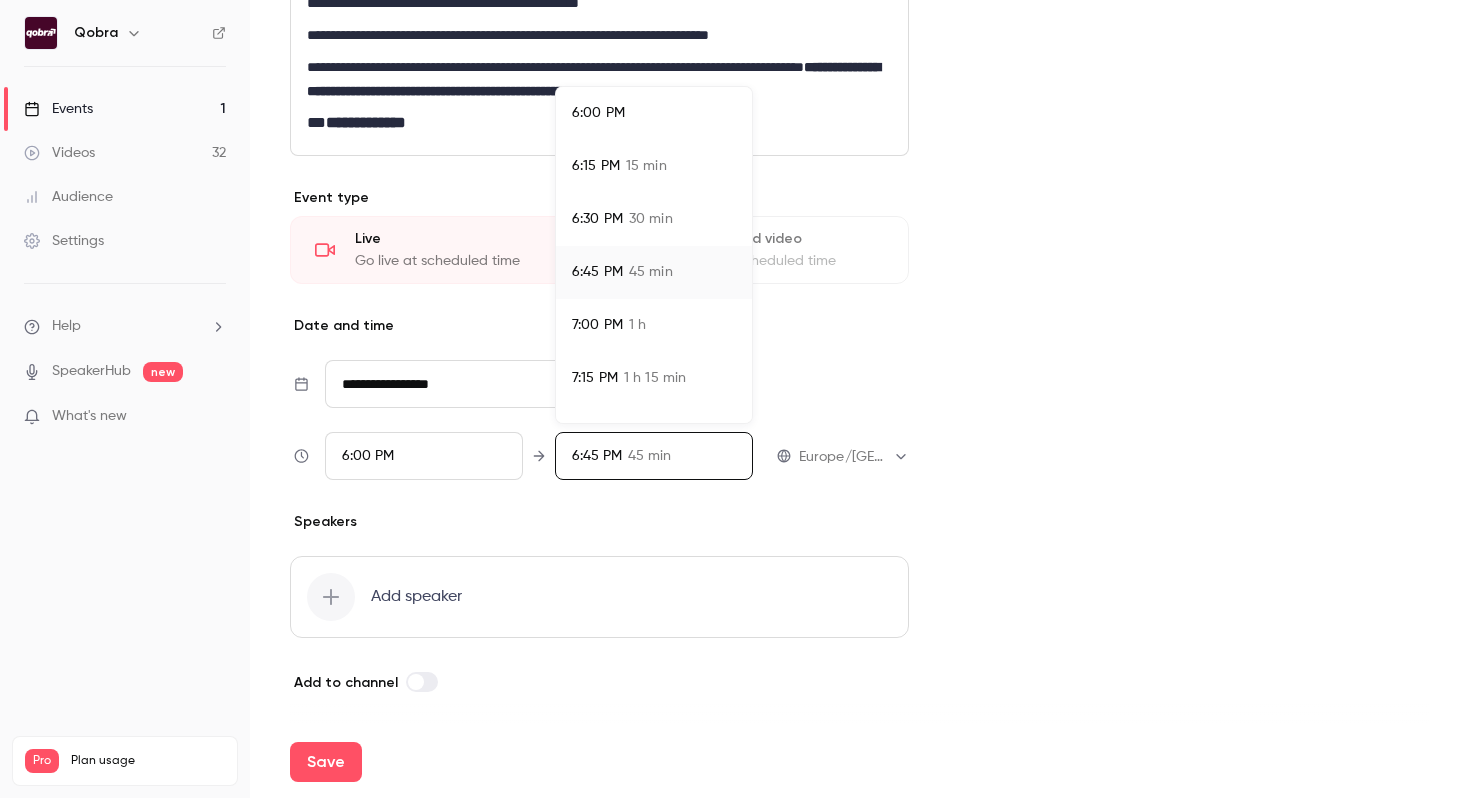 click at bounding box center [735, 399] 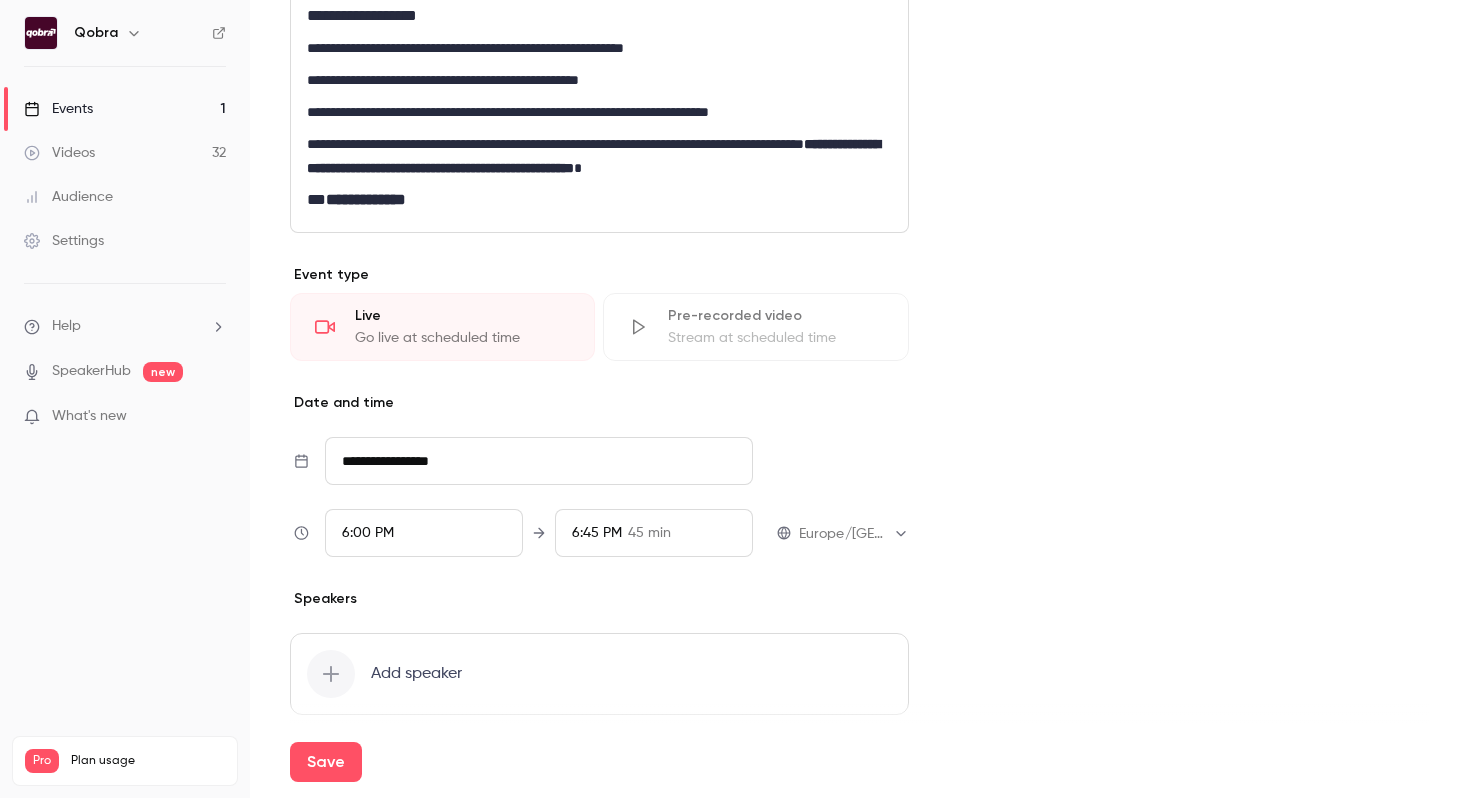 scroll, scrollTop: 648, scrollLeft: 0, axis: vertical 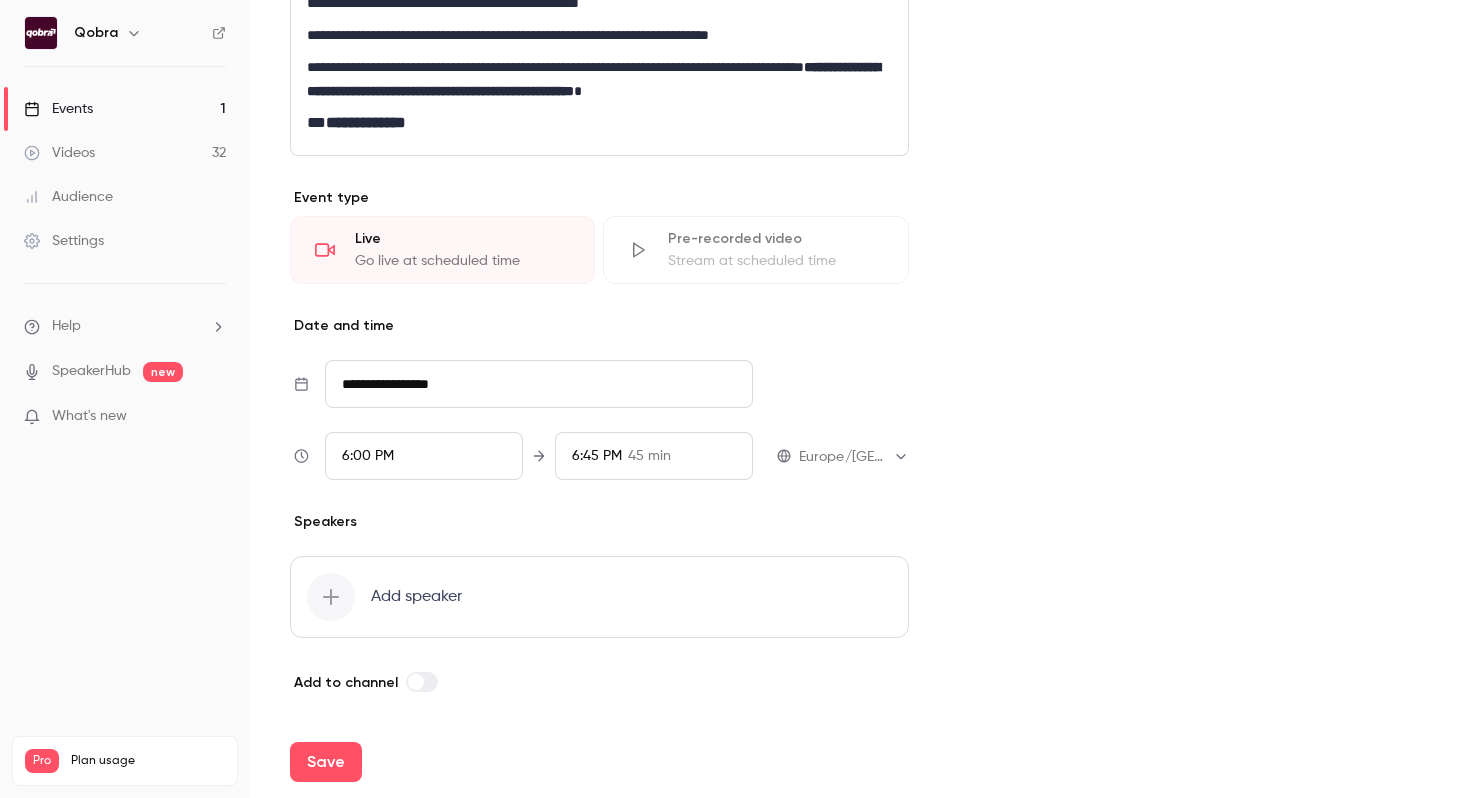 click 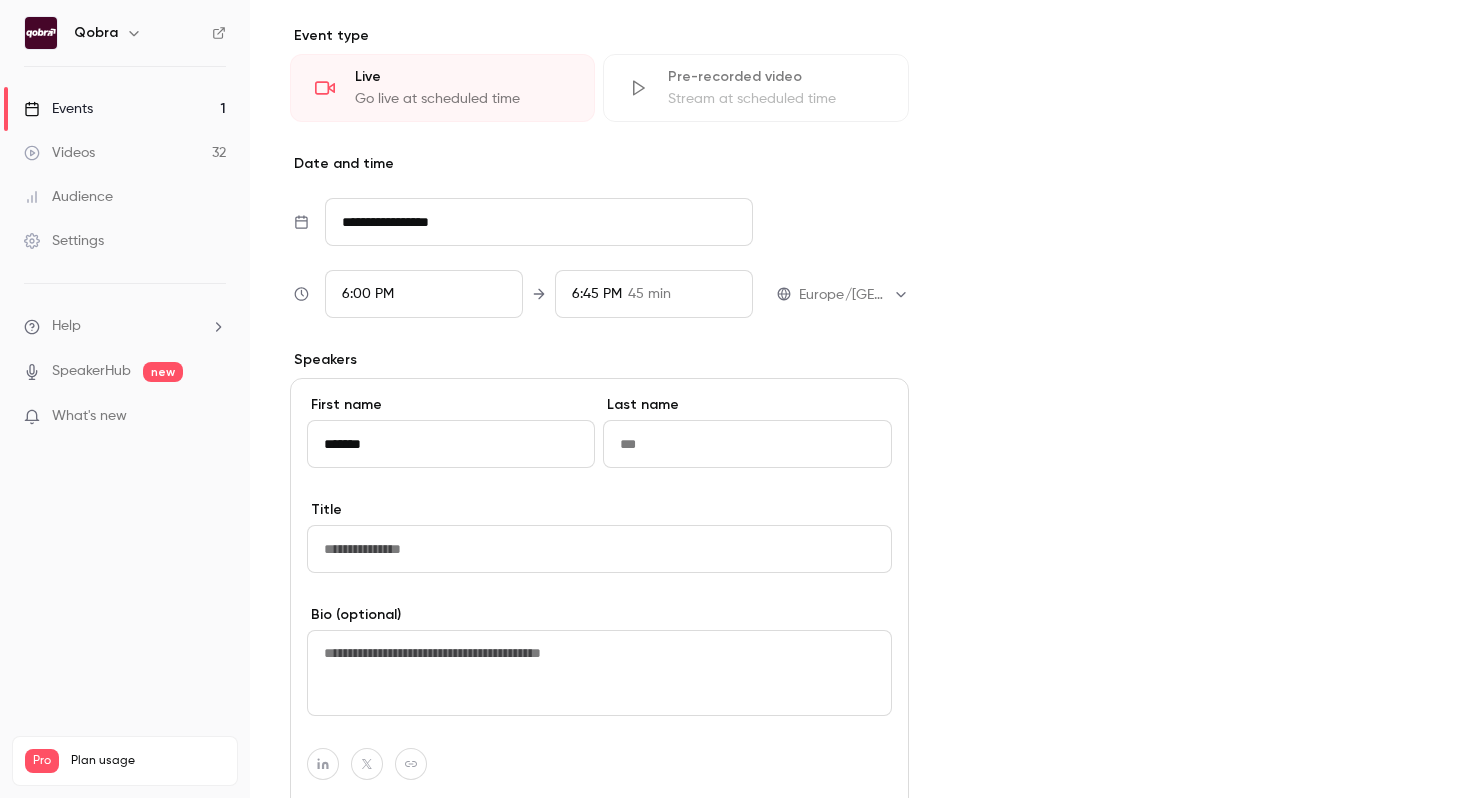 scroll, scrollTop: 819, scrollLeft: 0, axis: vertical 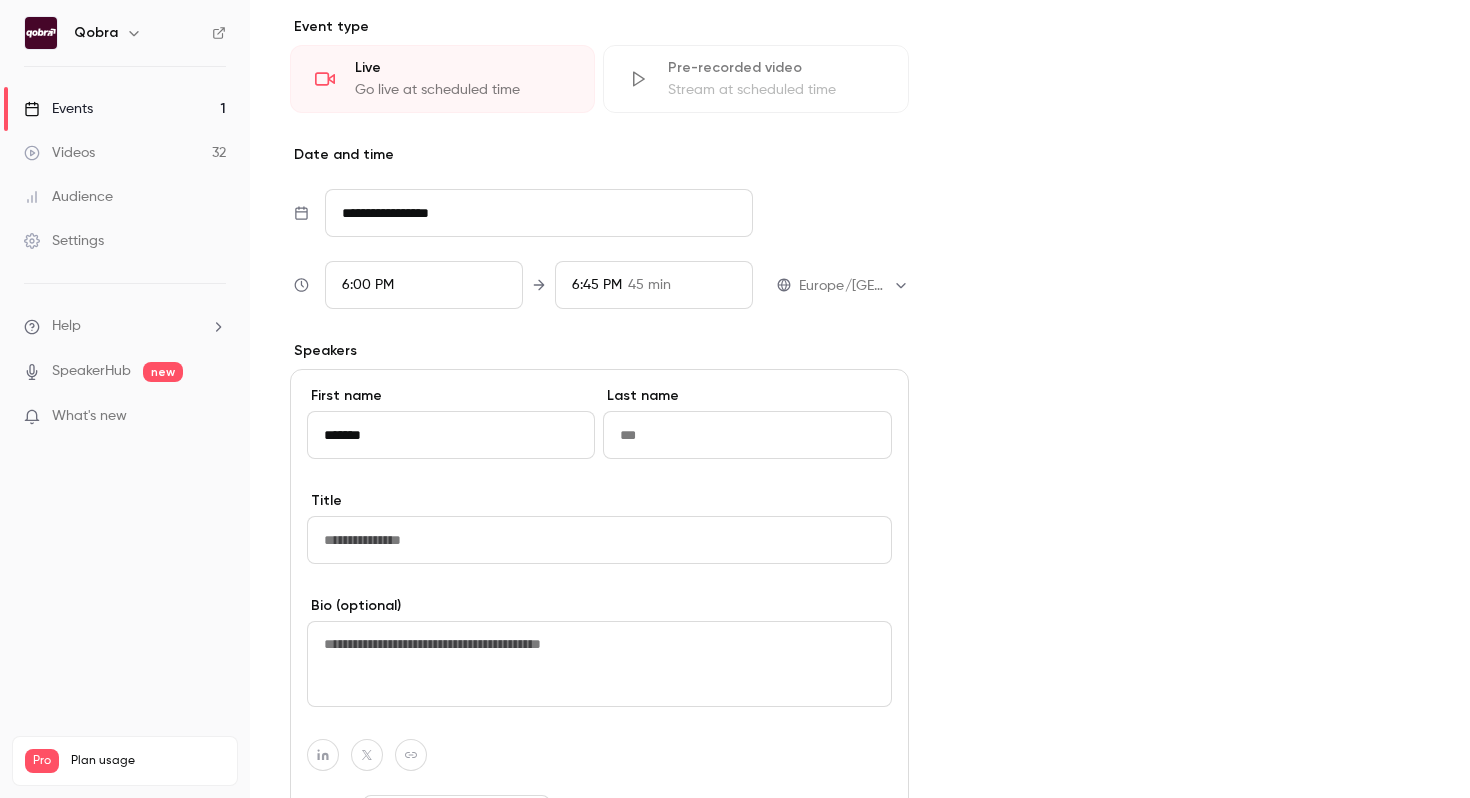 type on "*******" 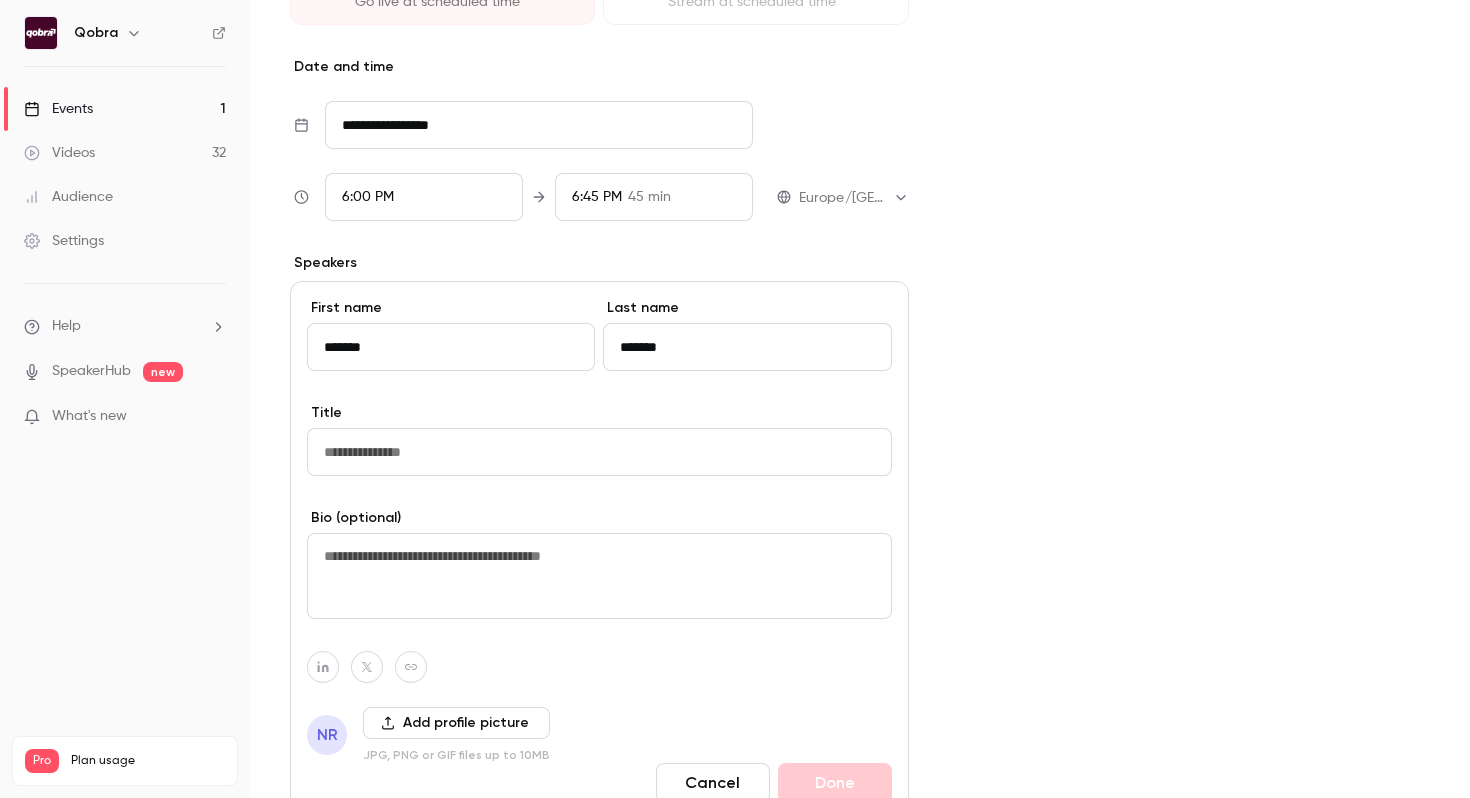 scroll, scrollTop: 925, scrollLeft: 0, axis: vertical 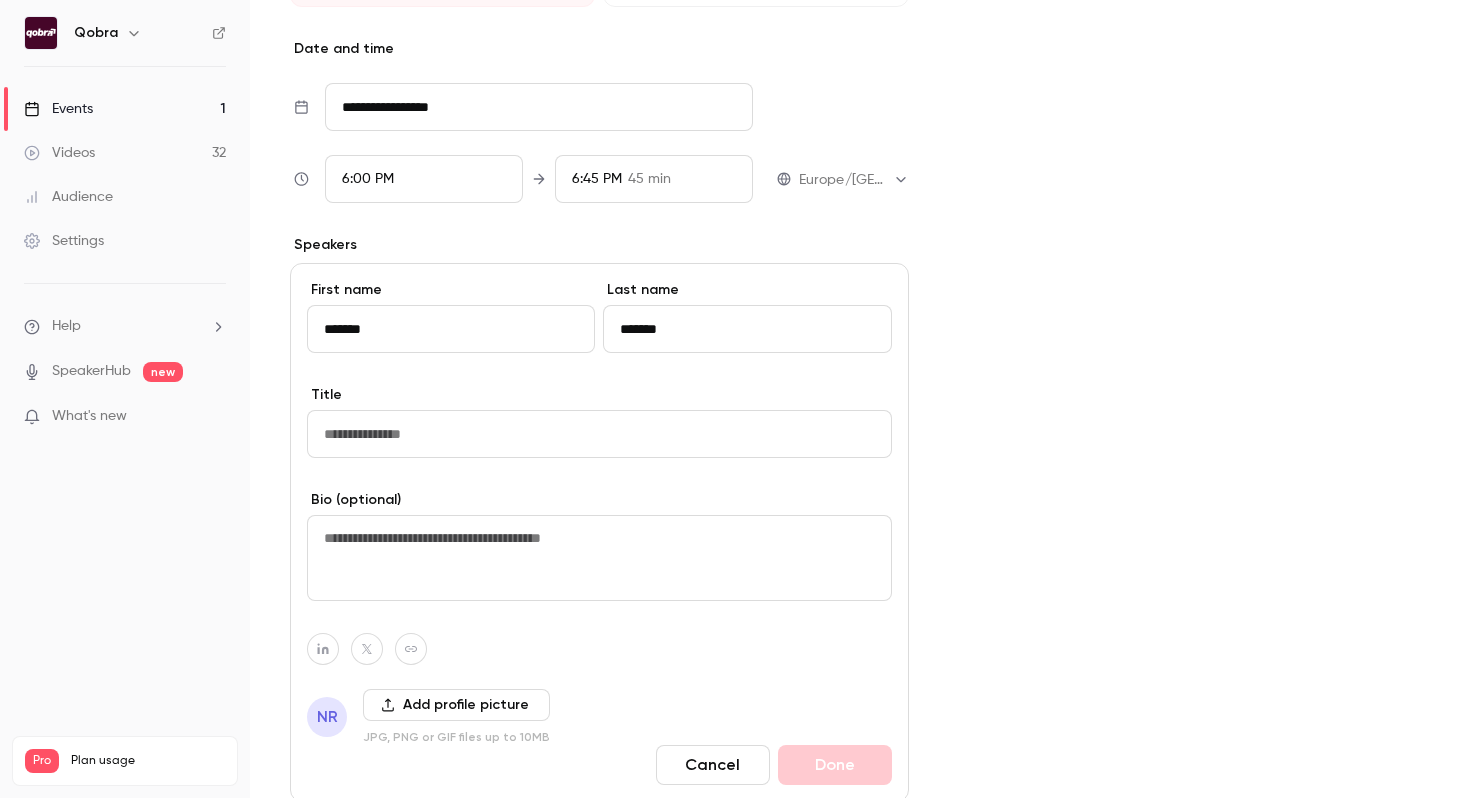 type on "*******" 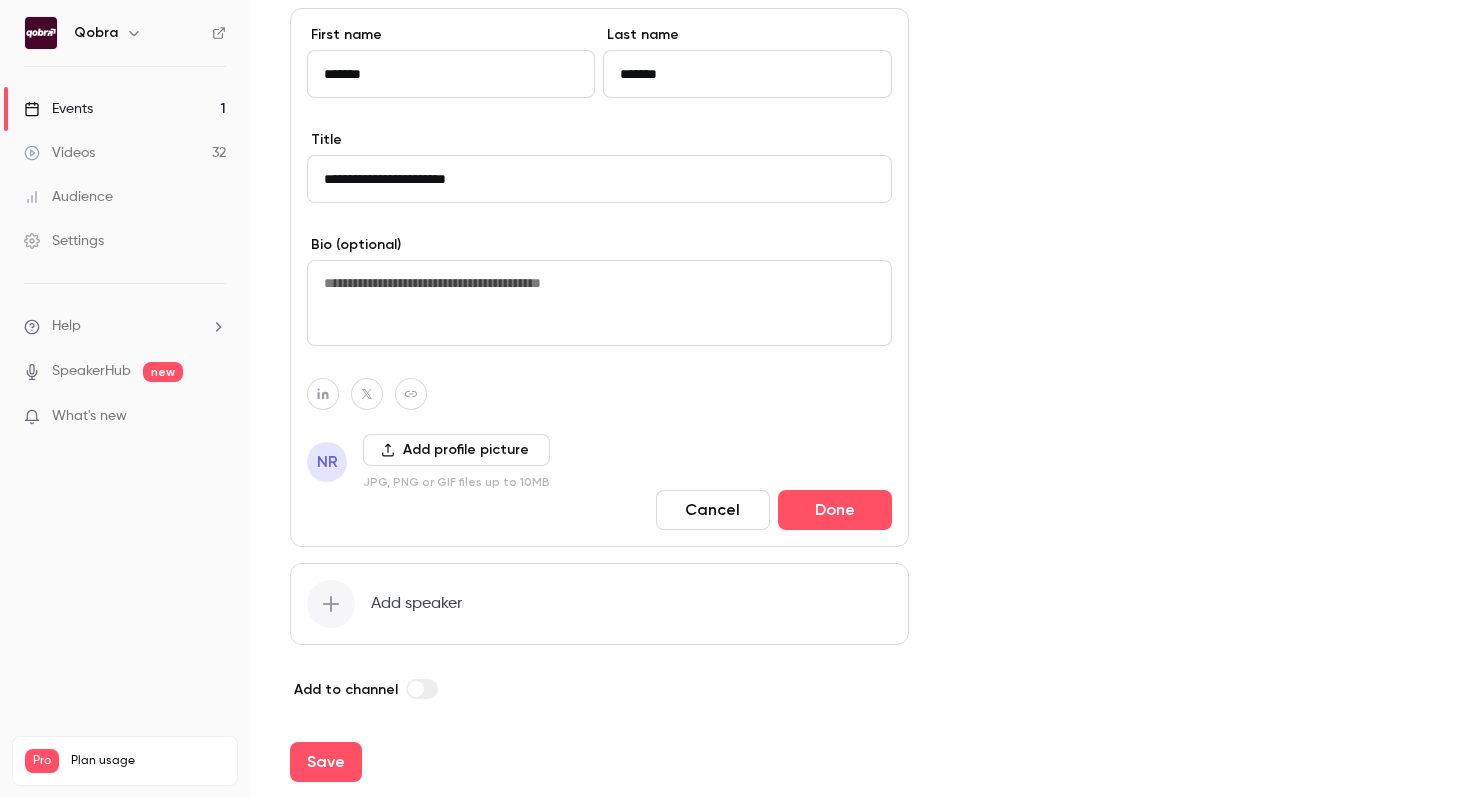scroll, scrollTop: 1182, scrollLeft: 0, axis: vertical 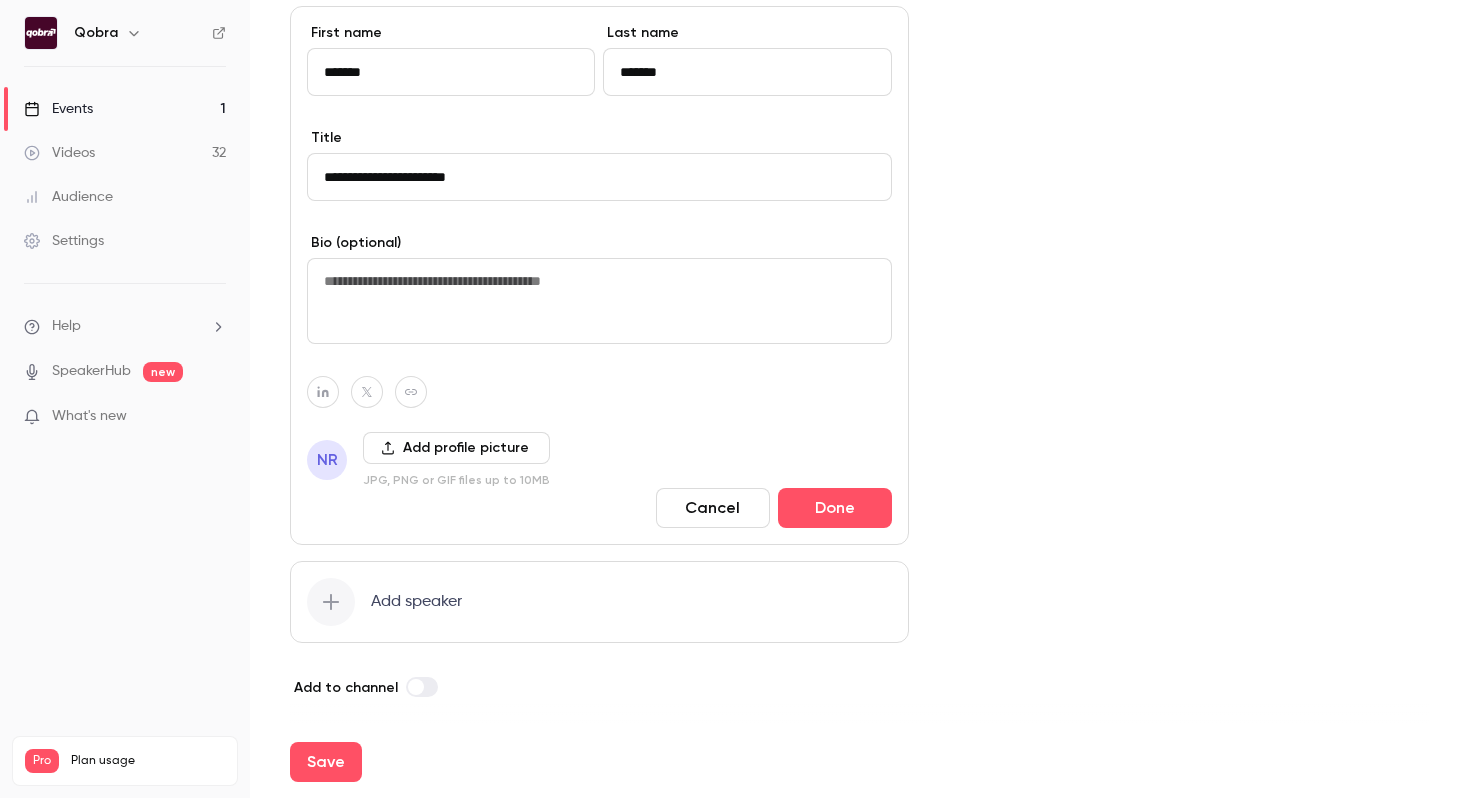 type on "**********" 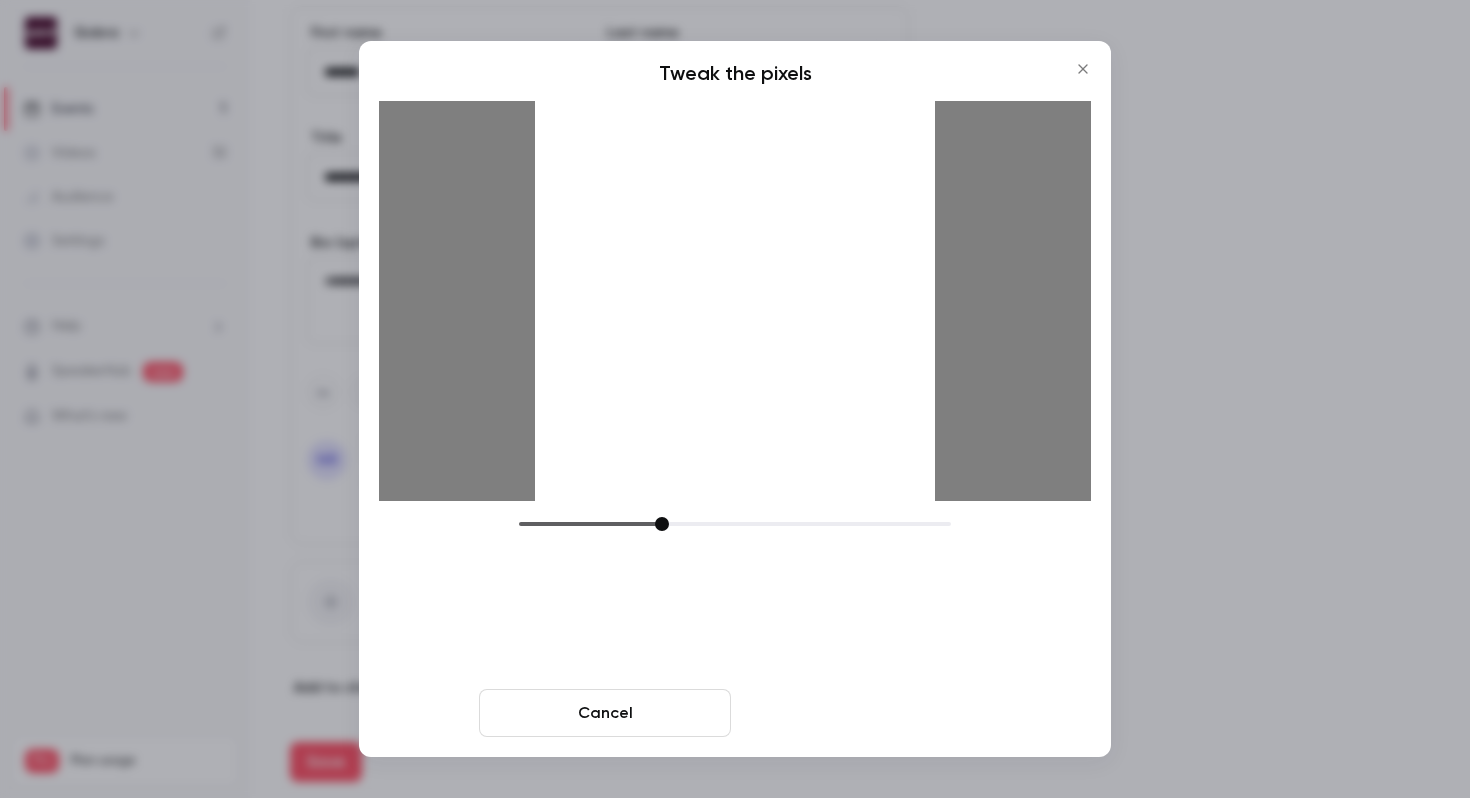 click on "Crop and save" at bounding box center [865, 713] 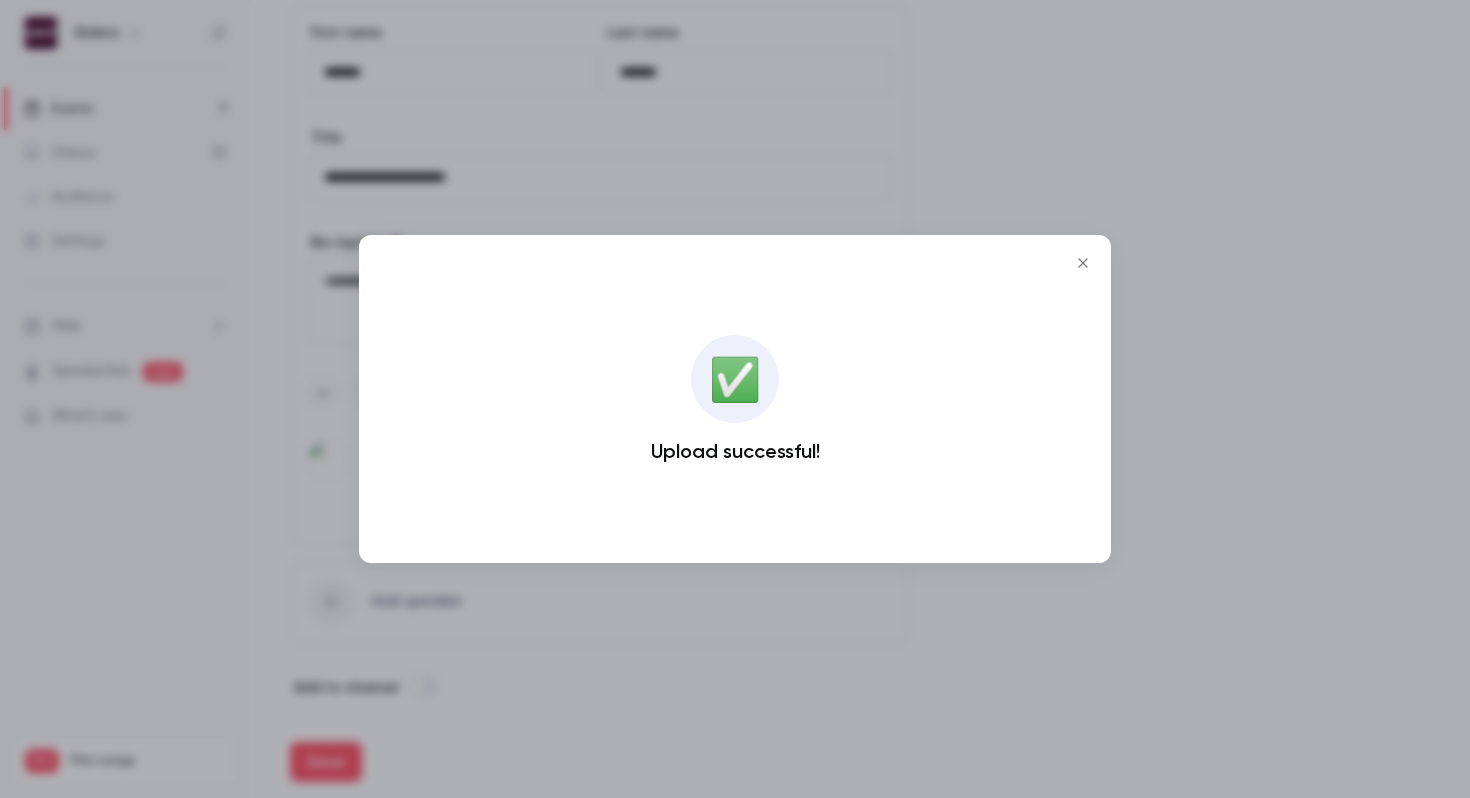 click 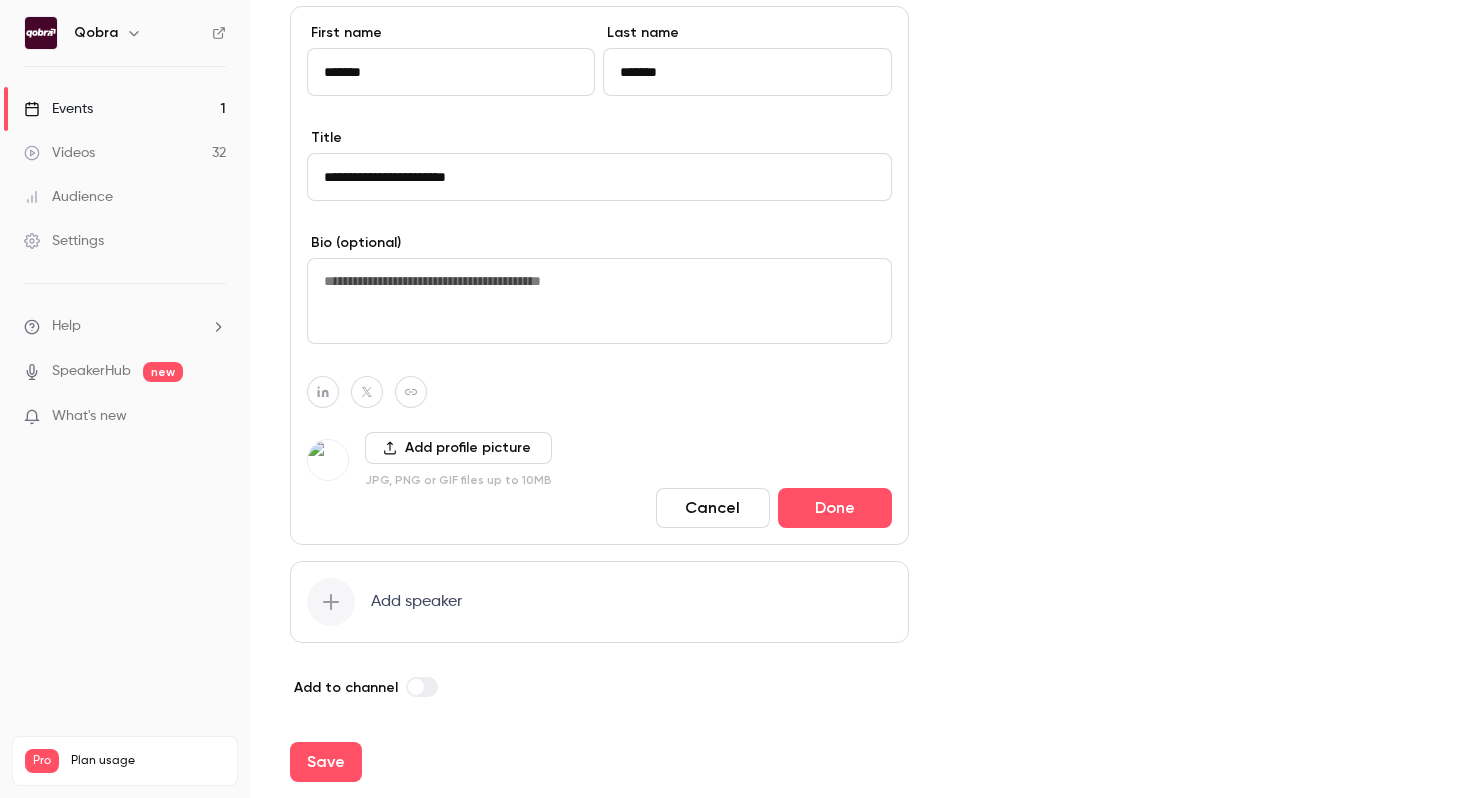 click at bounding box center (323, 392) 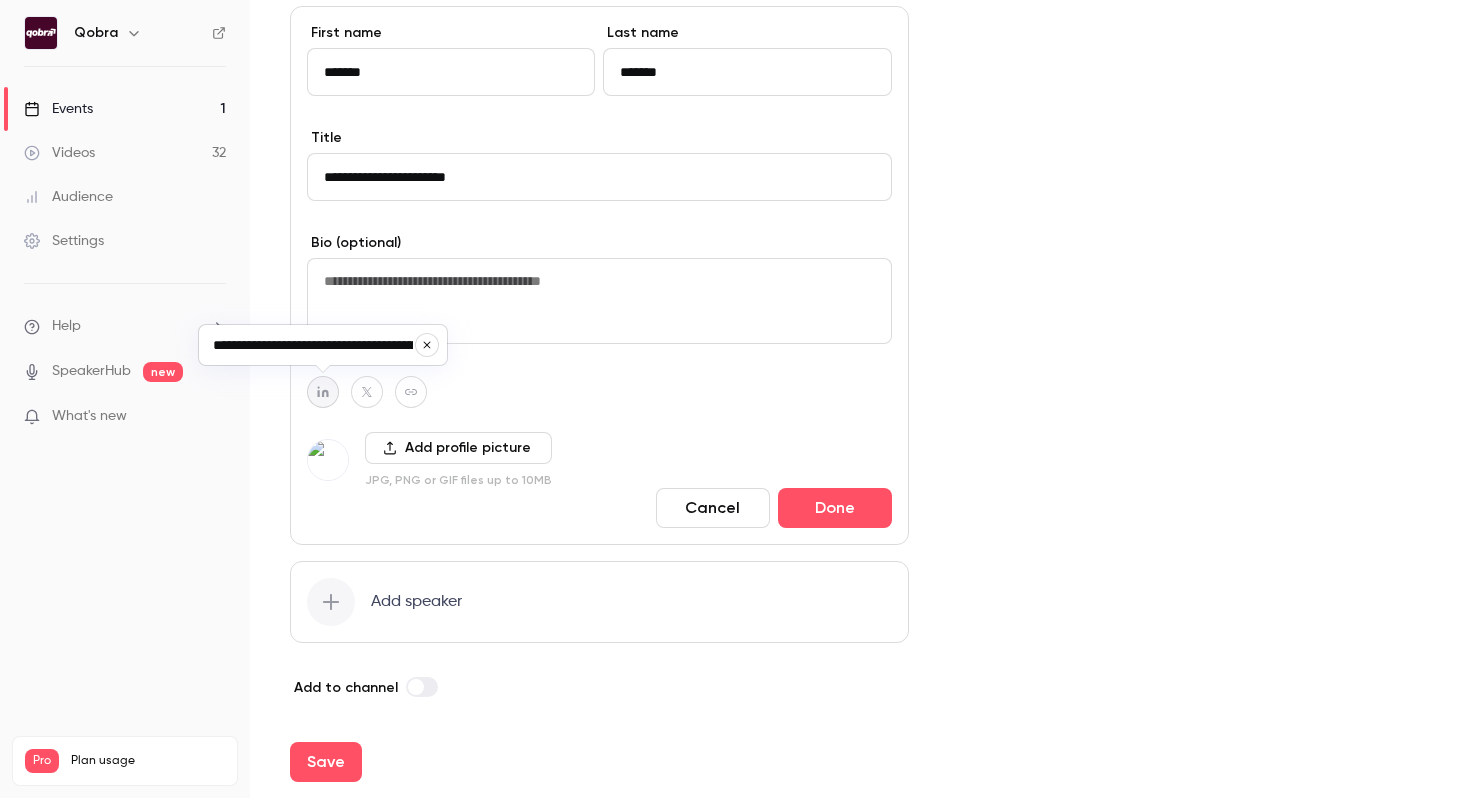 scroll, scrollTop: 0, scrollLeft: 143, axis: horizontal 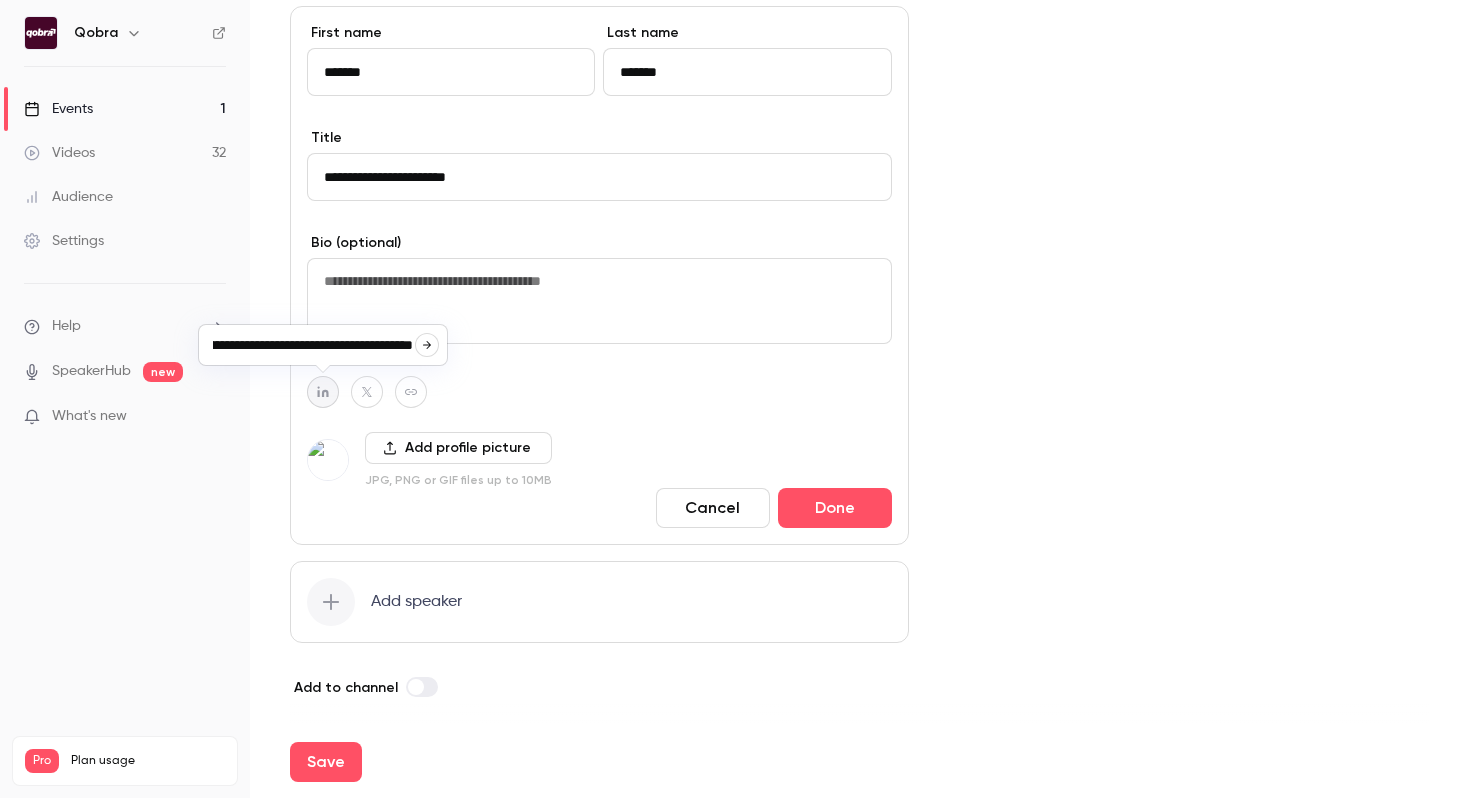 click 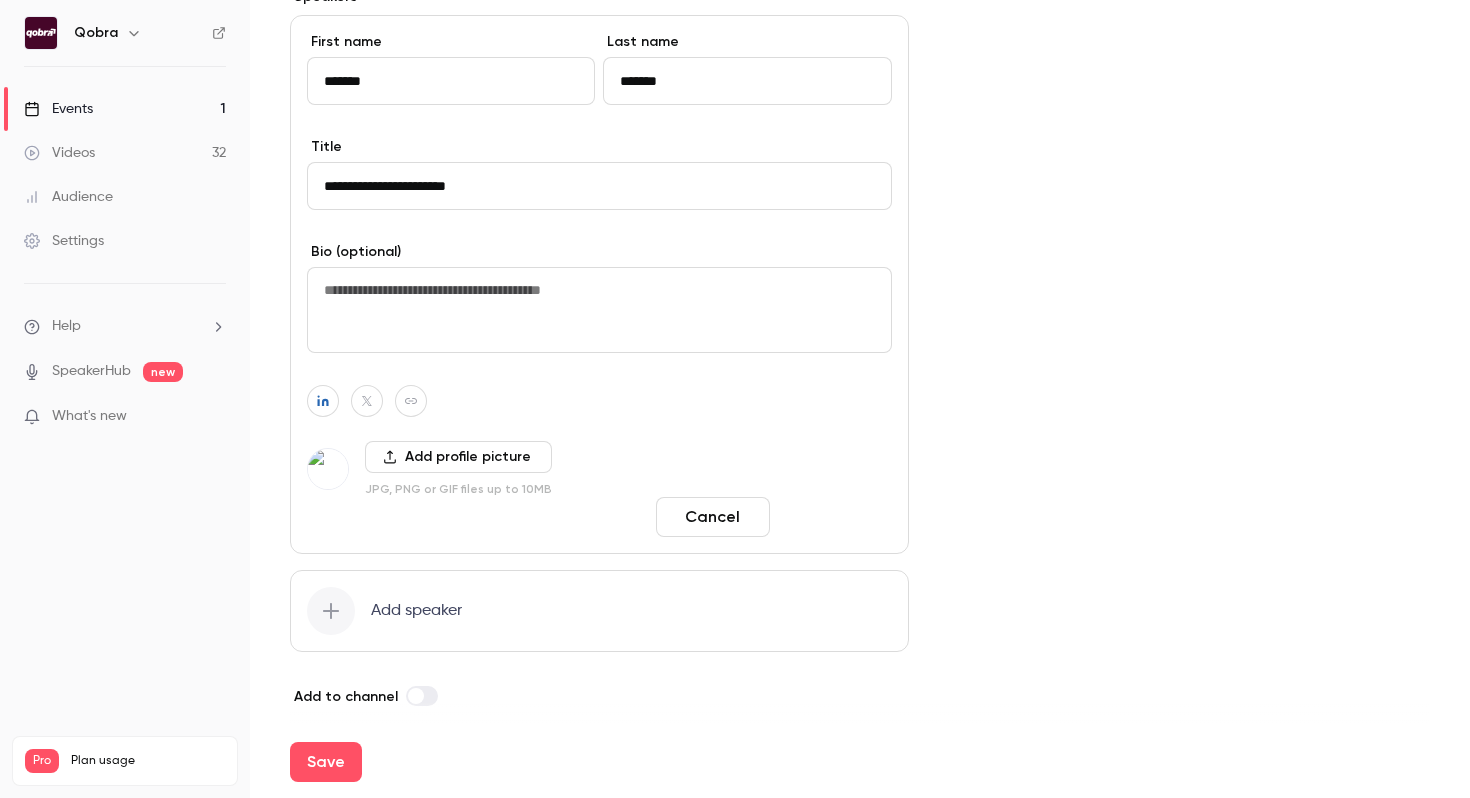 click on "Done" at bounding box center [835, 517] 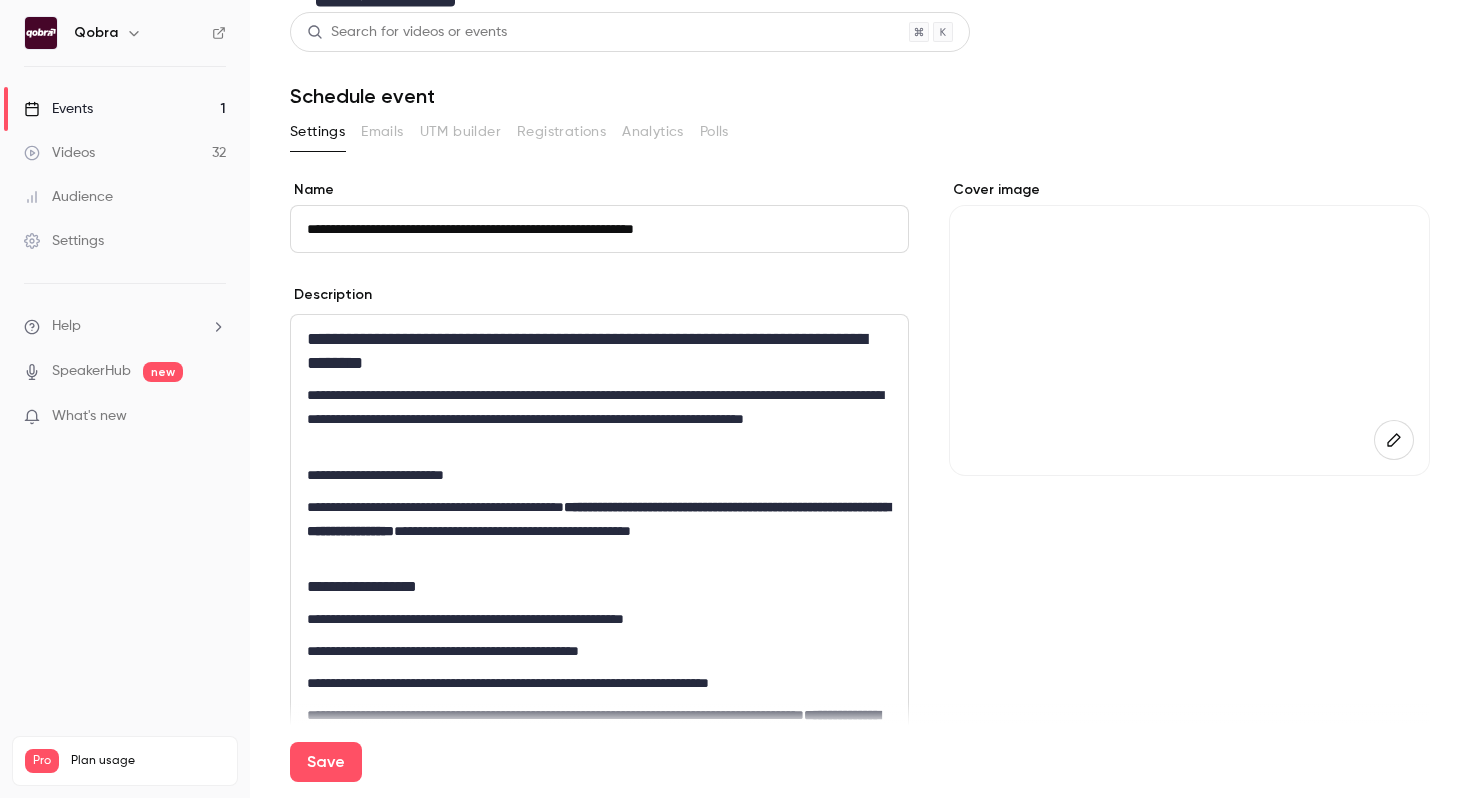 scroll, scrollTop: 744, scrollLeft: 0, axis: vertical 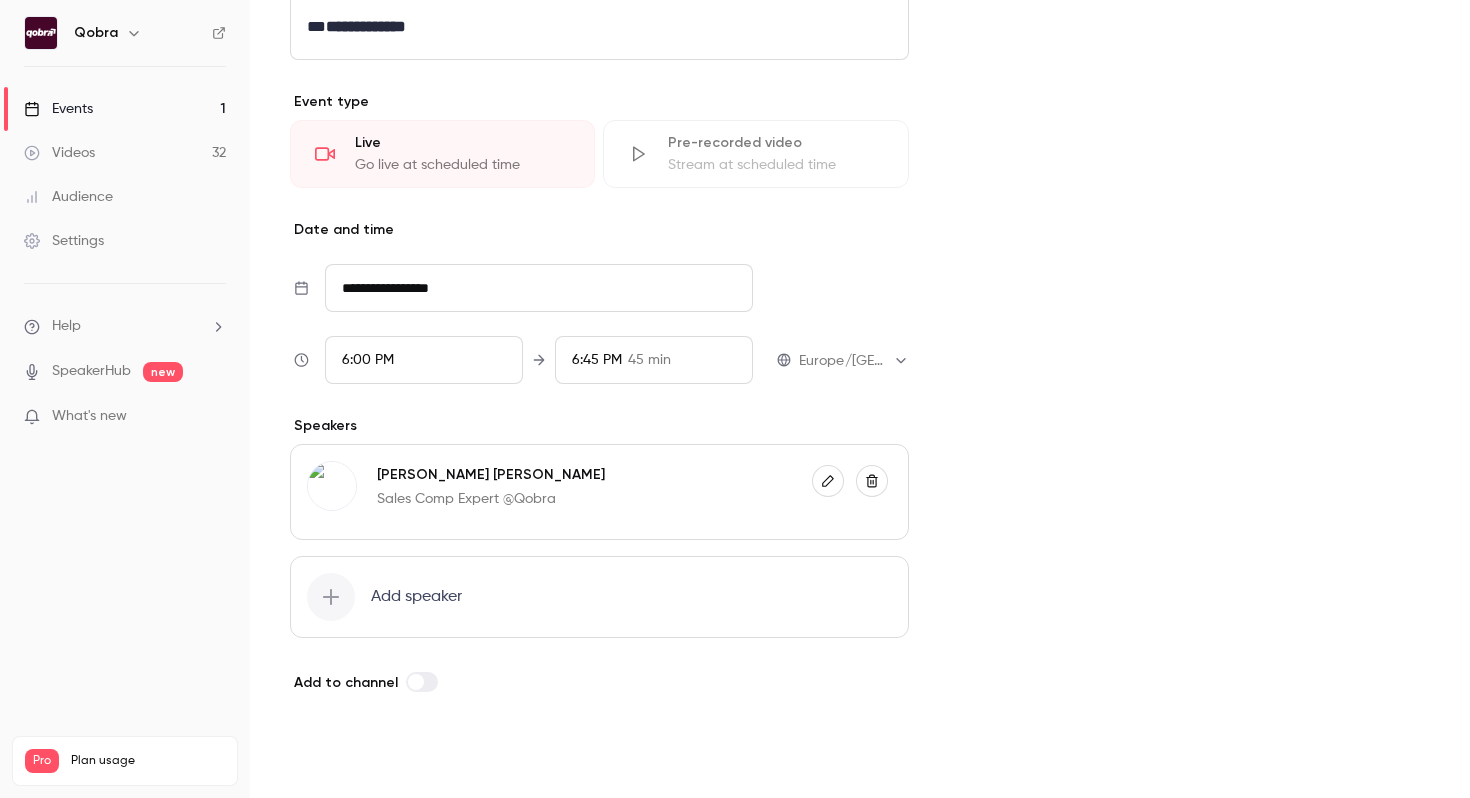 click on "Save" at bounding box center (326, 762) 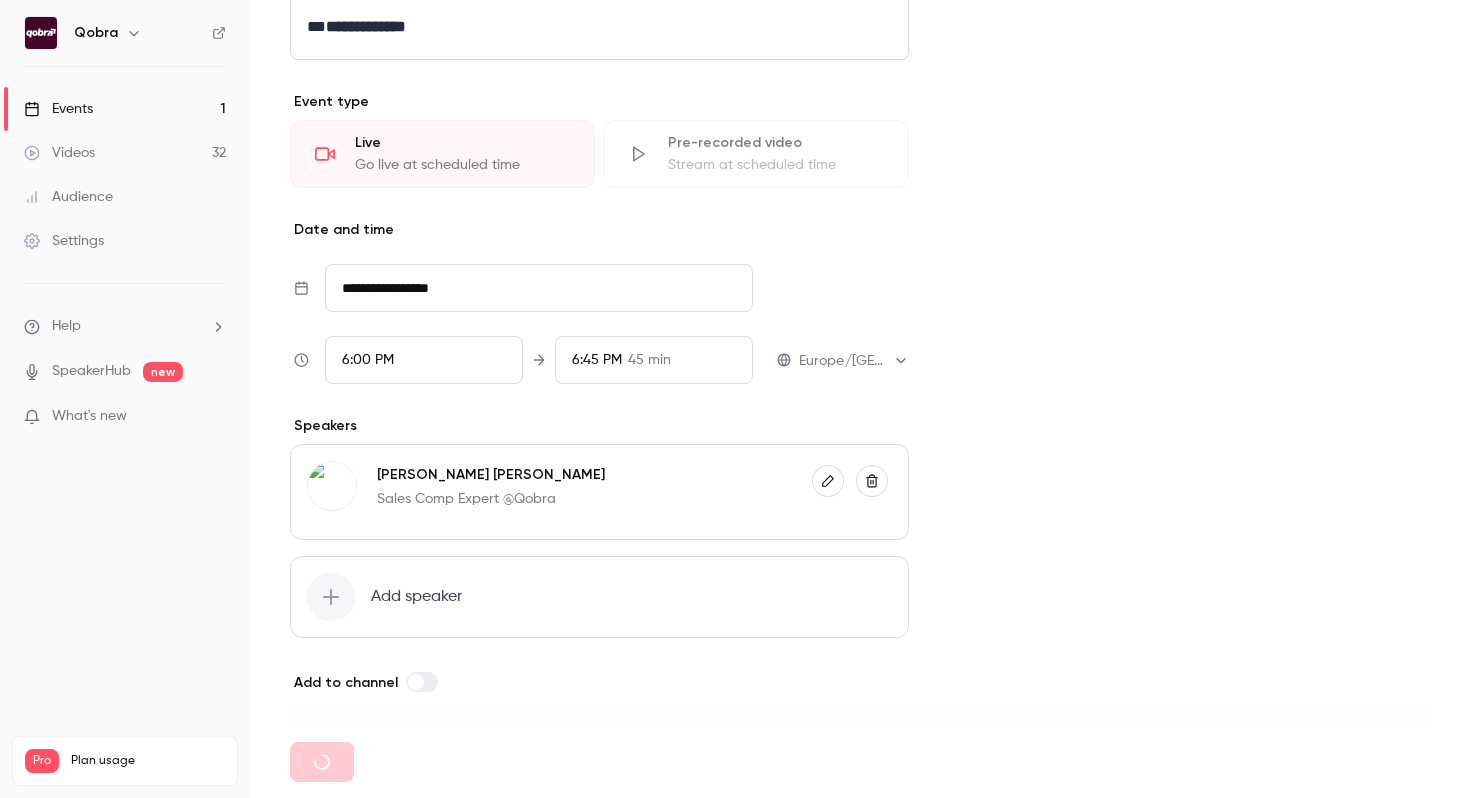 type 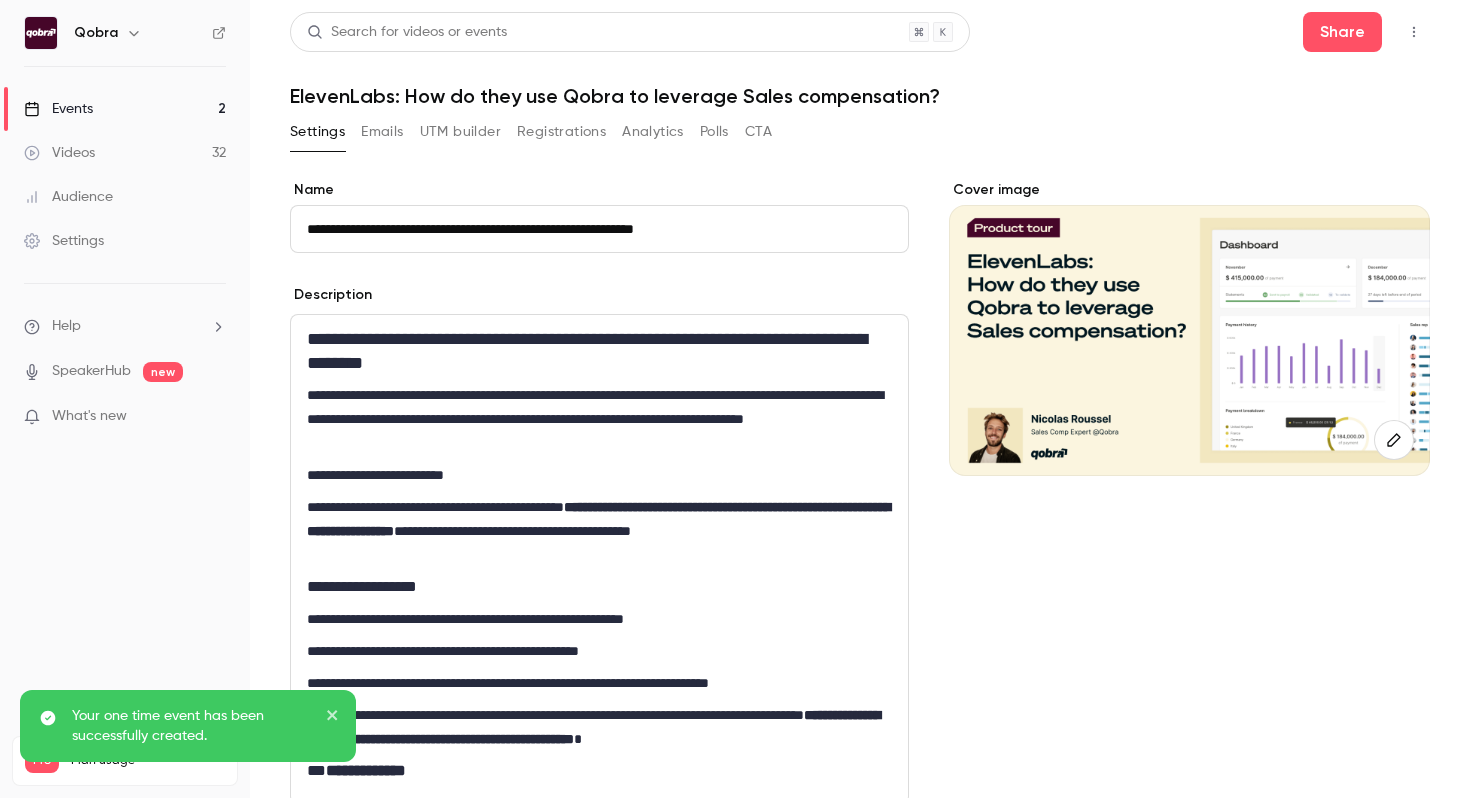 scroll, scrollTop: 752, scrollLeft: 0, axis: vertical 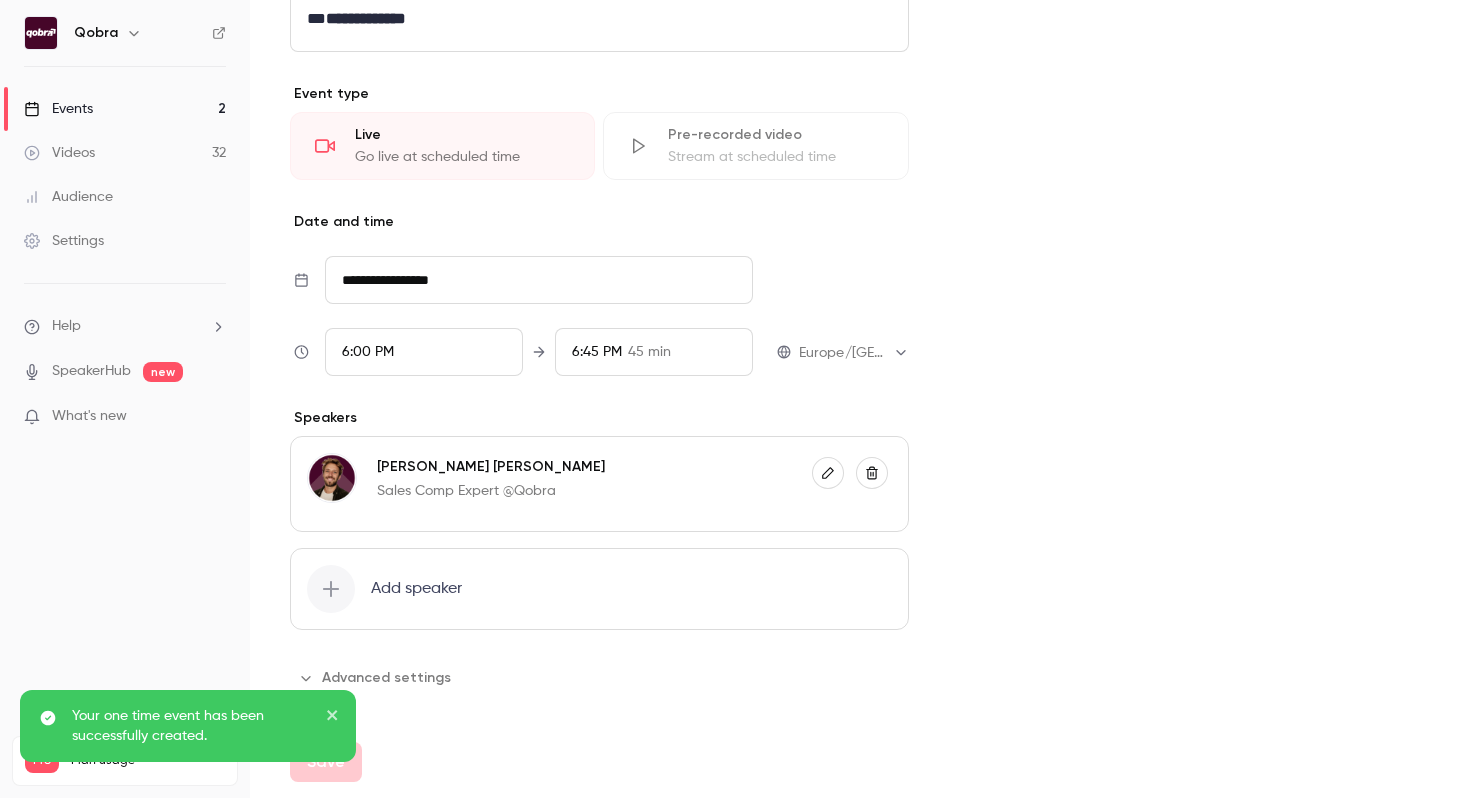 click 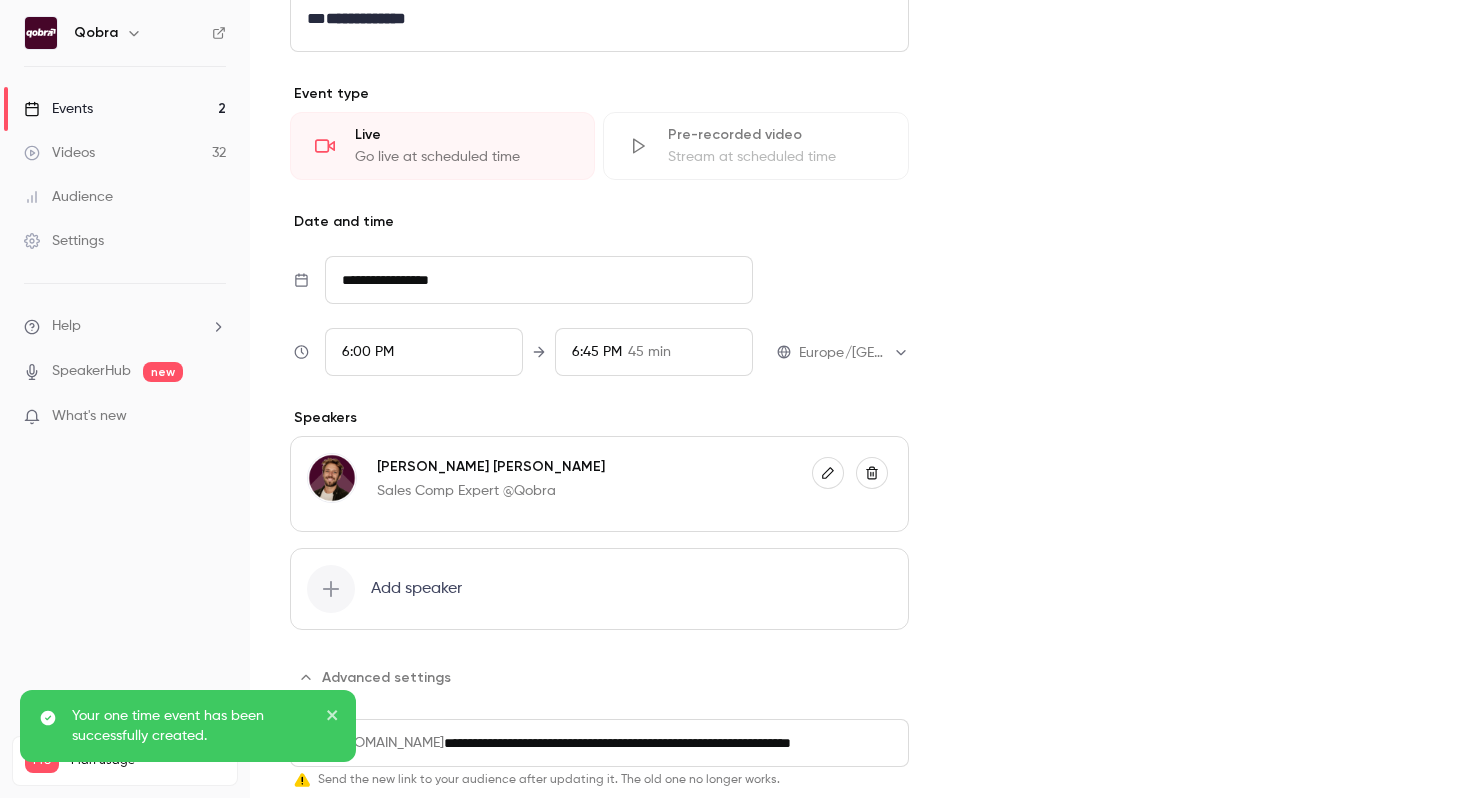 click 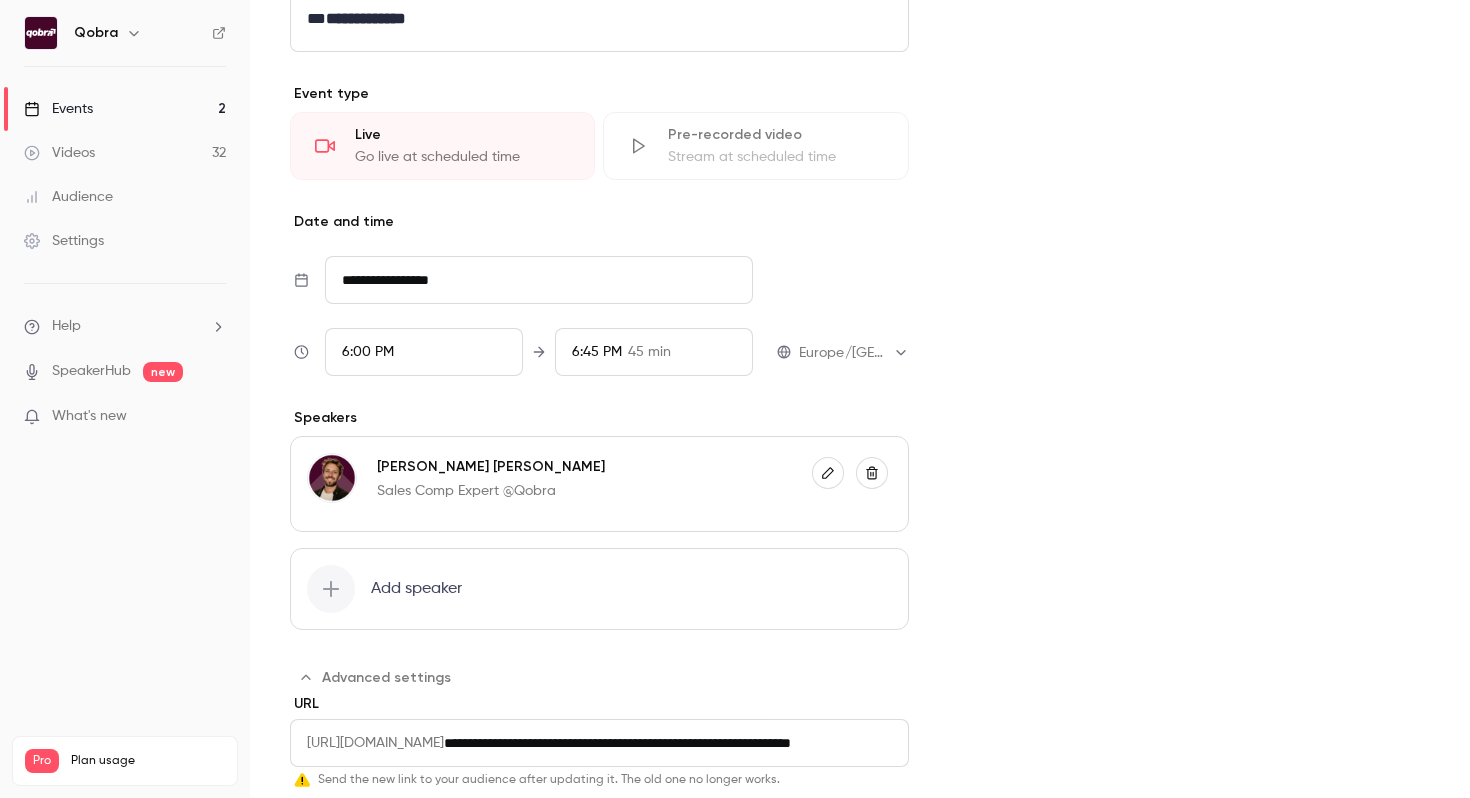 scroll, scrollTop: 905, scrollLeft: 0, axis: vertical 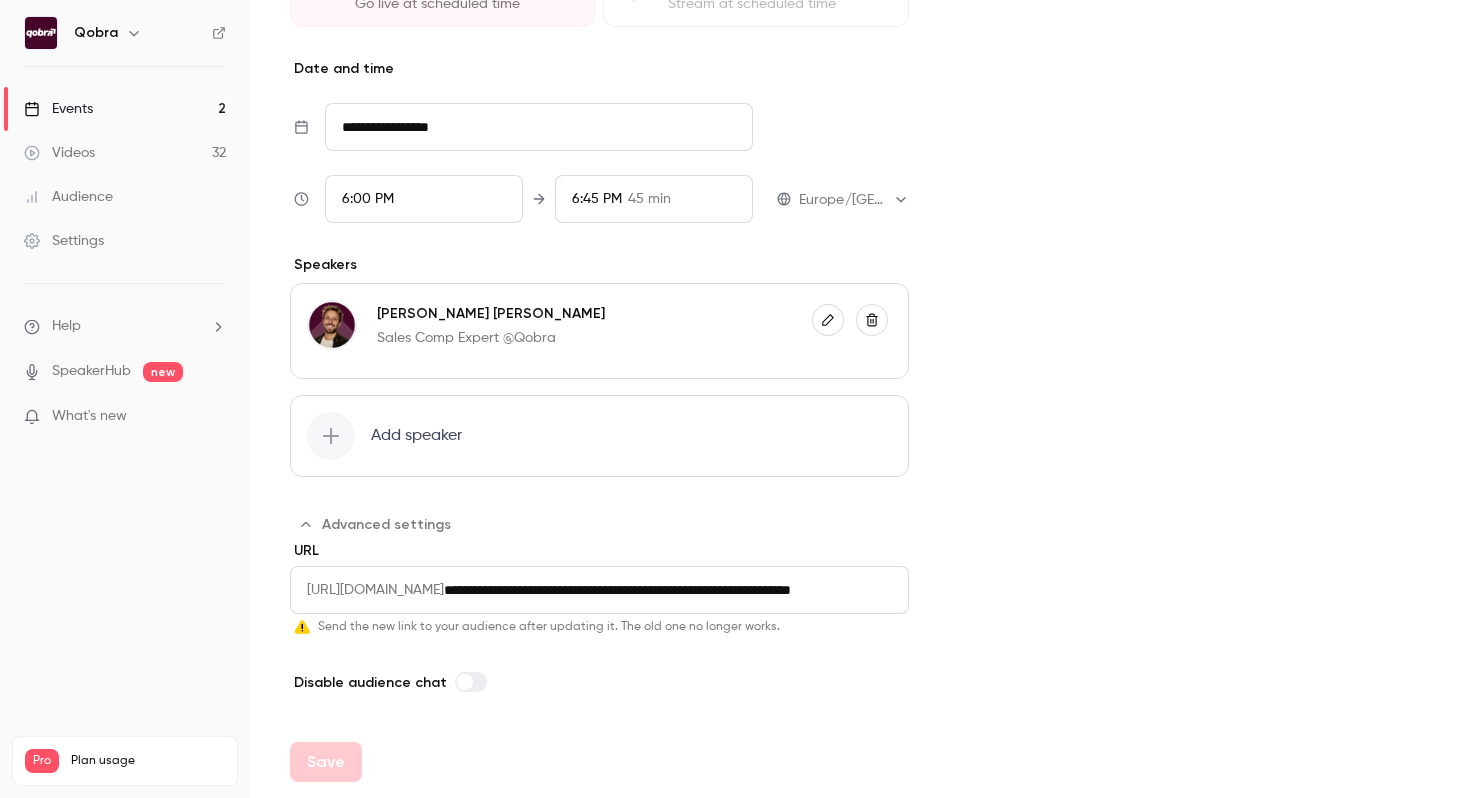 click 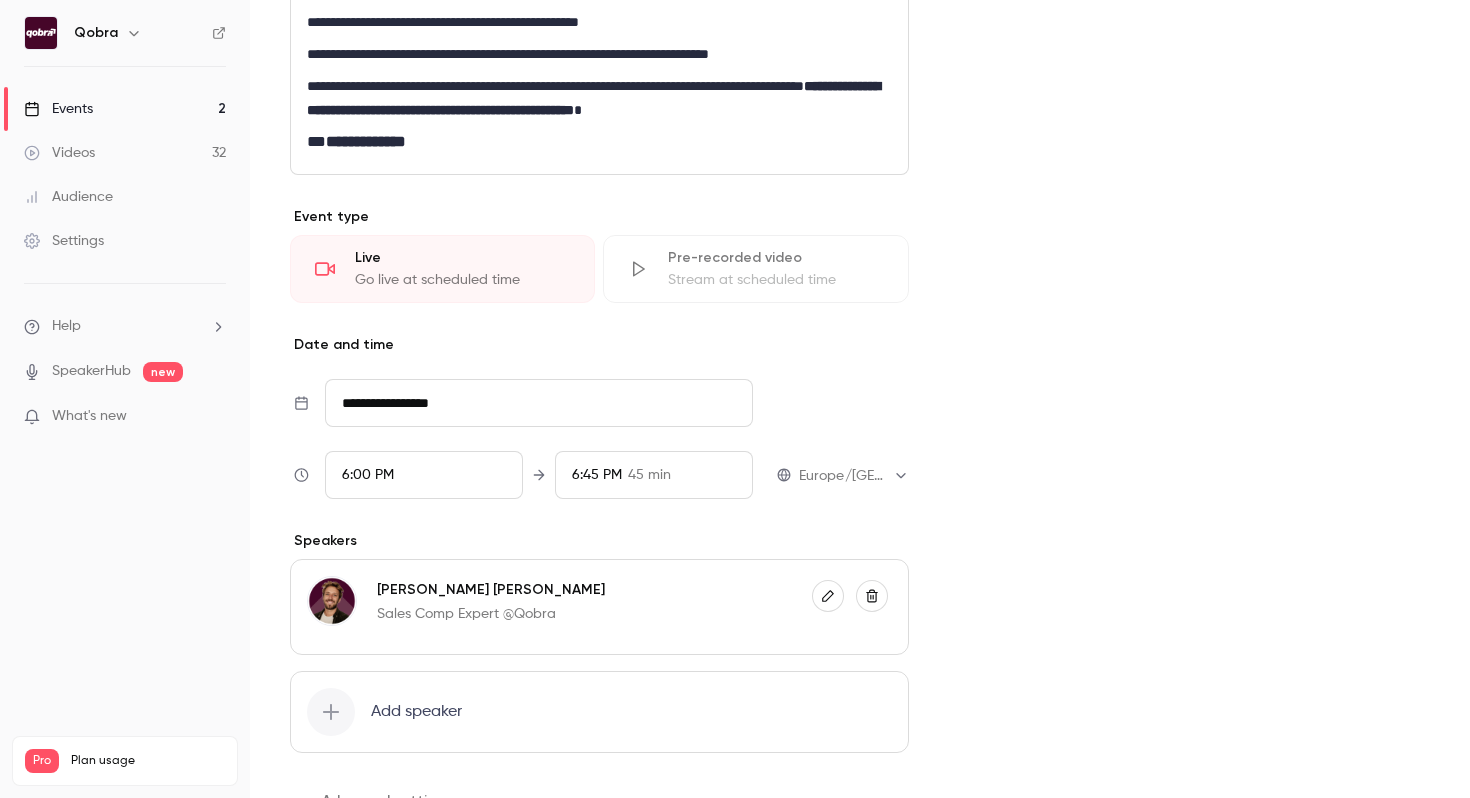 scroll, scrollTop: 752, scrollLeft: 0, axis: vertical 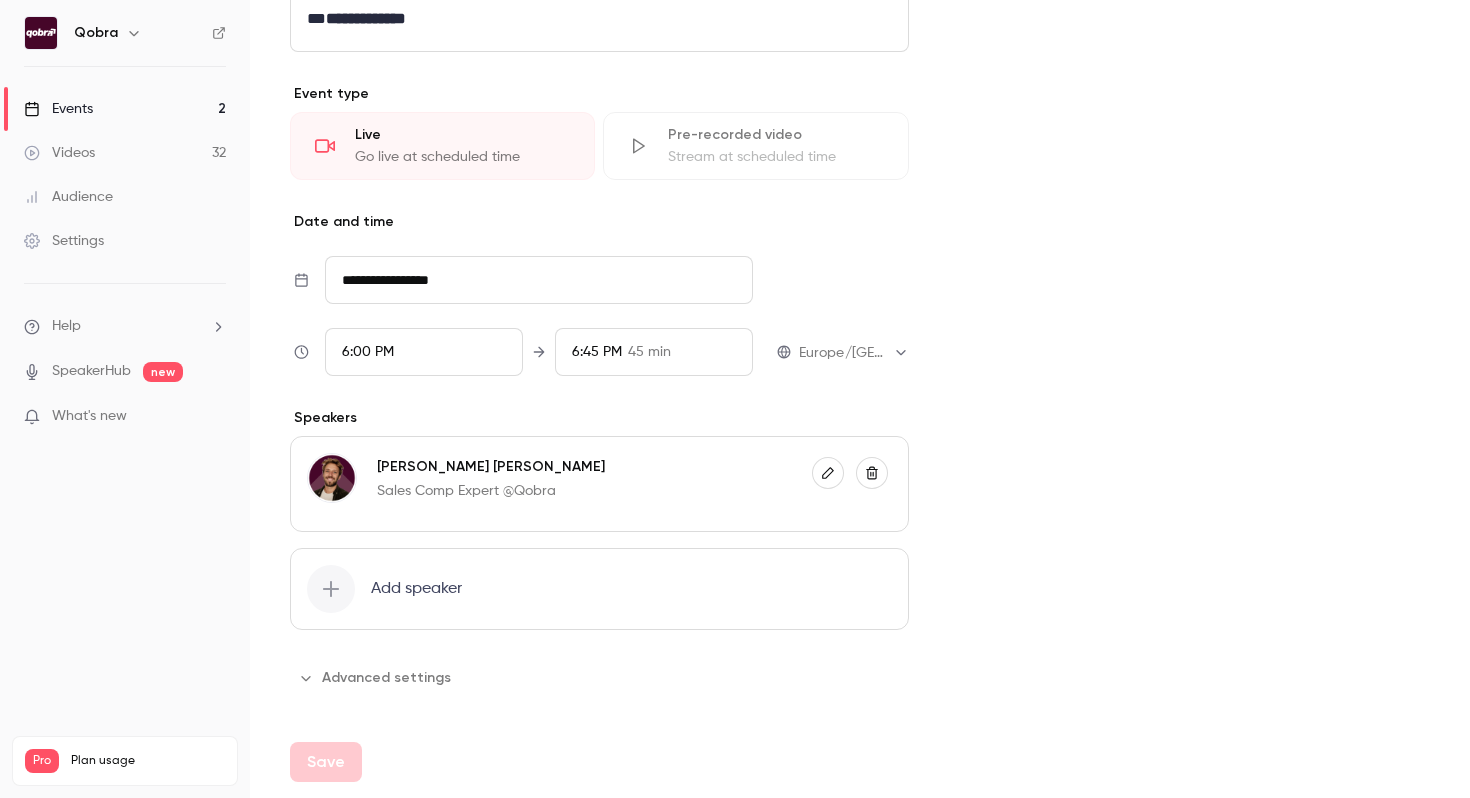 click on "Advanced settings" at bounding box center (376, 678) 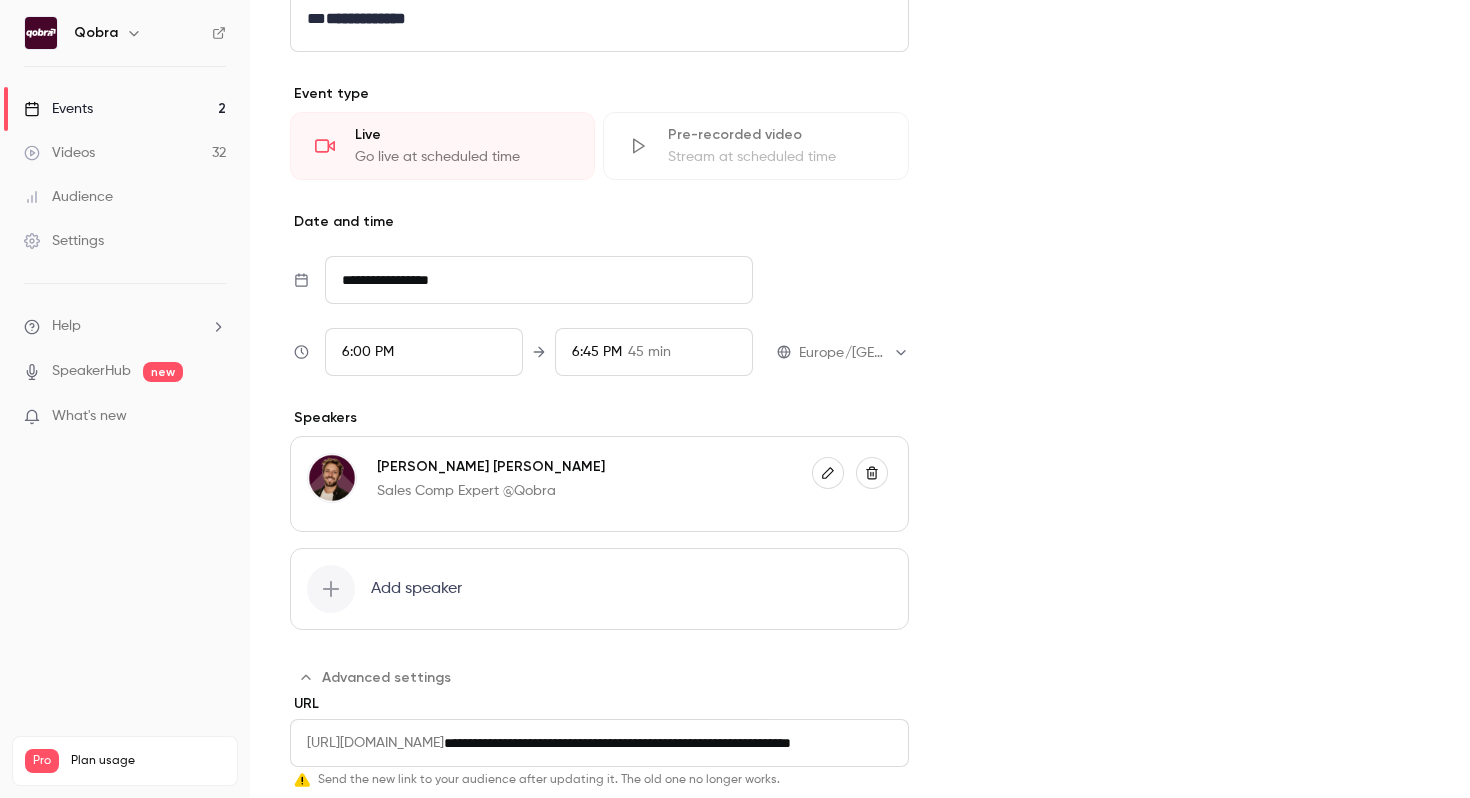 scroll, scrollTop: 905, scrollLeft: 0, axis: vertical 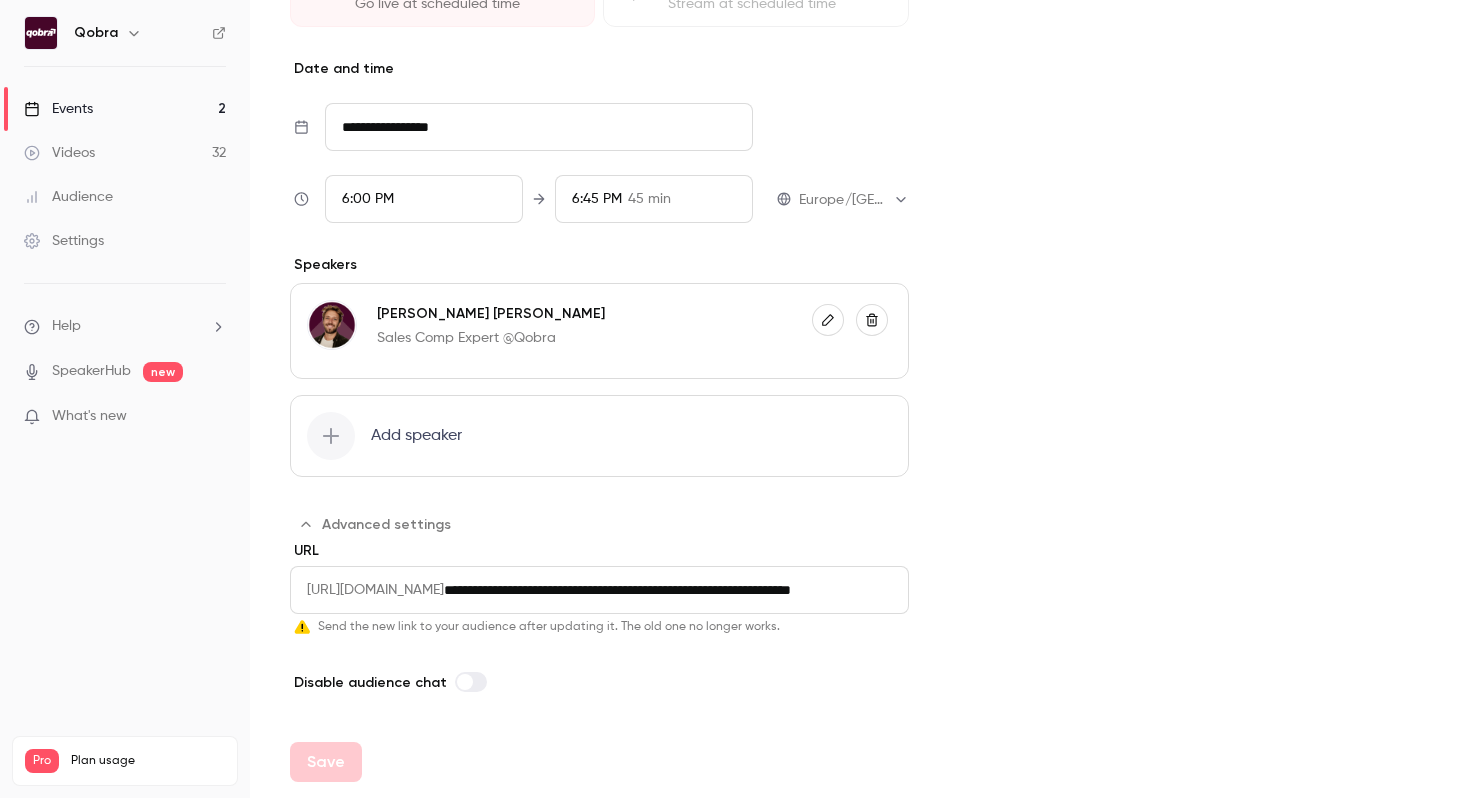 click on "Advanced settings" at bounding box center (376, 525) 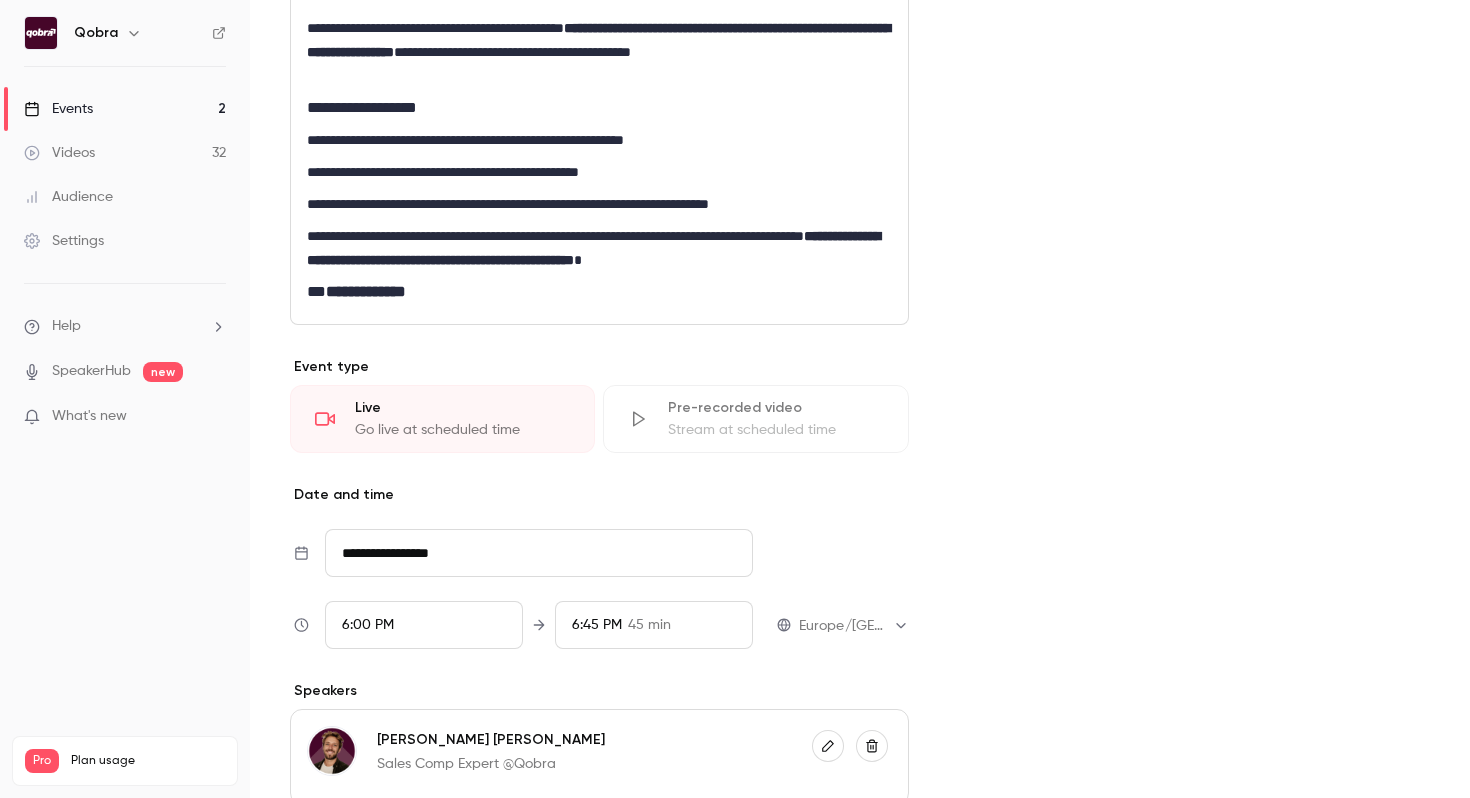 scroll, scrollTop: 0, scrollLeft: 0, axis: both 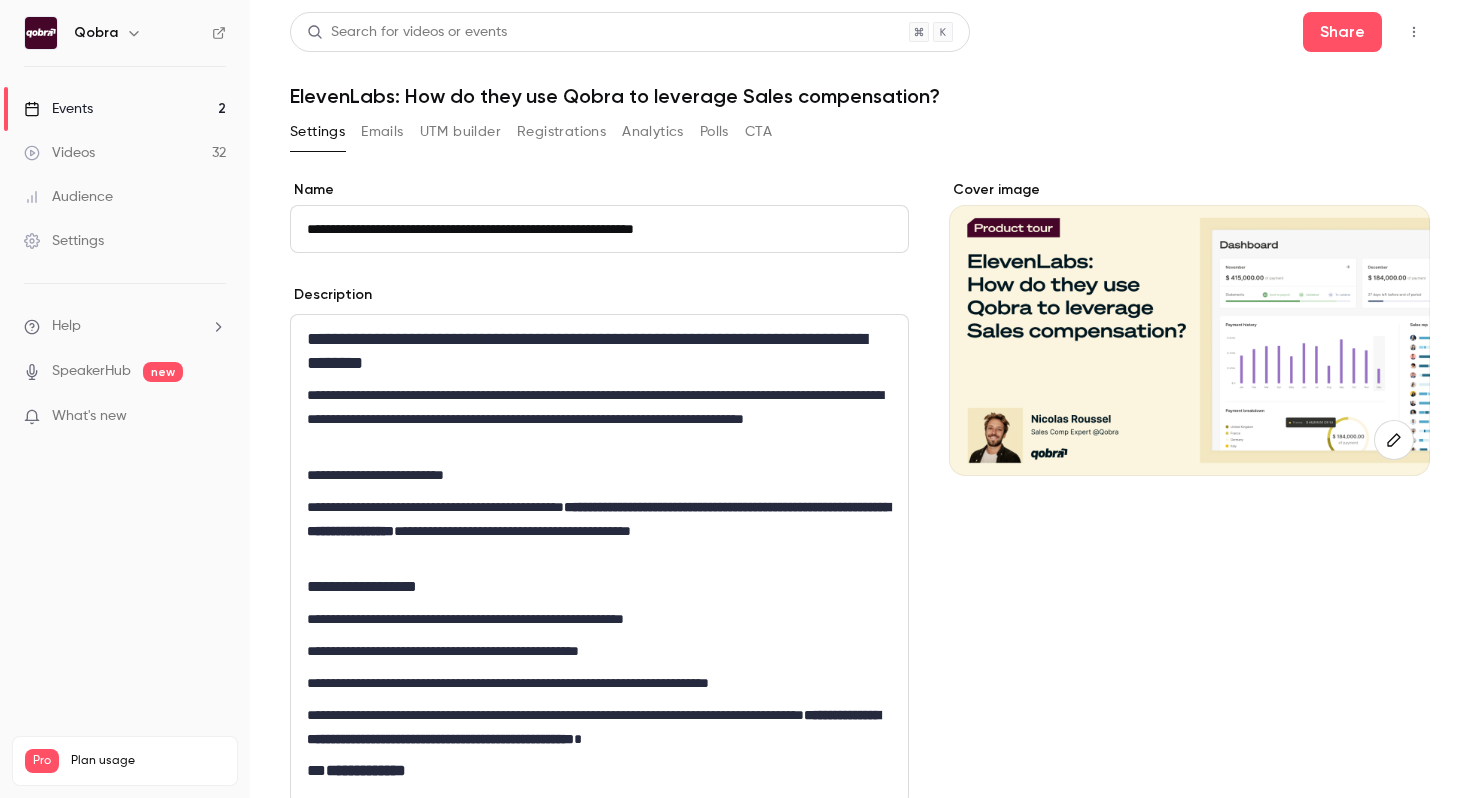 click on "Emails" at bounding box center [382, 132] 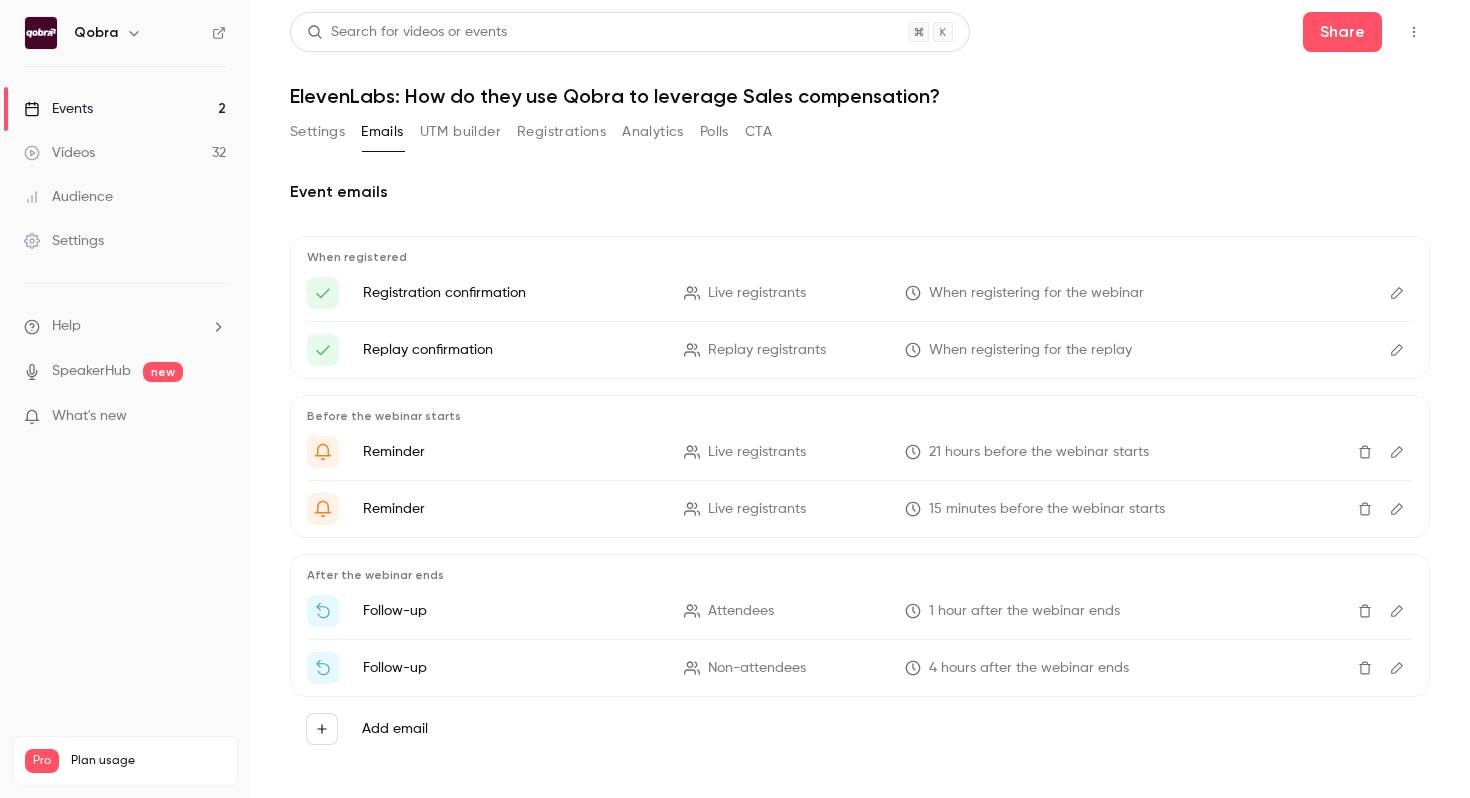 click 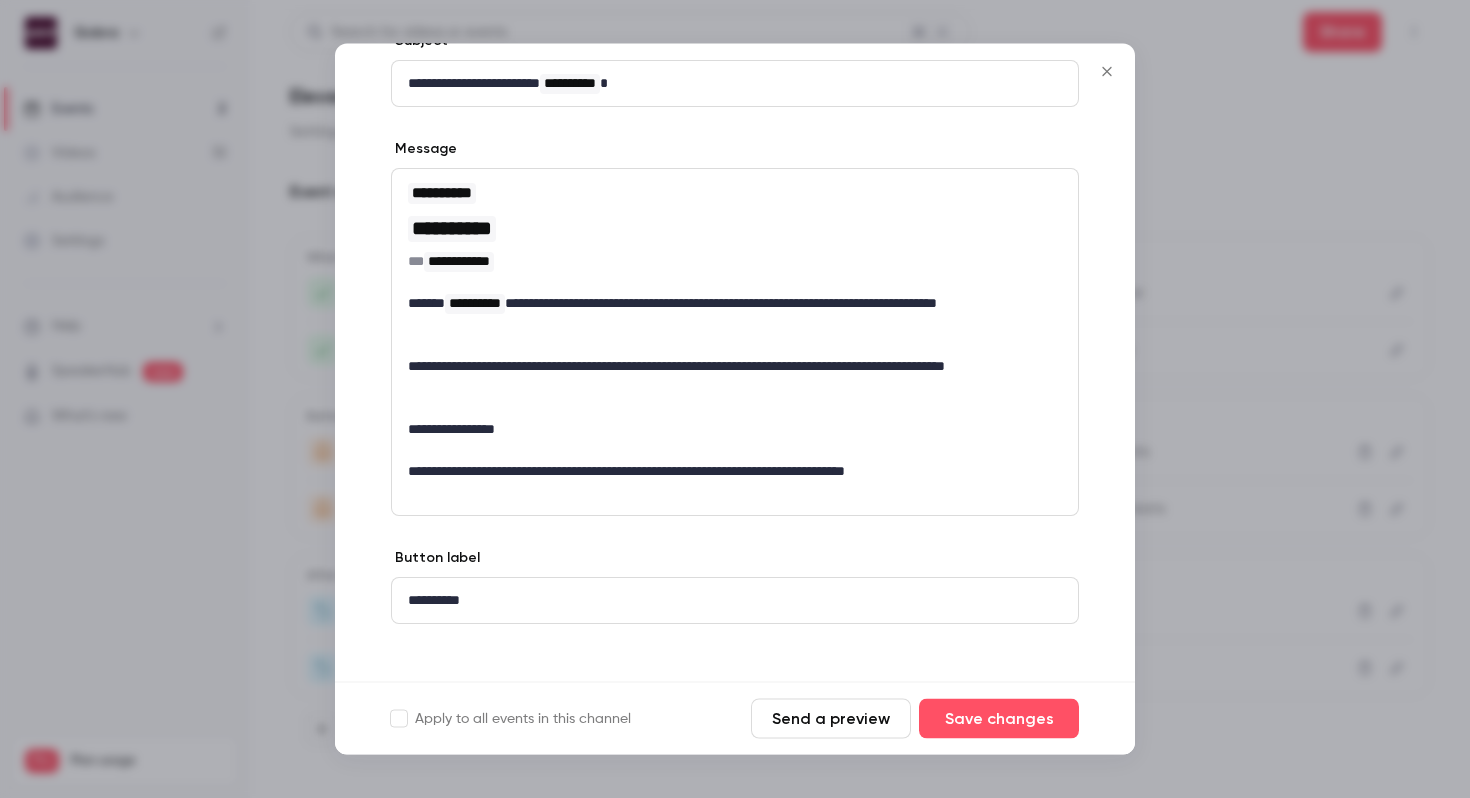 scroll, scrollTop: 147, scrollLeft: 0, axis: vertical 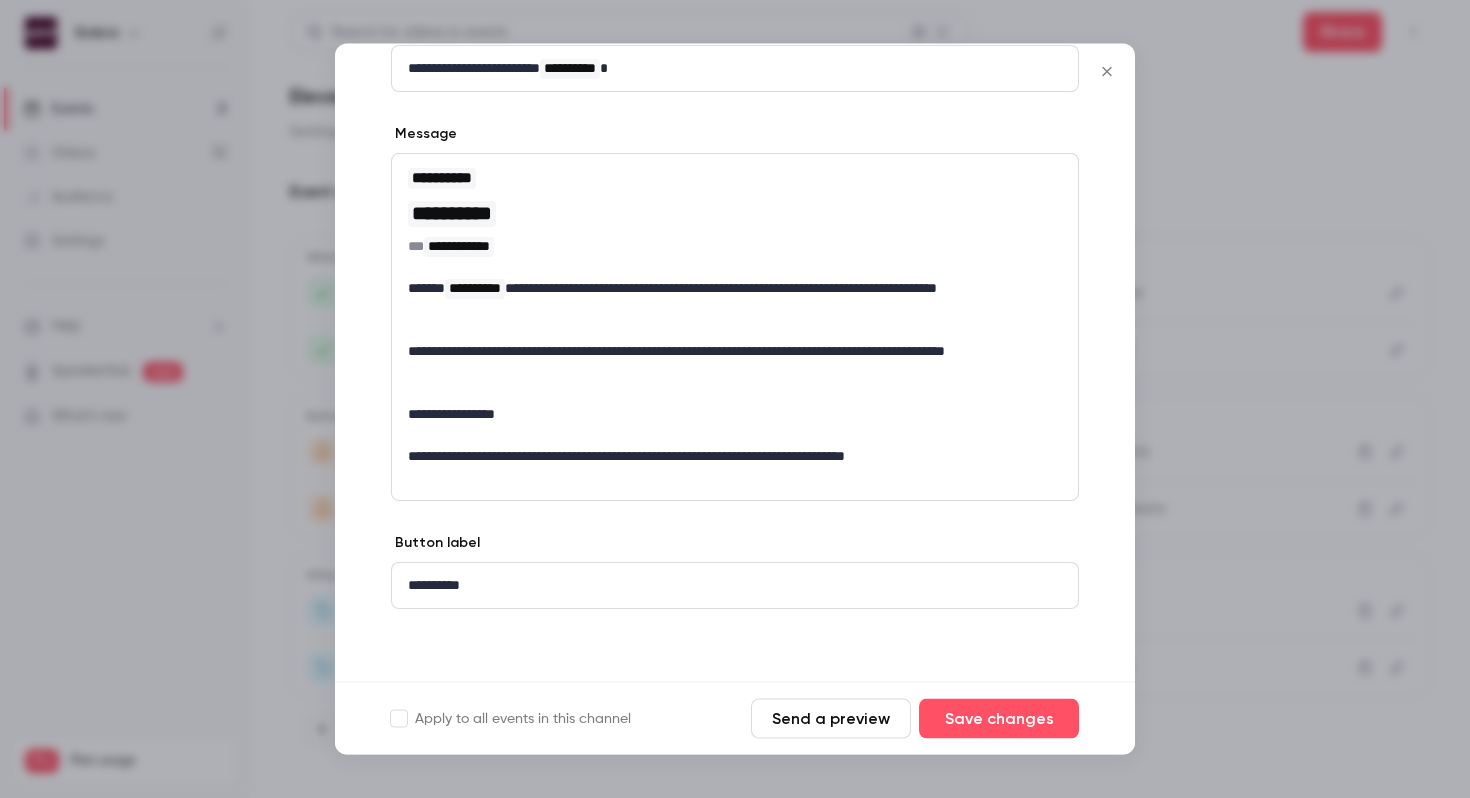 click 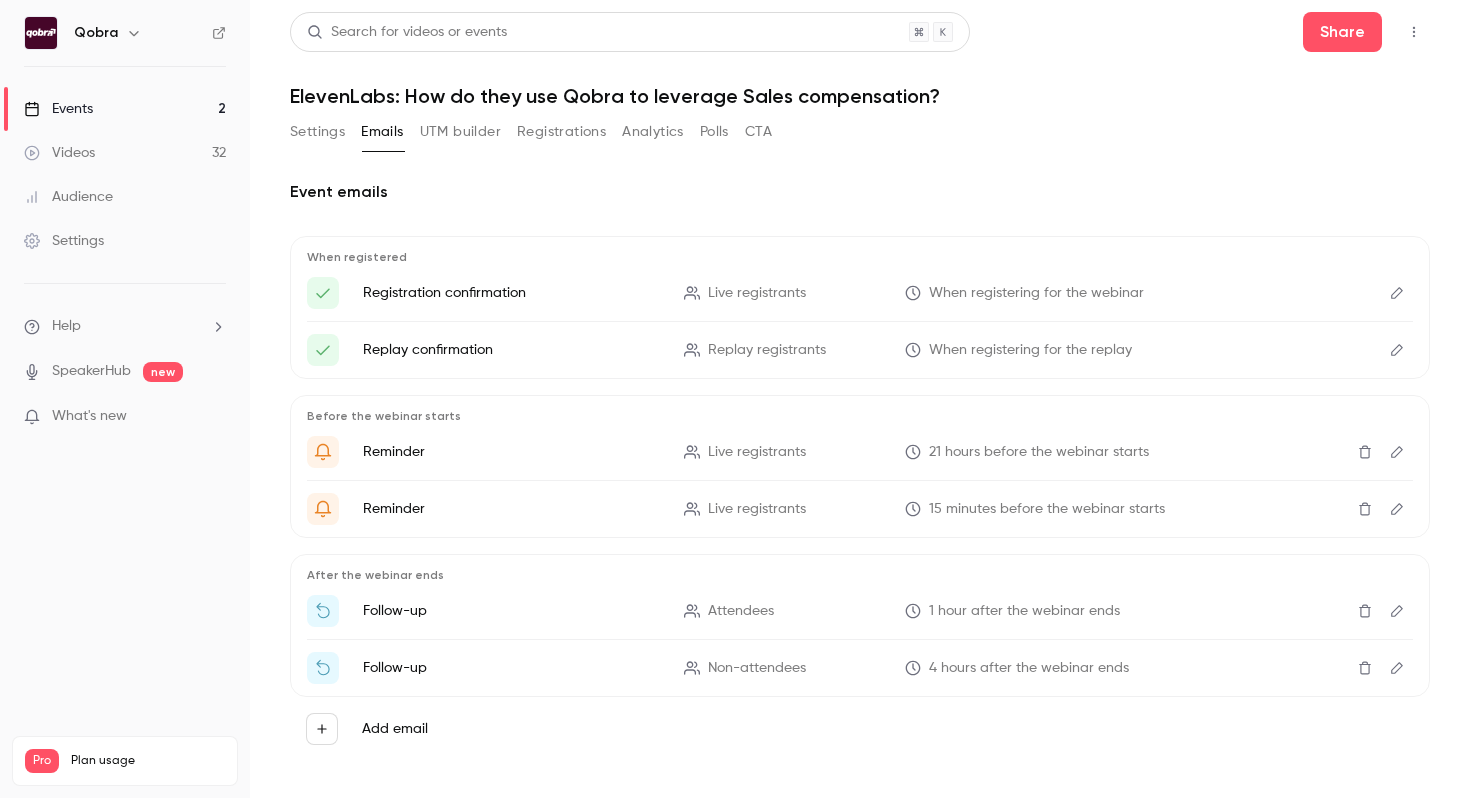 click at bounding box center [1397, 350] 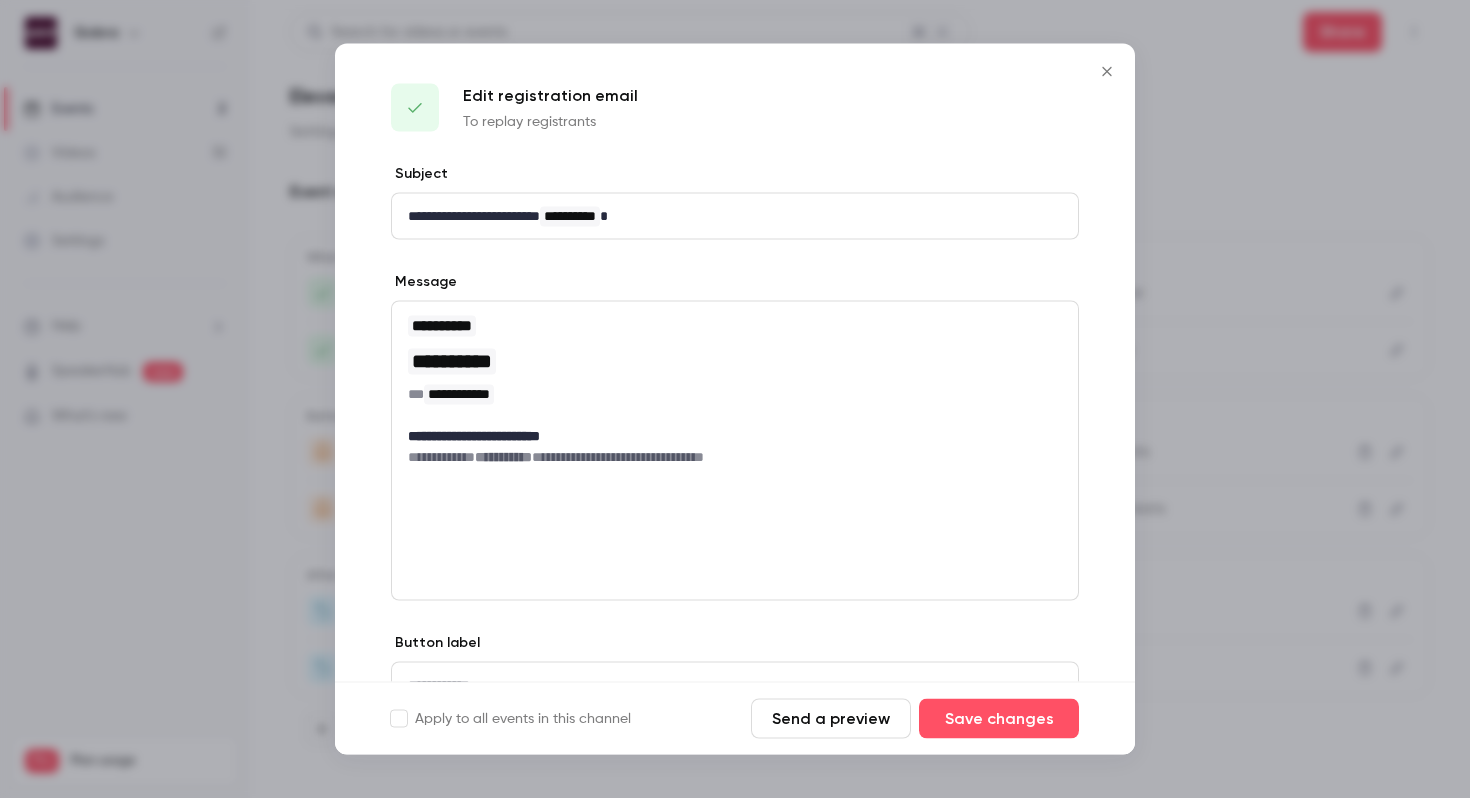 scroll, scrollTop: 99, scrollLeft: 0, axis: vertical 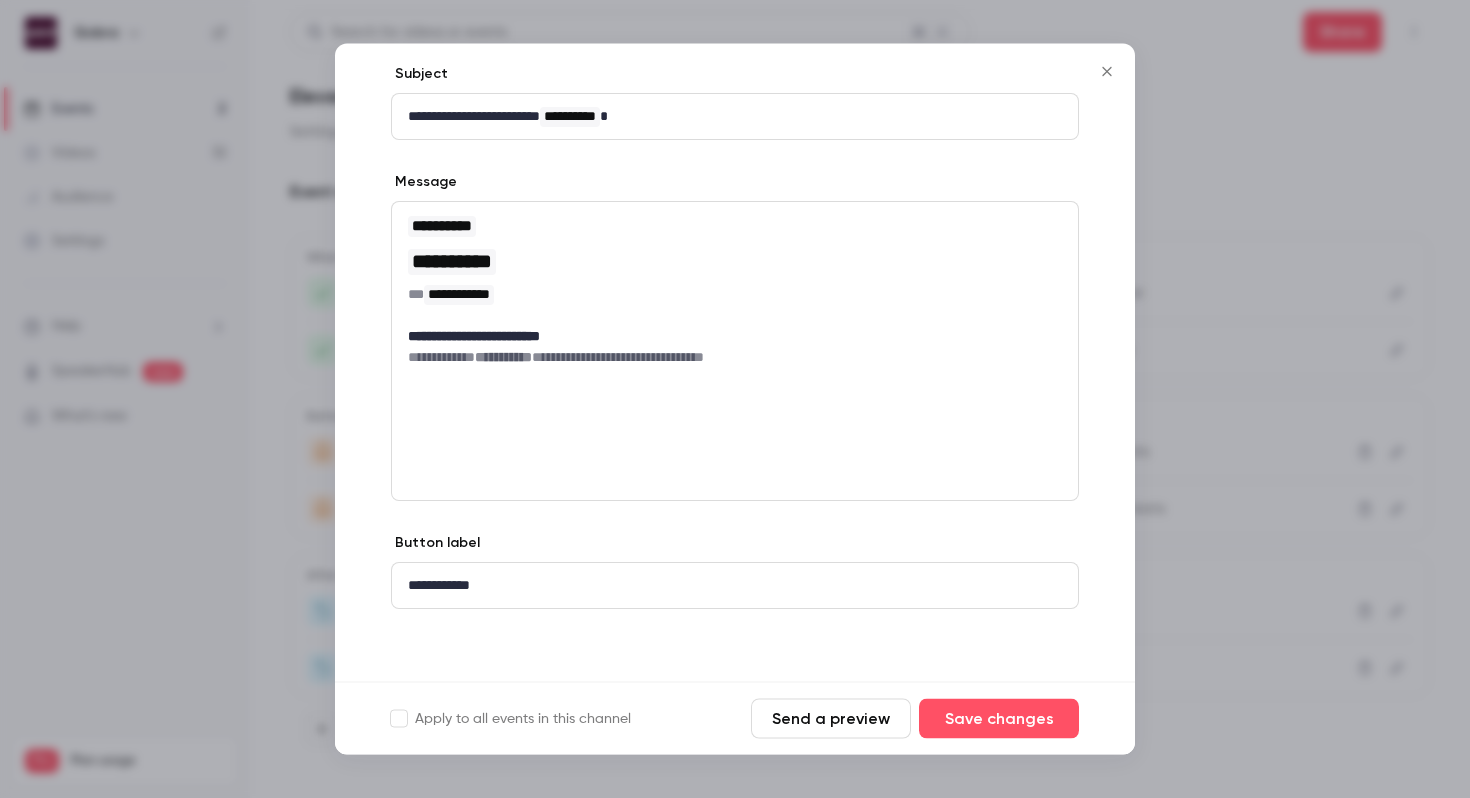 click 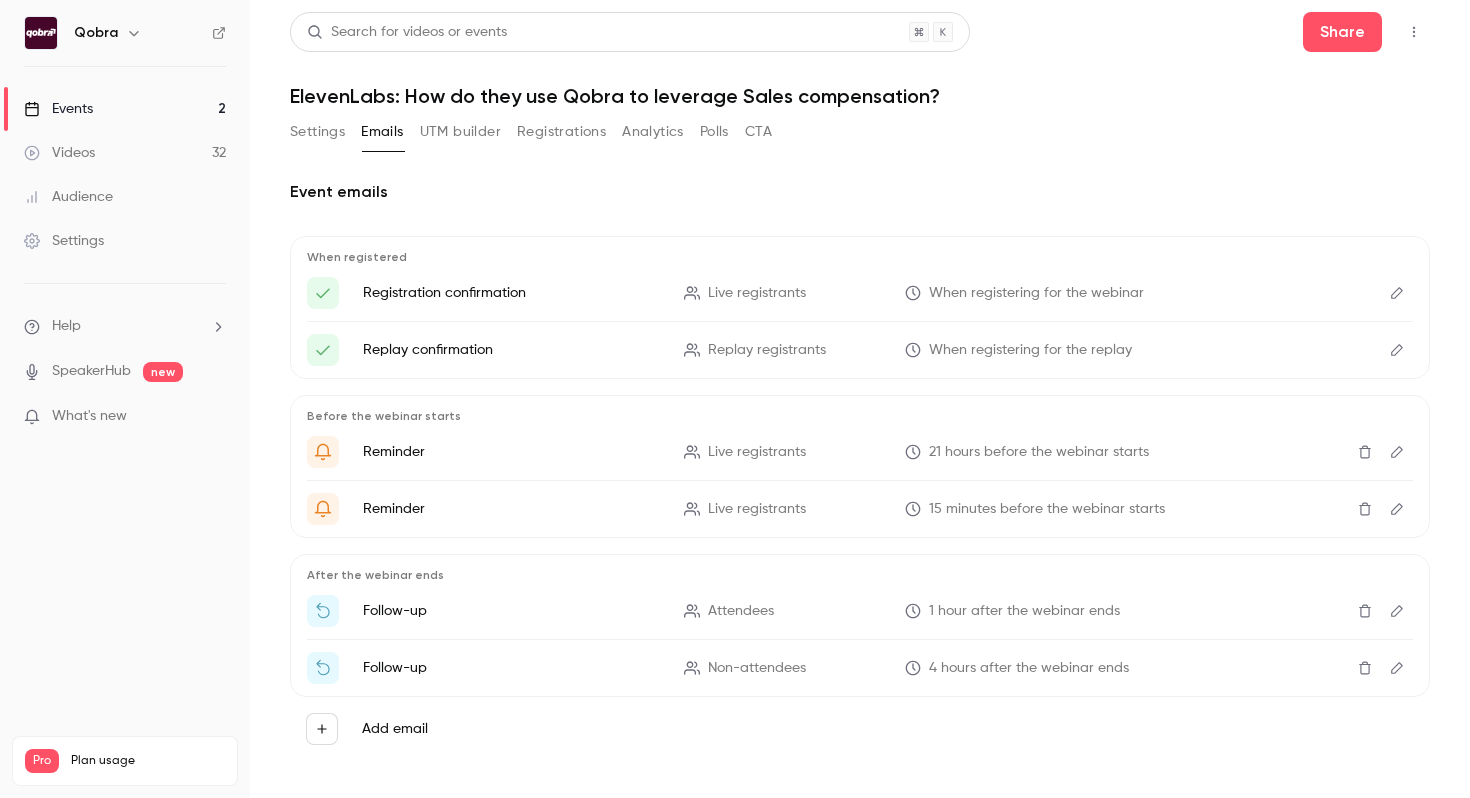click 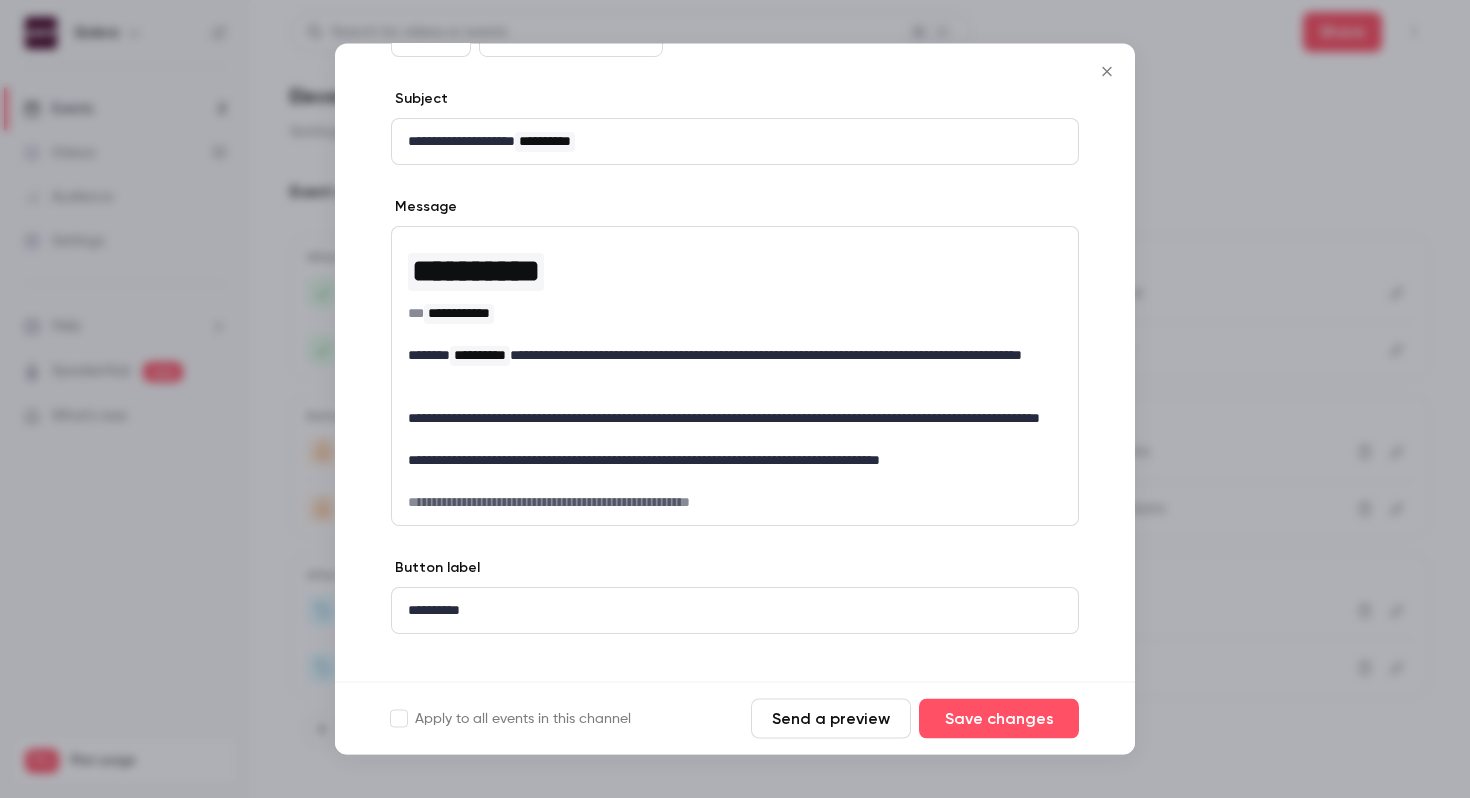 scroll, scrollTop: 185, scrollLeft: 0, axis: vertical 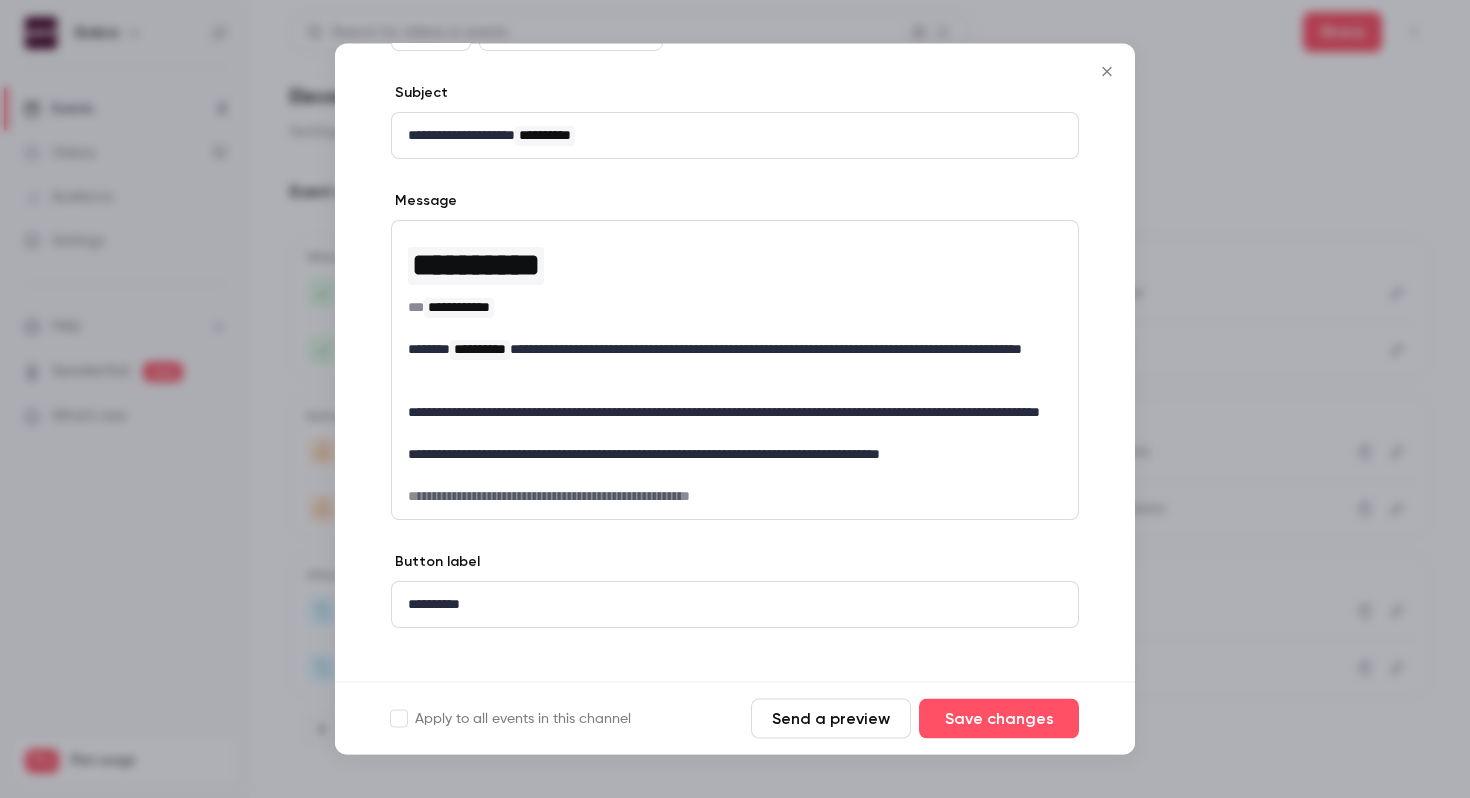 click 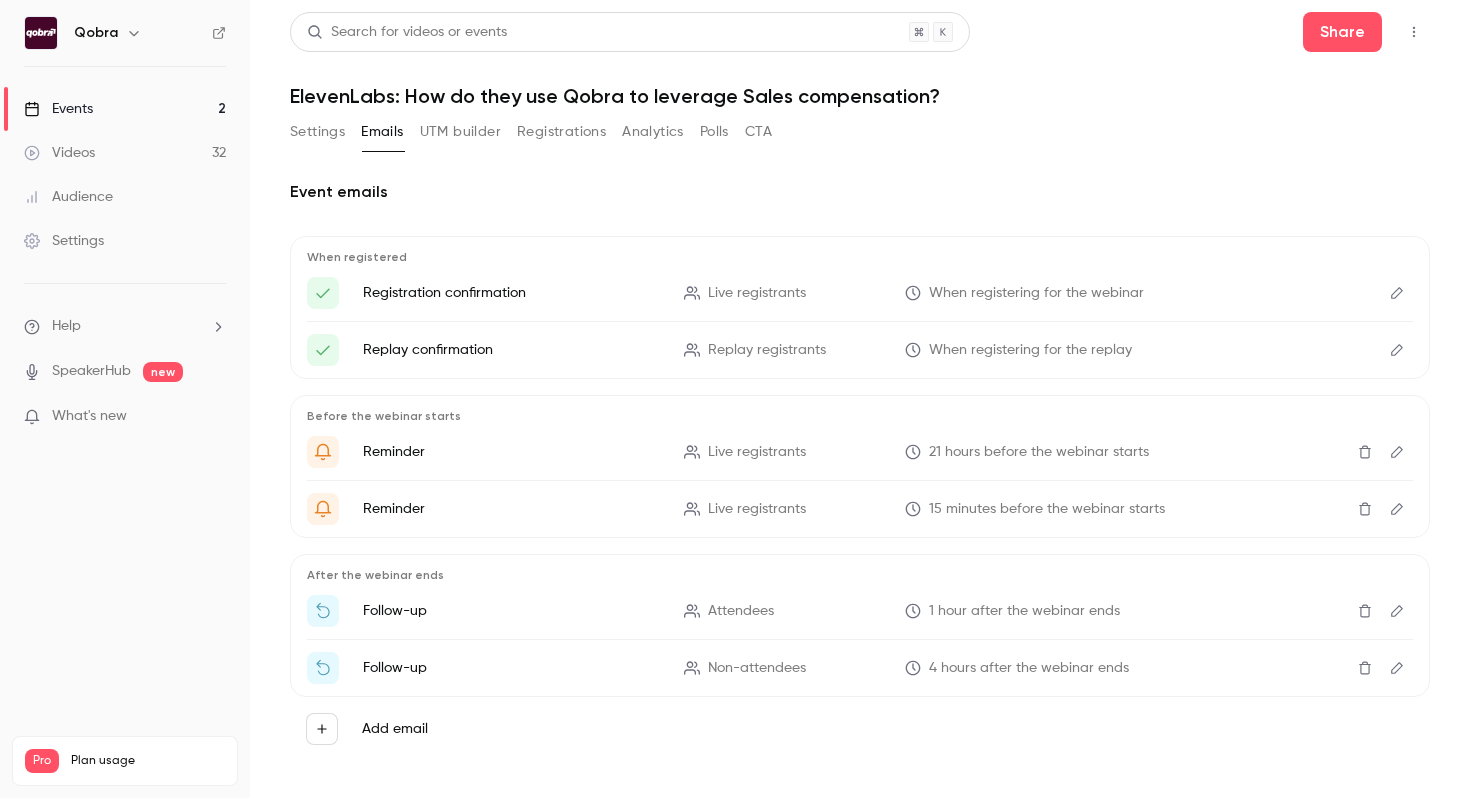 scroll, scrollTop: 15, scrollLeft: 0, axis: vertical 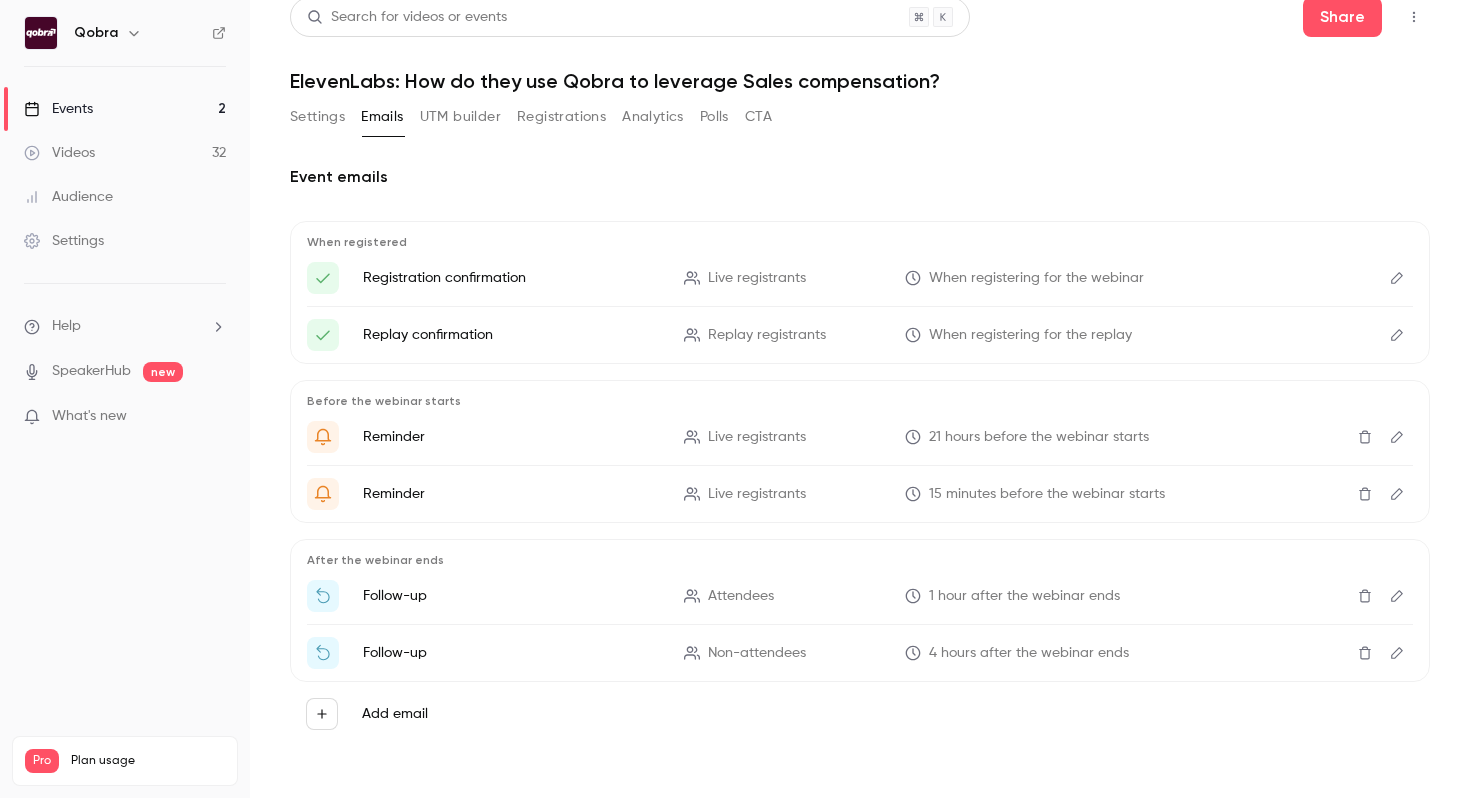 click 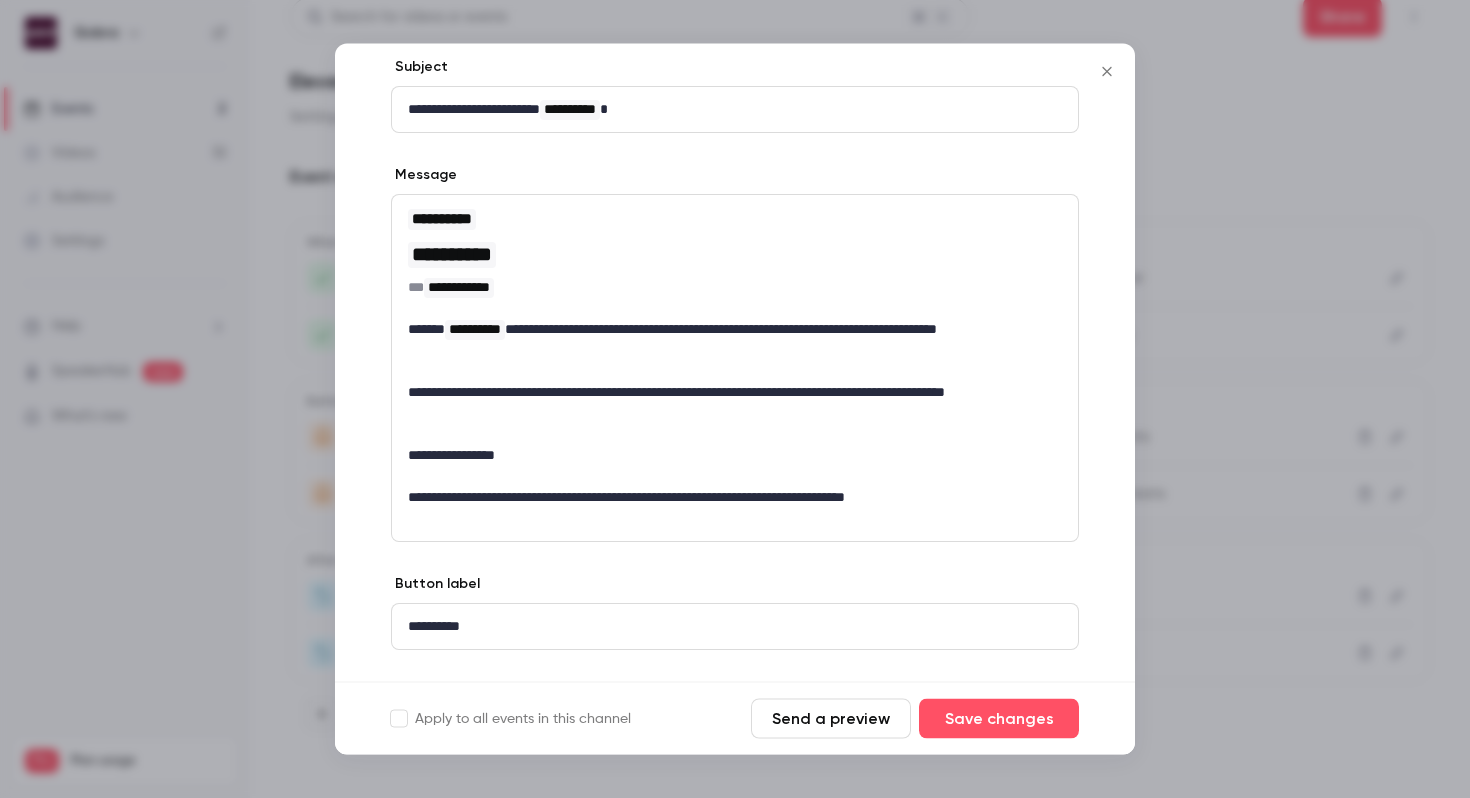 scroll, scrollTop: 147, scrollLeft: 0, axis: vertical 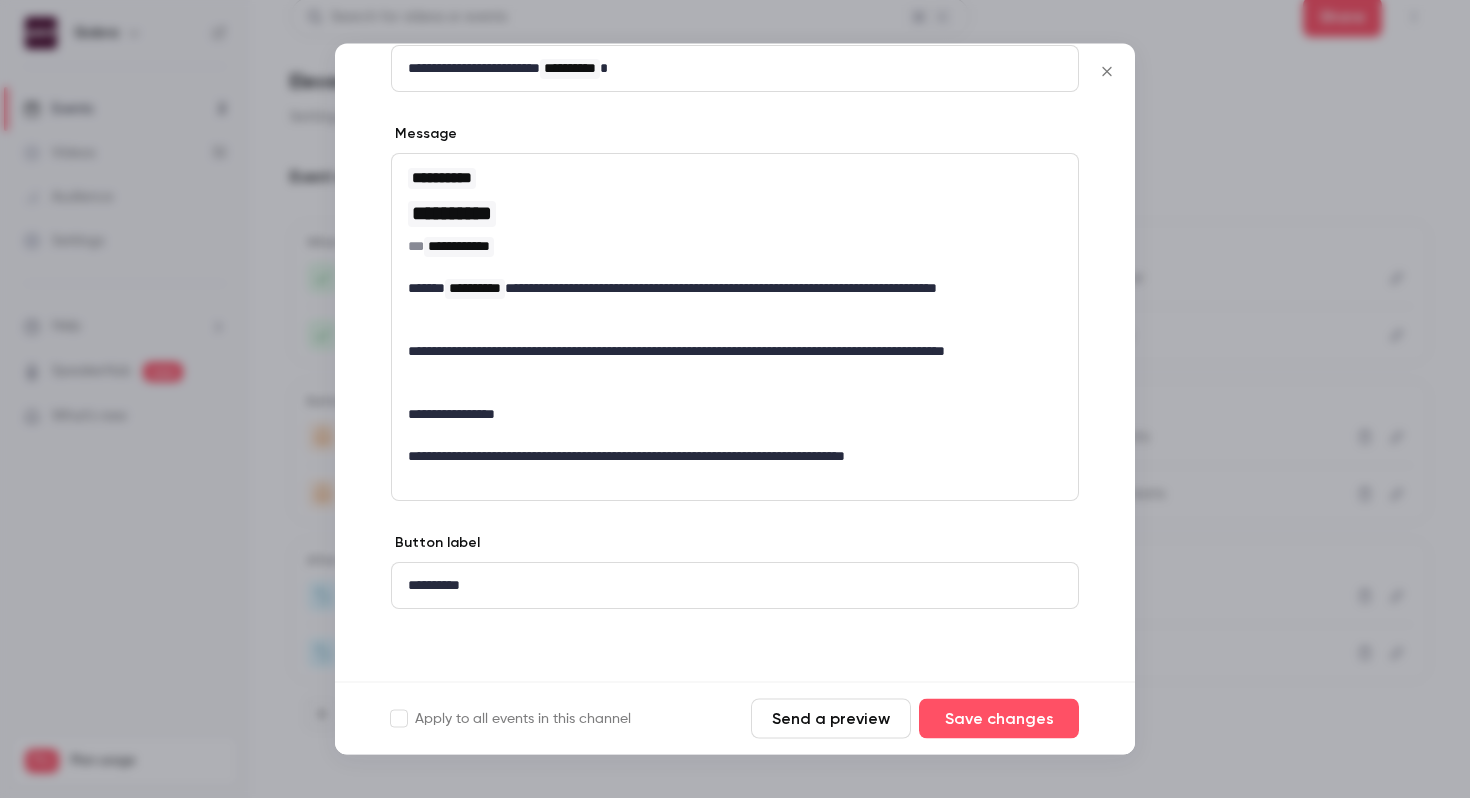 click at bounding box center (735, 399) 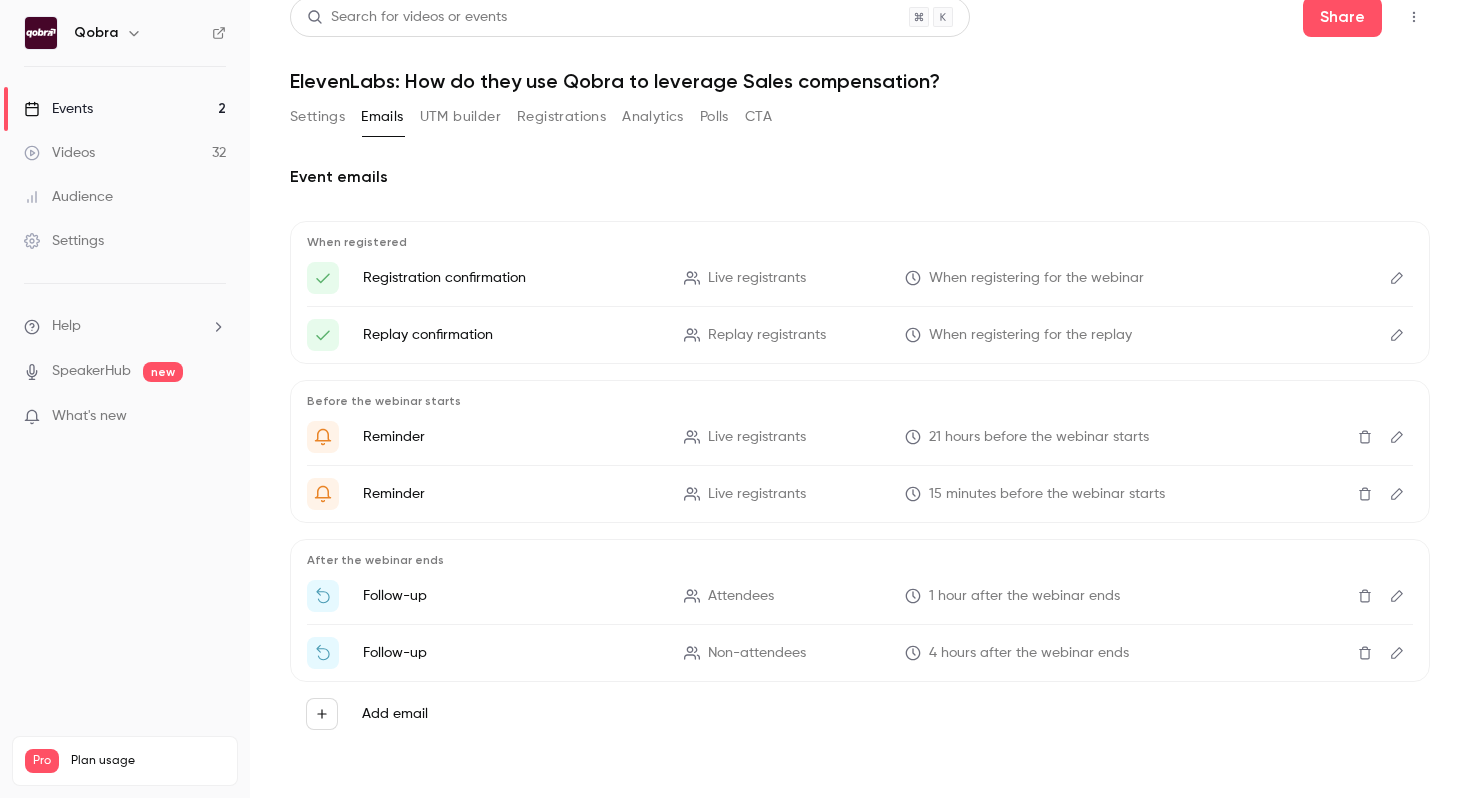 click 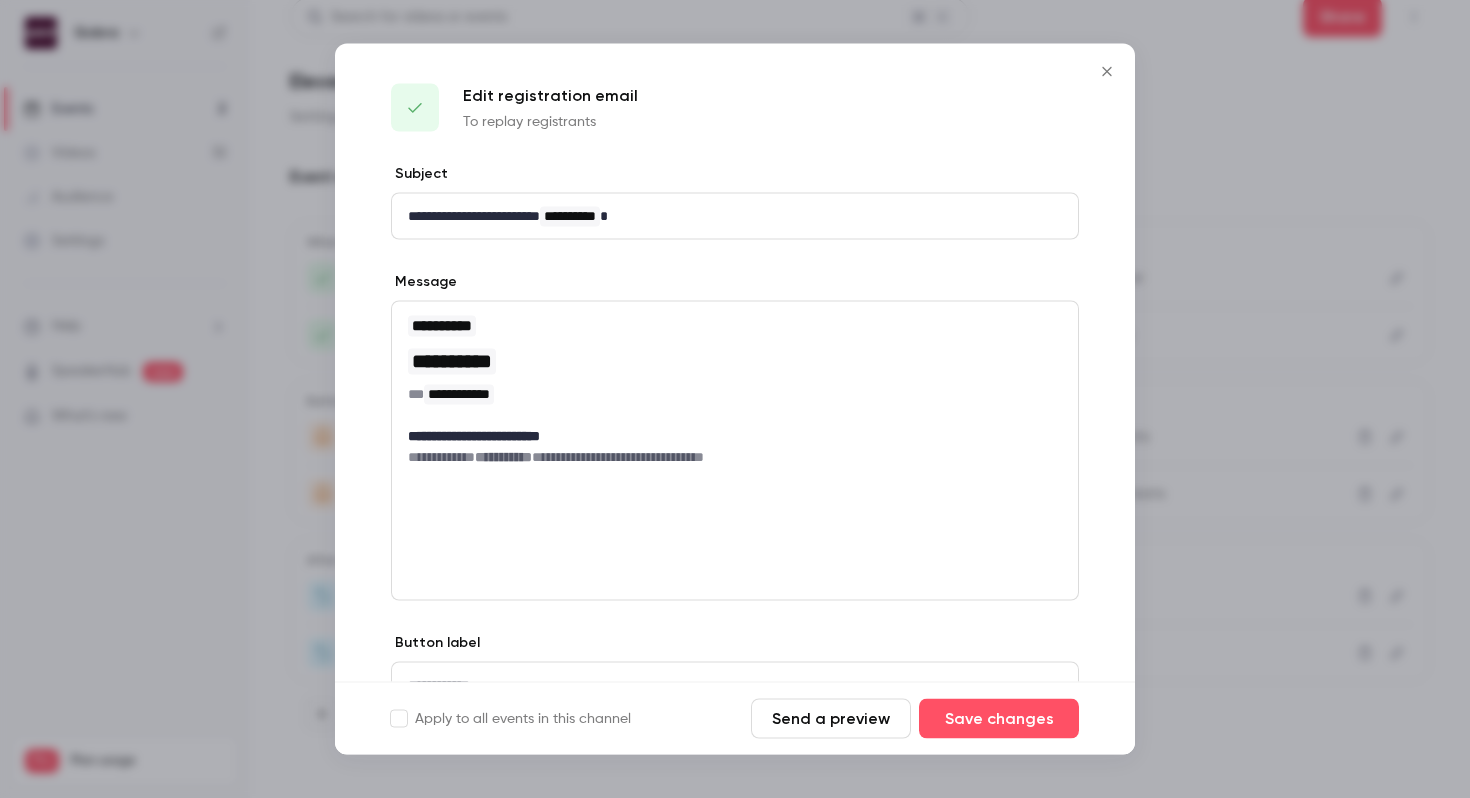 click 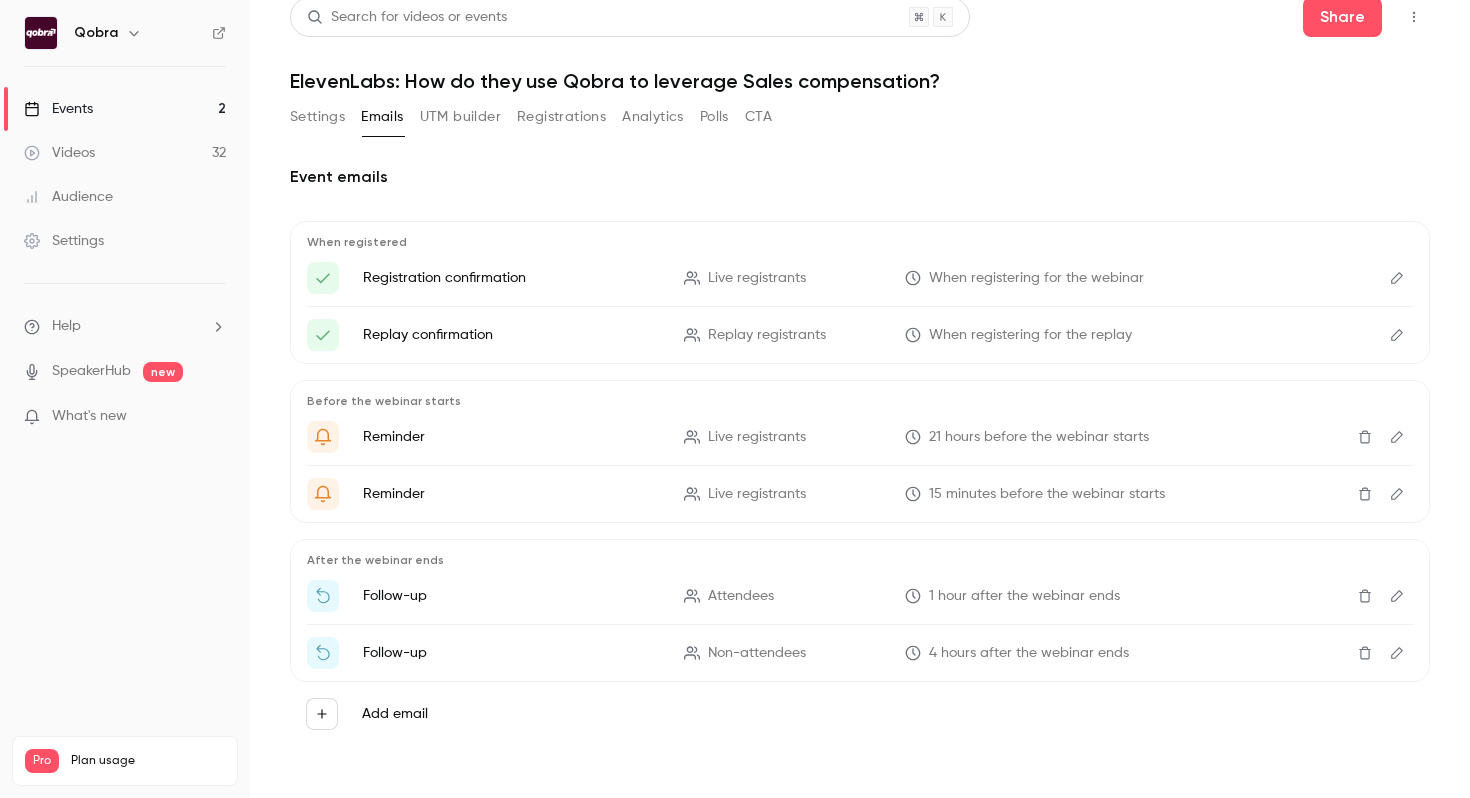 click 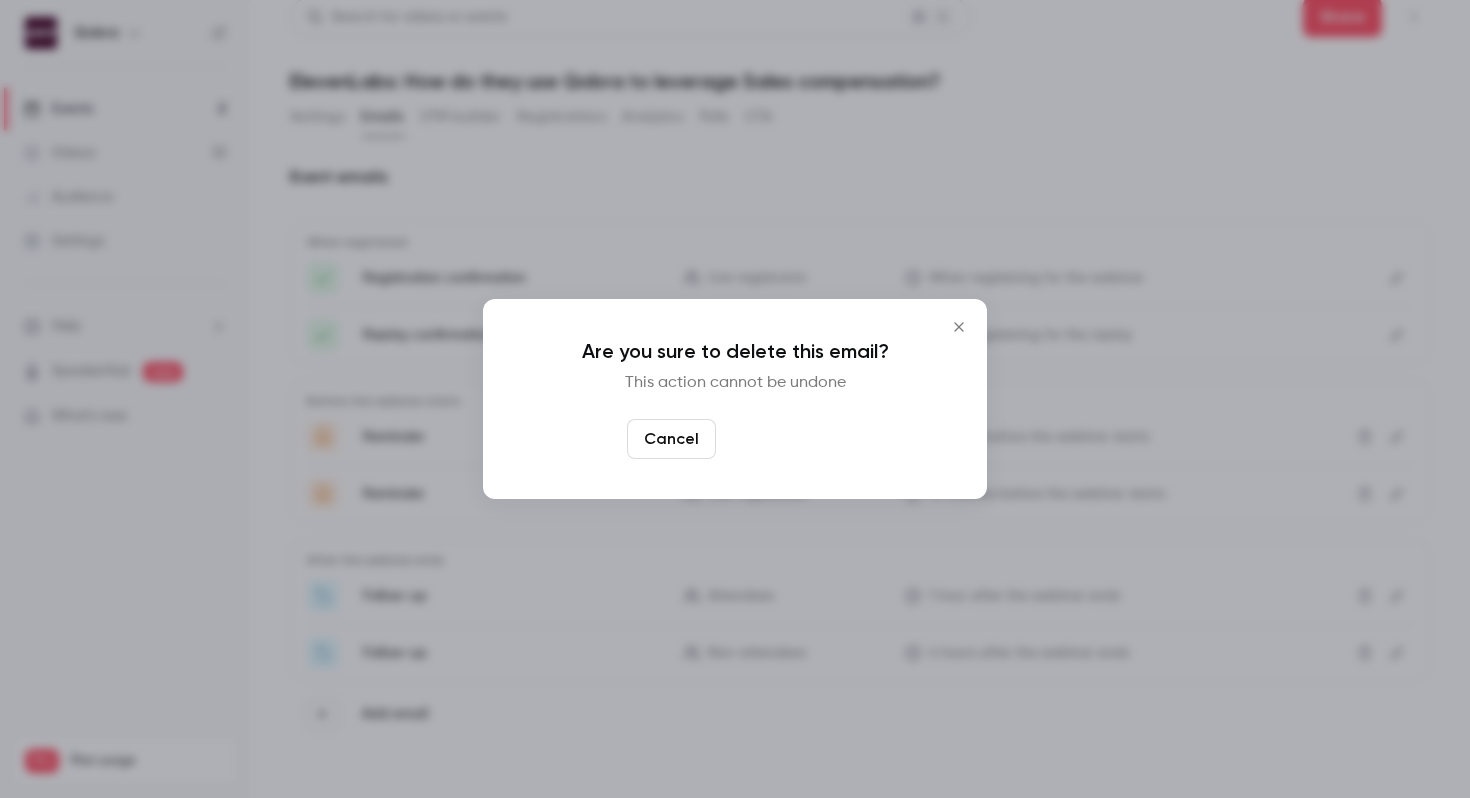 click on "Yes, delete" at bounding box center [784, 439] 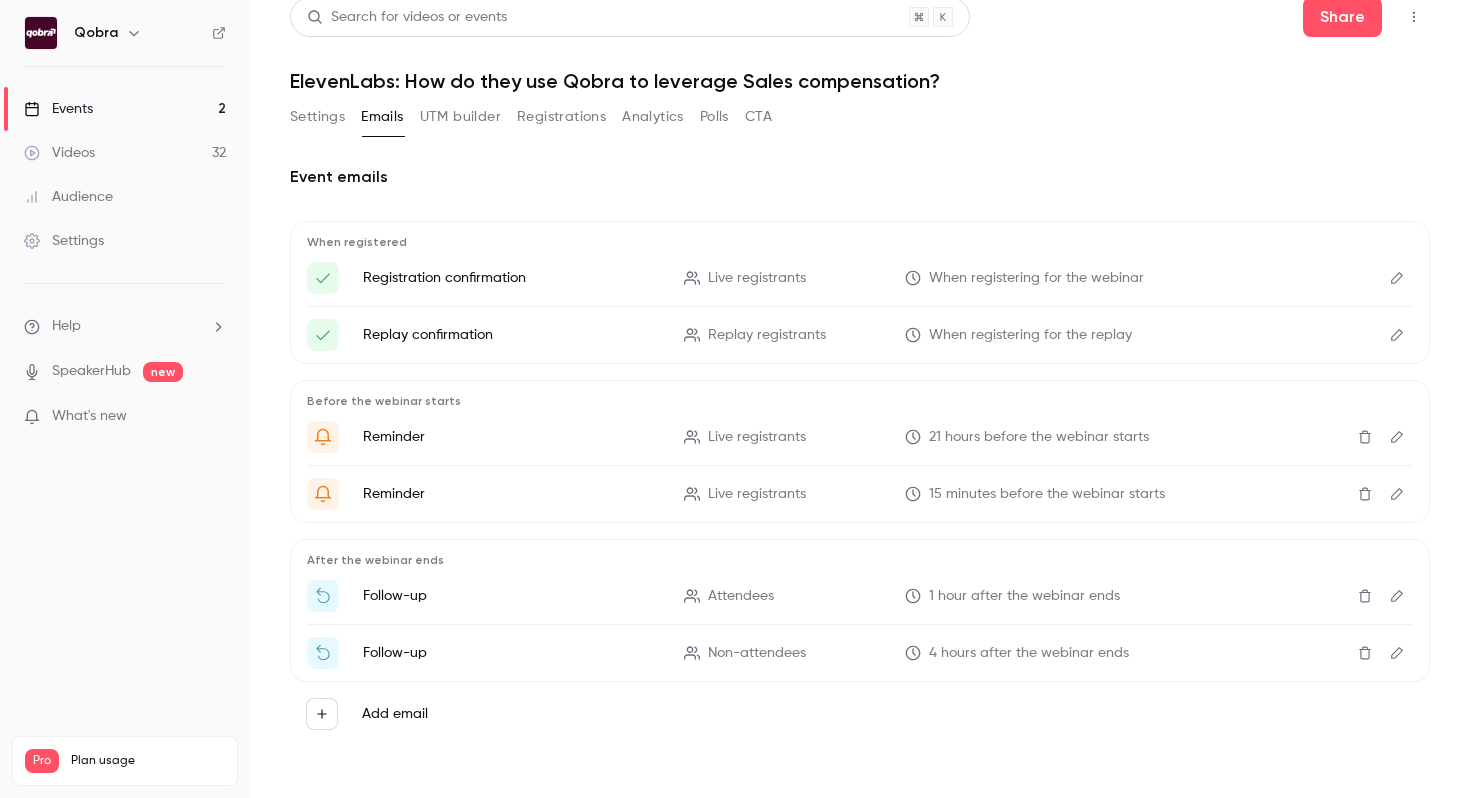 scroll, scrollTop: 0, scrollLeft: 0, axis: both 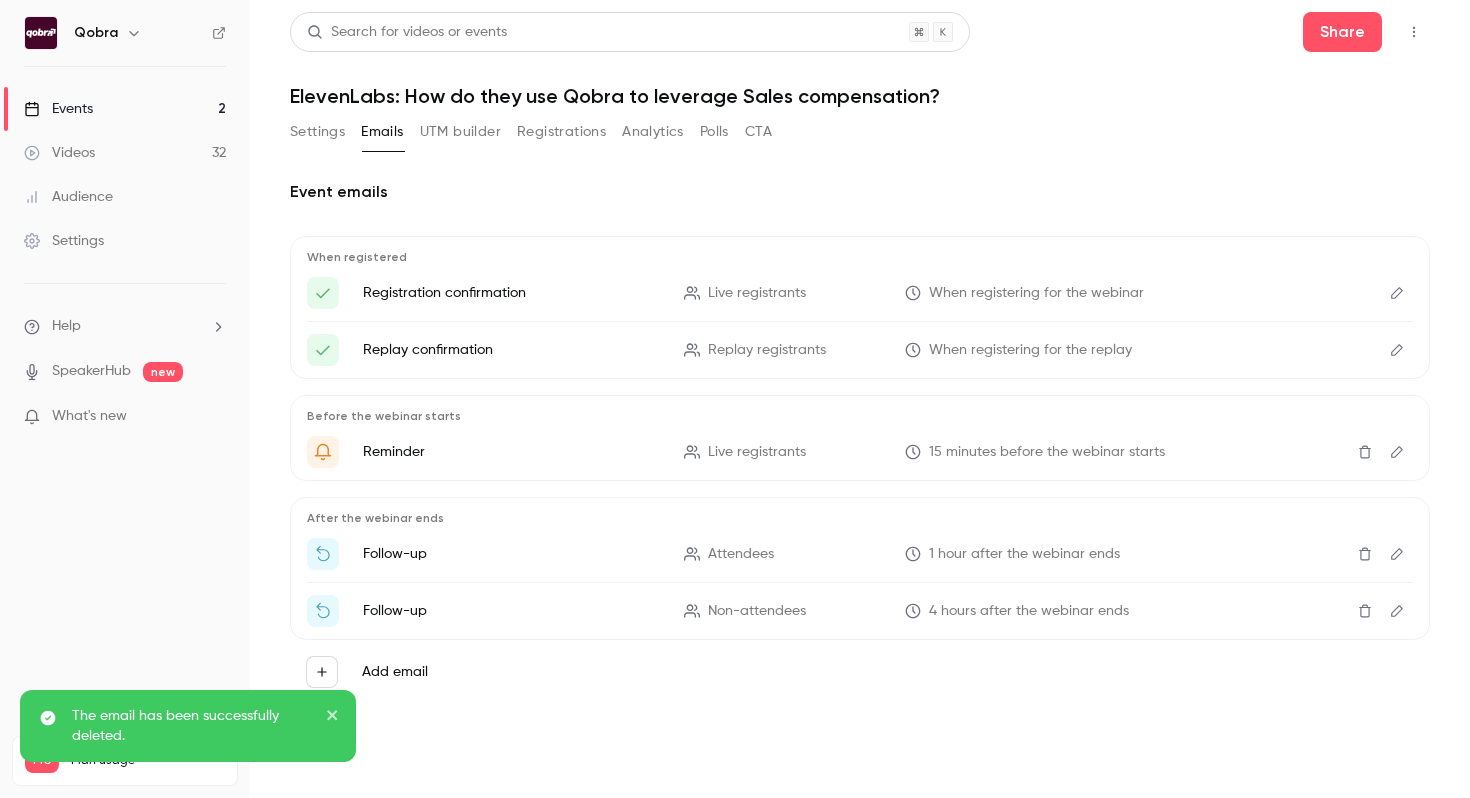 click on "Reminder Live registrants 15 minutes before the webinar starts" at bounding box center (860, 452) 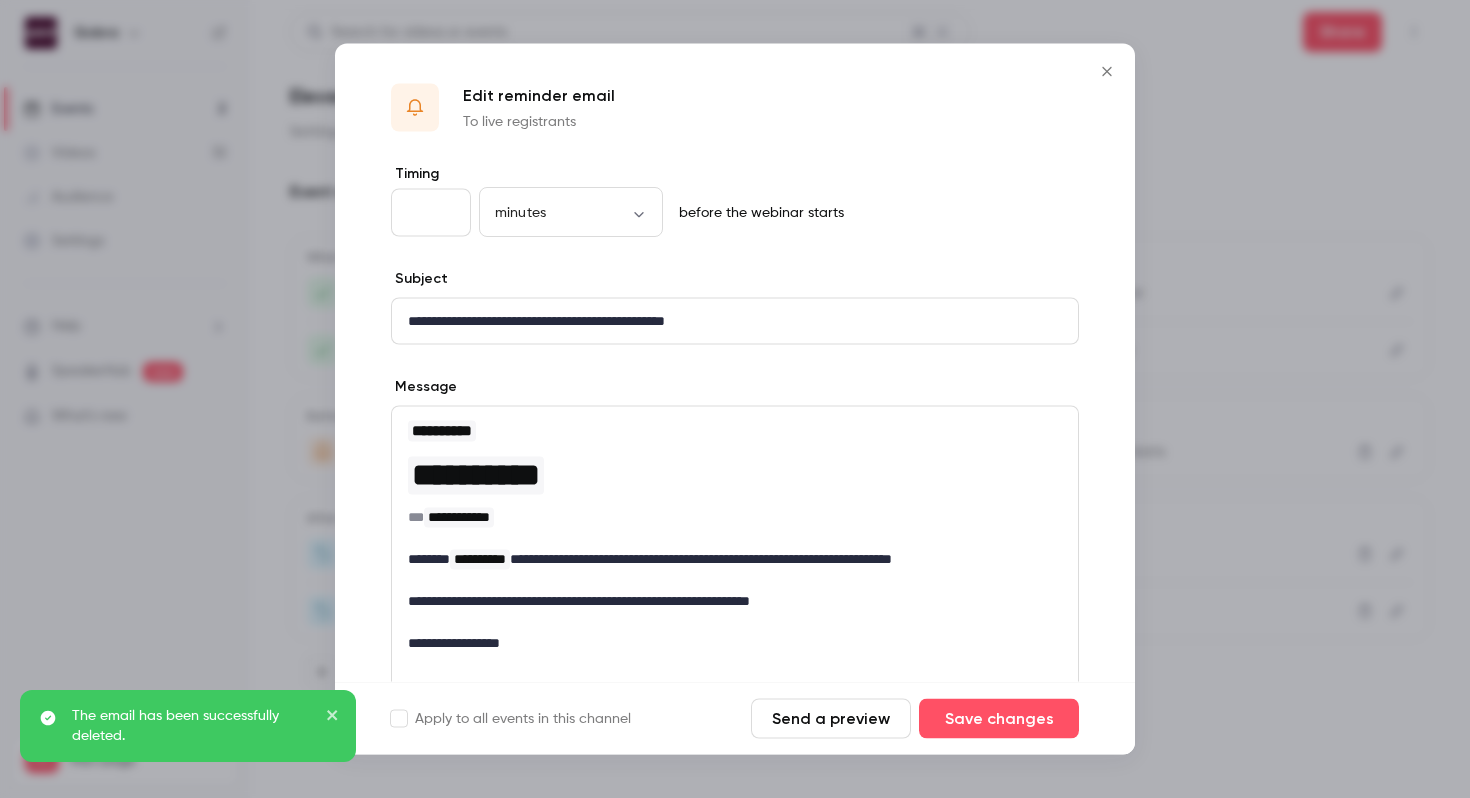 click on "**" at bounding box center (431, 213) 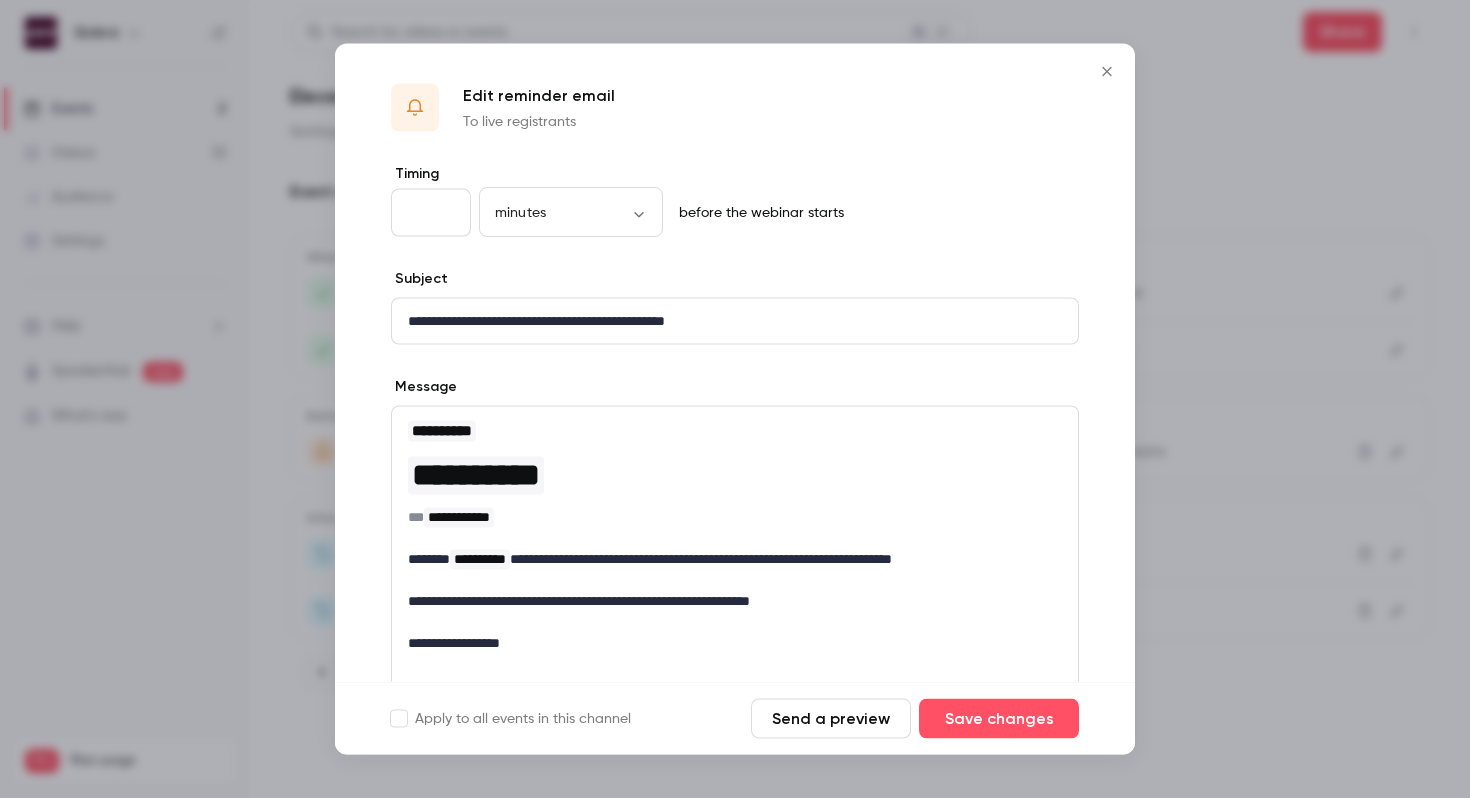 type on "*" 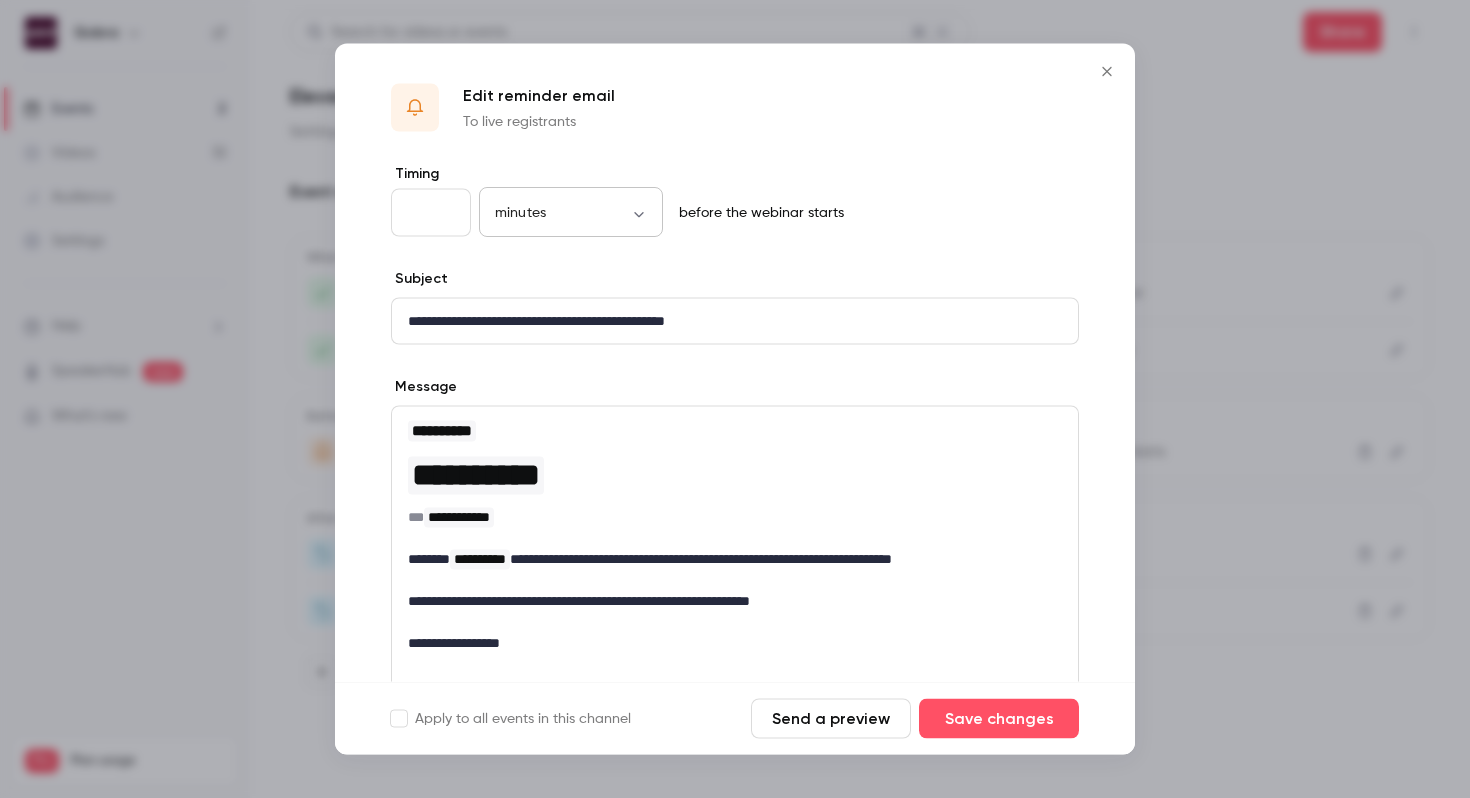 type on "*" 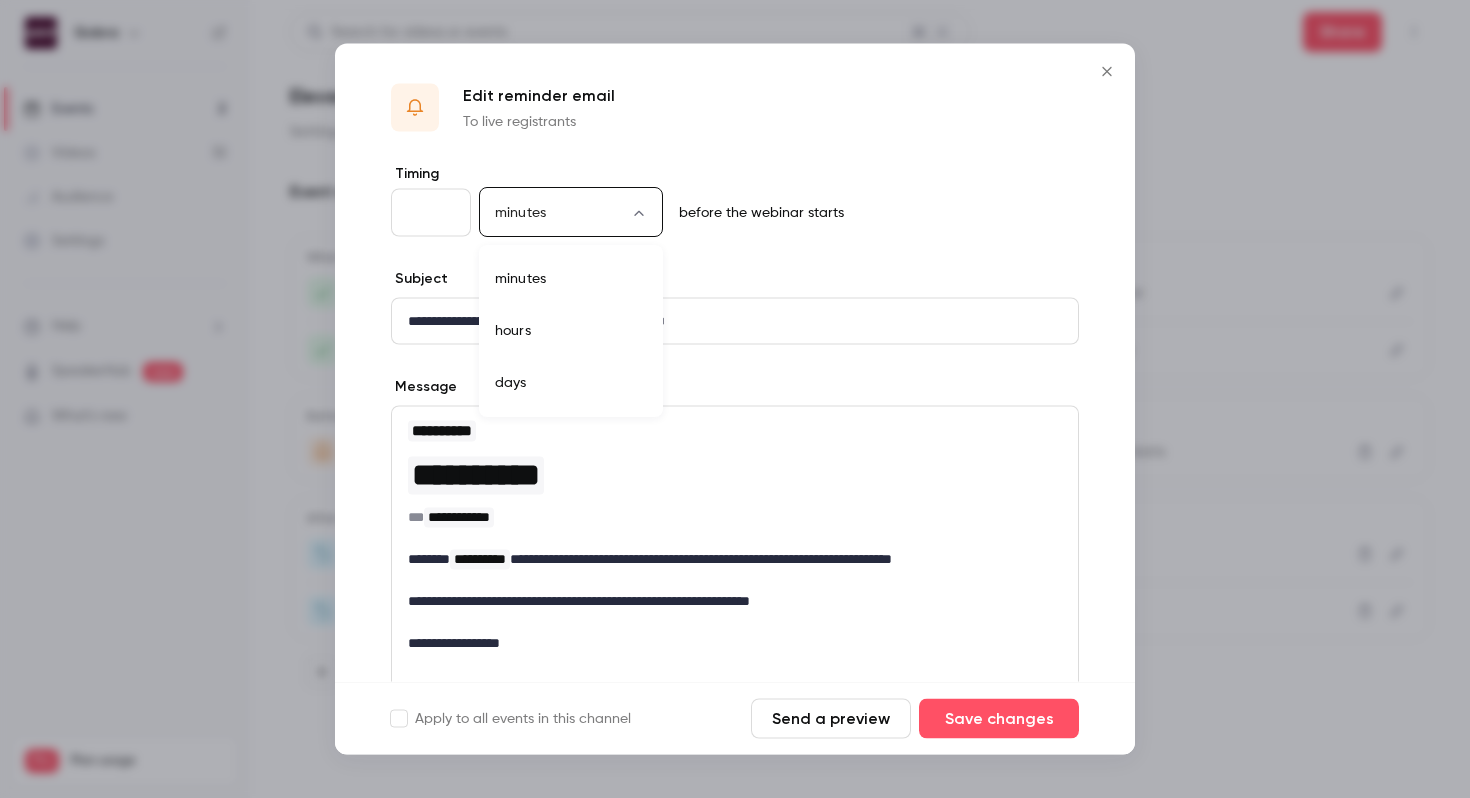click on "hours" at bounding box center [571, 331] 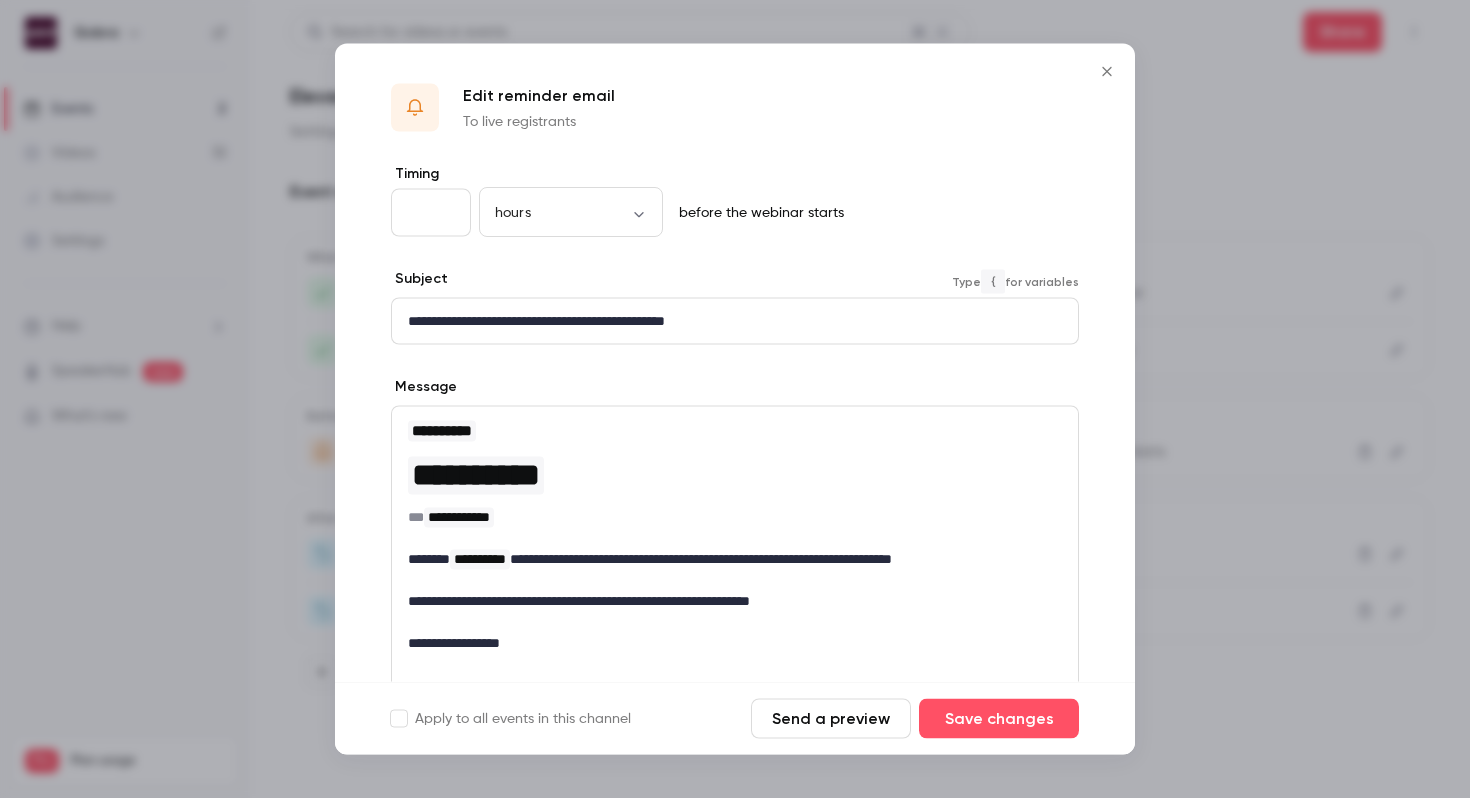 click on "**********" at bounding box center (735, 321) 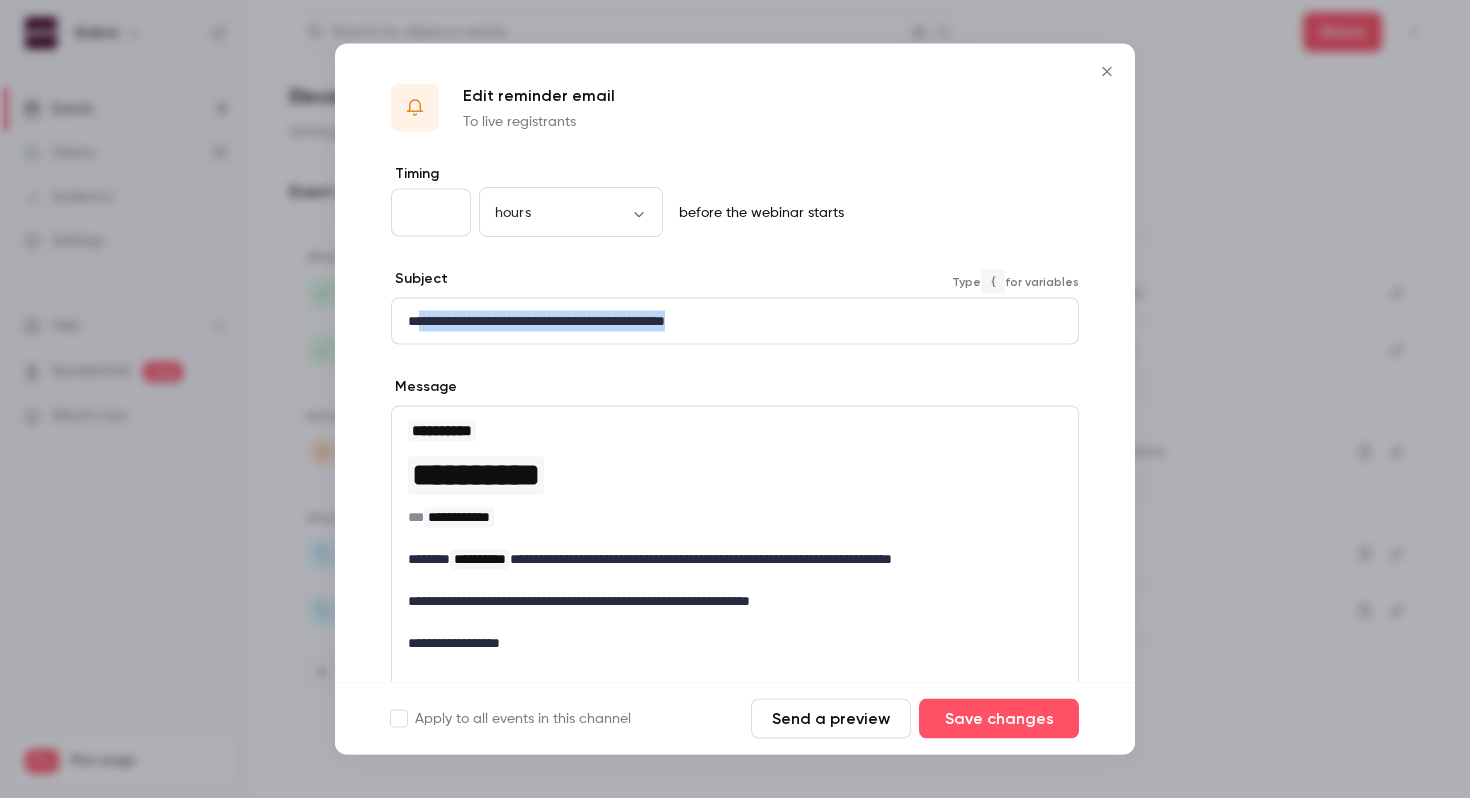 drag, startPoint x: 872, startPoint y: 316, endPoint x: 425, endPoint y: 317, distance: 447.00113 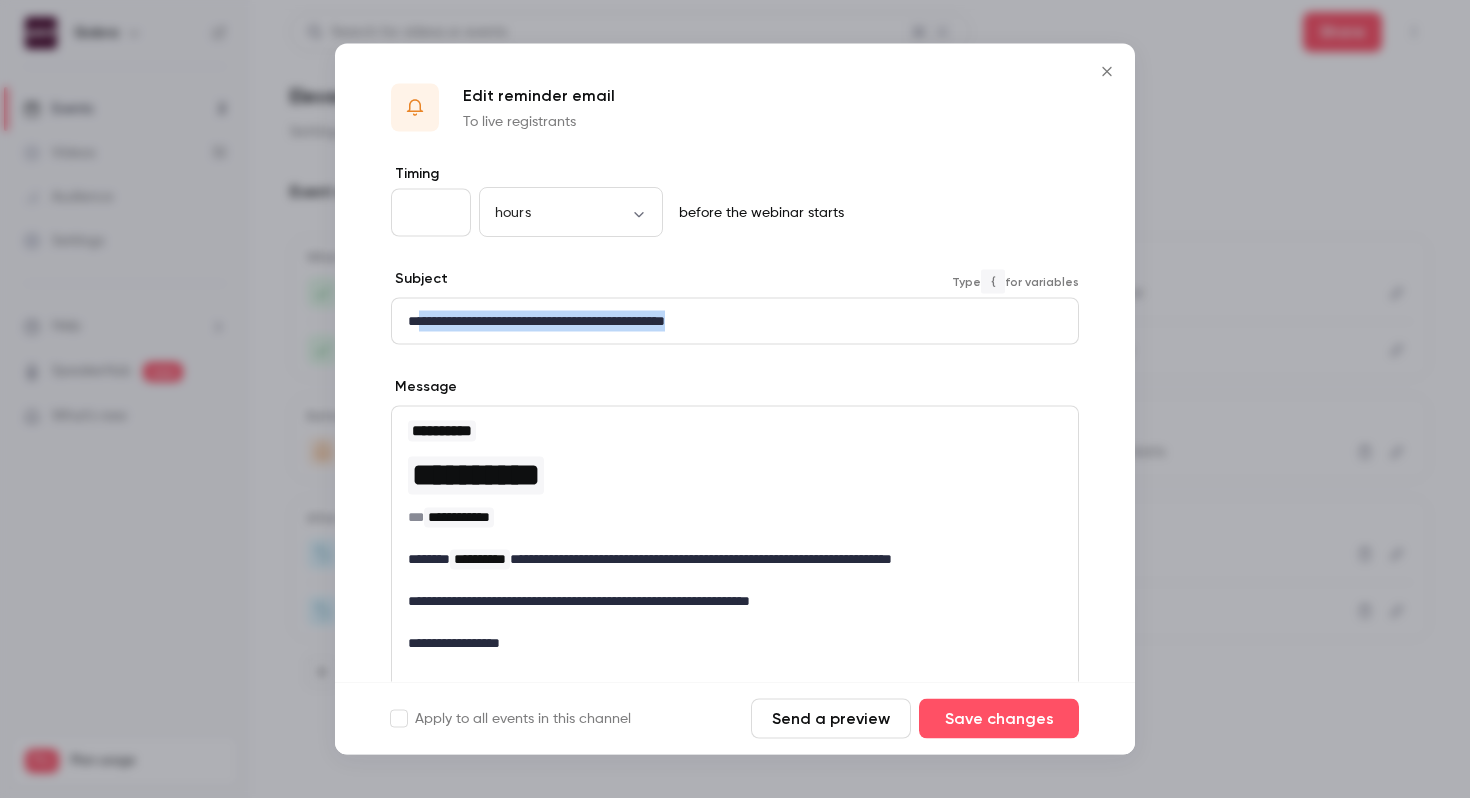click on "**********" at bounding box center (735, 321) 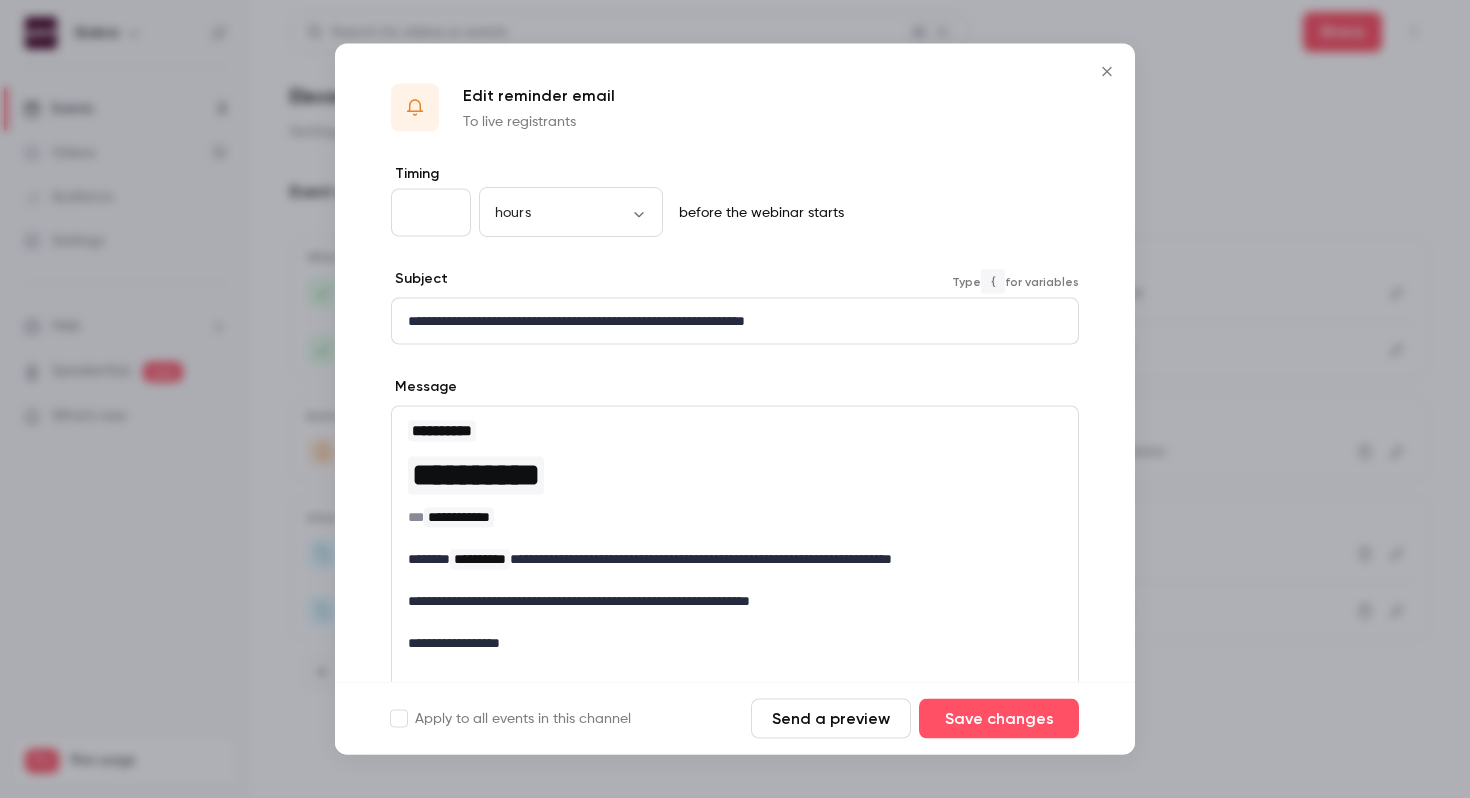 scroll, scrollTop: 204, scrollLeft: 0, axis: vertical 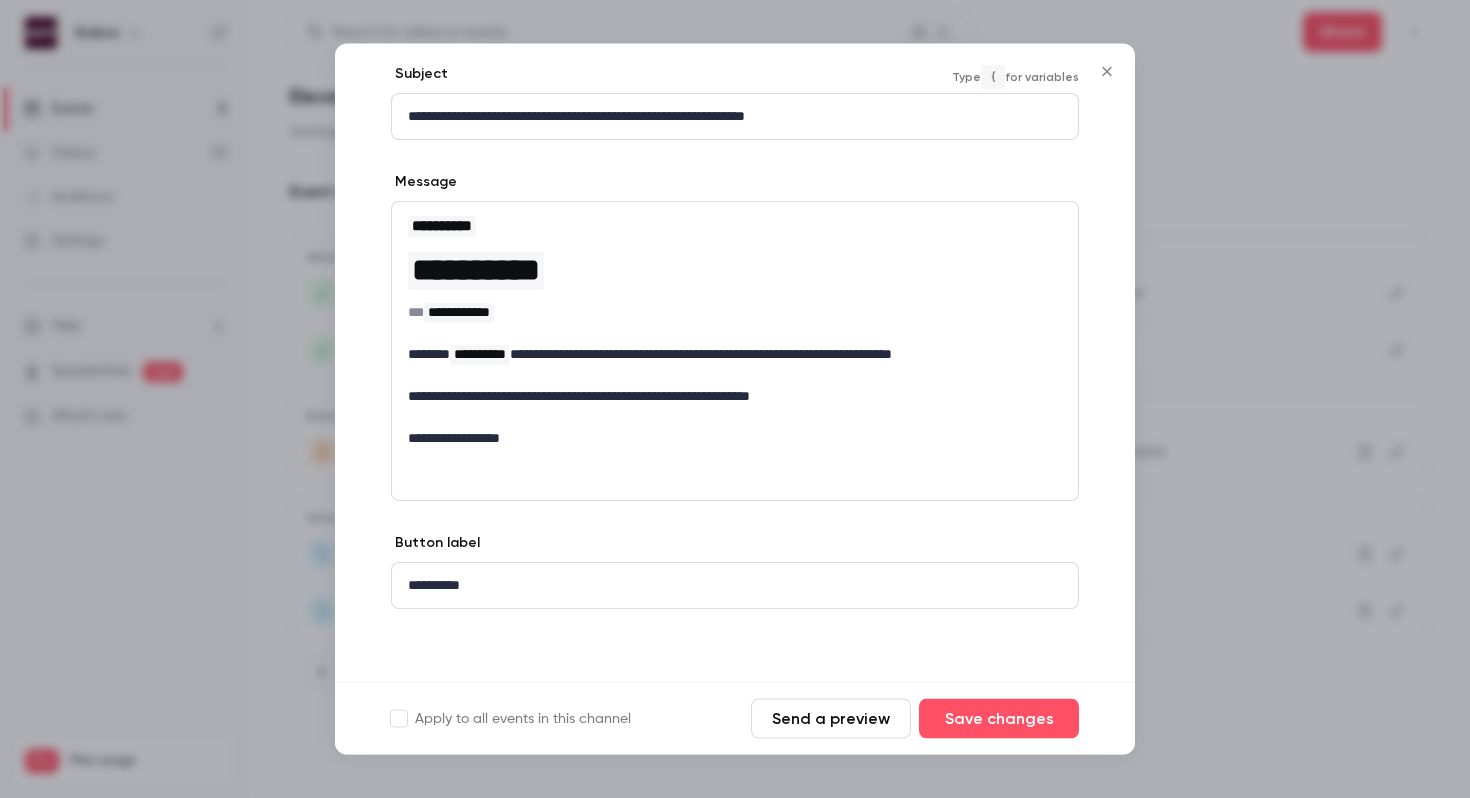 click on "**********" at bounding box center [735, 352] 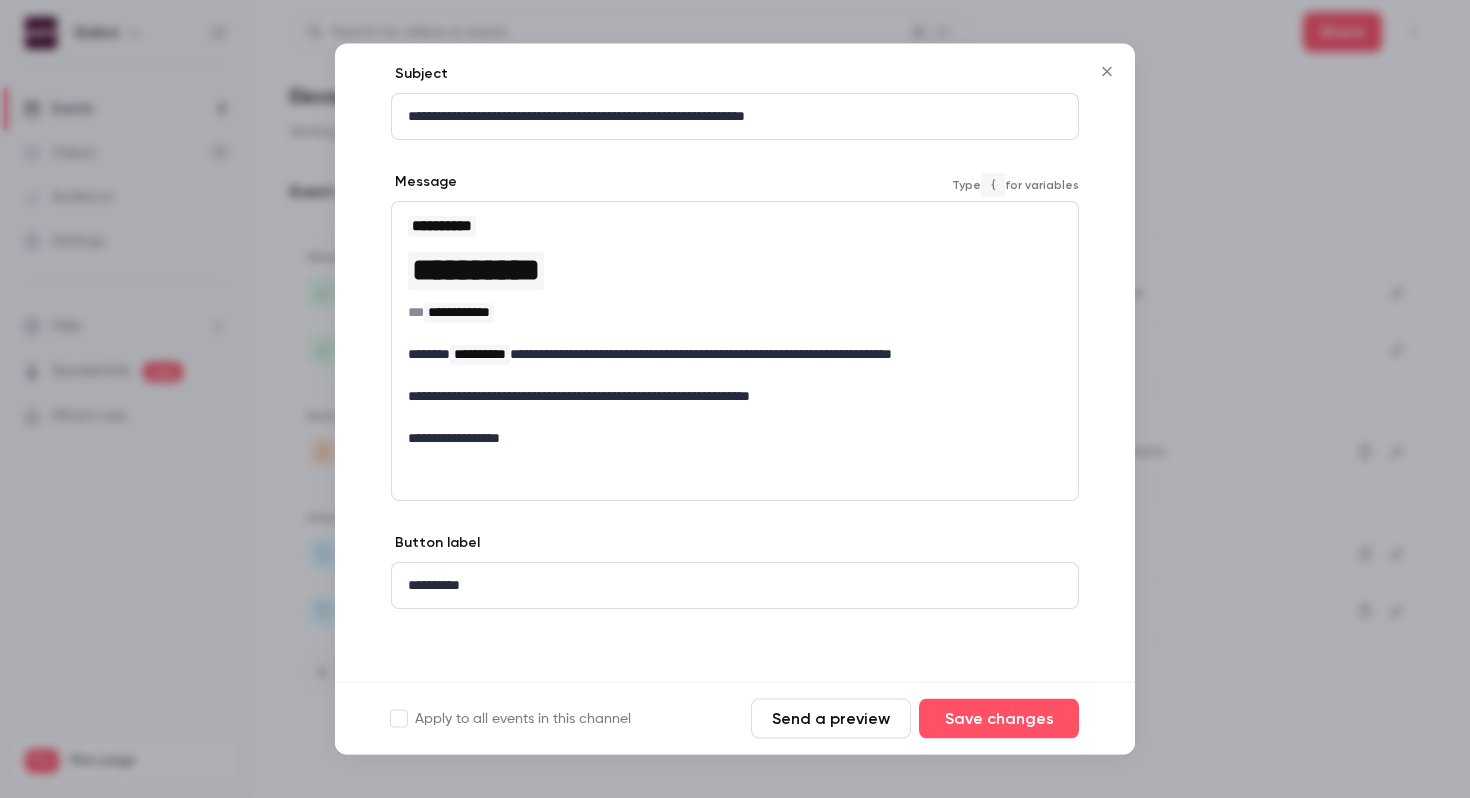 click on "**********" at bounding box center [735, 439] 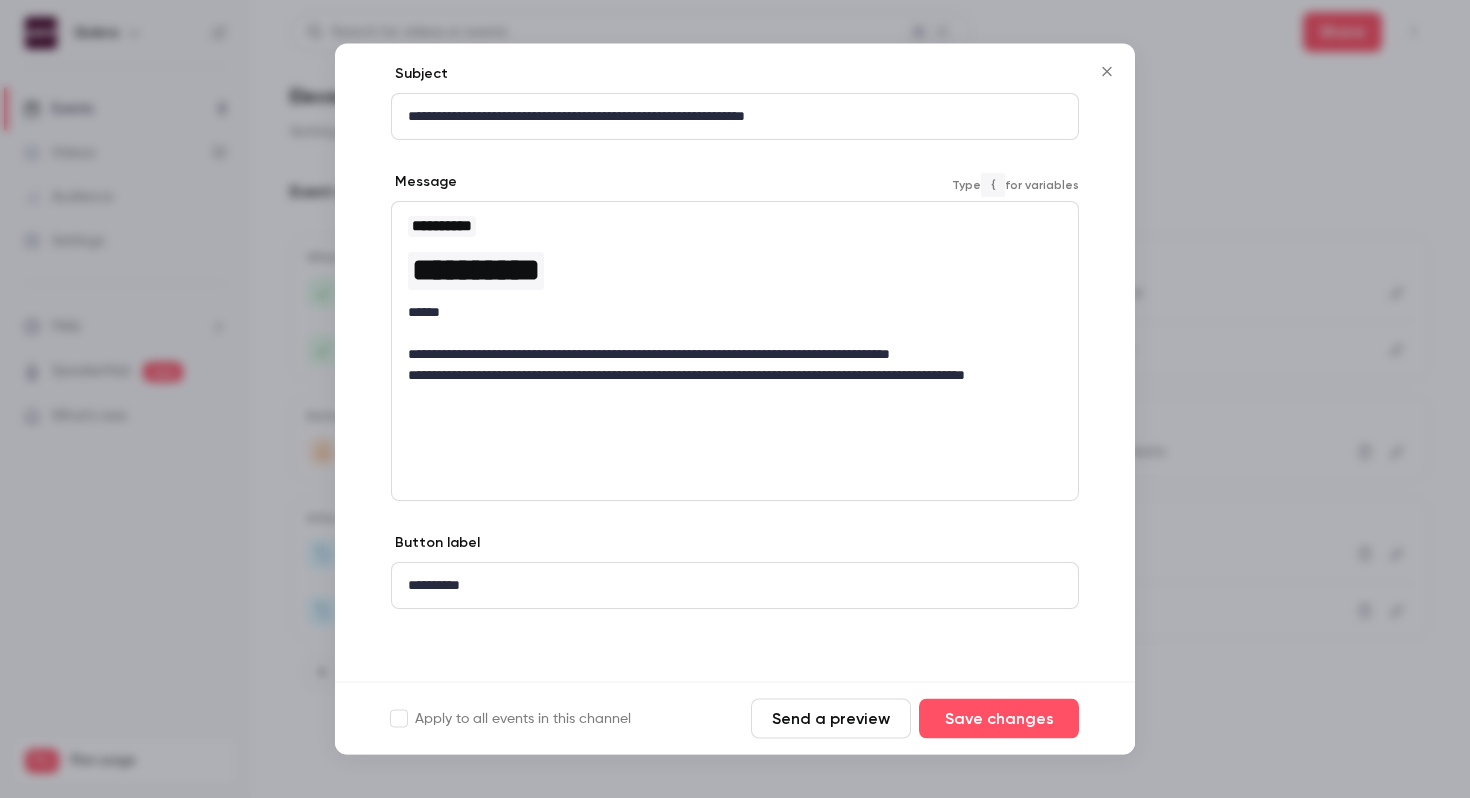 scroll, scrollTop: 0, scrollLeft: 0, axis: both 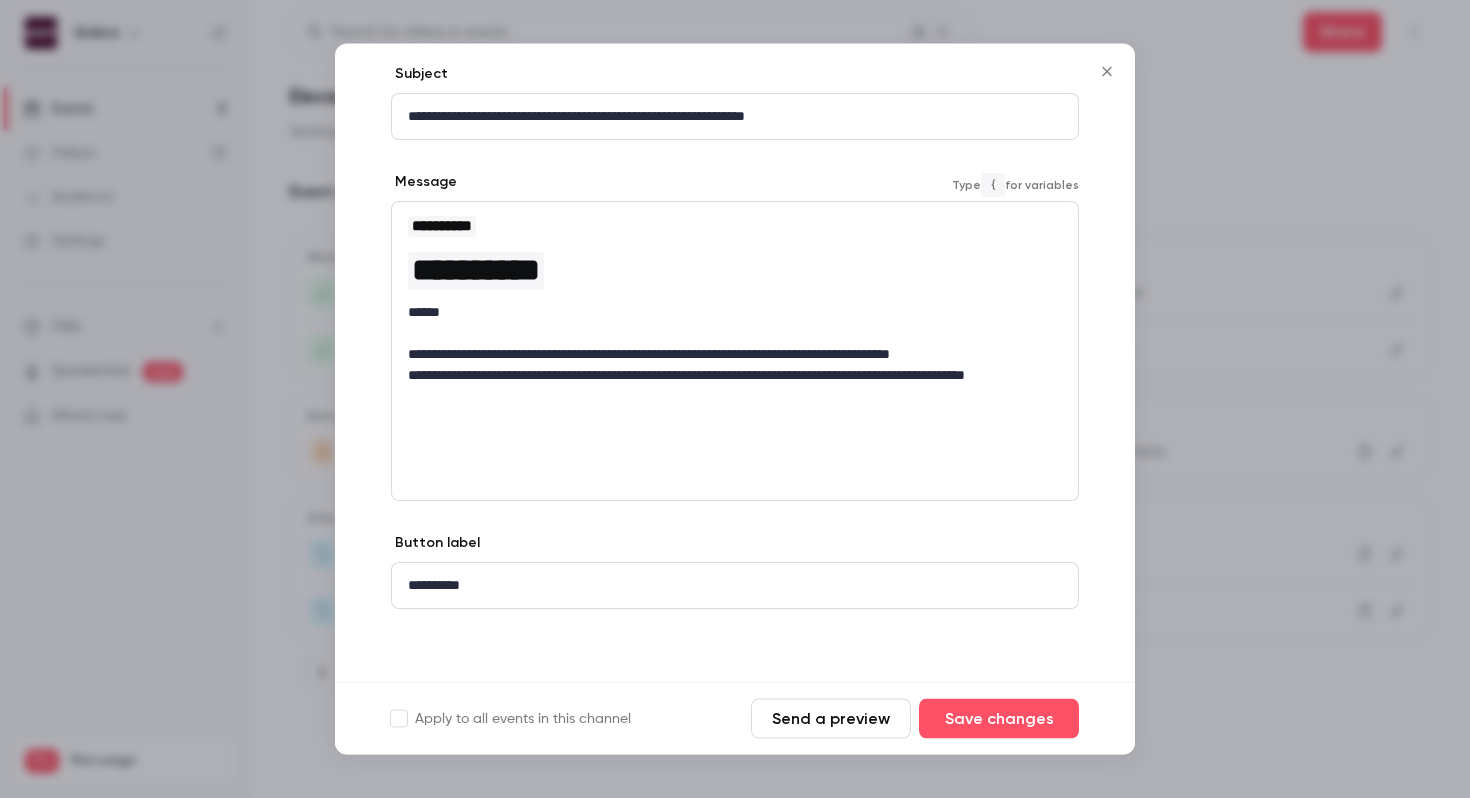 click on "**********" at bounding box center (735, 355) 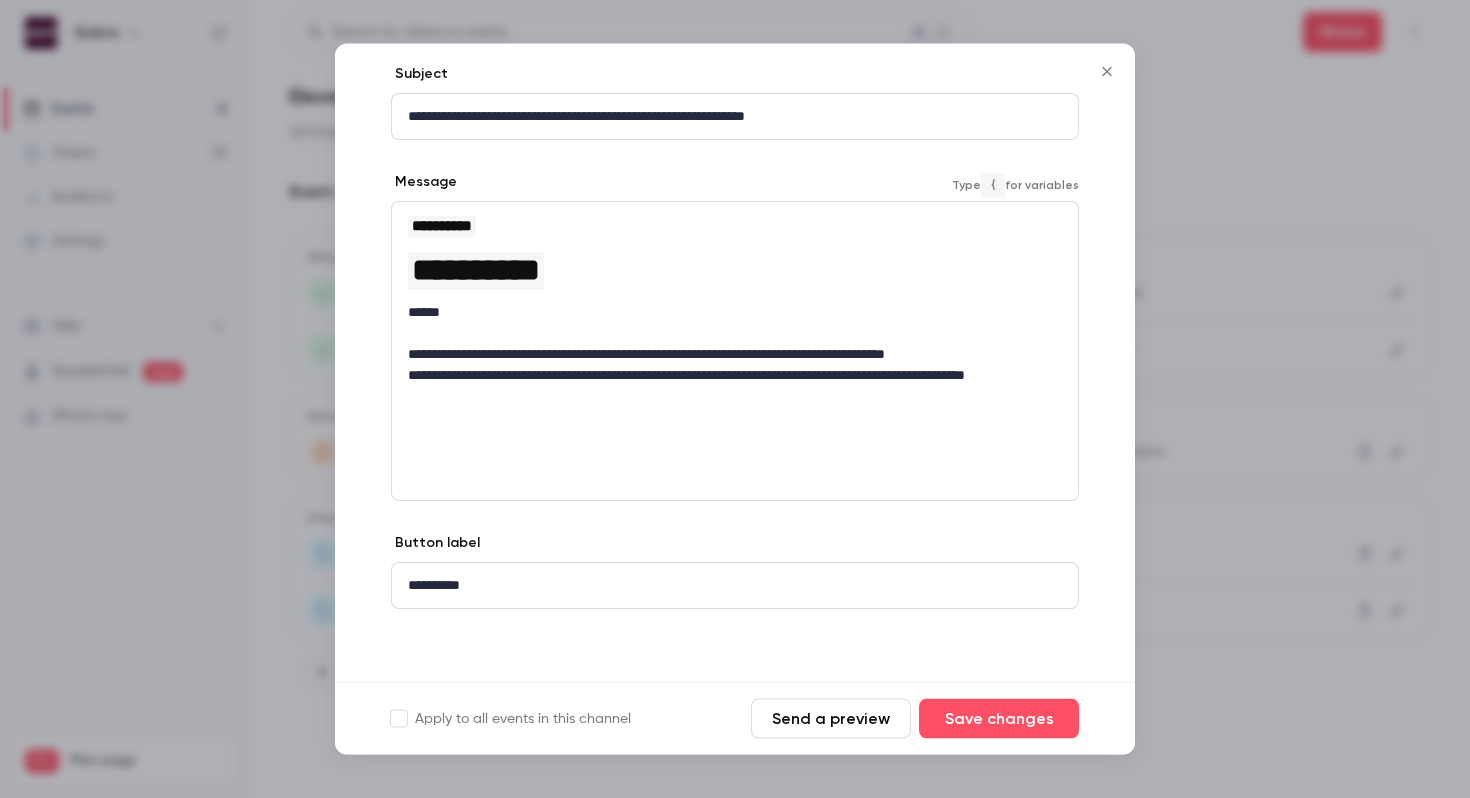 click on "**********" at bounding box center [735, 355] 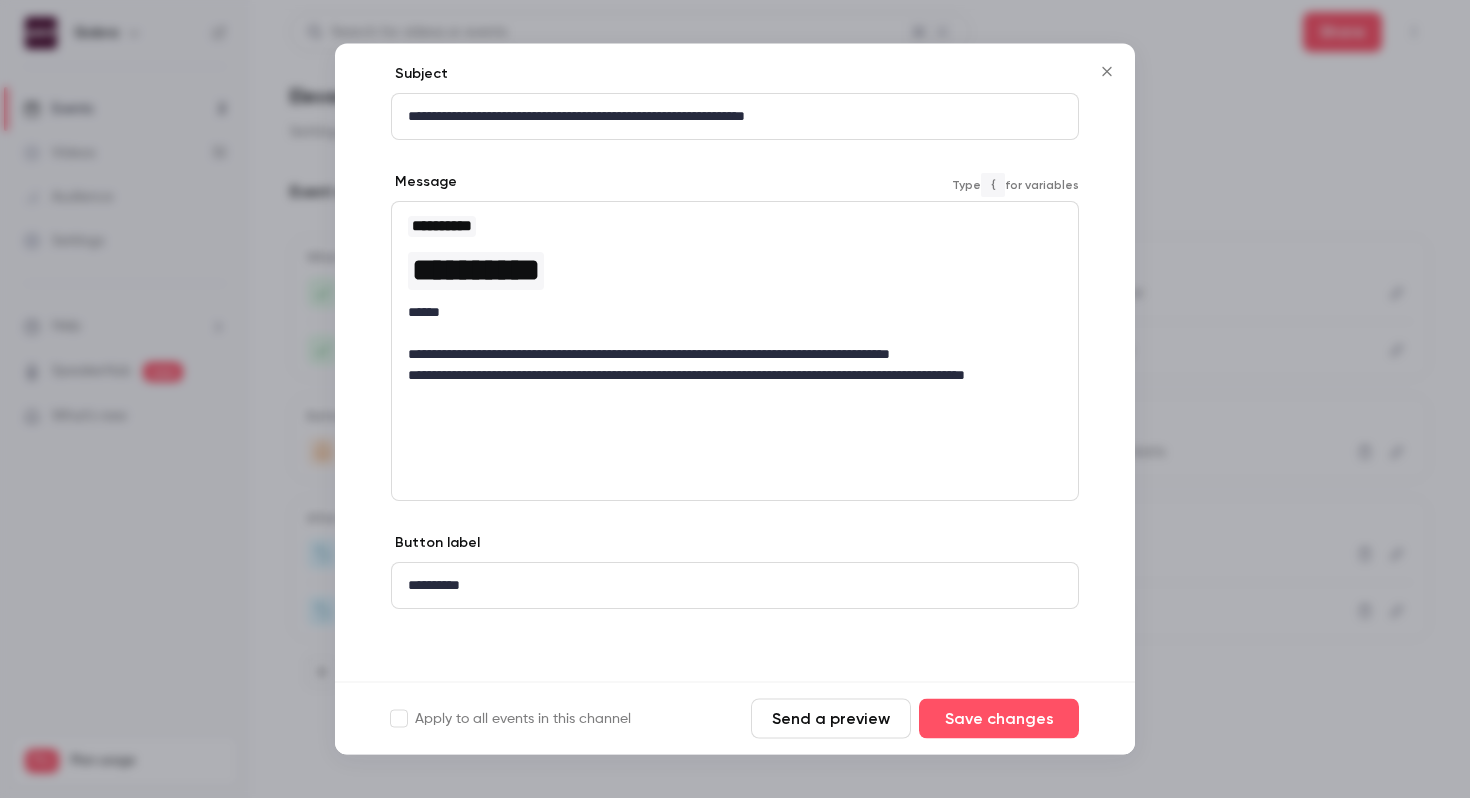 click on "**********" at bounding box center [735, 355] 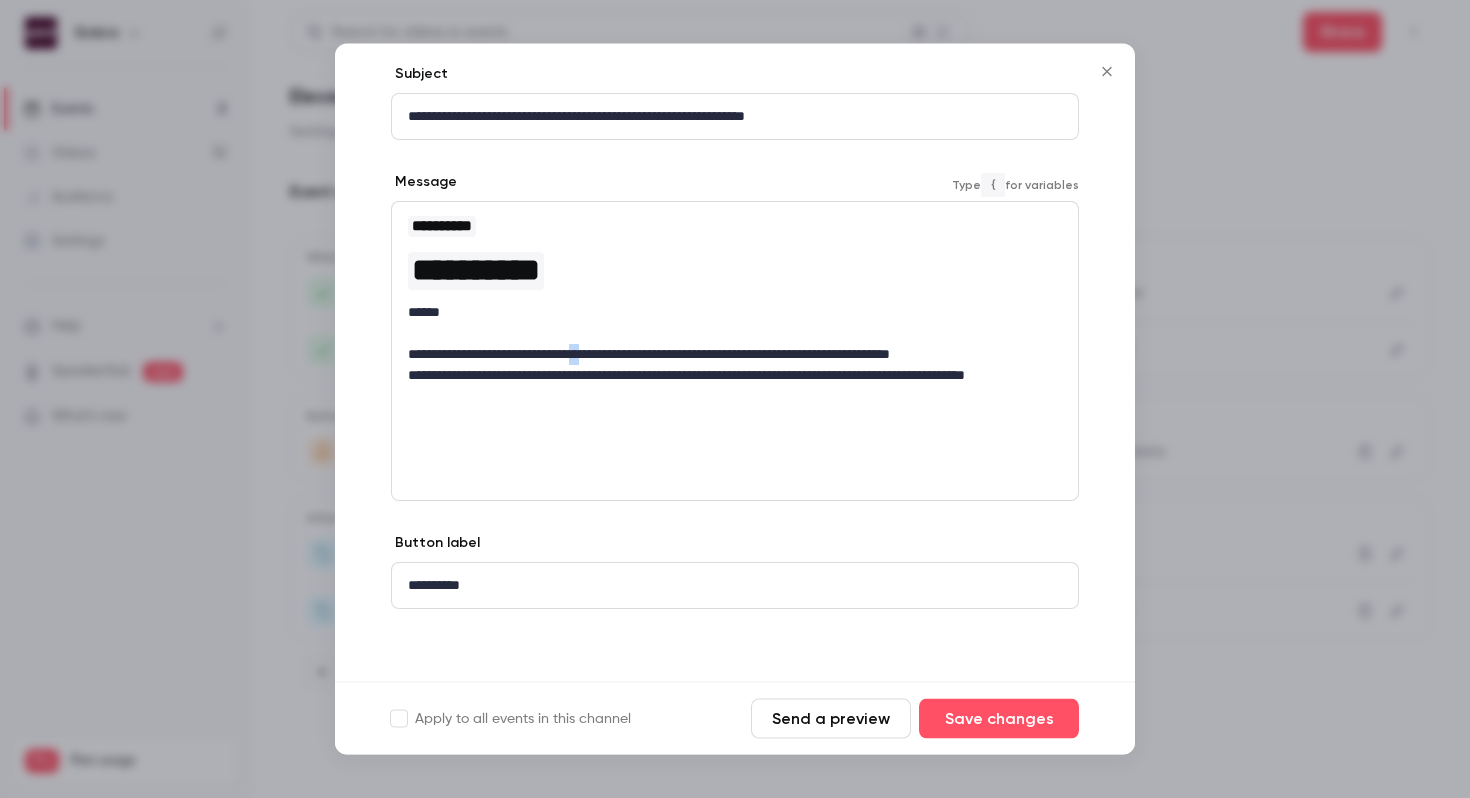 click on "**********" at bounding box center (735, 355) 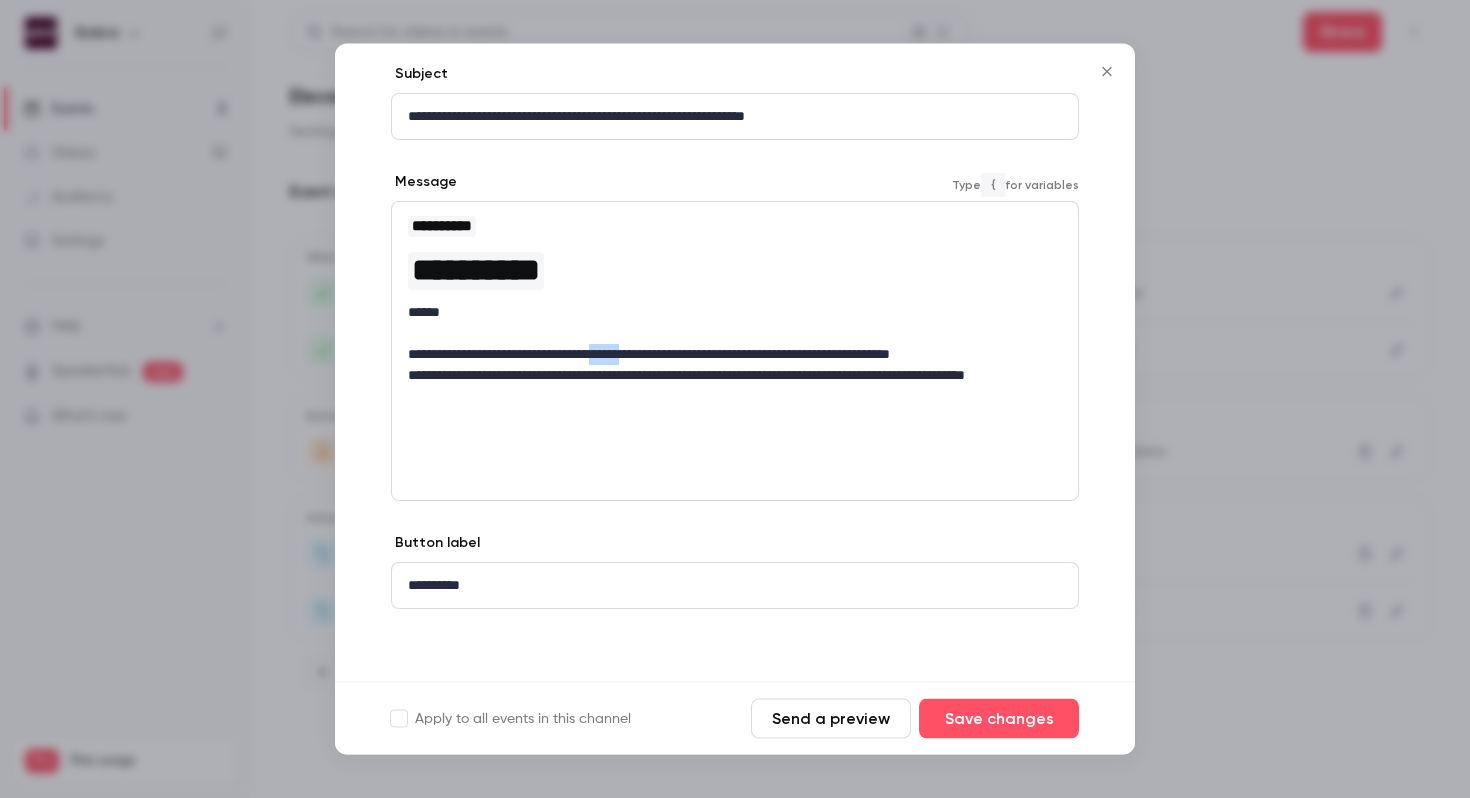 drag, startPoint x: 680, startPoint y: 360, endPoint x: 638, endPoint y: 361, distance: 42.0119 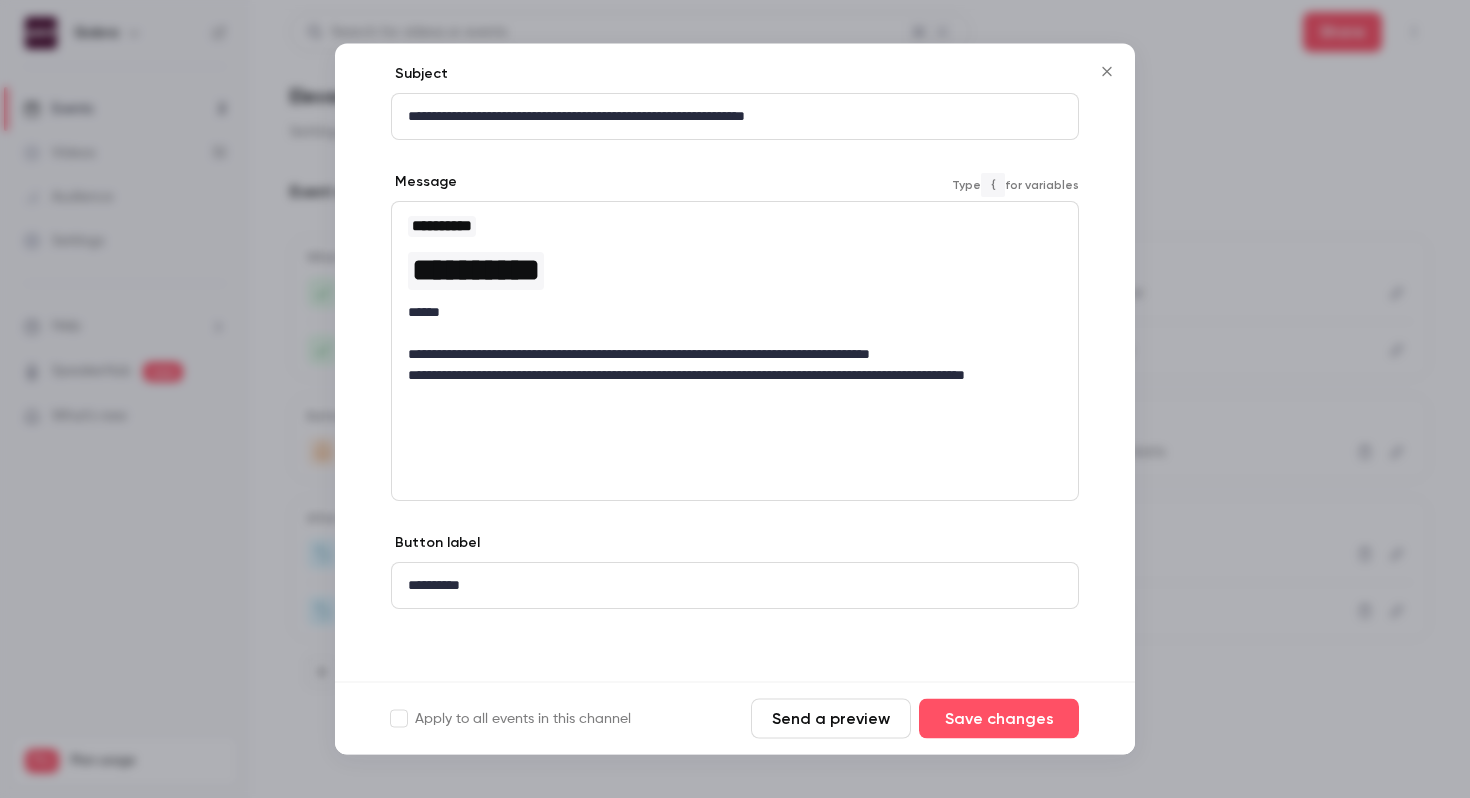 click on "**********" at bounding box center [735, 387] 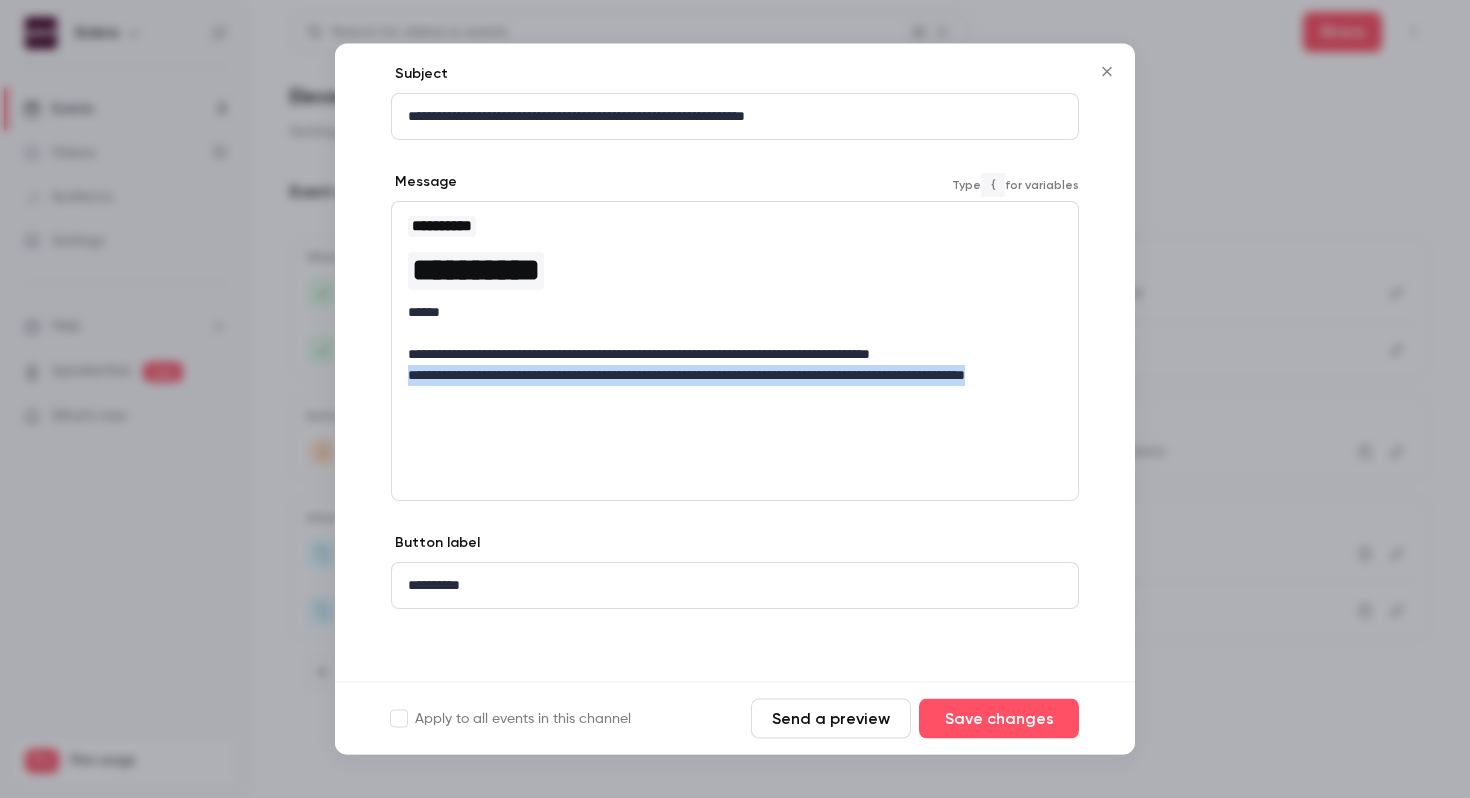 drag, startPoint x: 637, startPoint y: 405, endPoint x: 396, endPoint y: 381, distance: 242.19208 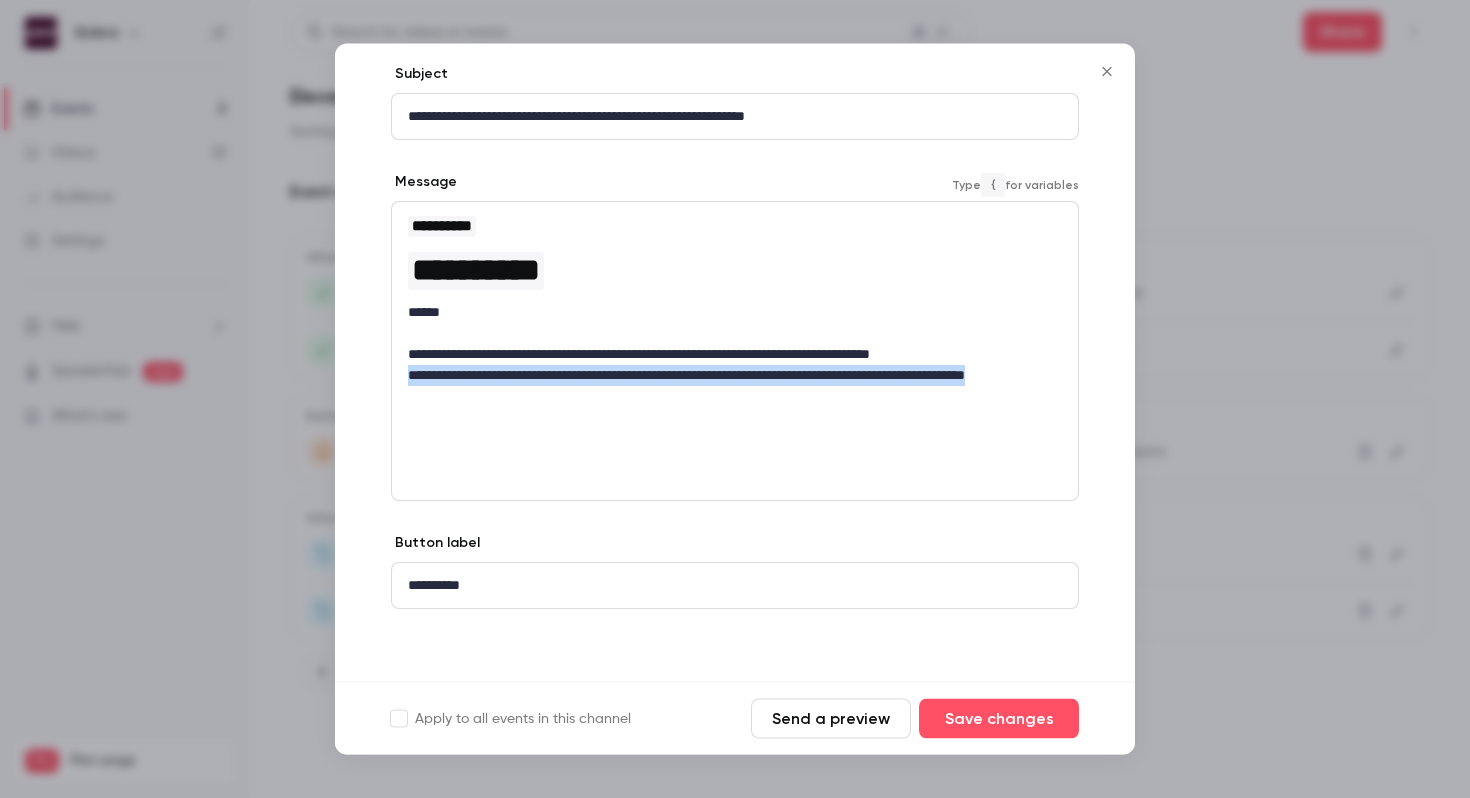 click on "**********" at bounding box center [735, 311] 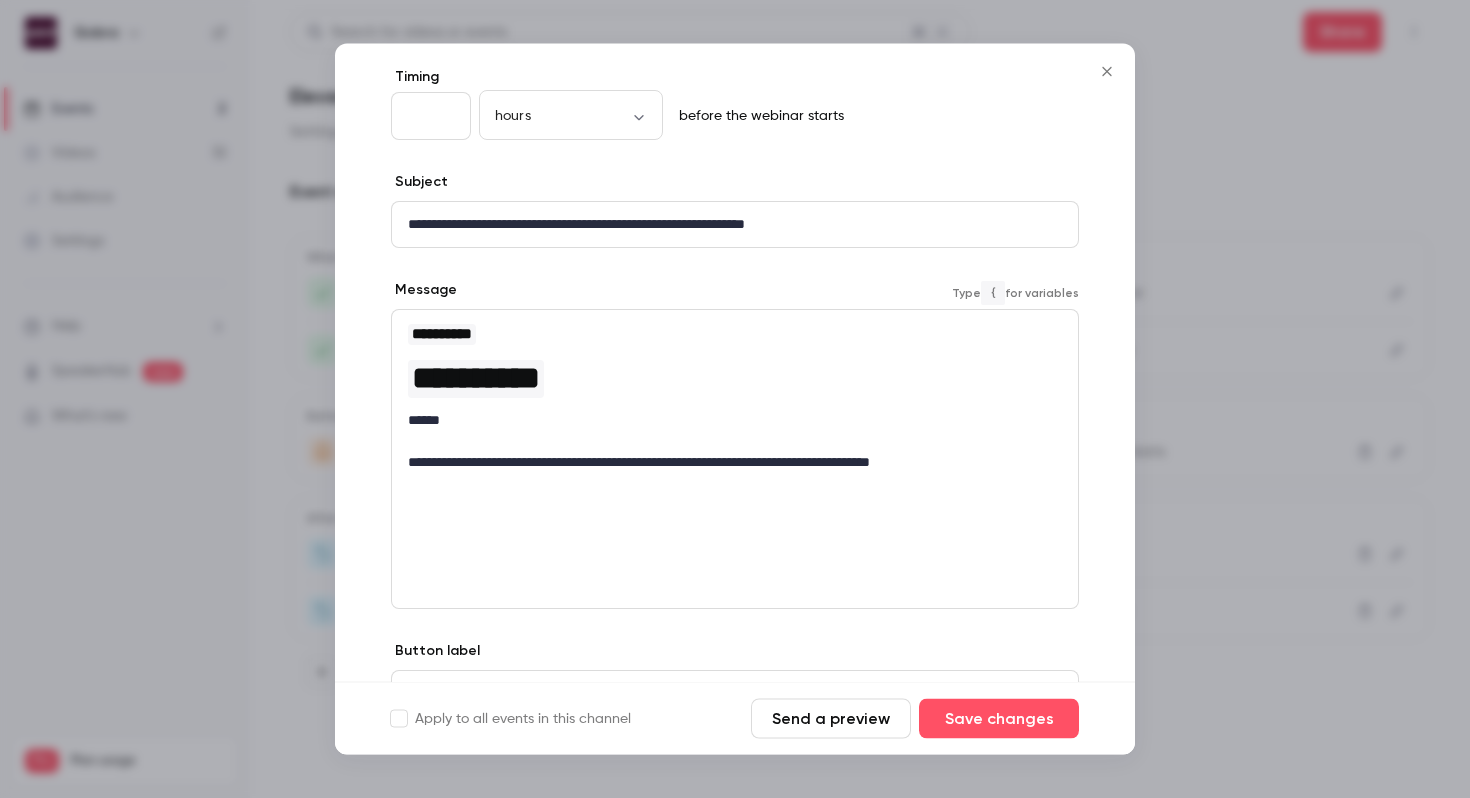 scroll, scrollTop: 204, scrollLeft: 0, axis: vertical 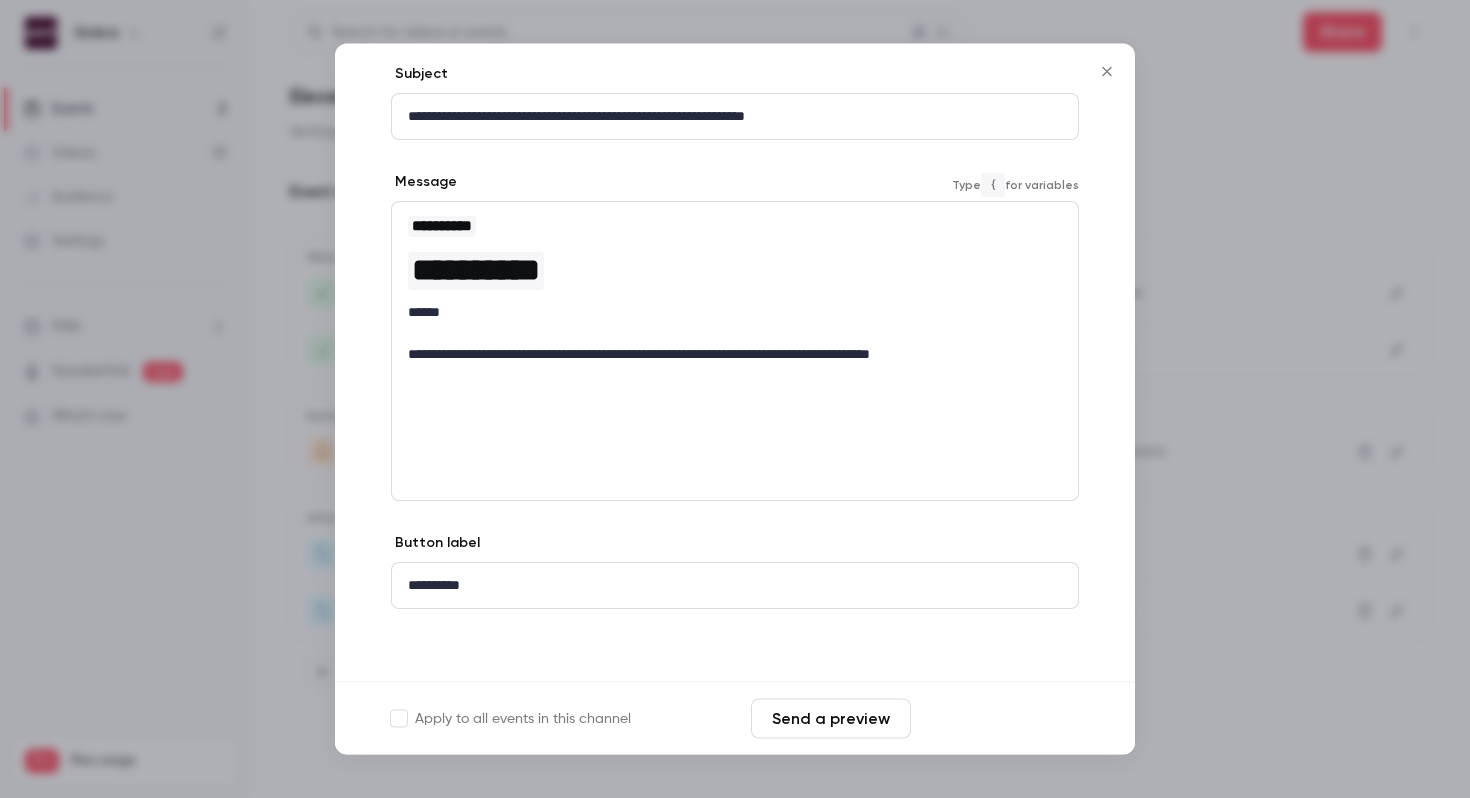 click on "Save changes" at bounding box center [999, 719] 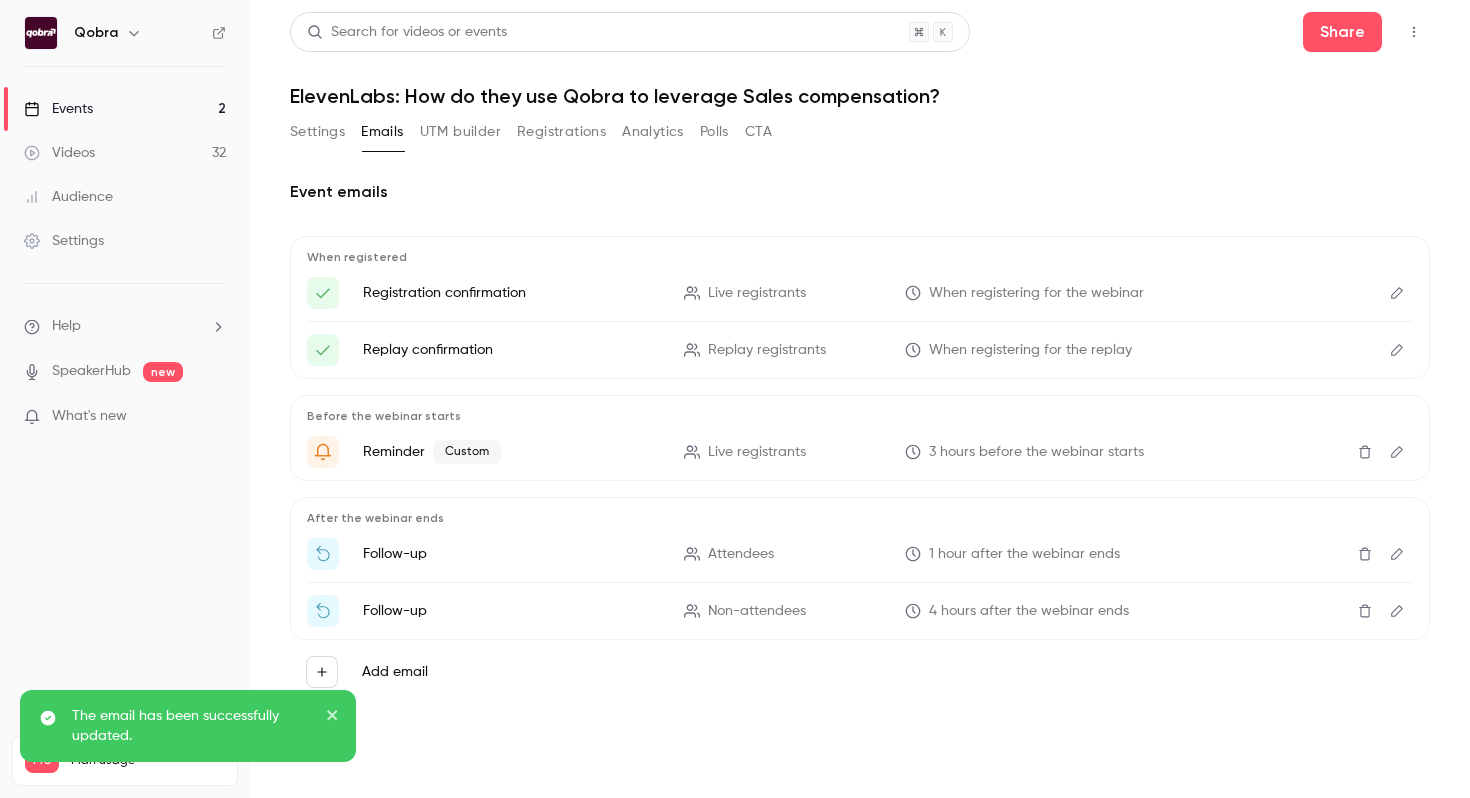 click 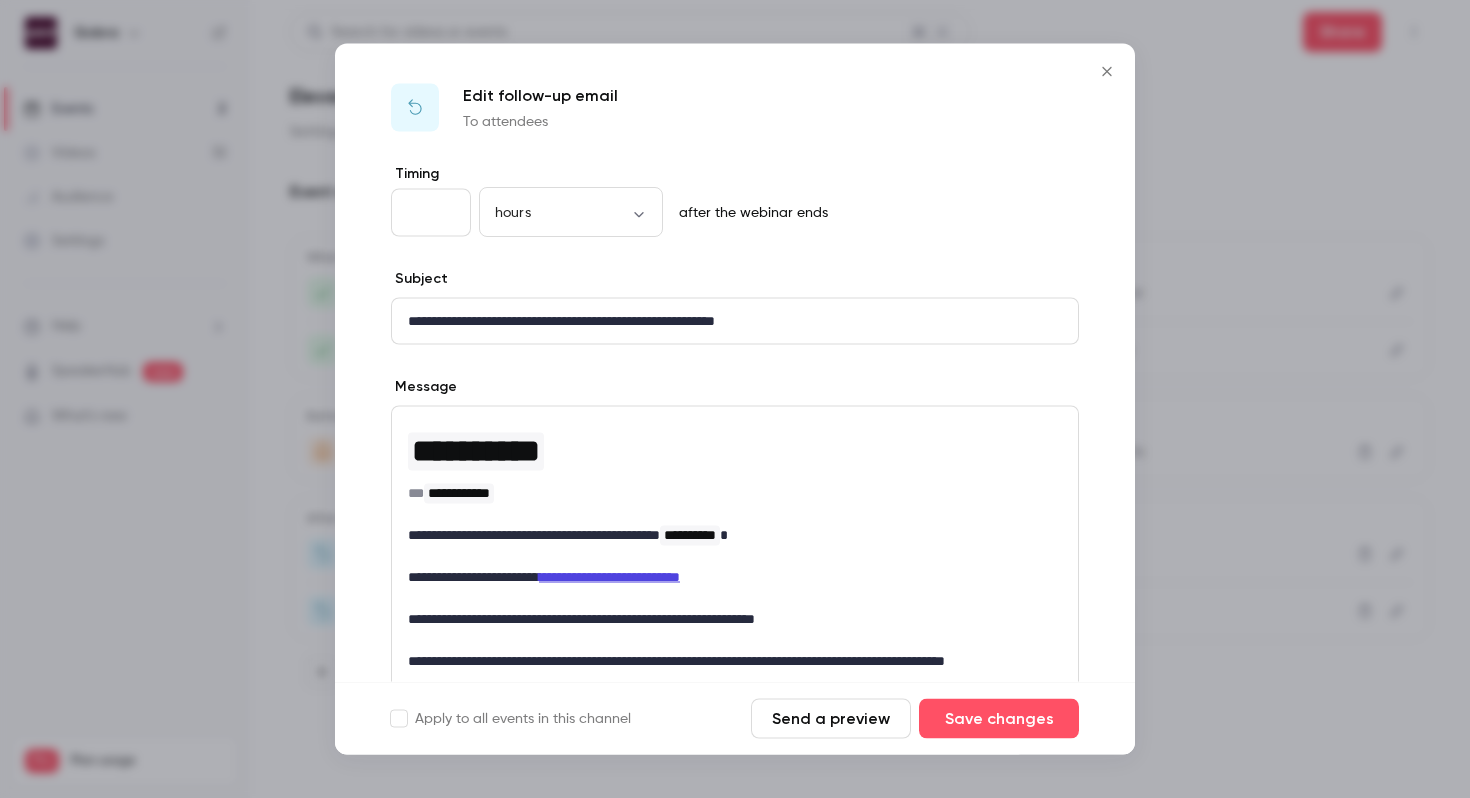 click on "**********" at bounding box center [735, 321] 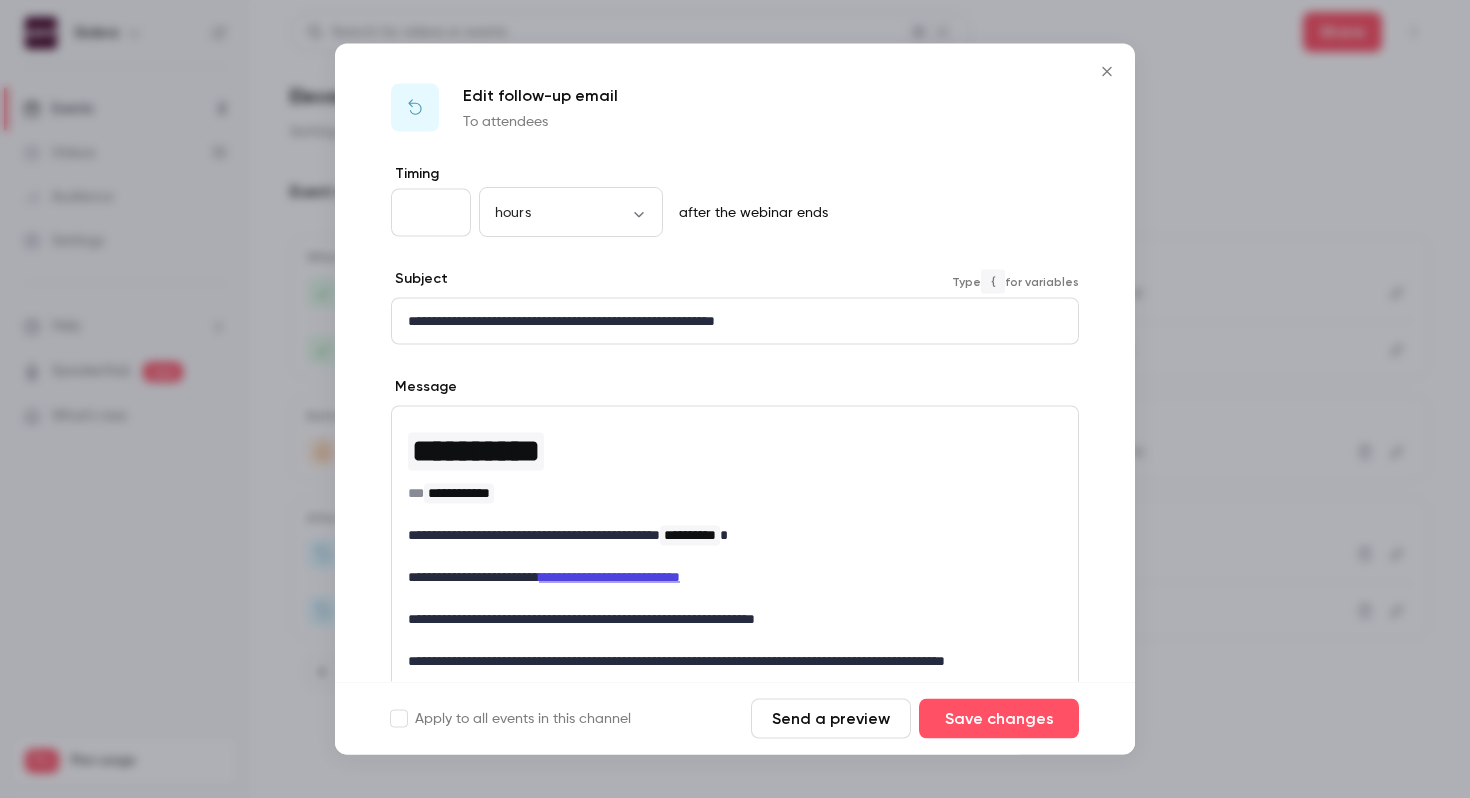 click on "**********" at bounding box center (735, 321) 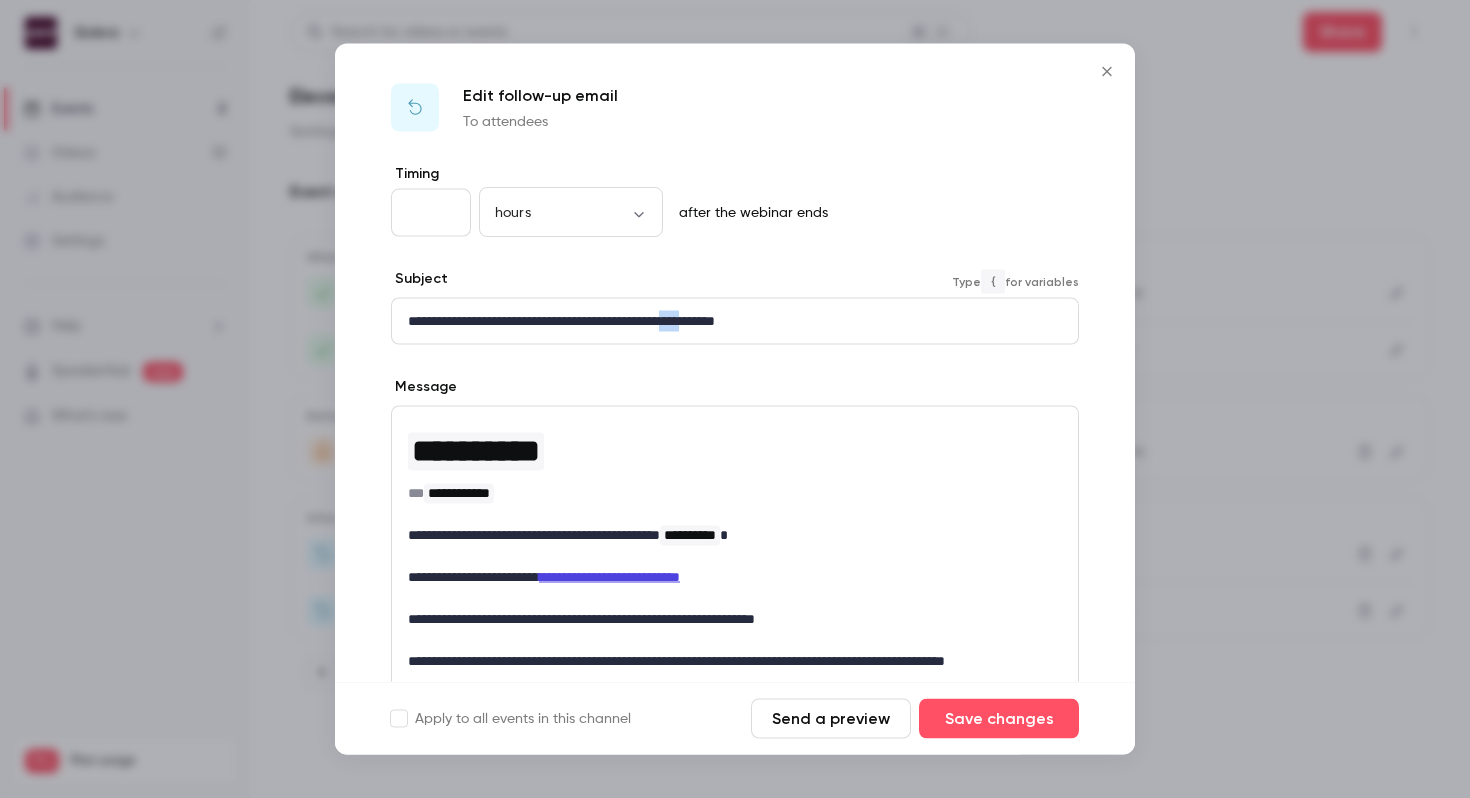 click on "**********" at bounding box center (735, 321) 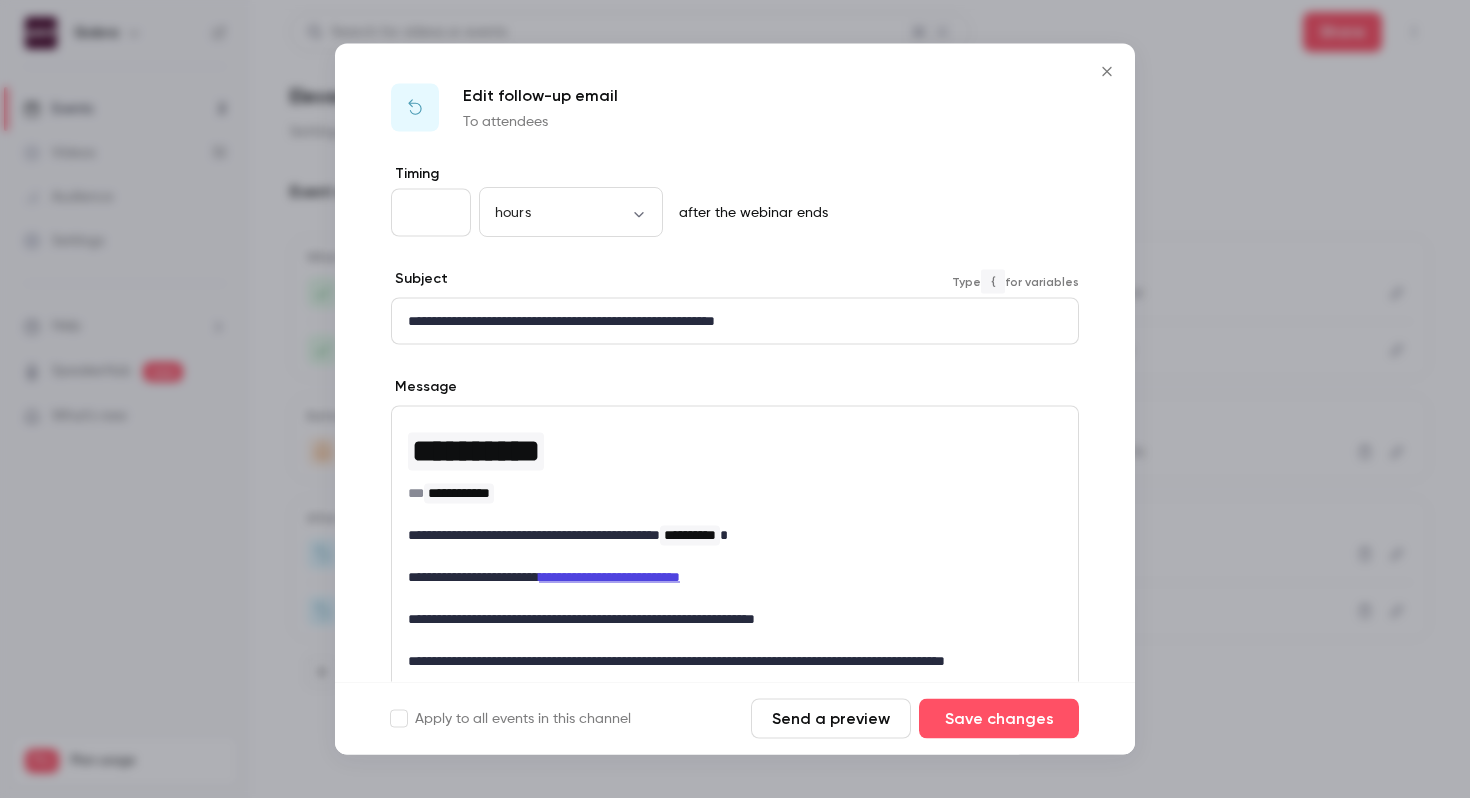 scroll, scrollTop: 0, scrollLeft: 0, axis: both 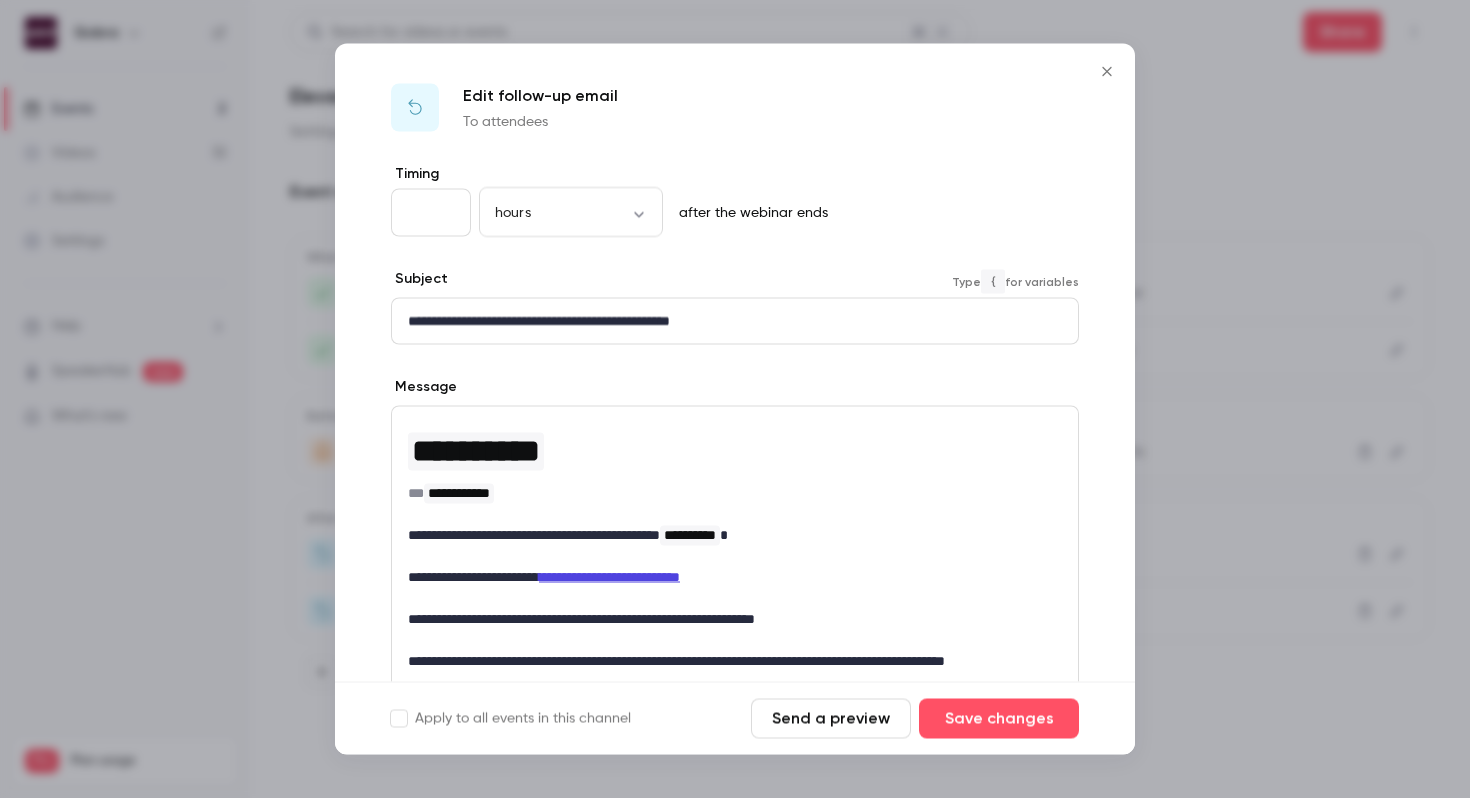click on "**********" at bounding box center (735, 451) 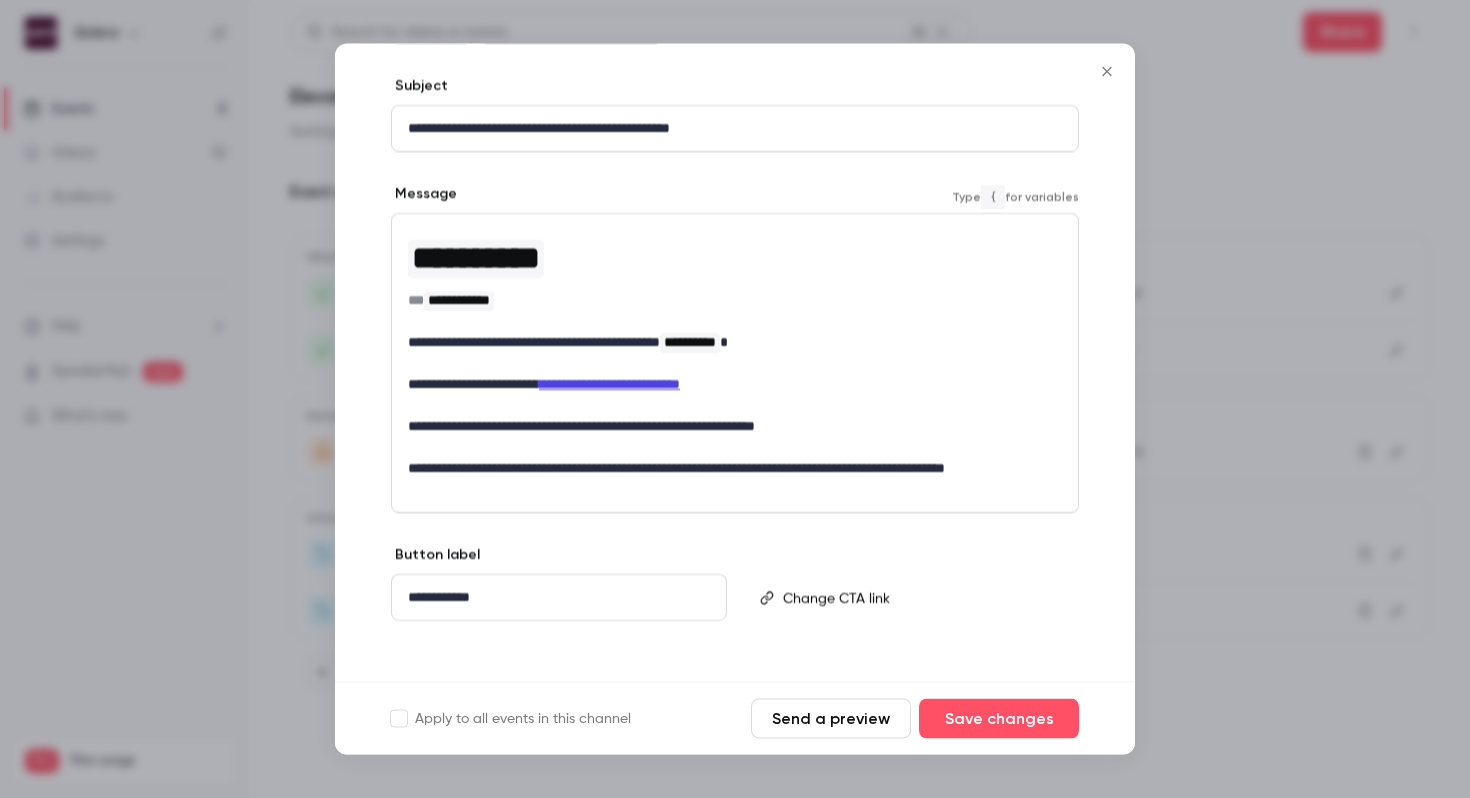 scroll, scrollTop: 204, scrollLeft: 0, axis: vertical 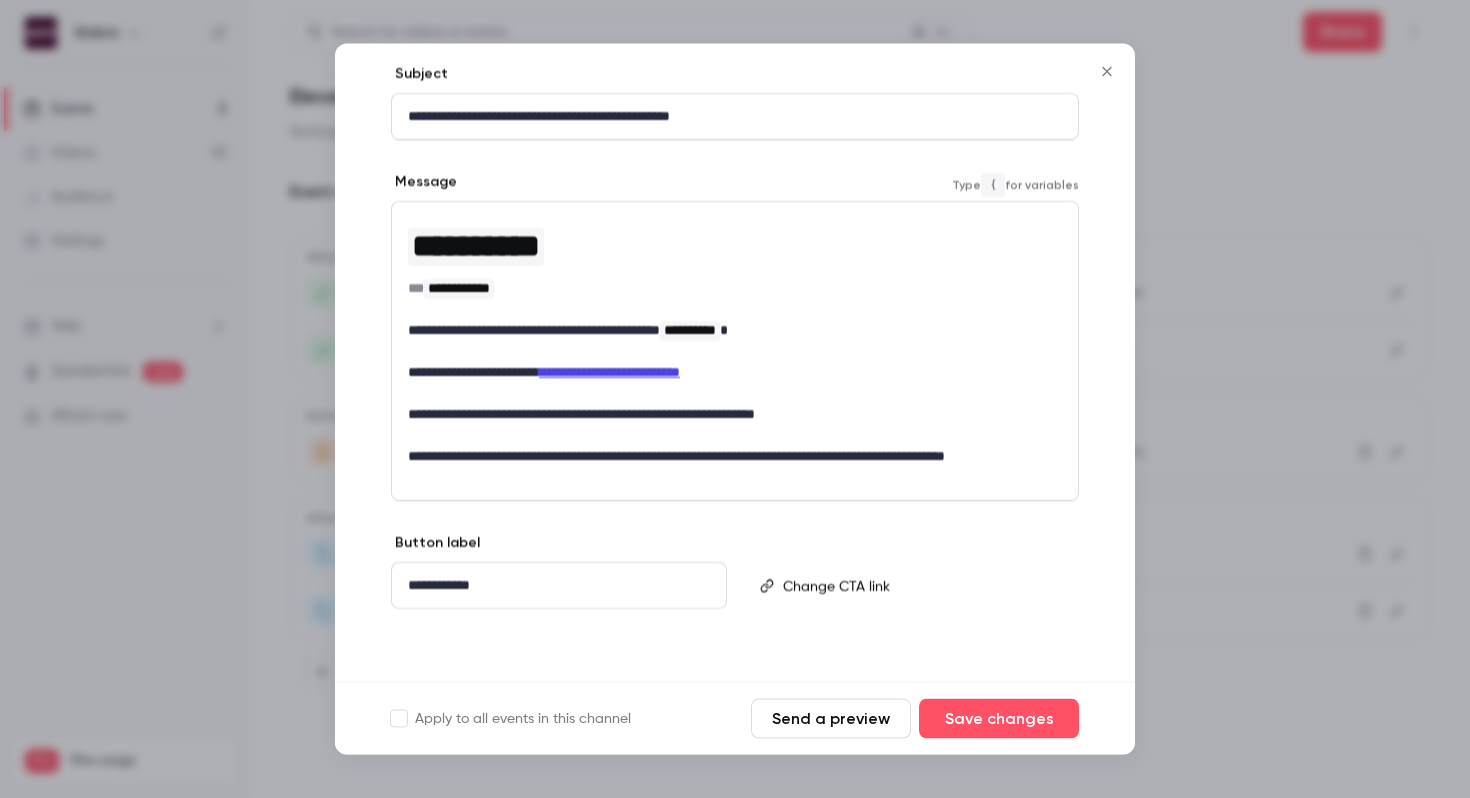 click on "**********" at bounding box center [735, 468] 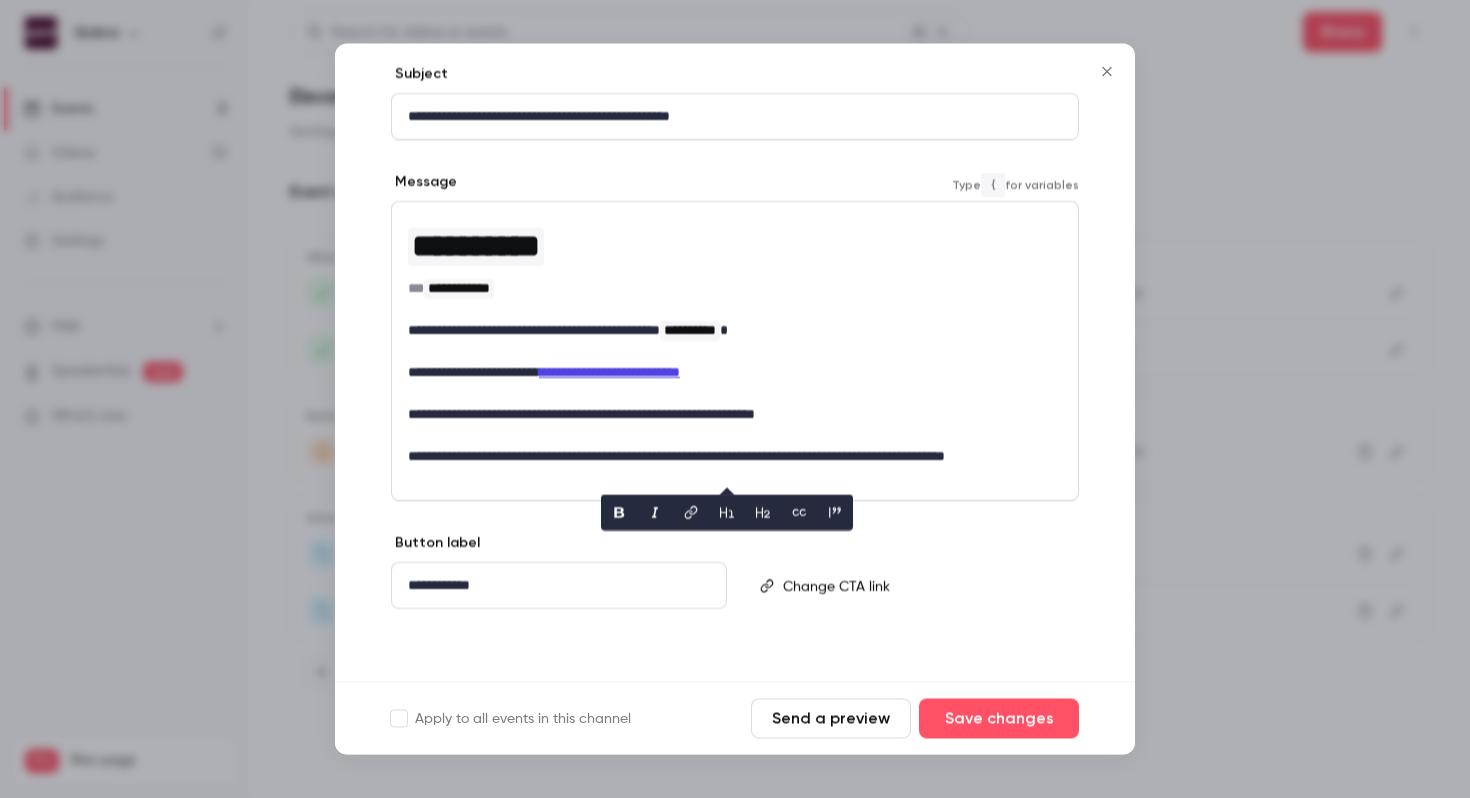 scroll, scrollTop: 0, scrollLeft: 0, axis: both 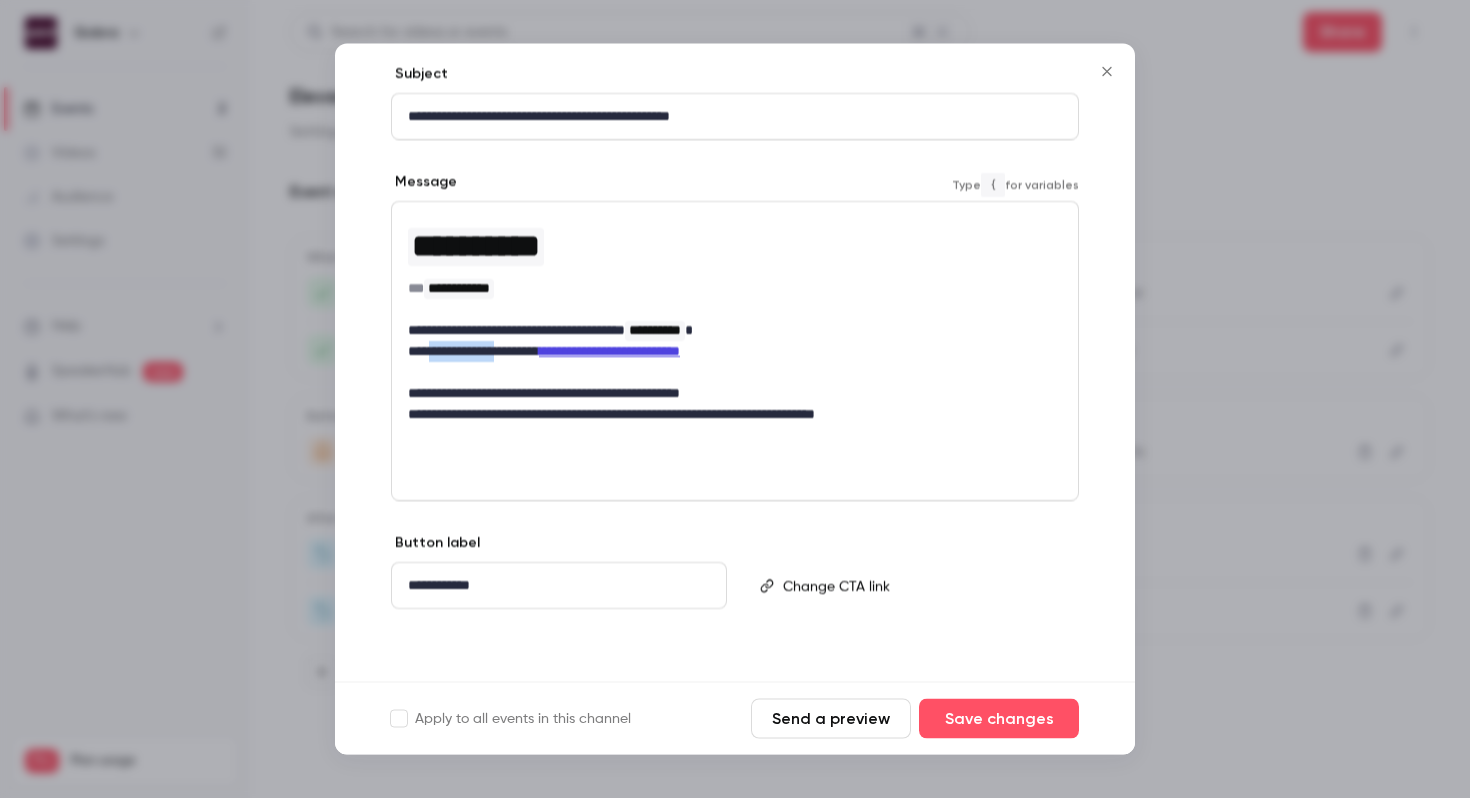 drag, startPoint x: 517, startPoint y: 357, endPoint x: 430, endPoint y: 354, distance: 87.05171 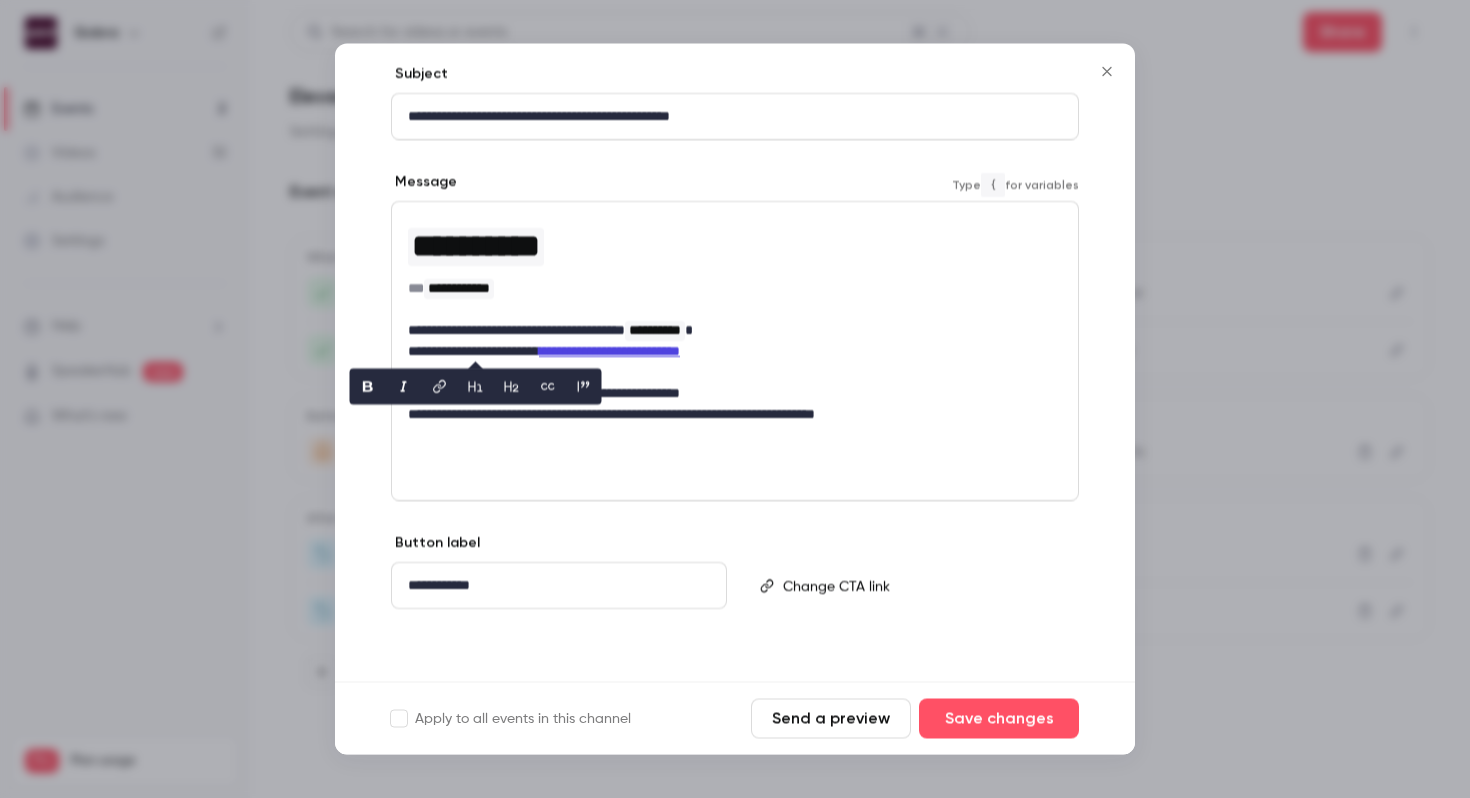 type 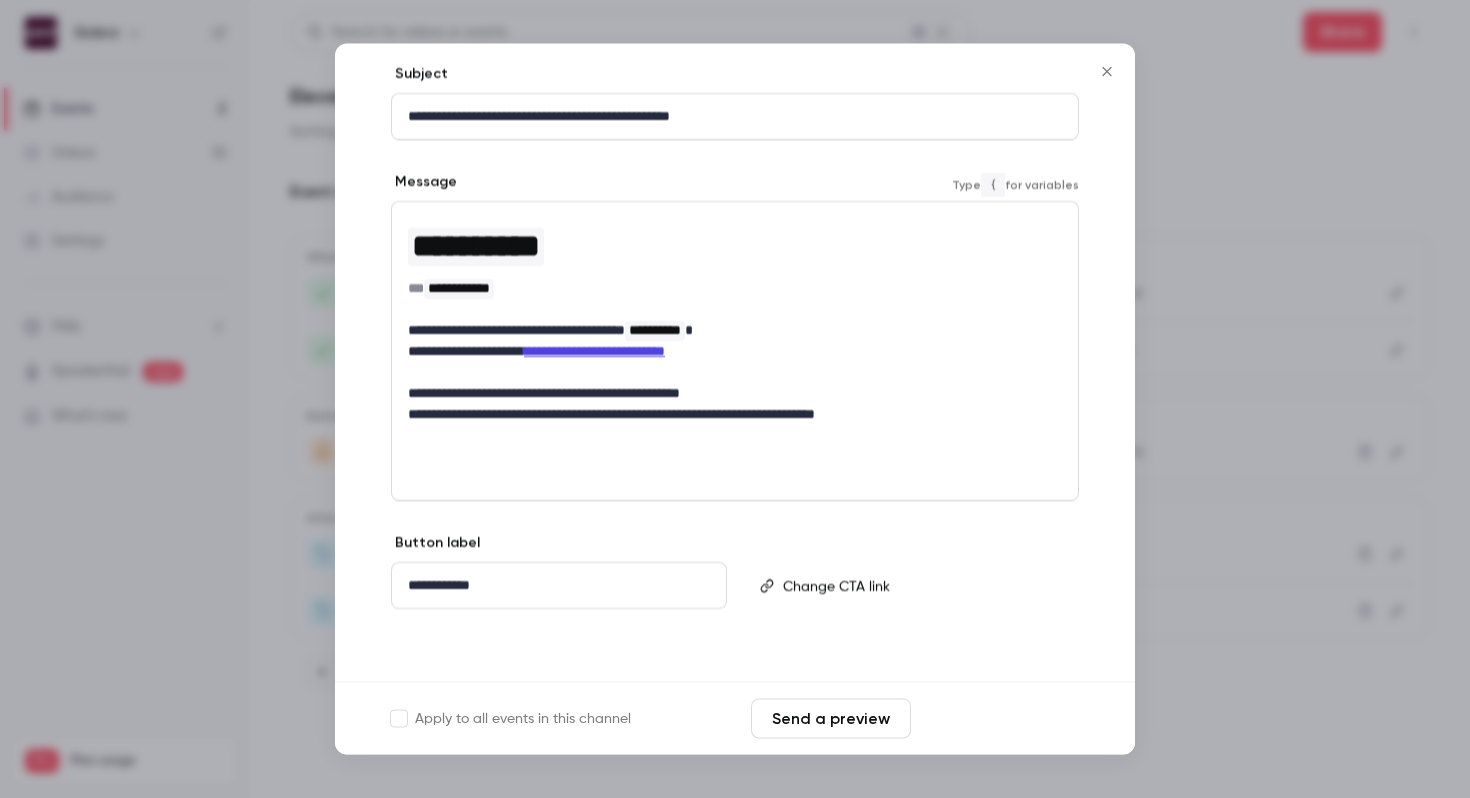 click on "Save changes" at bounding box center [999, 719] 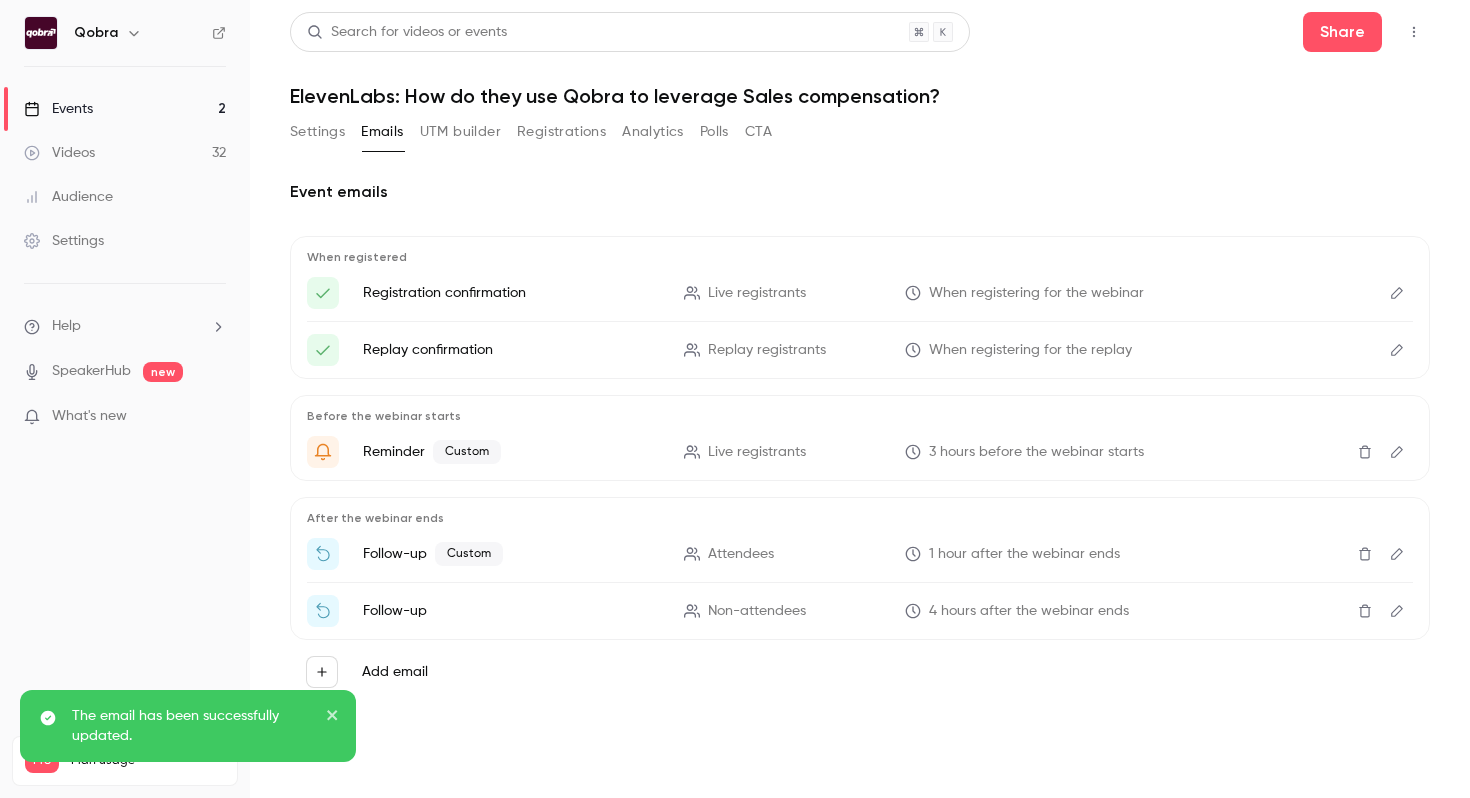 click 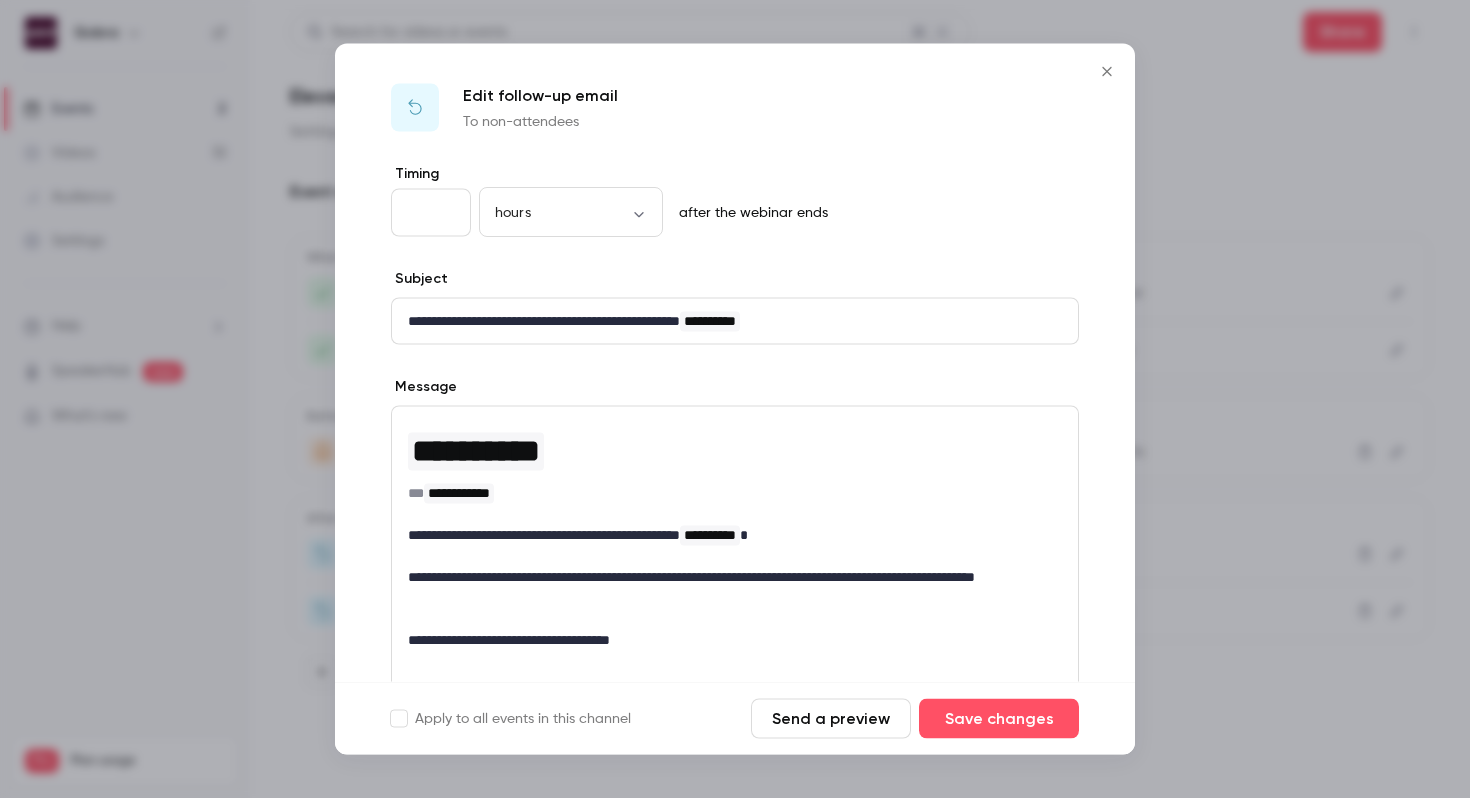 click on "Subject Type  {  for variables" at bounding box center (735, 281) 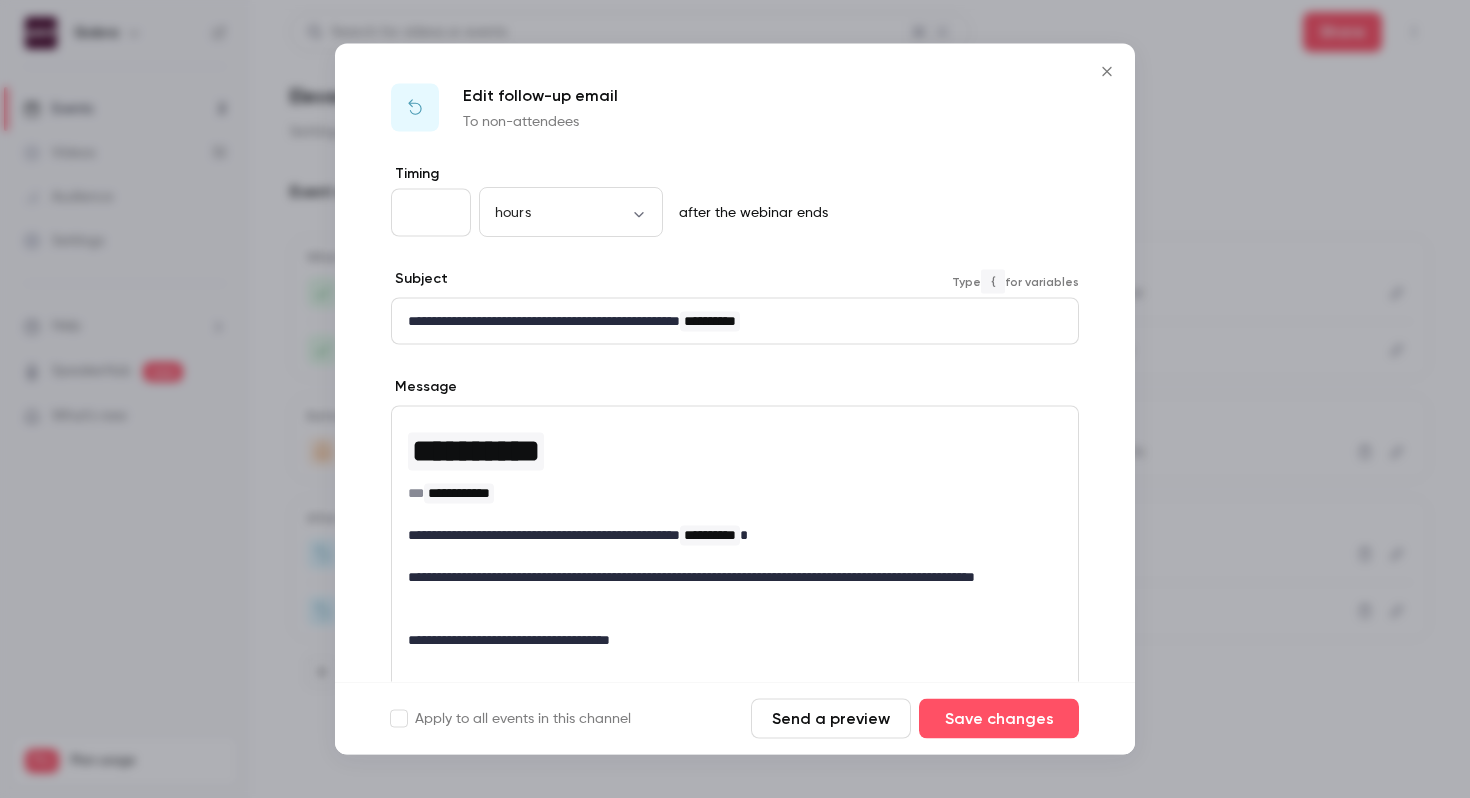 click on "**********" at bounding box center (735, 321) 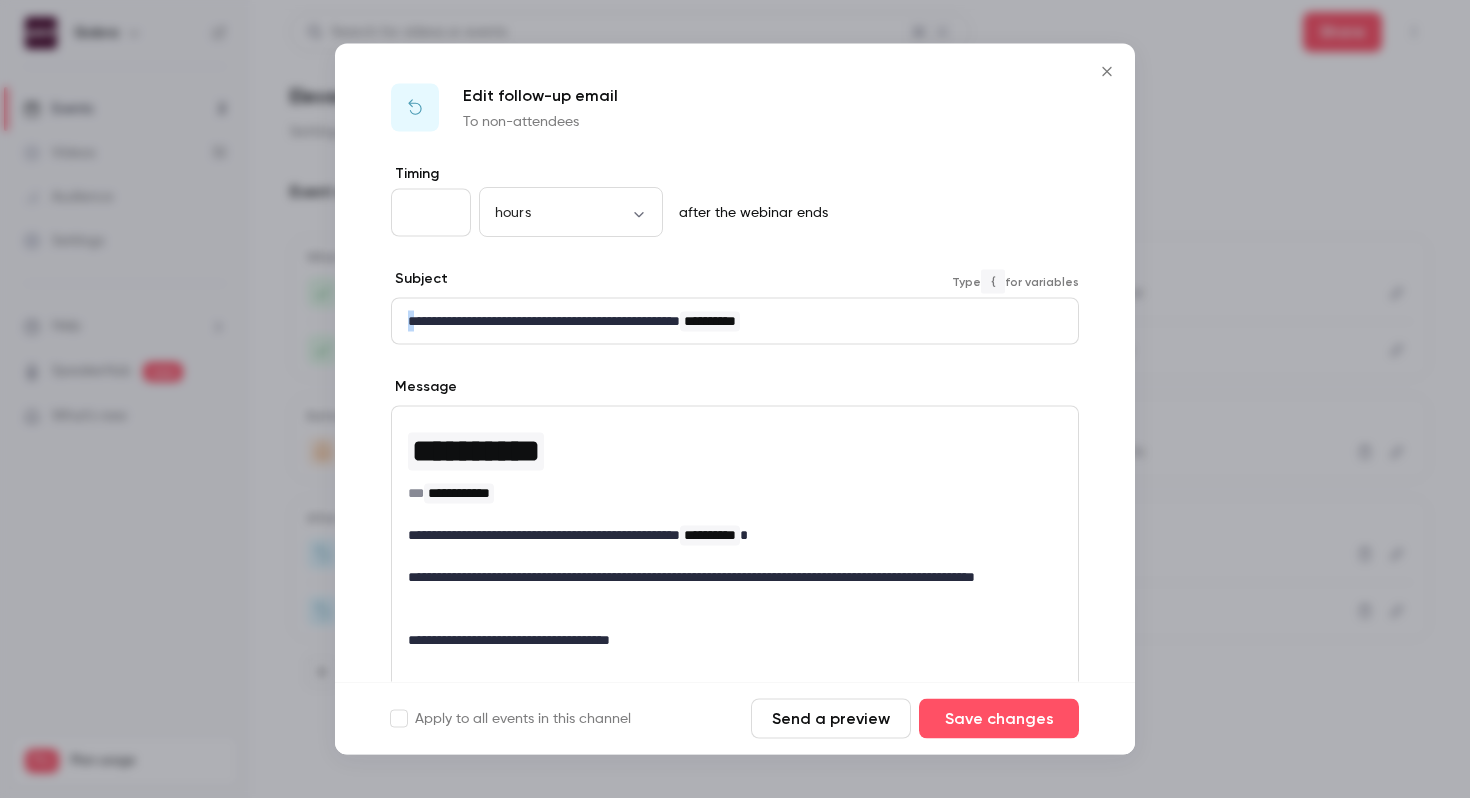 click on "**********" at bounding box center [735, 321] 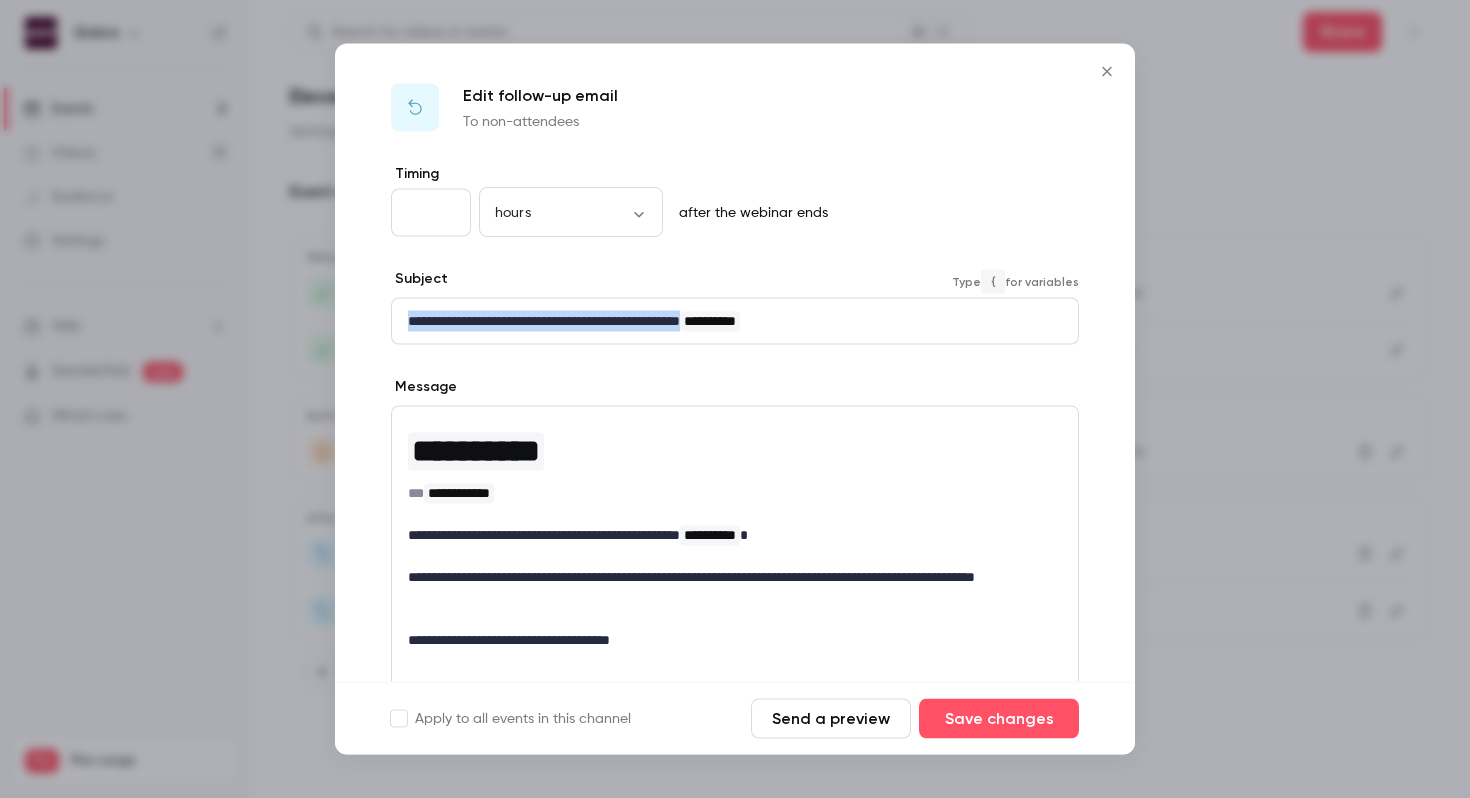 click on "**********" at bounding box center [735, 321] 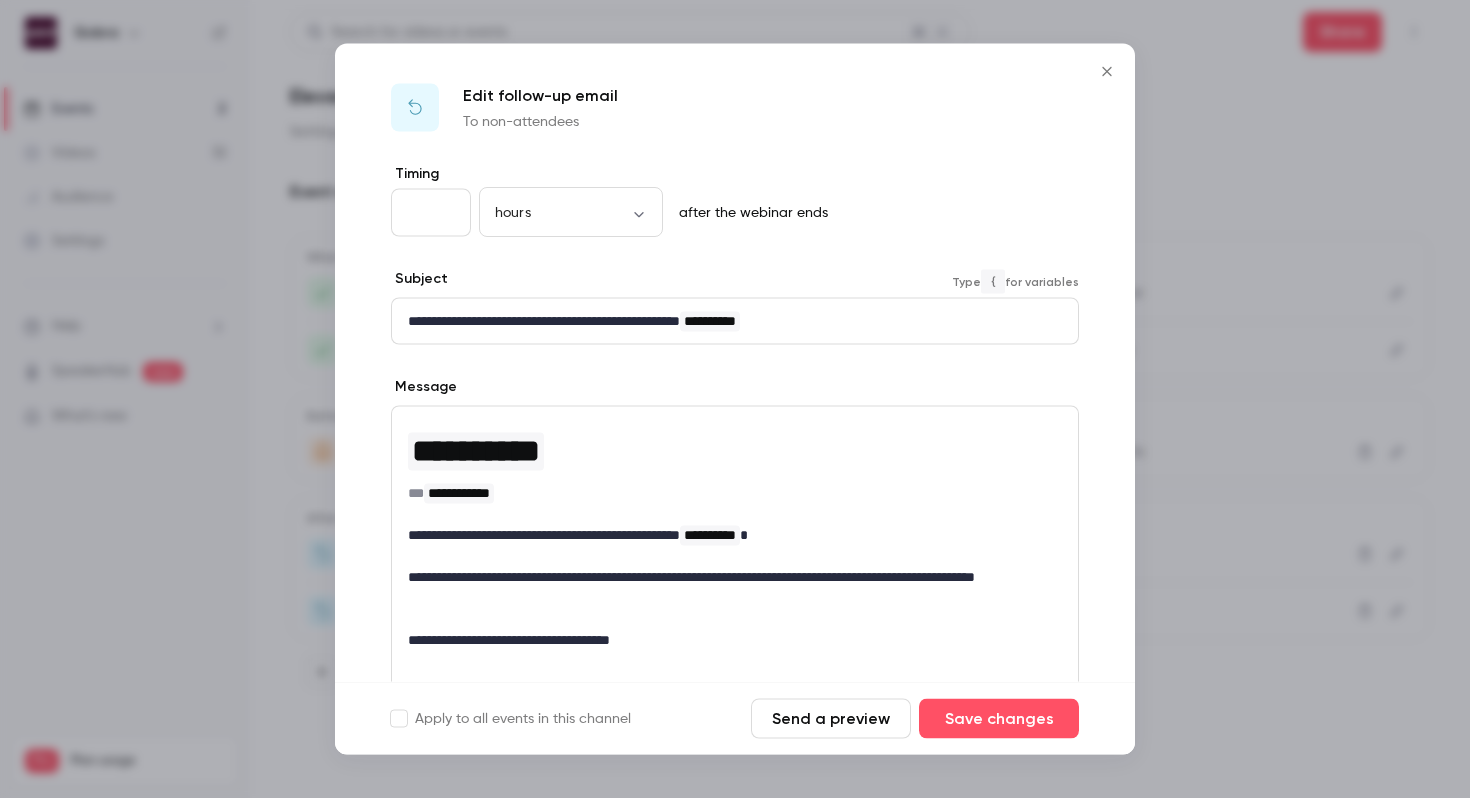 scroll, scrollTop: 0, scrollLeft: 0, axis: both 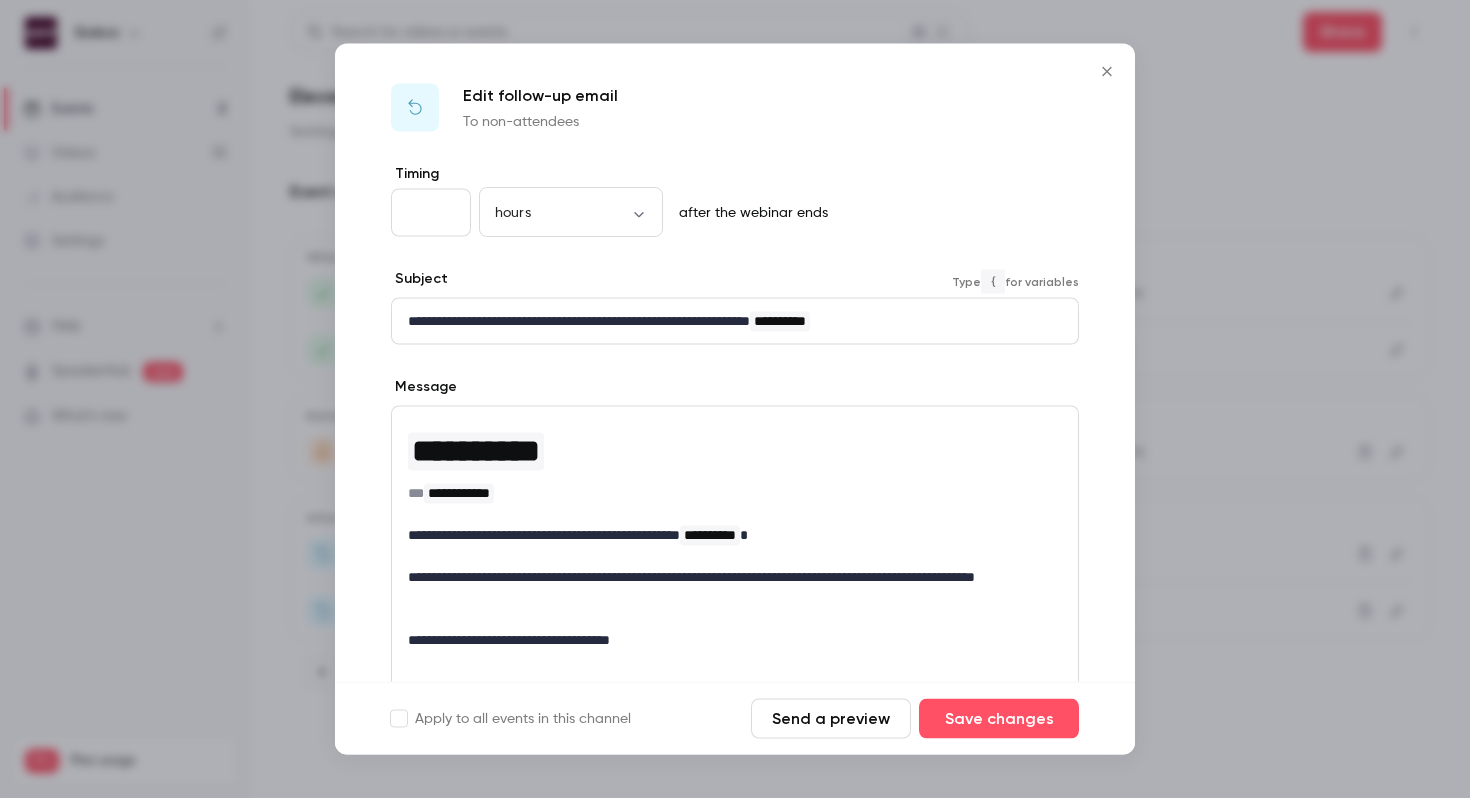 click on "**********" at bounding box center [735, 321] 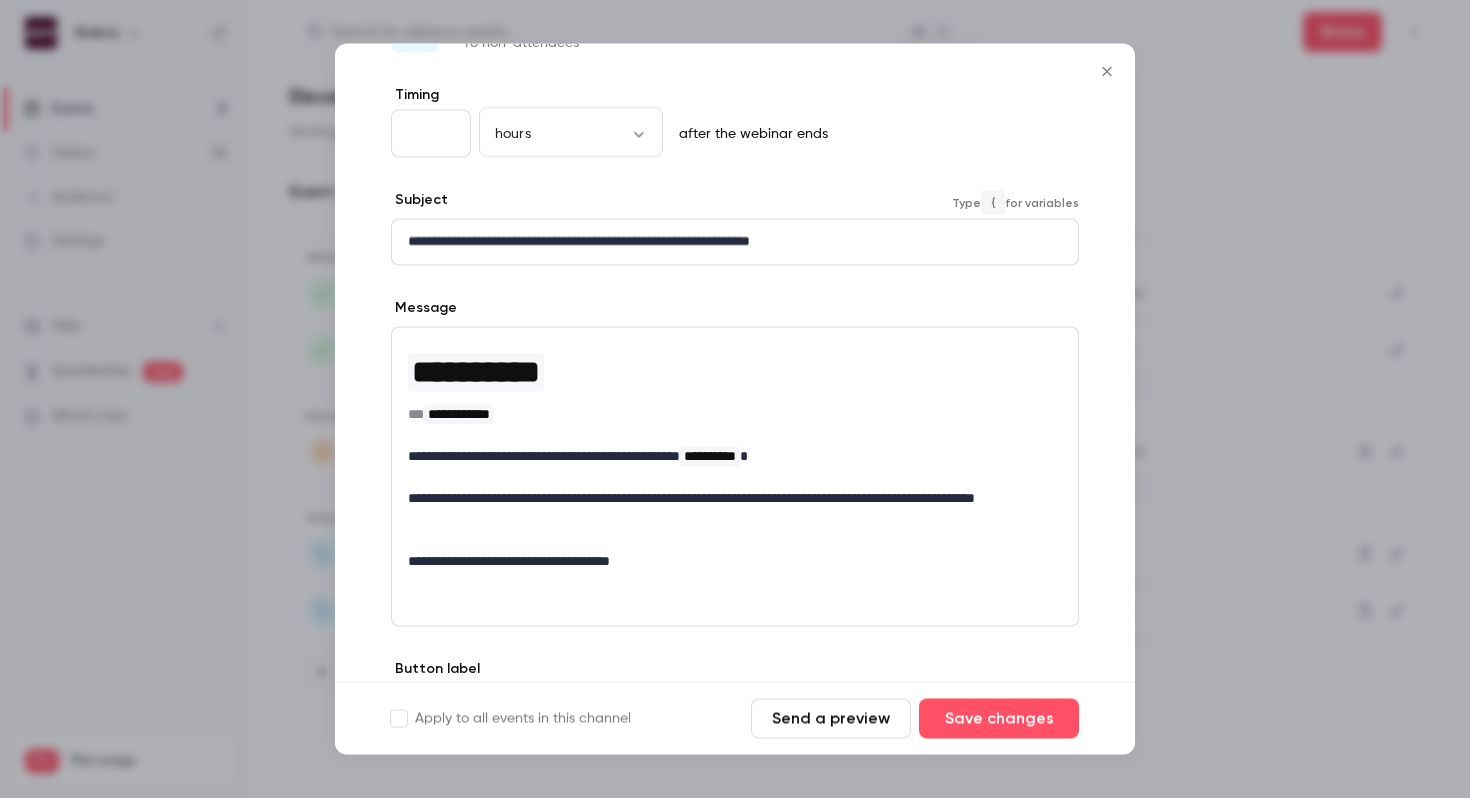 scroll, scrollTop: 100, scrollLeft: 0, axis: vertical 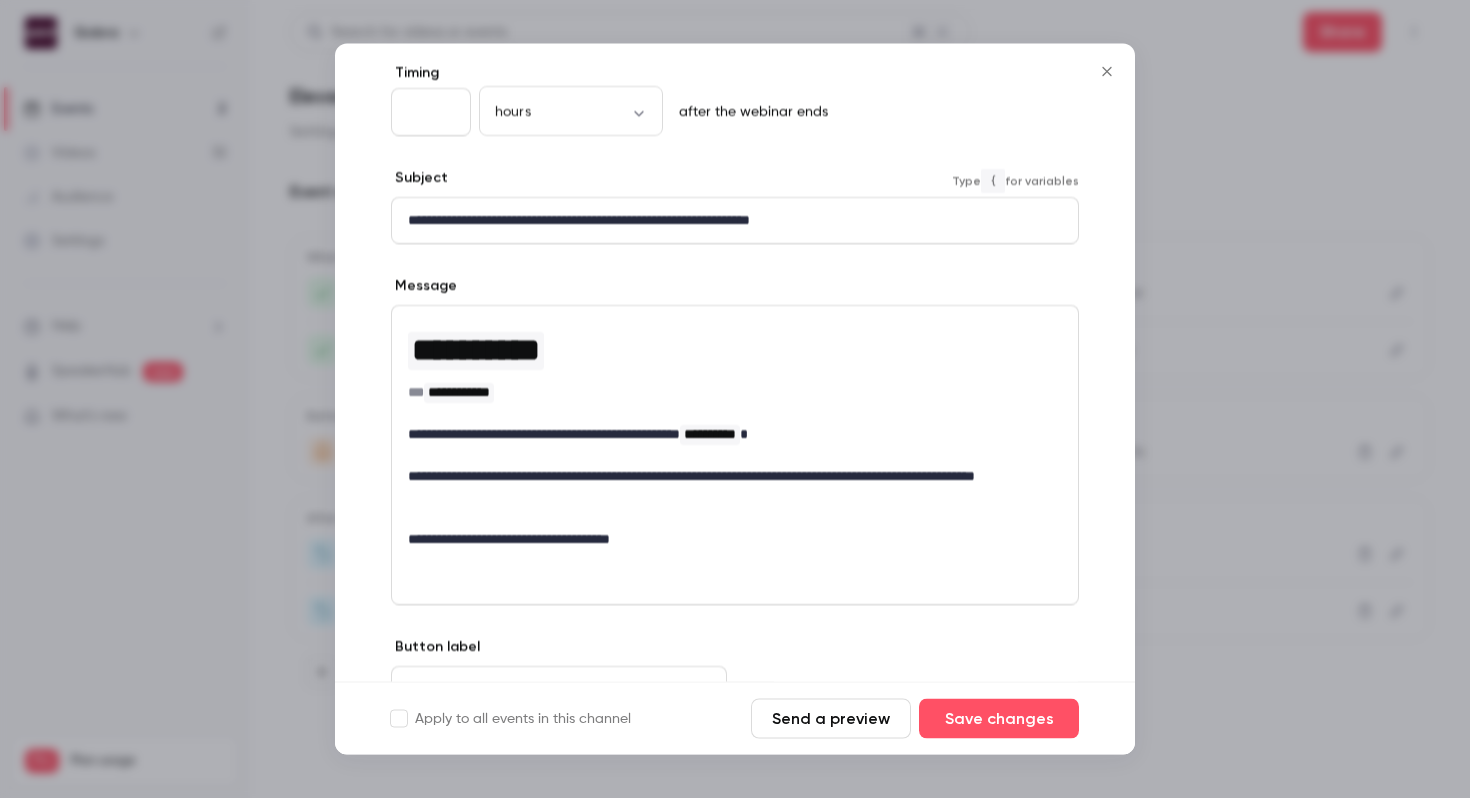click on "**********" at bounding box center [735, 488] 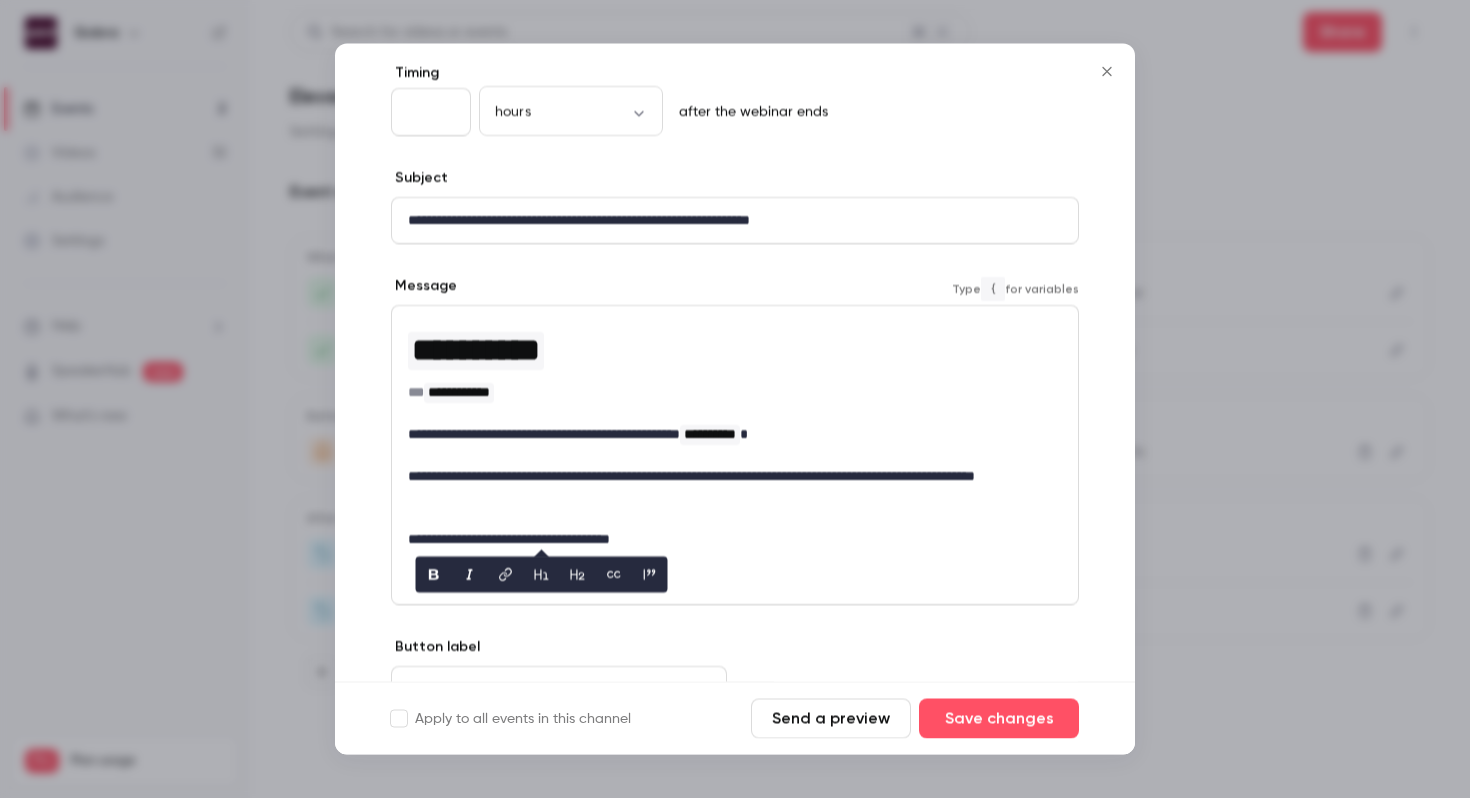 scroll, scrollTop: 0, scrollLeft: 0, axis: both 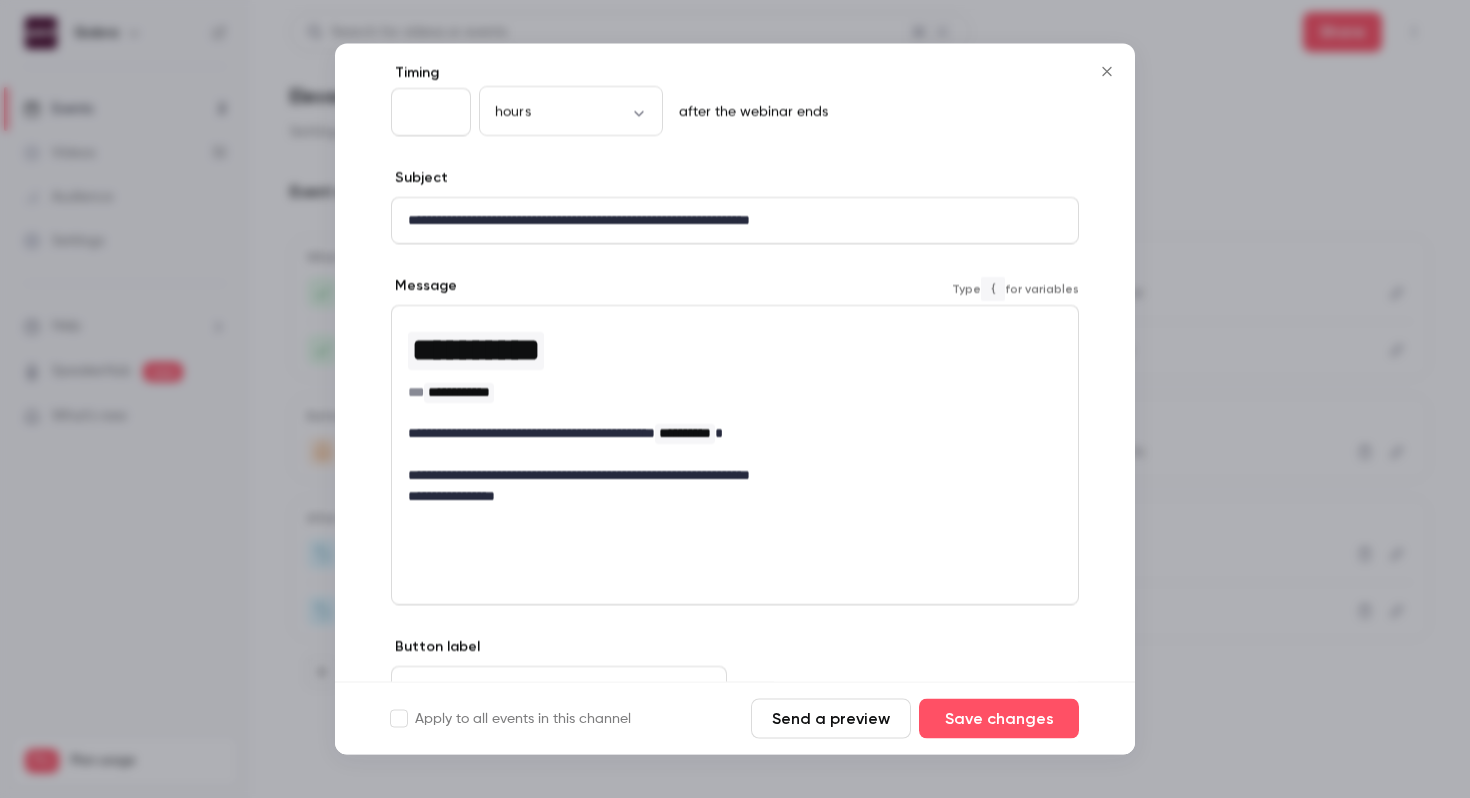 click at bounding box center (735, 455) 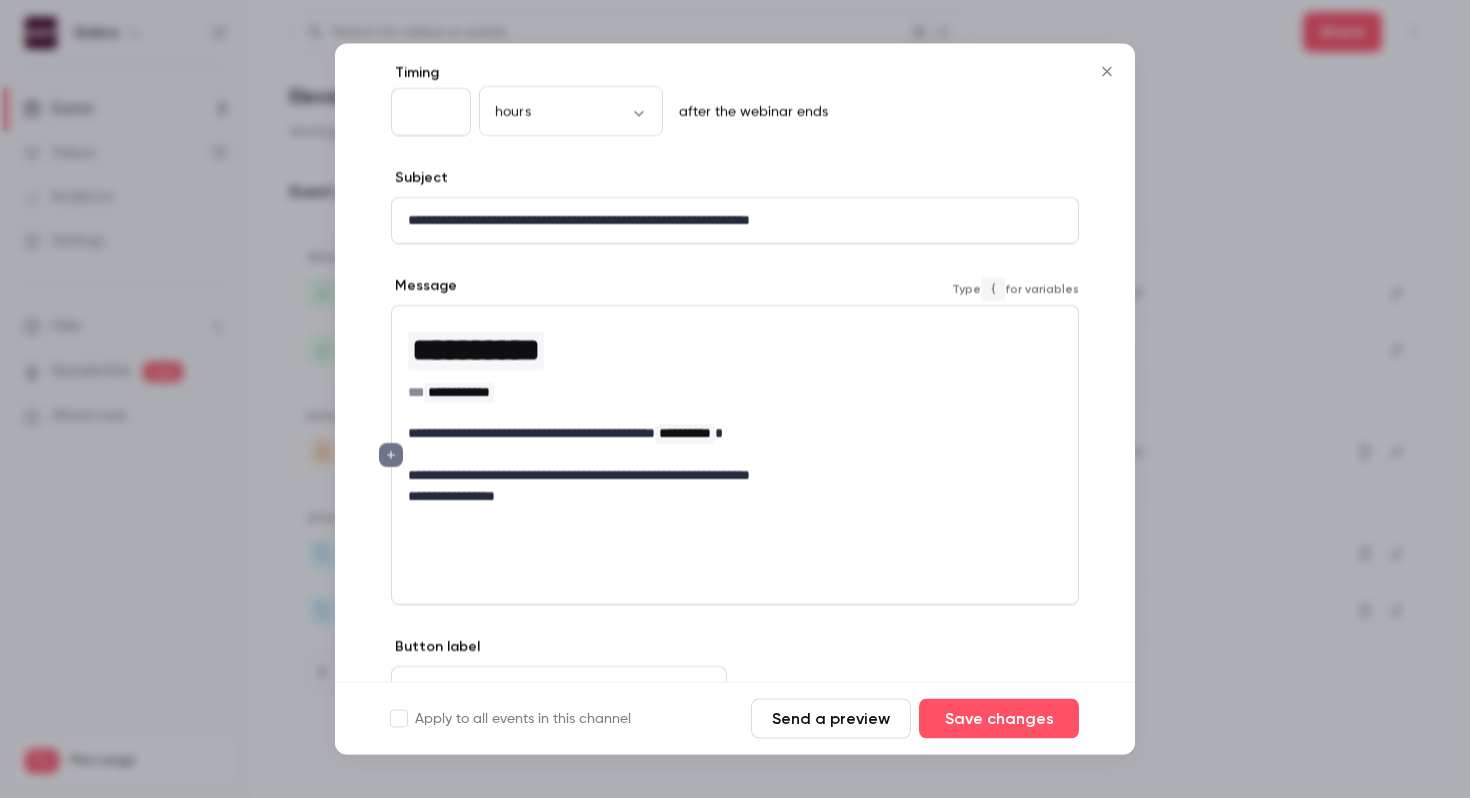 click on "**********" at bounding box center (735, 497) 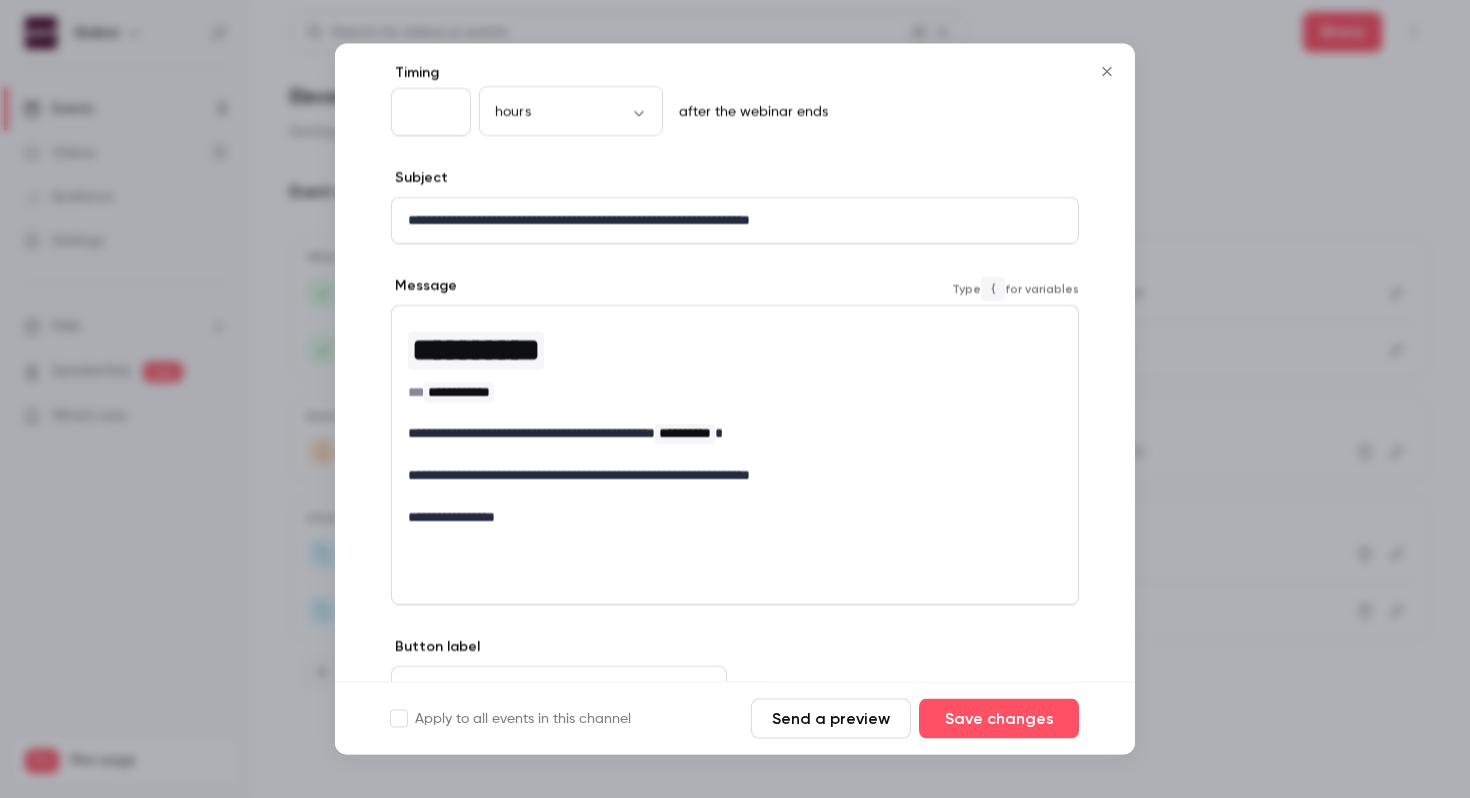 scroll, scrollTop: 204, scrollLeft: 0, axis: vertical 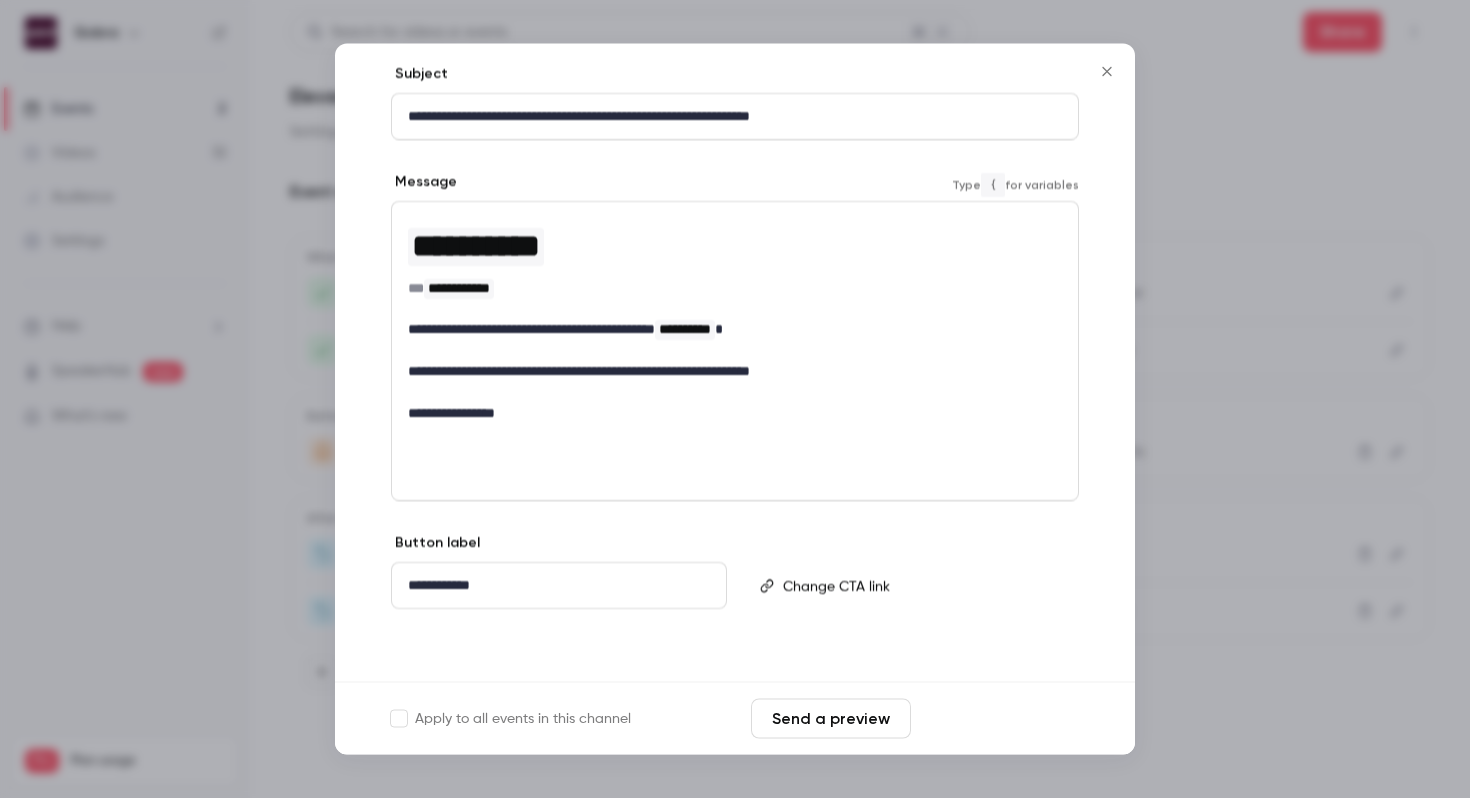 click on "Save changes" at bounding box center [999, 719] 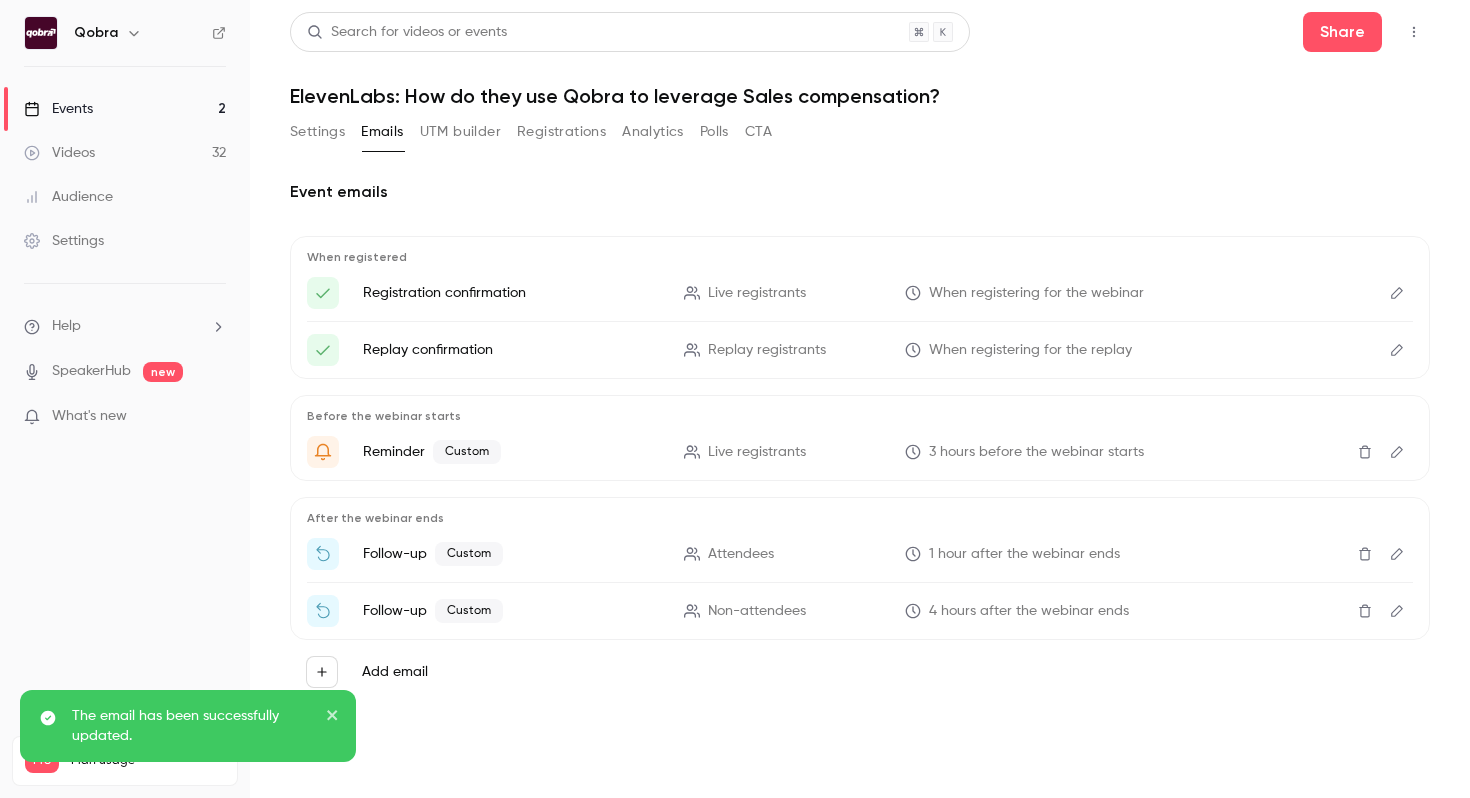 click on "UTM builder" at bounding box center (460, 132) 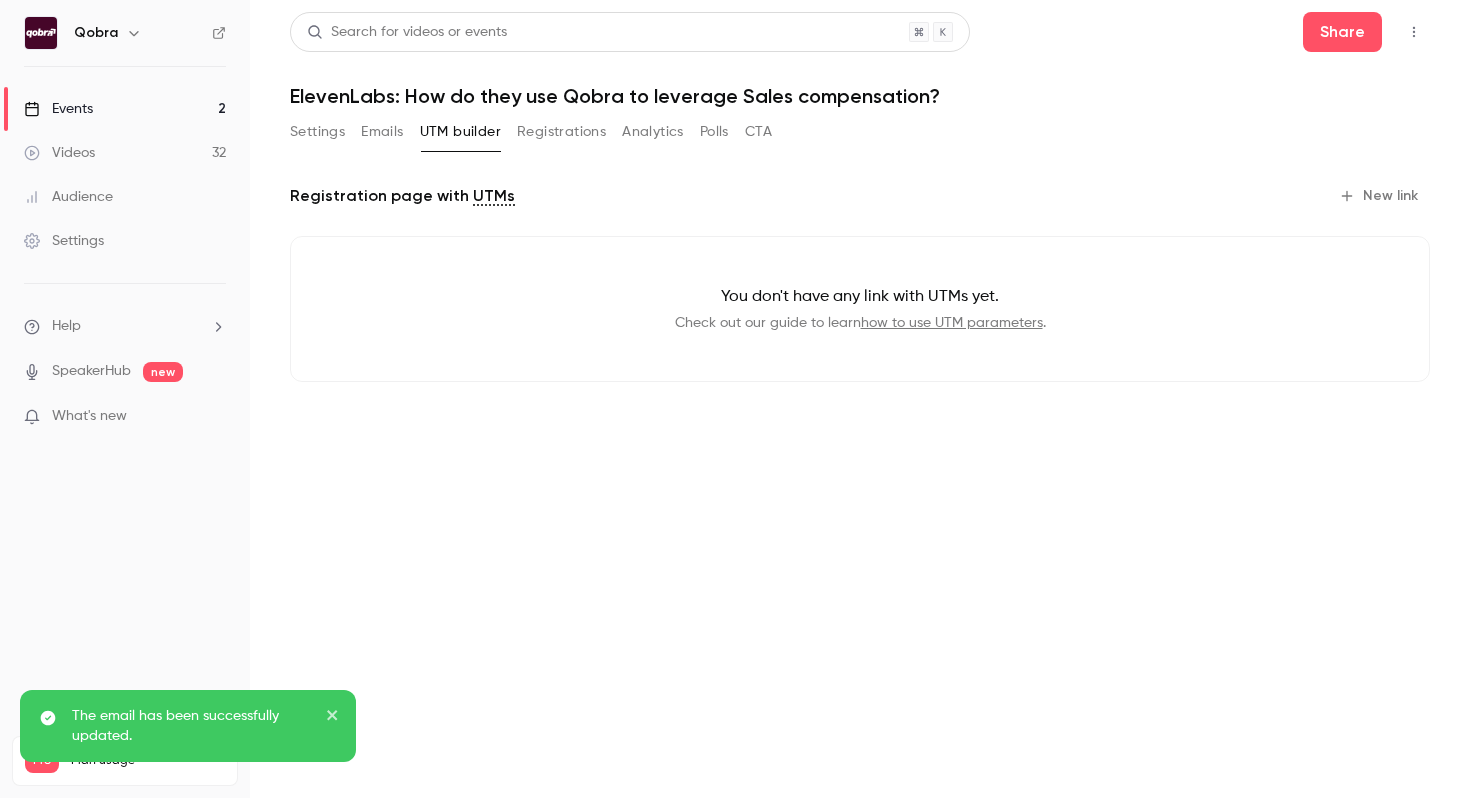 click on "Registrations" at bounding box center (561, 132) 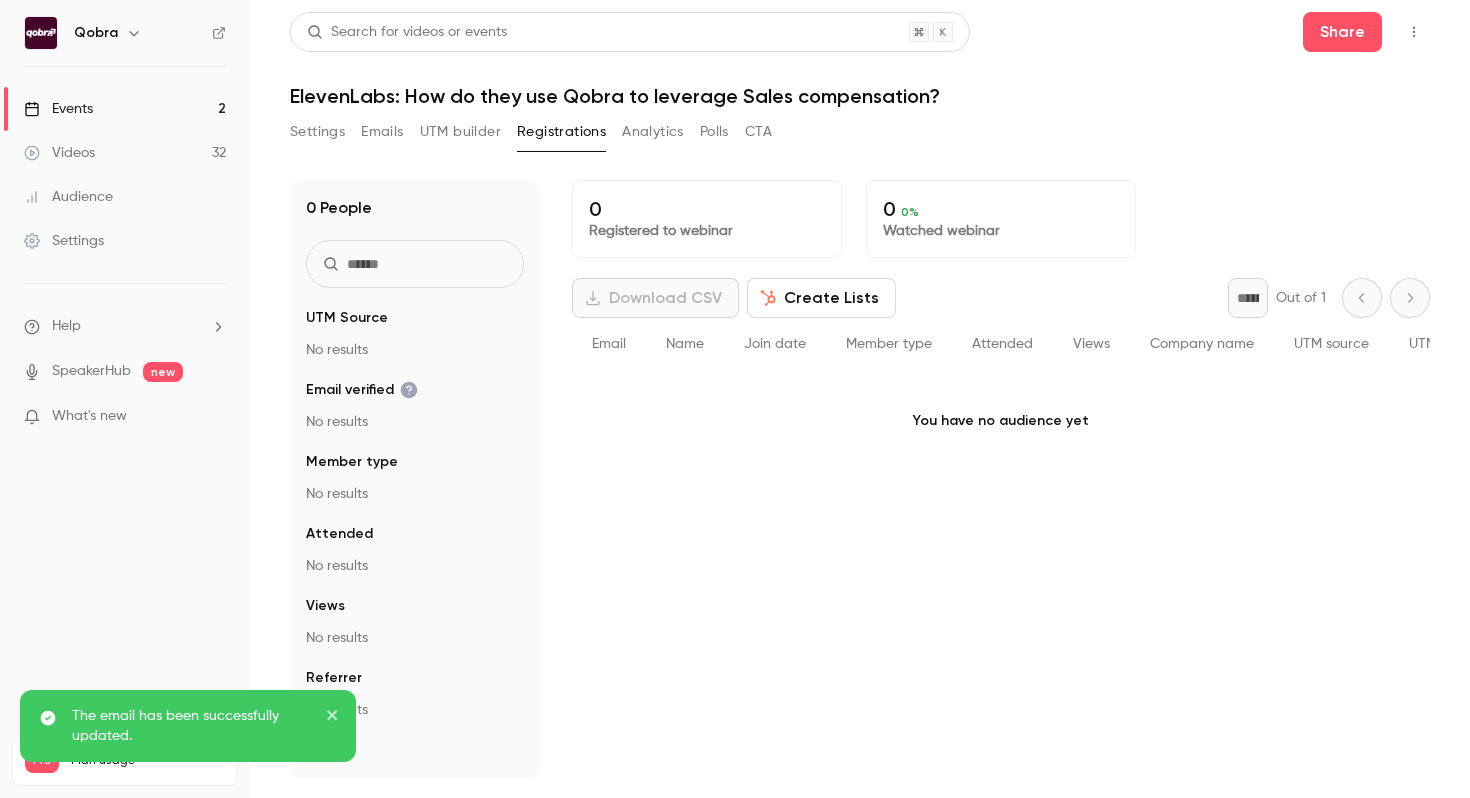 click on "Analytics" at bounding box center [653, 132] 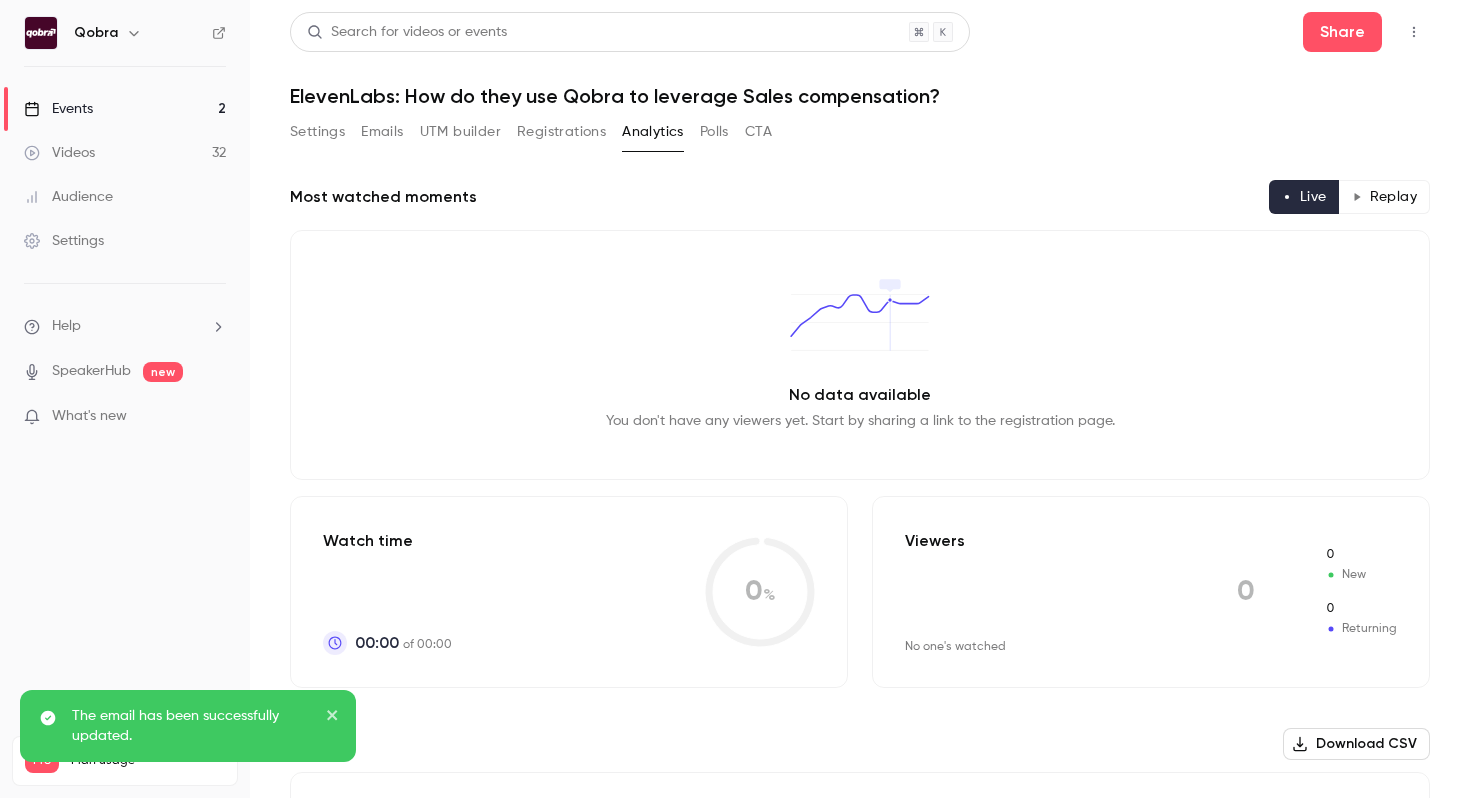 click on "Polls" at bounding box center (714, 132) 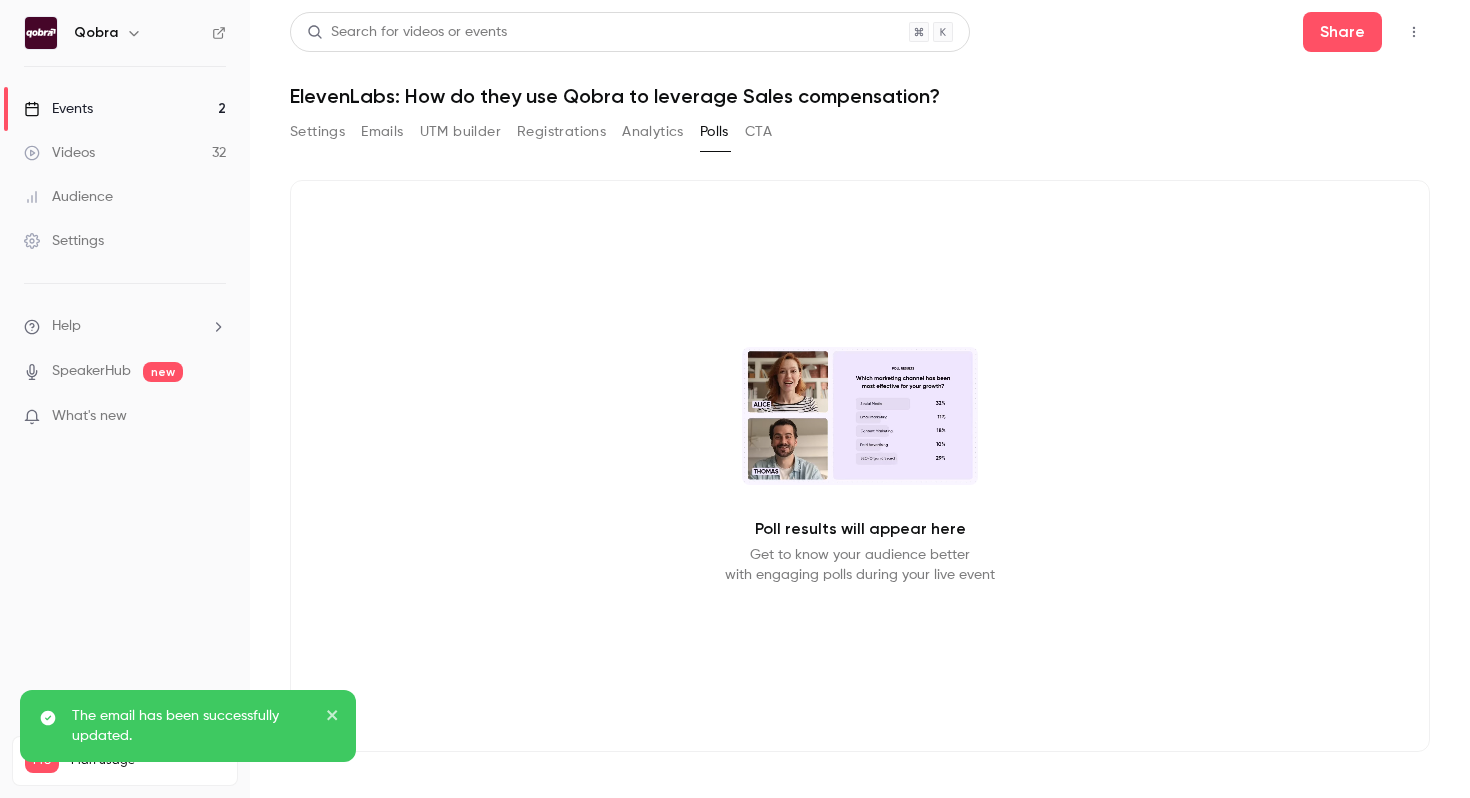 click on "CTA" at bounding box center [758, 132] 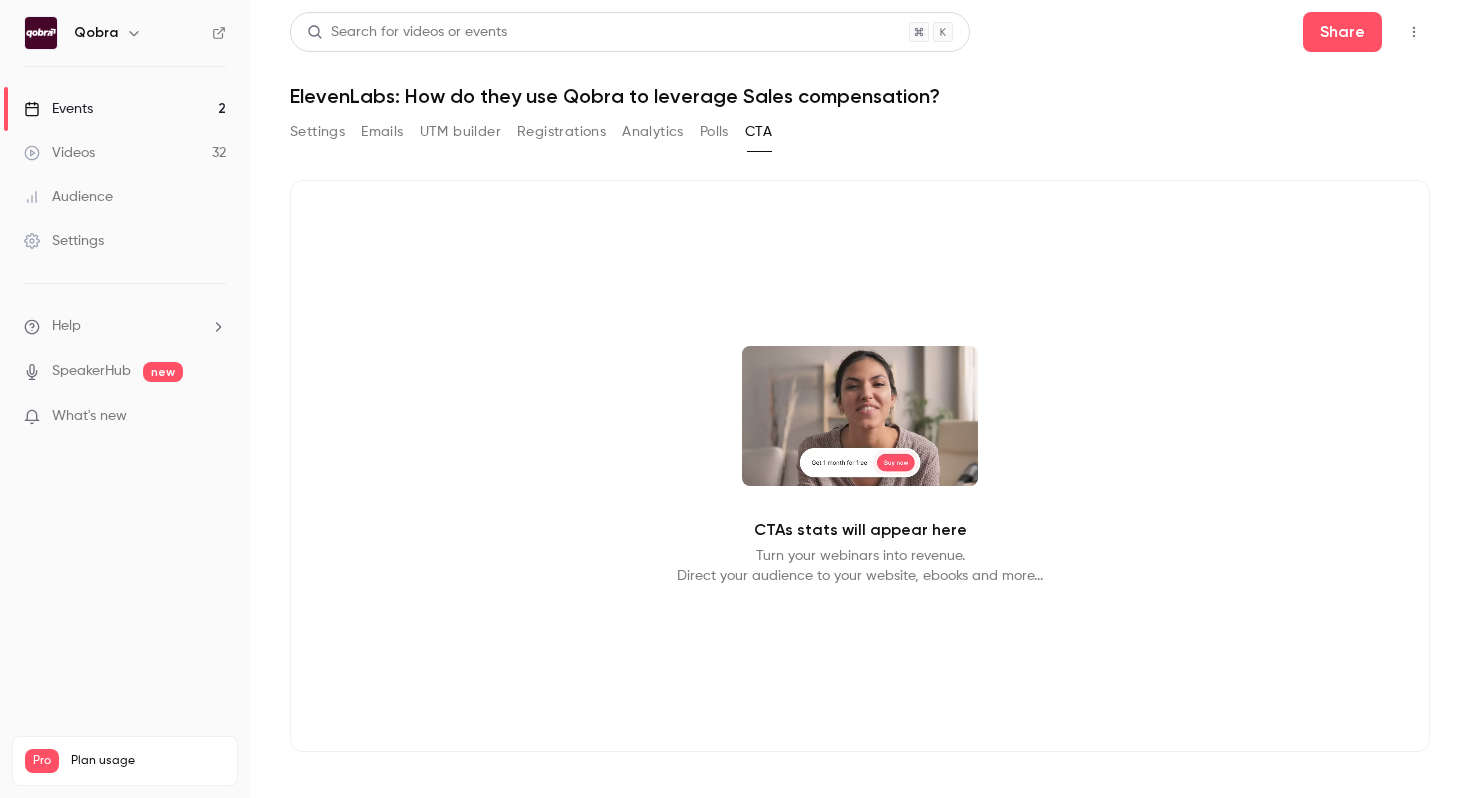 click on "Settings" at bounding box center [317, 132] 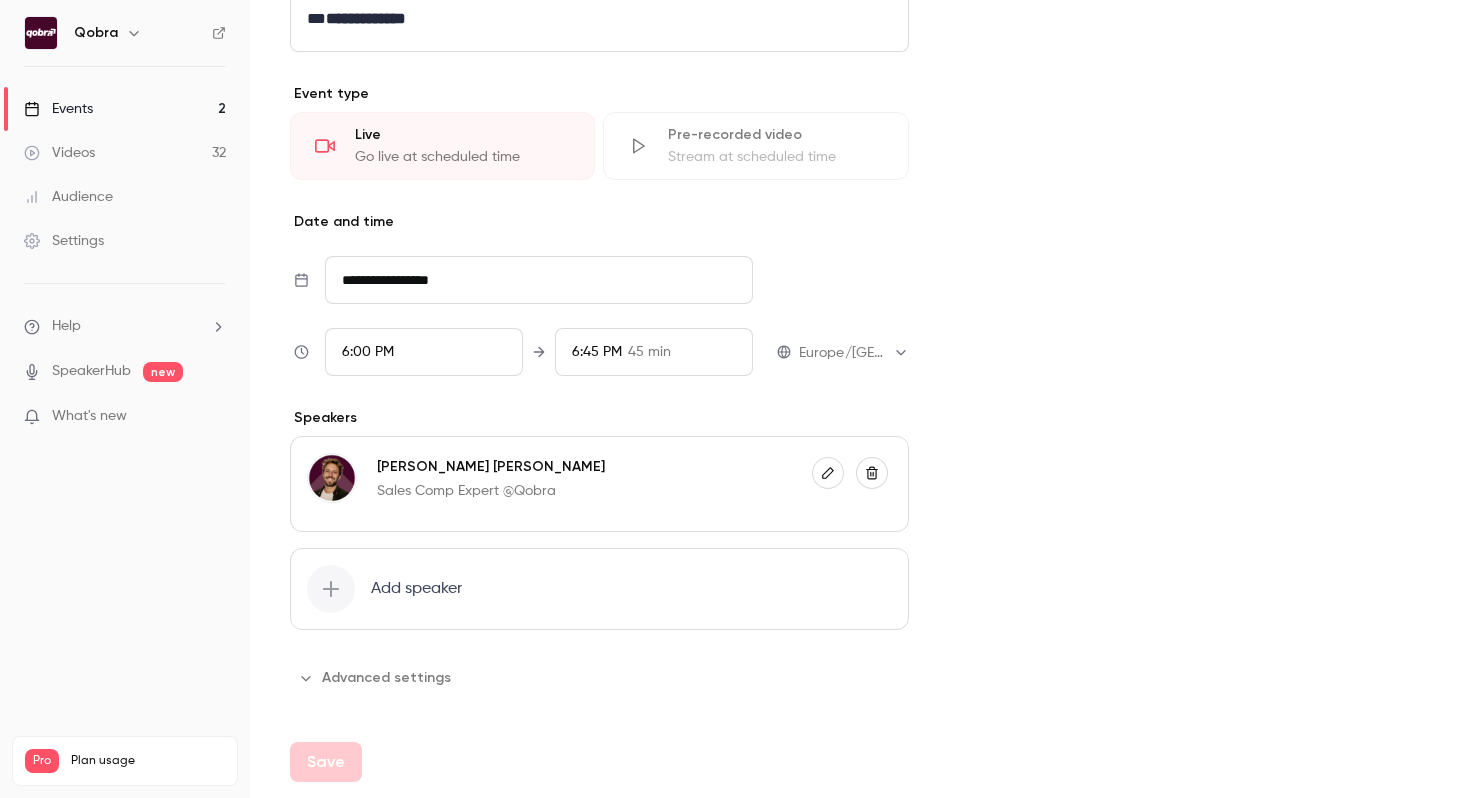 scroll, scrollTop: 0, scrollLeft: 0, axis: both 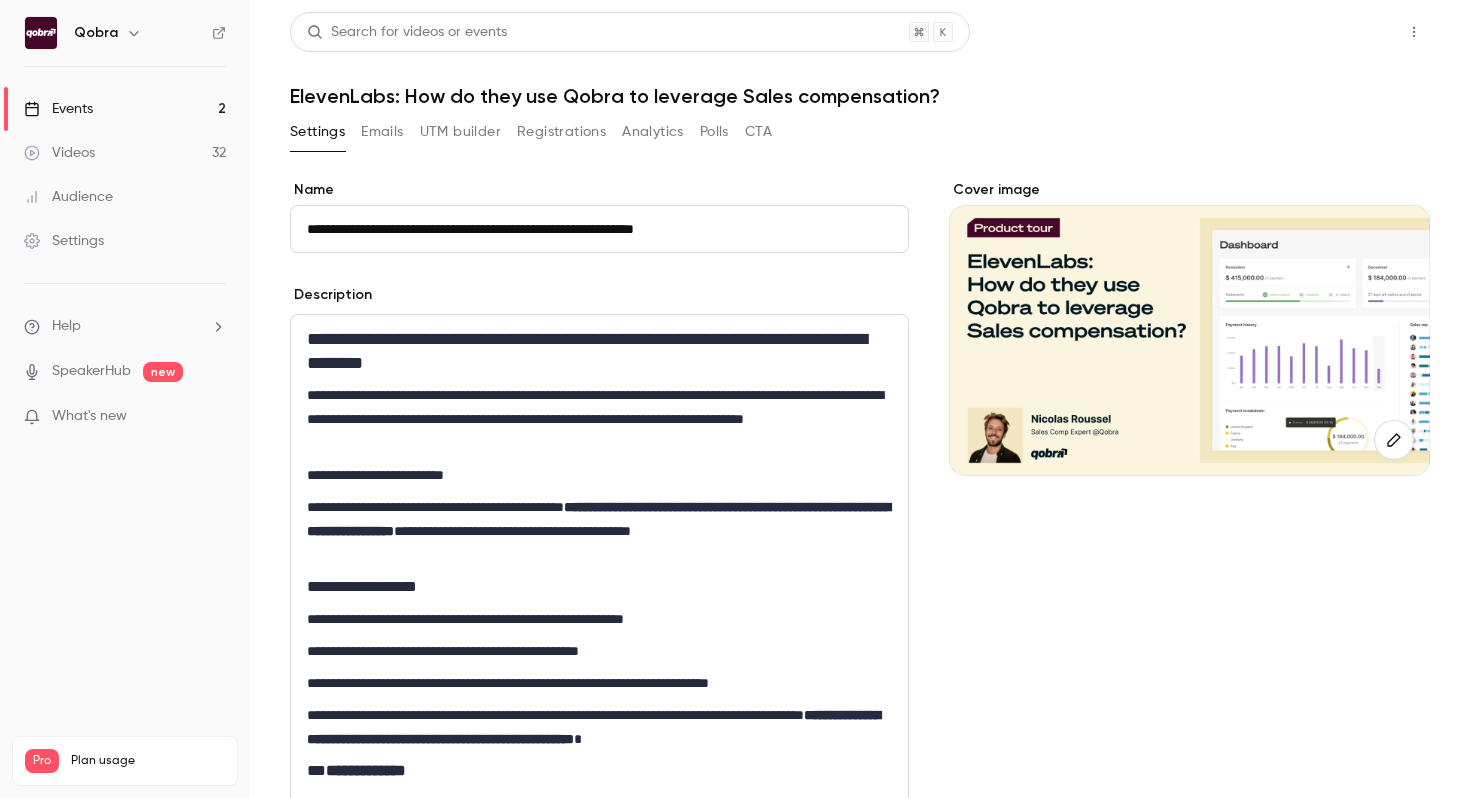 click on "Share" at bounding box center [1342, 32] 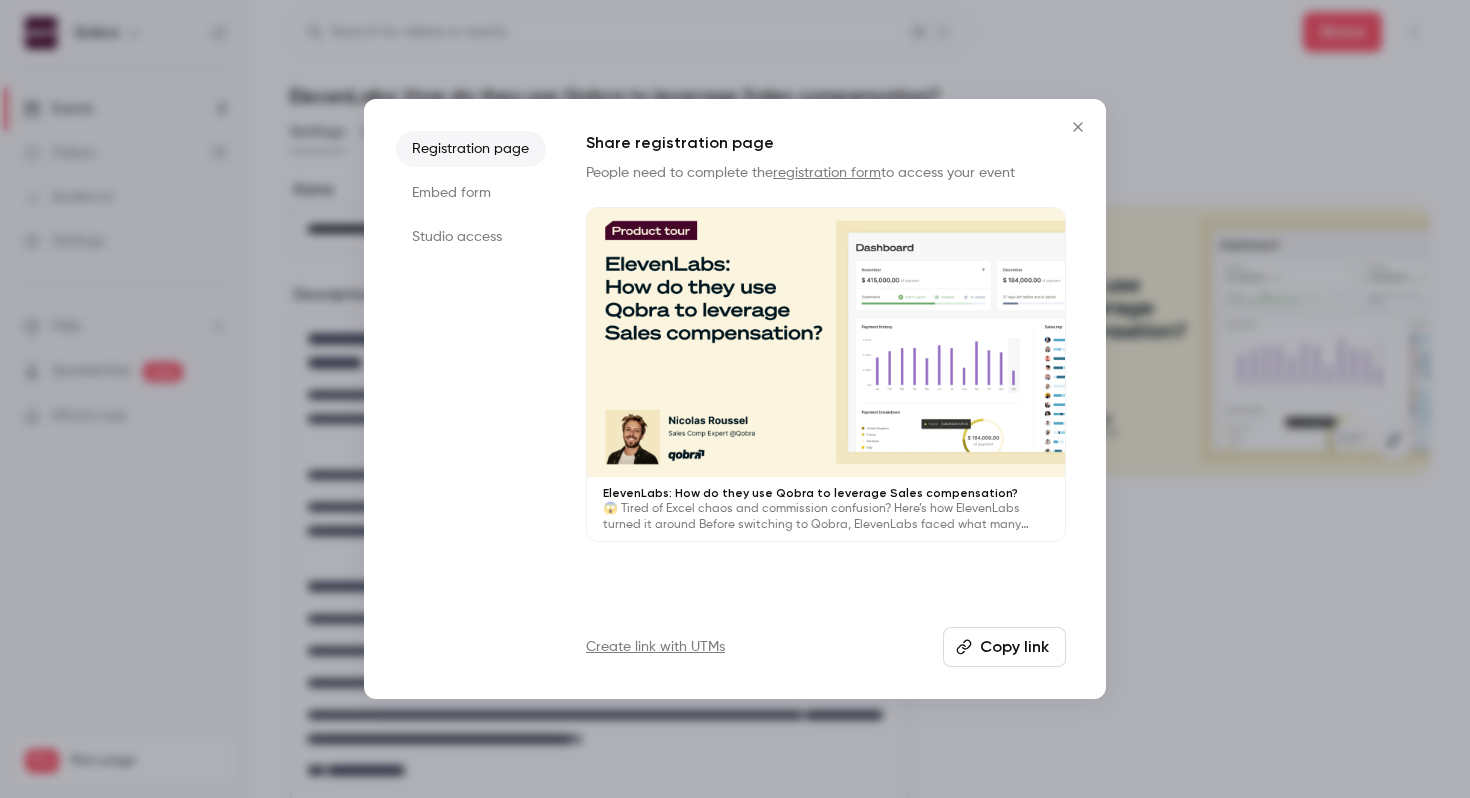 click on "Copy link" at bounding box center [1004, 647] 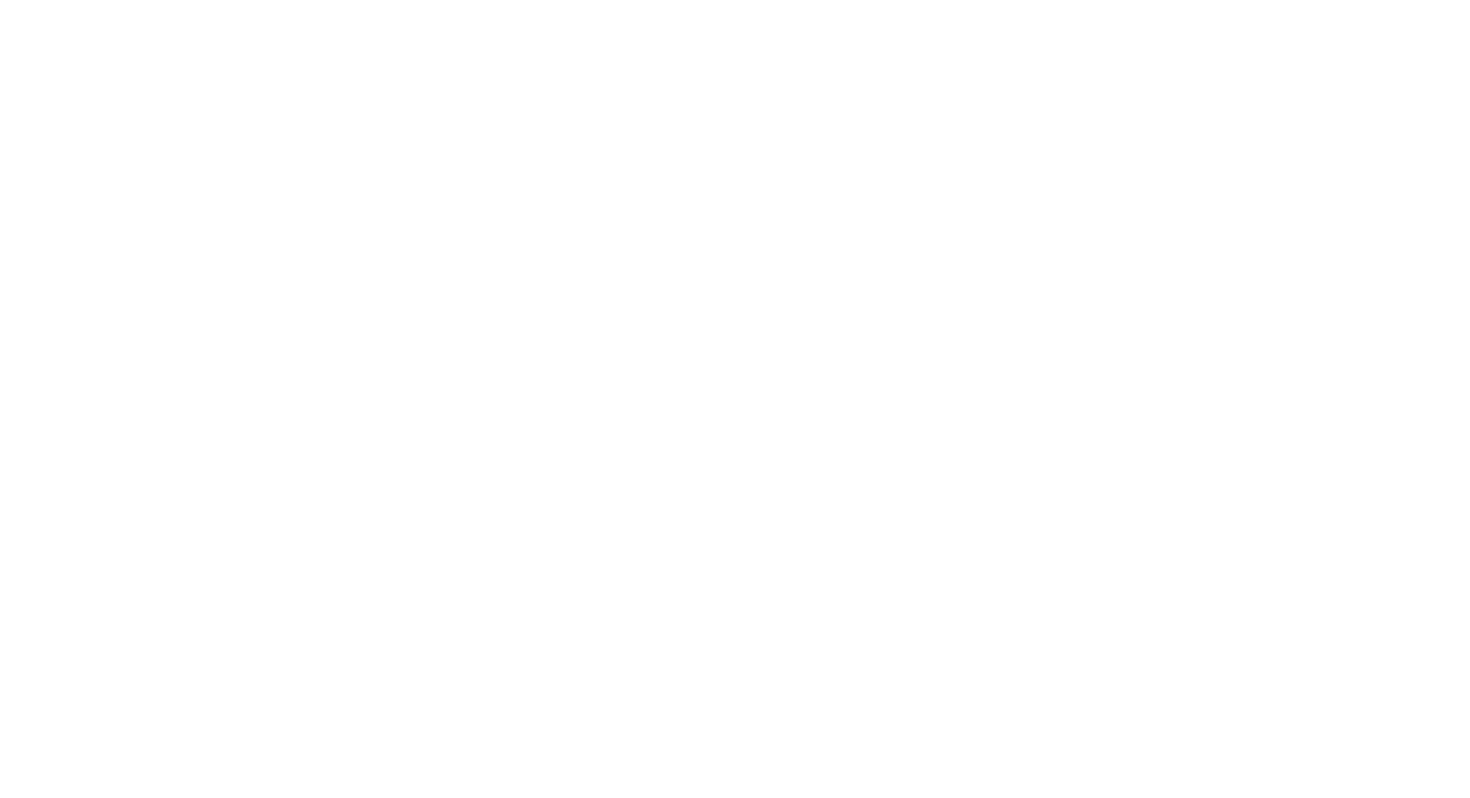 scroll, scrollTop: 0, scrollLeft: 0, axis: both 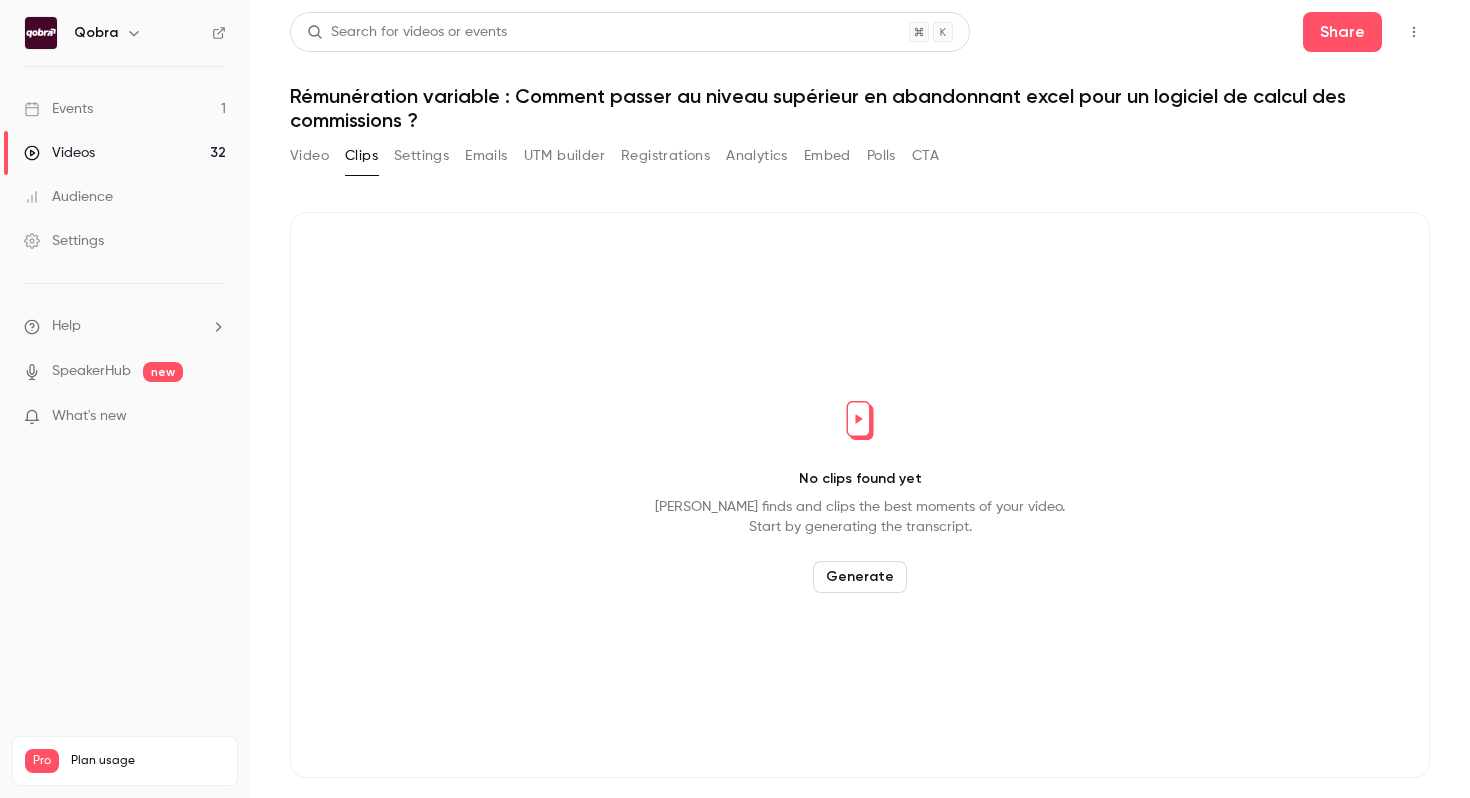 click on "Videos 32" at bounding box center (125, 153) 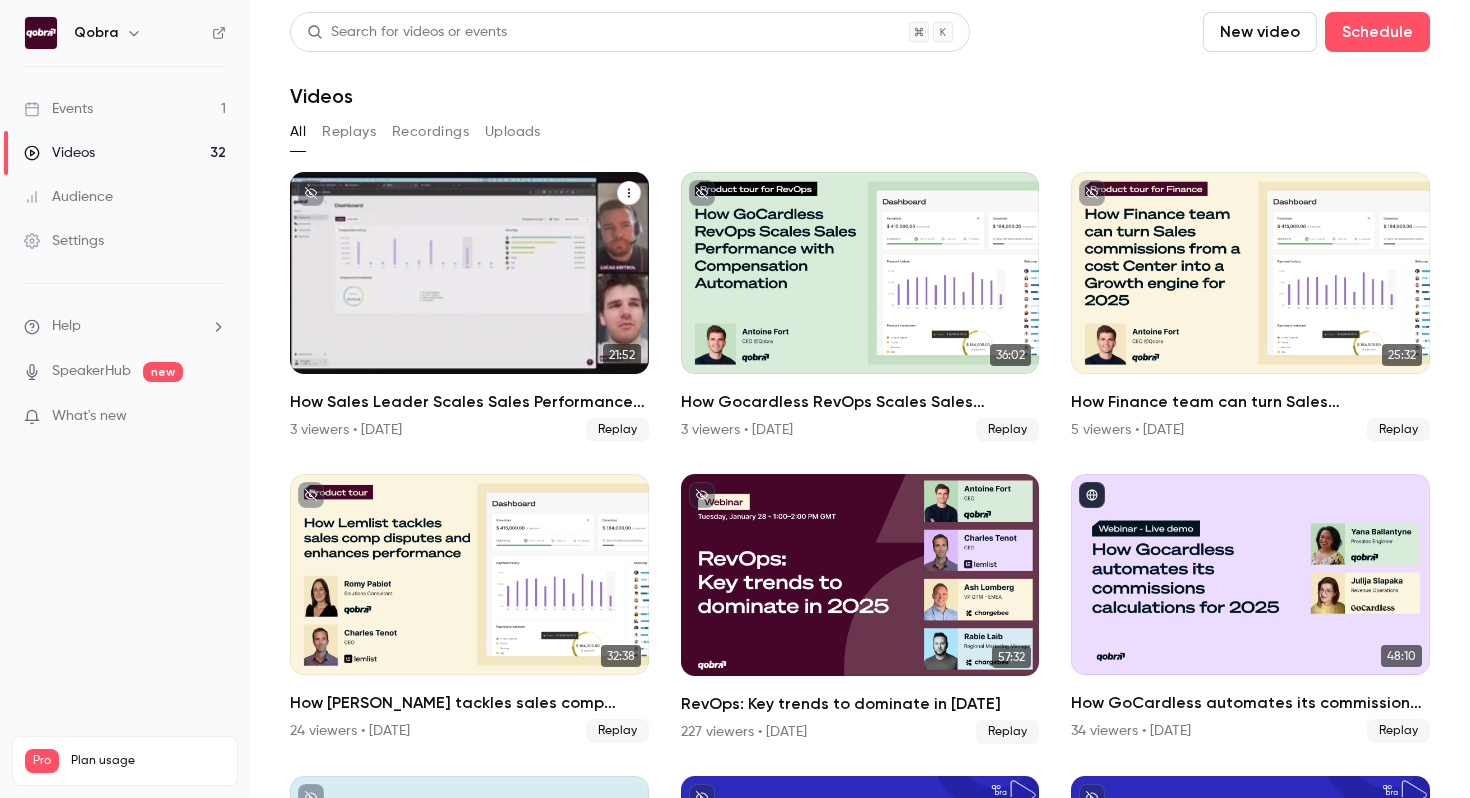 click on "How Sales Leader Scales Sales Performance with commission software" at bounding box center (469, 402) 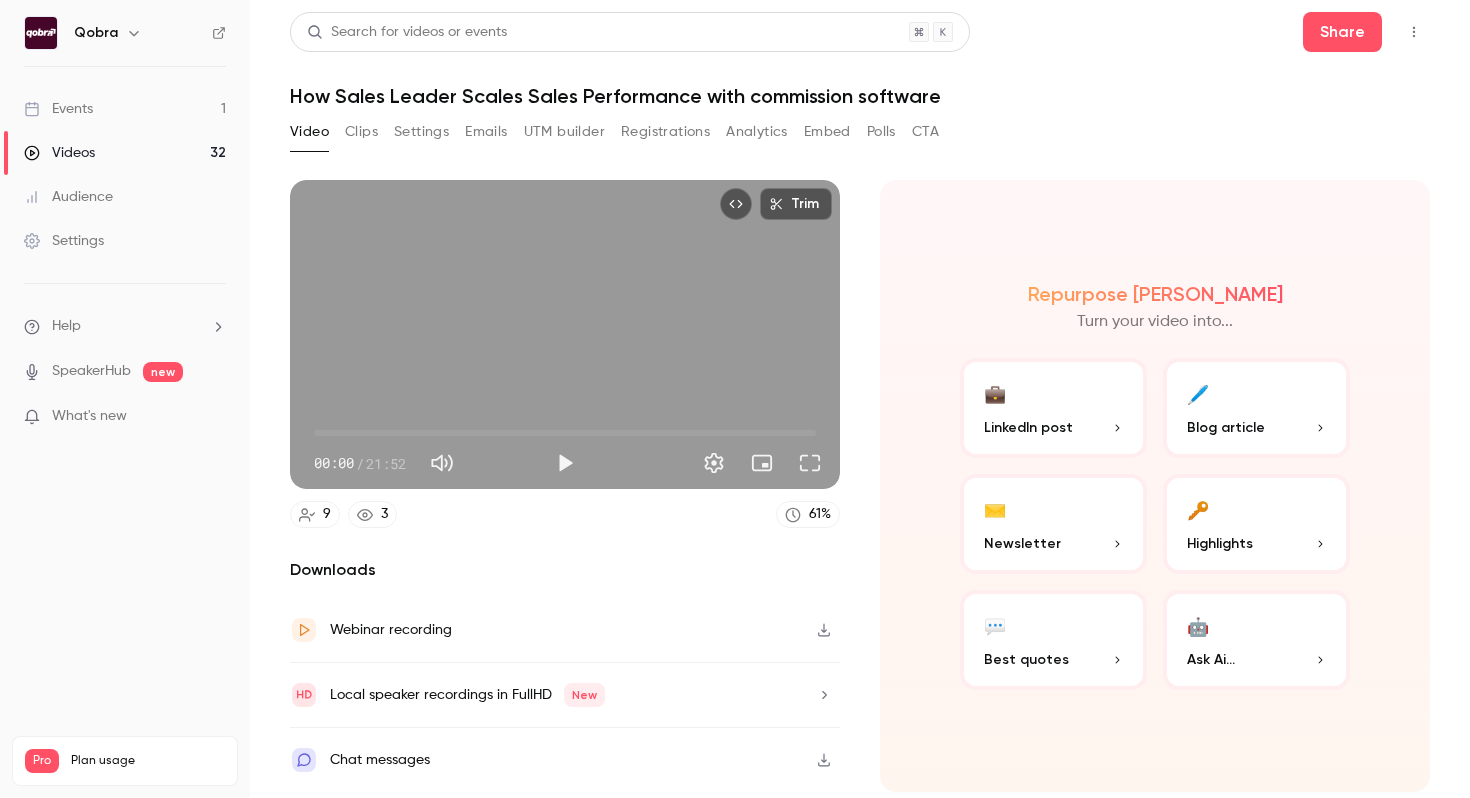 click on "Trim 00:00 00:00 / 21:52" at bounding box center (565, 334) 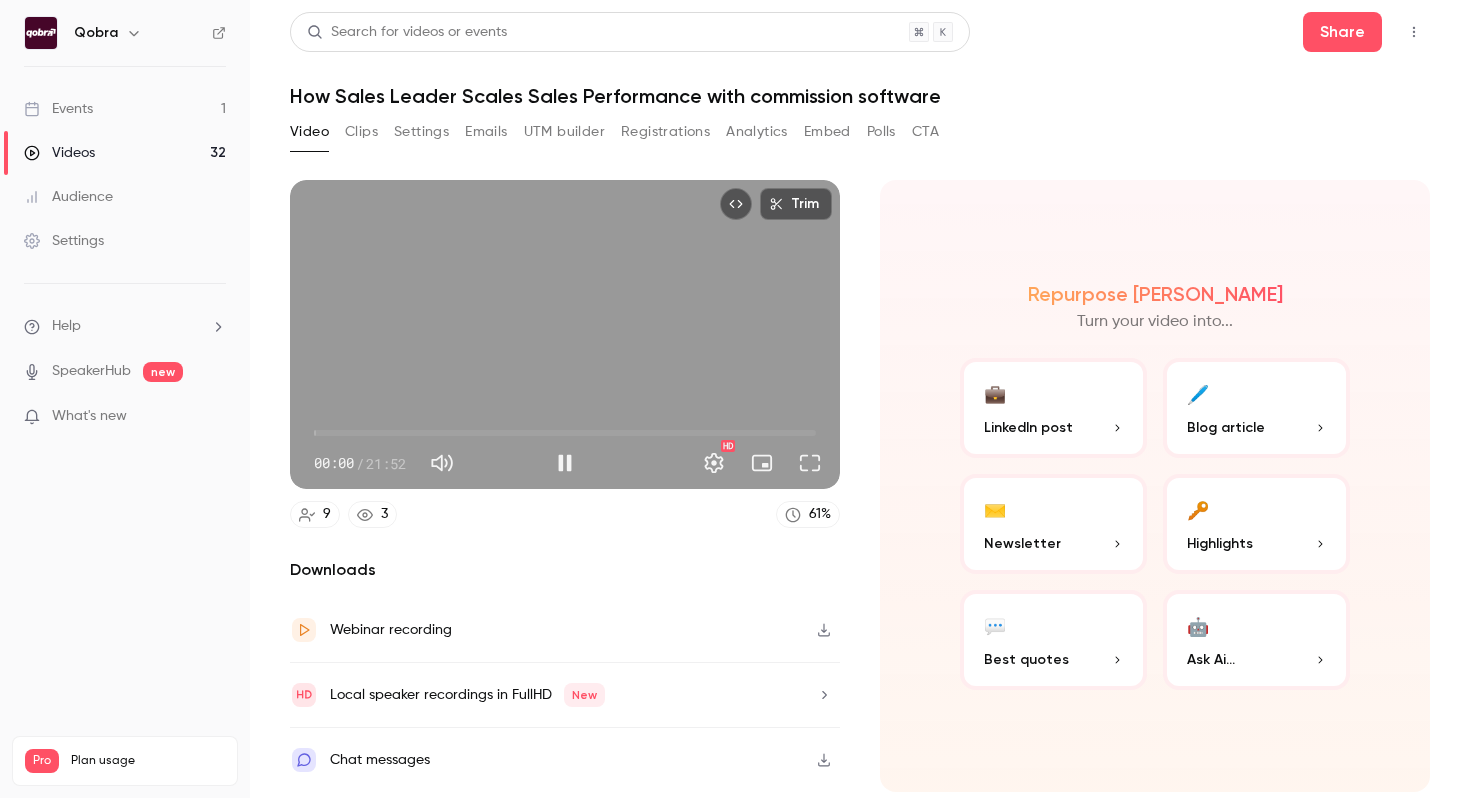 type on "***" 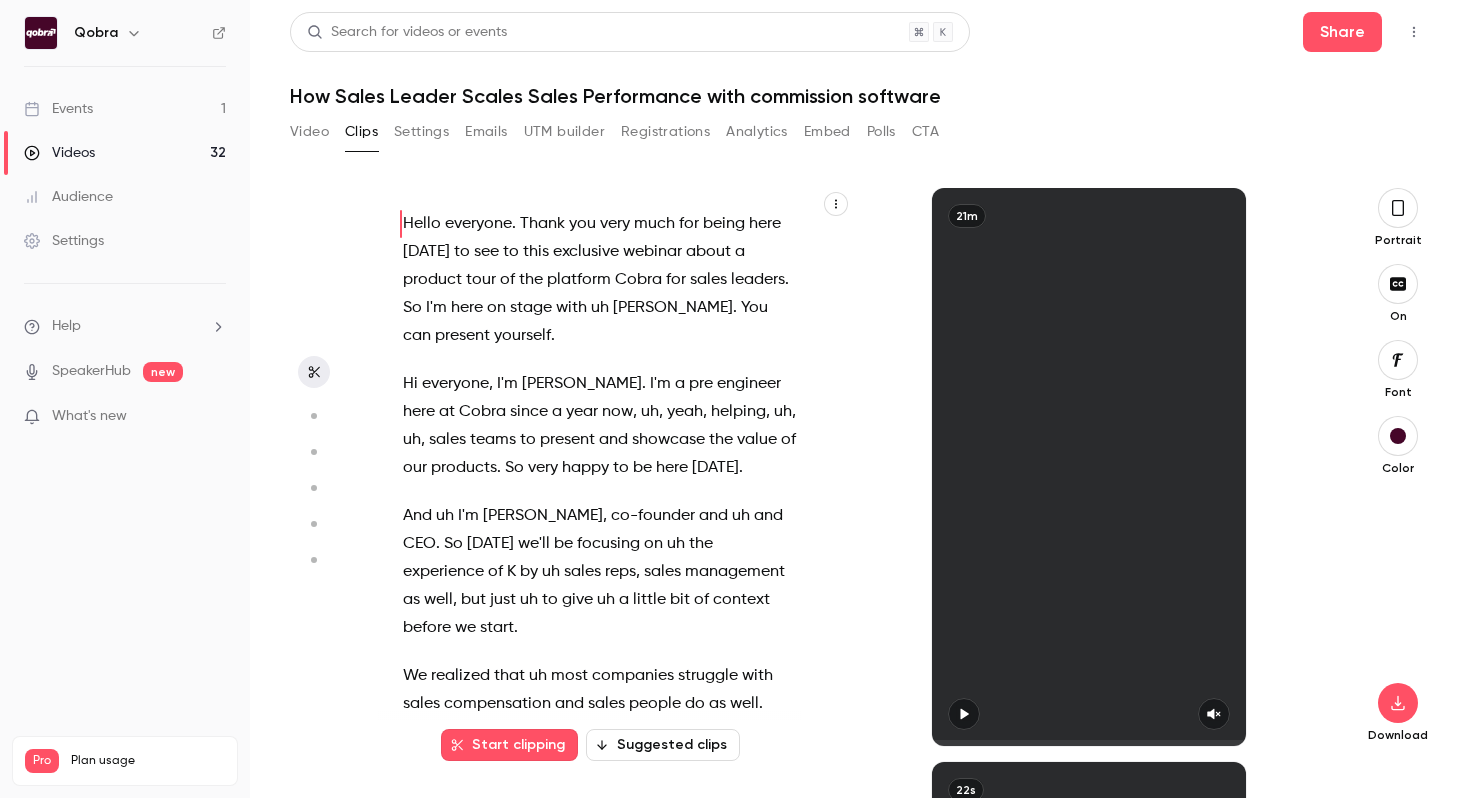 click on "Emails" at bounding box center [486, 132] 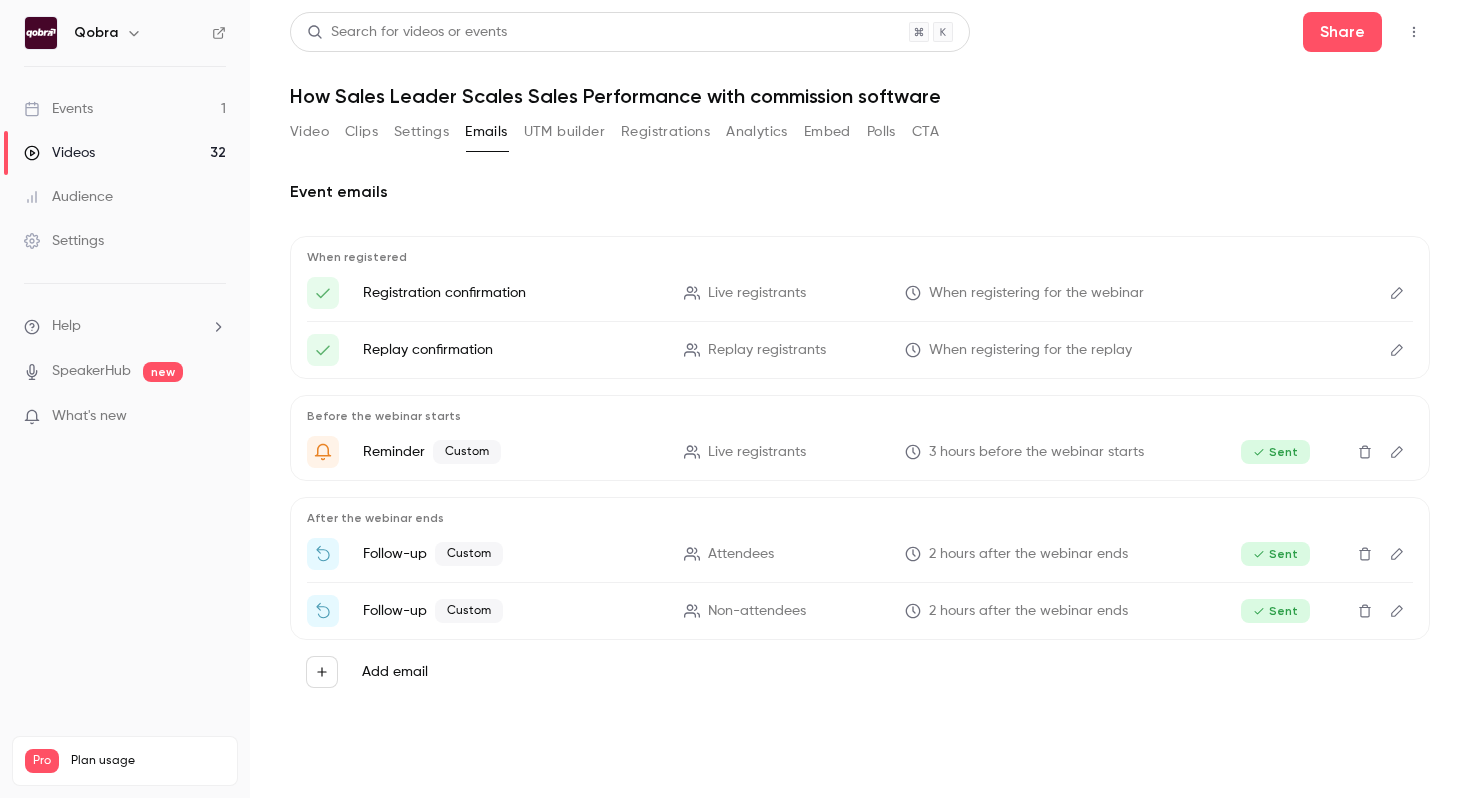 click on "Settings" at bounding box center [421, 132] 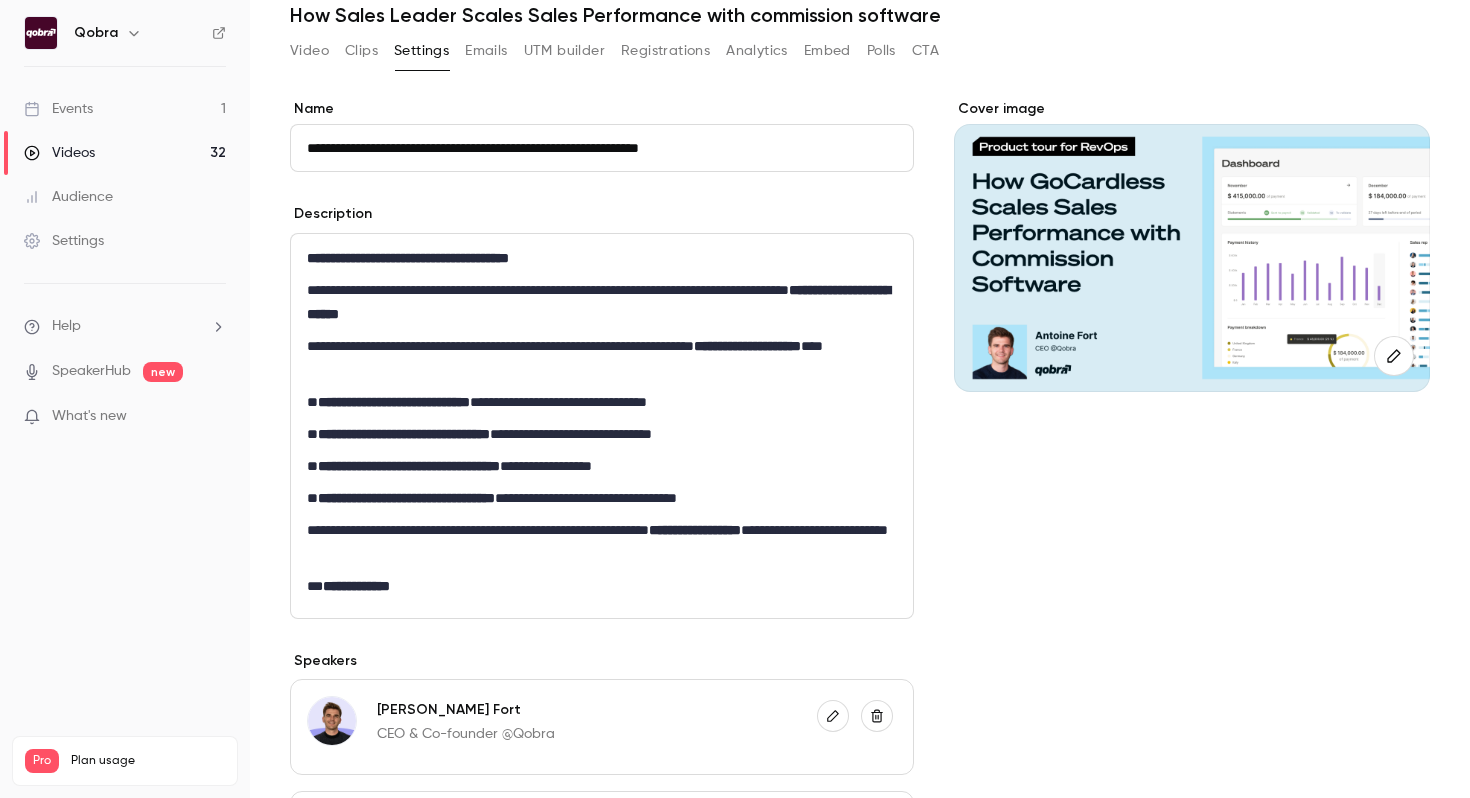 scroll, scrollTop: 84, scrollLeft: 0, axis: vertical 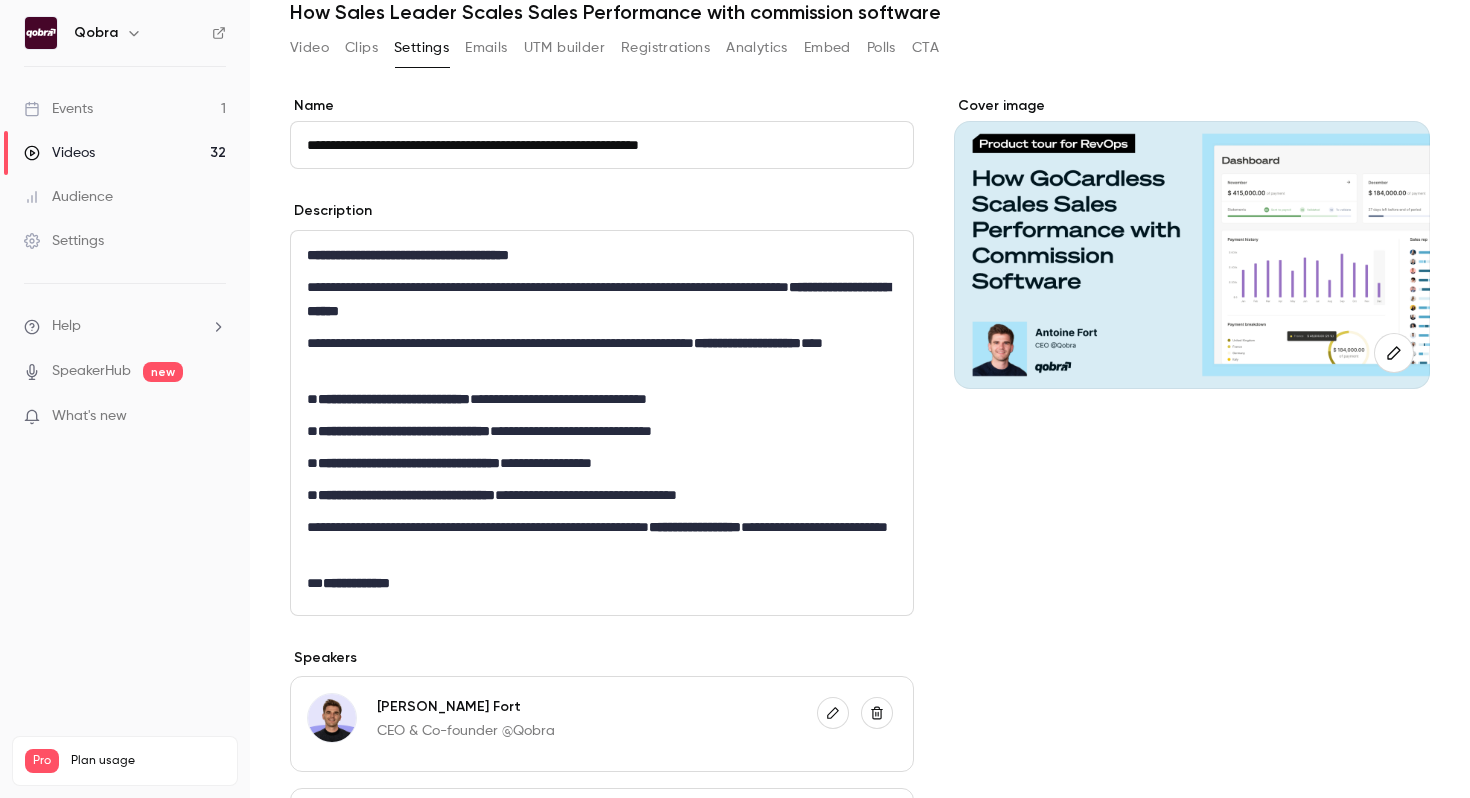 click on "**********" at bounding box center (602, 423) 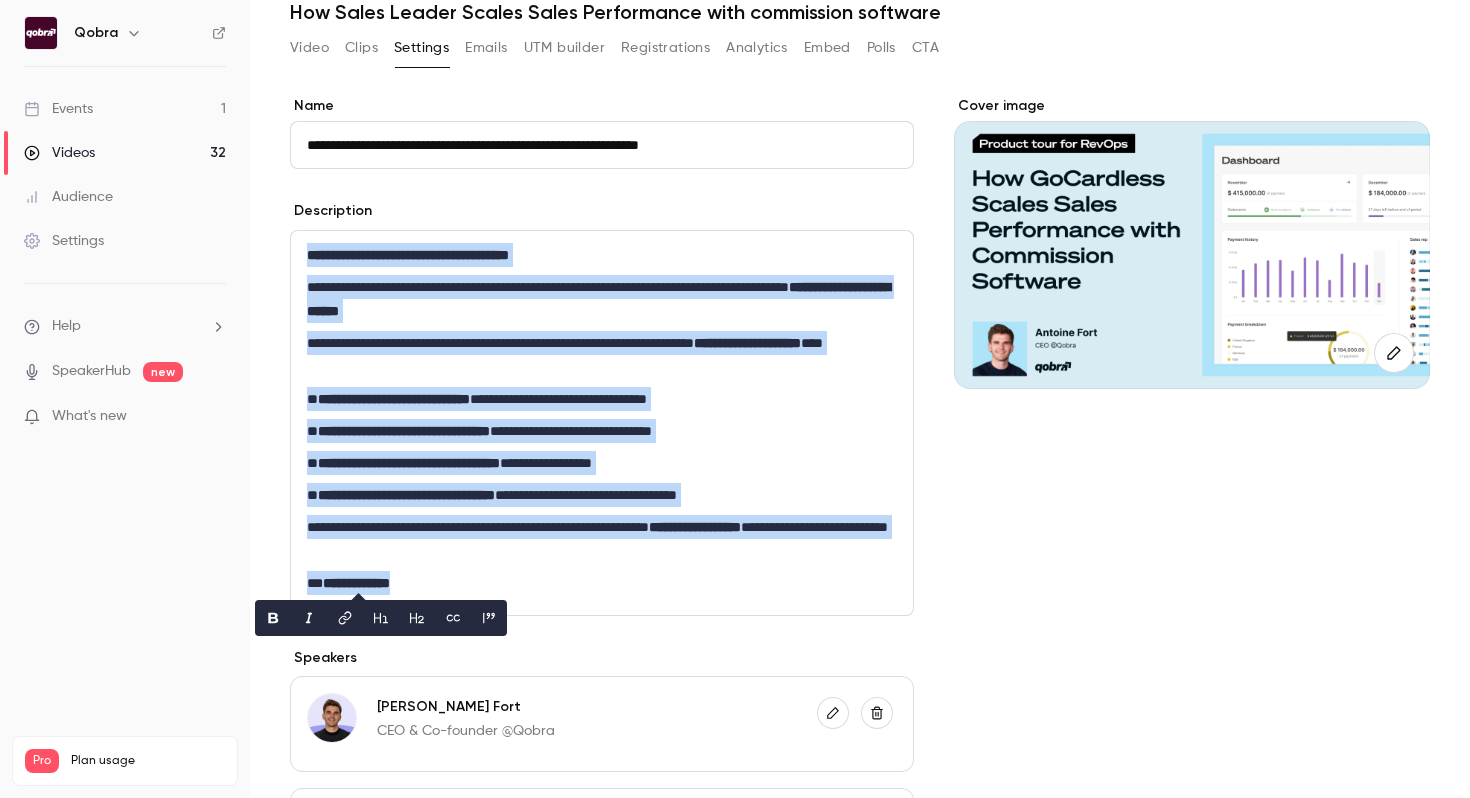 copy on "**********" 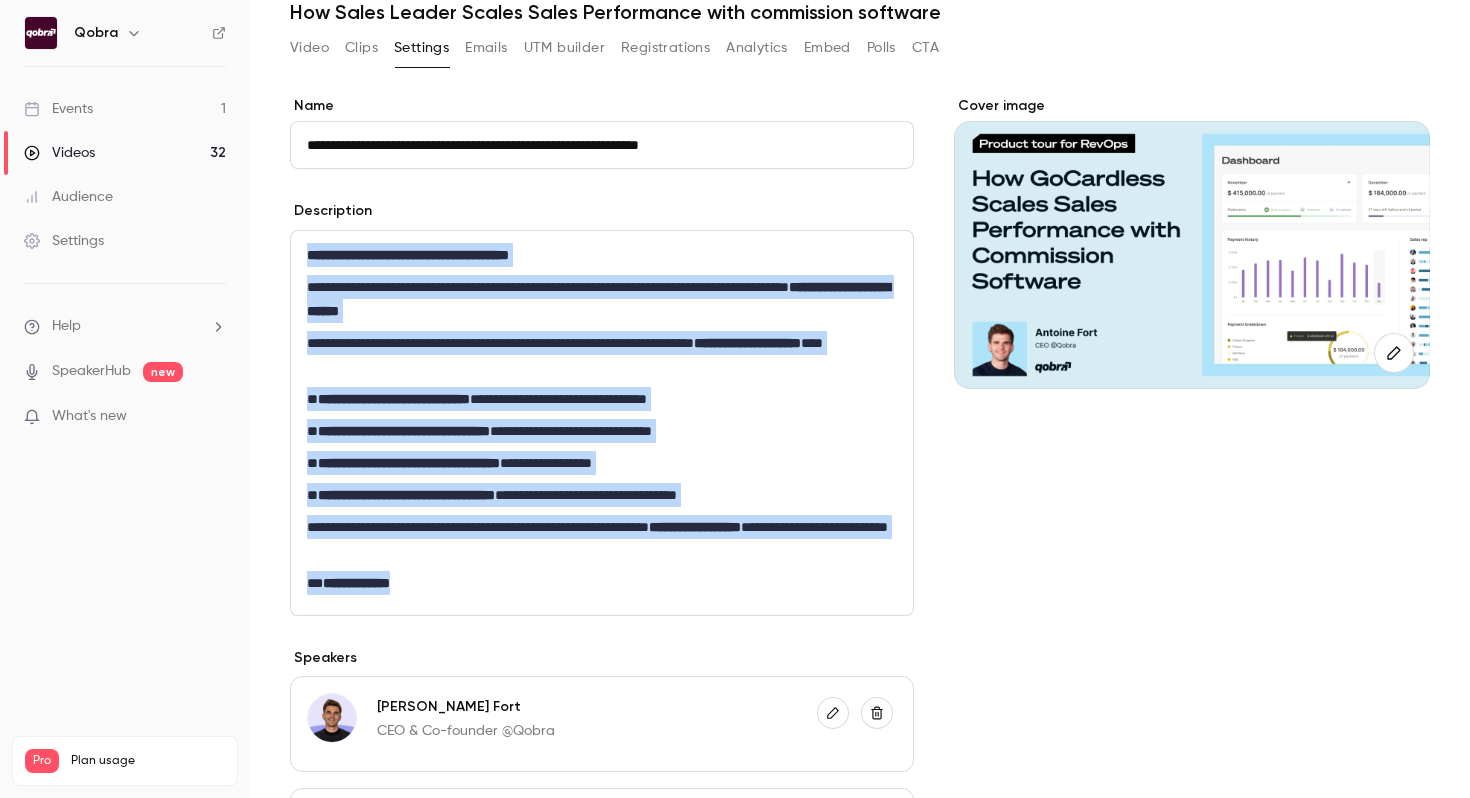 click on "Videos 32" at bounding box center [125, 153] 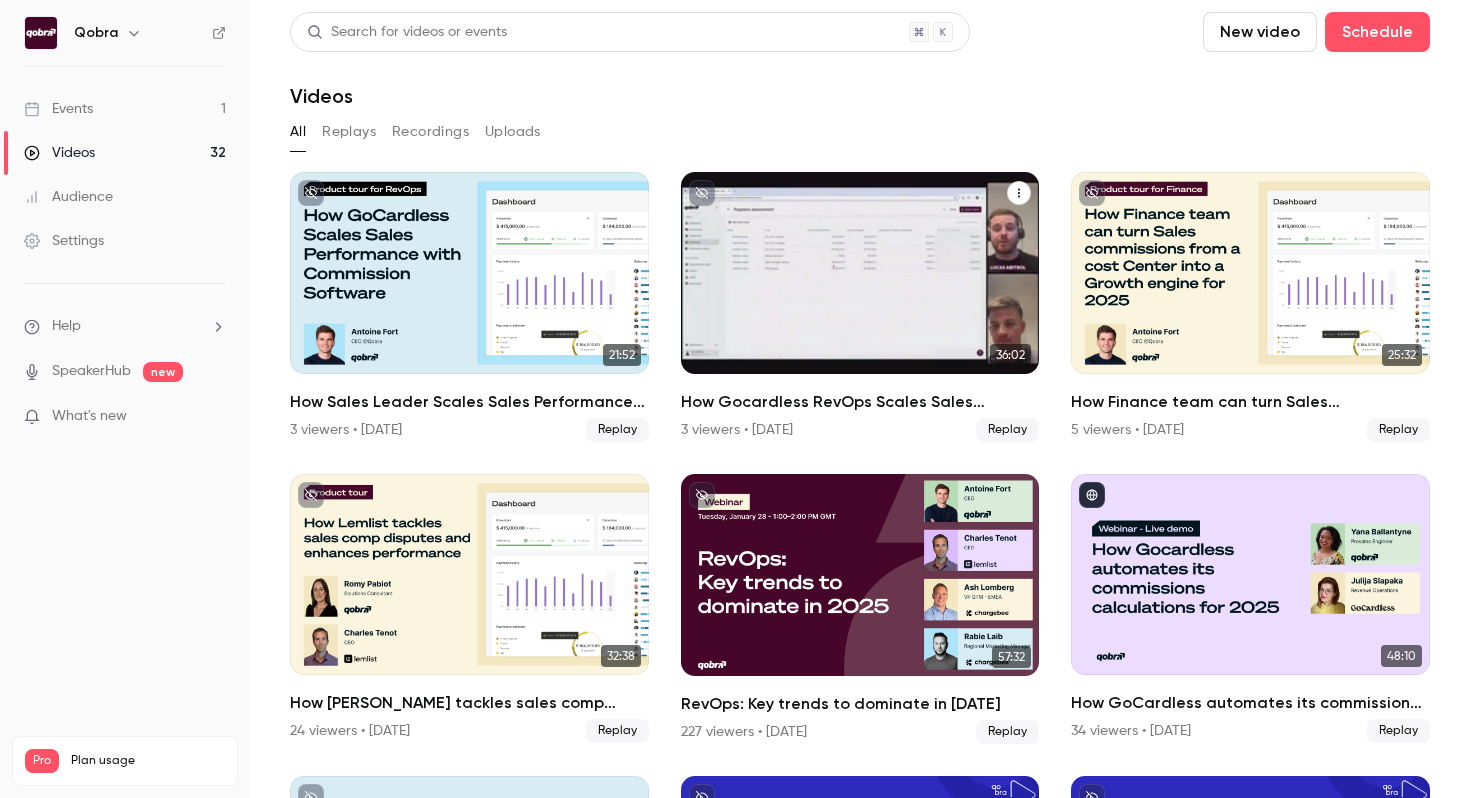click on "How Gocardless RevOps Scales Sales Performance with Compensation Automation" at bounding box center [860, 402] 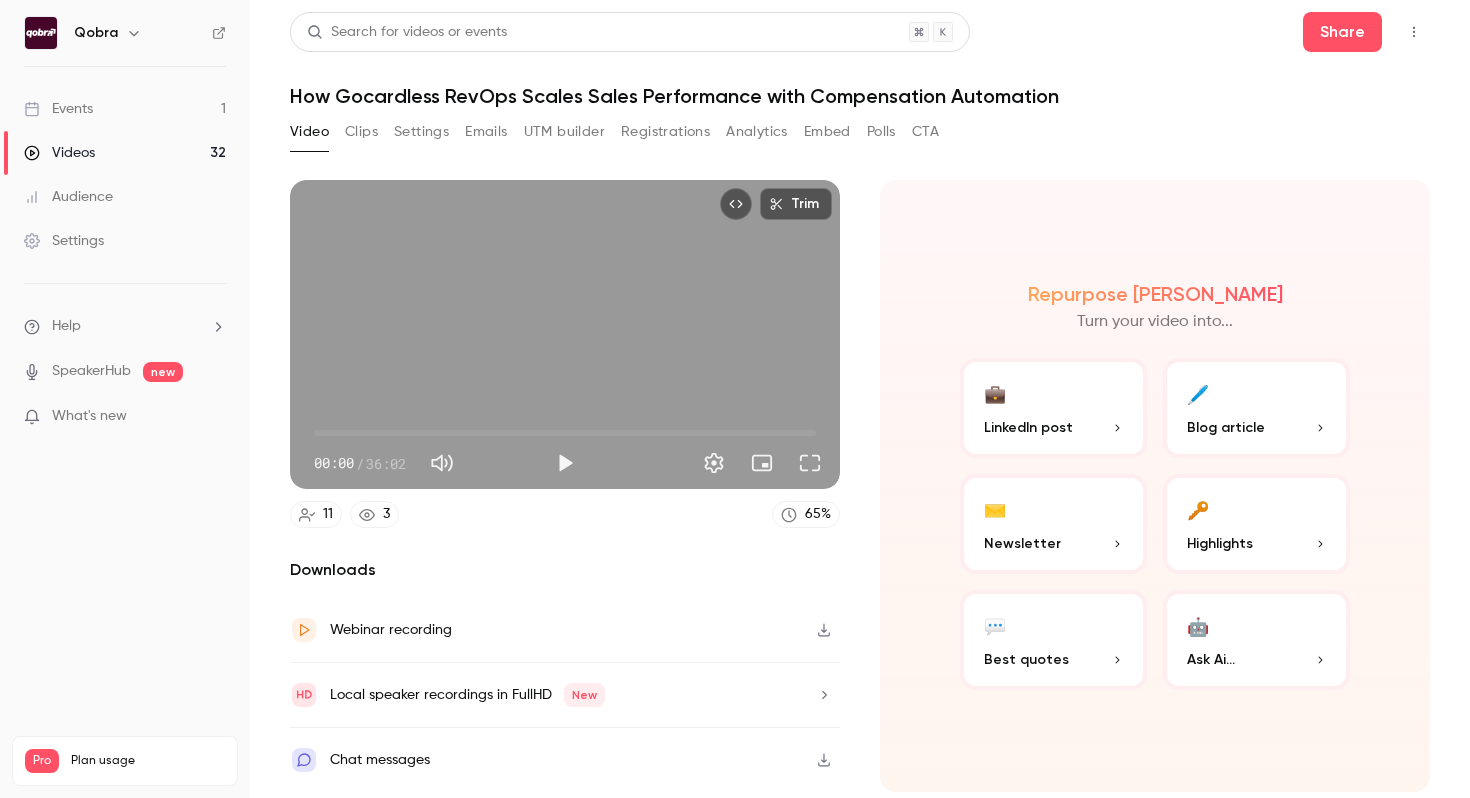 click on "Settings" at bounding box center [421, 132] 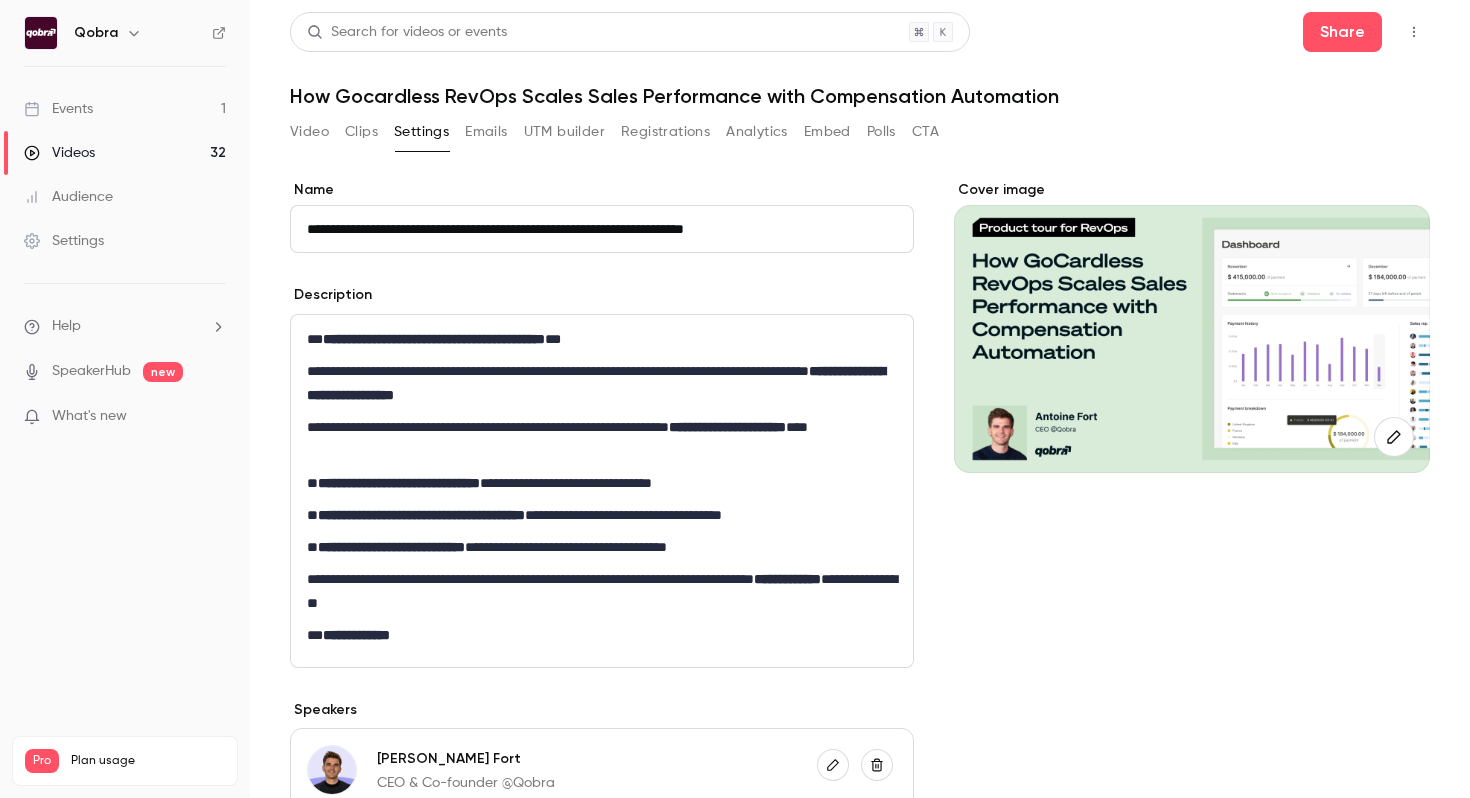 click on "Emails" at bounding box center [486, 132] 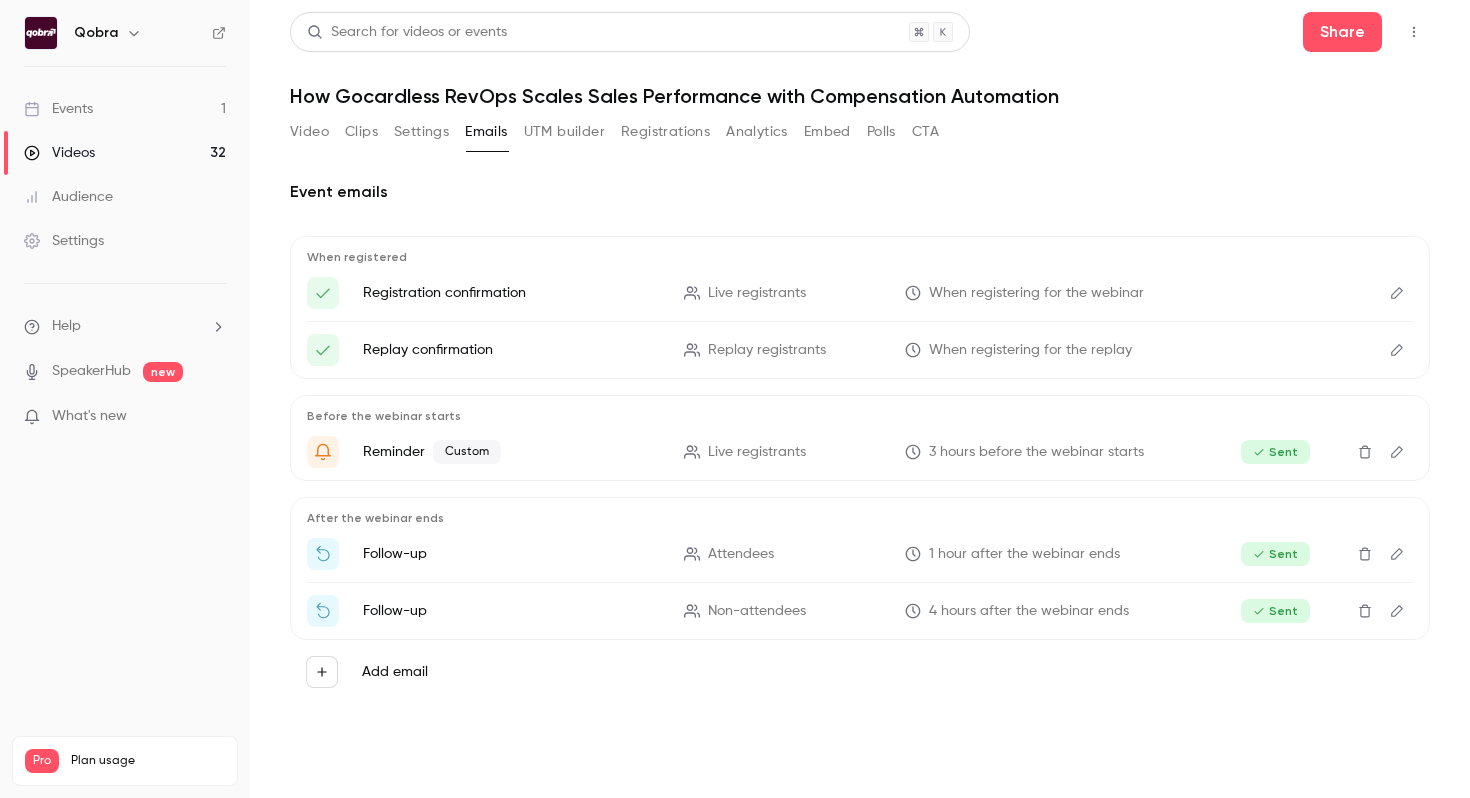 click on "Settings" at bounding box center (421, 132) 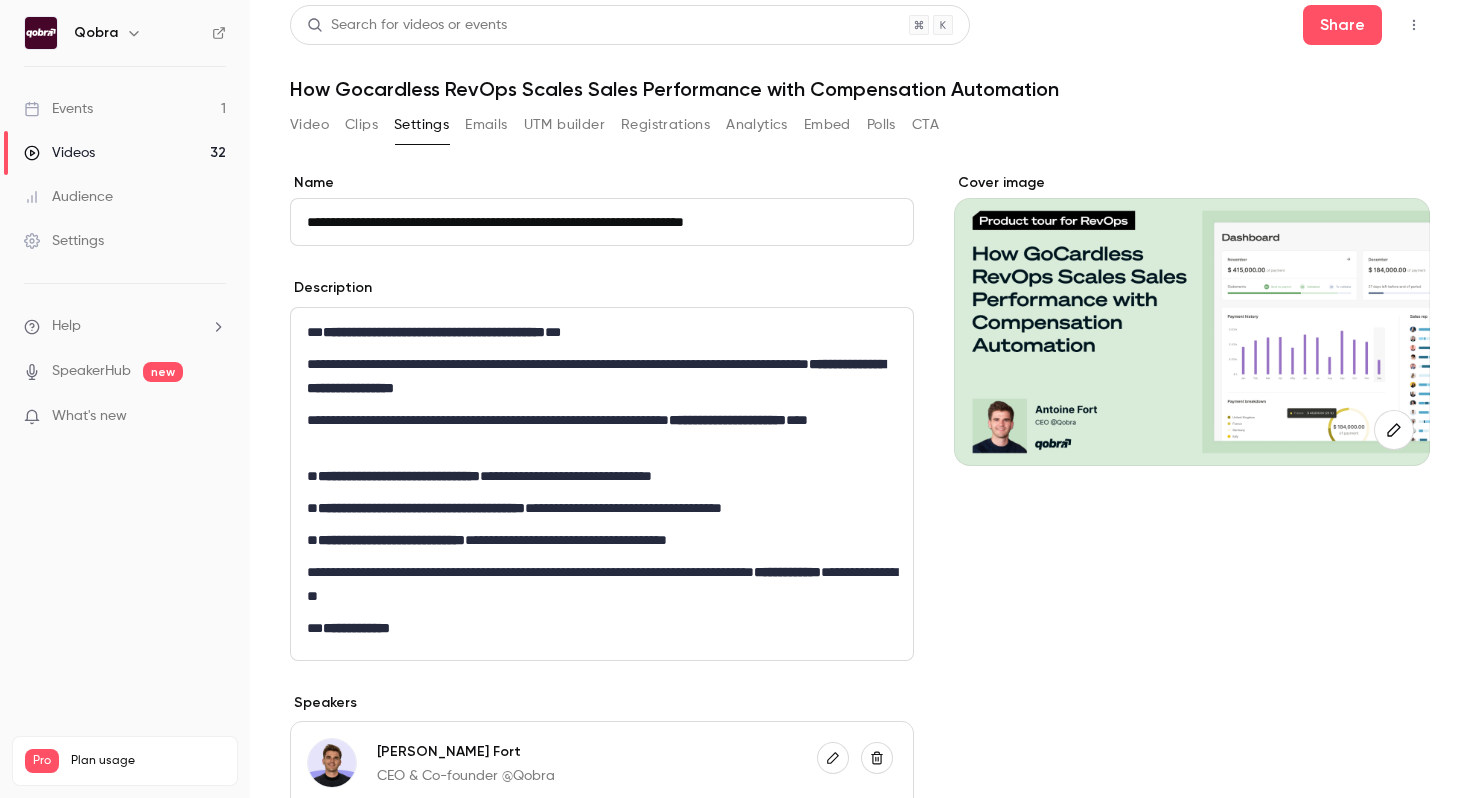 scroll, scrollTop: 11, scrollLeft: 0, axis: vertical 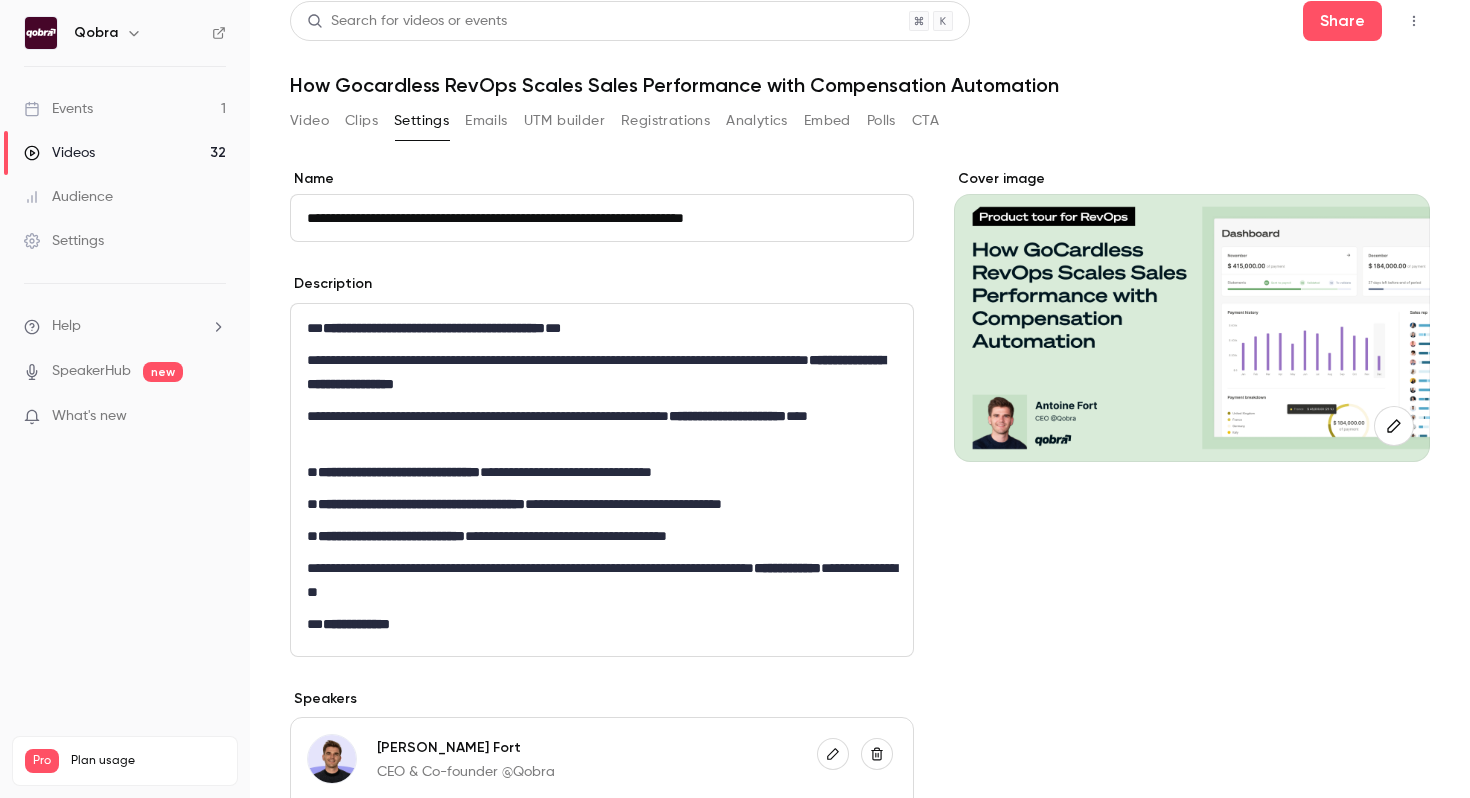 click on "Videos 32" at bounding box center (125, 153) 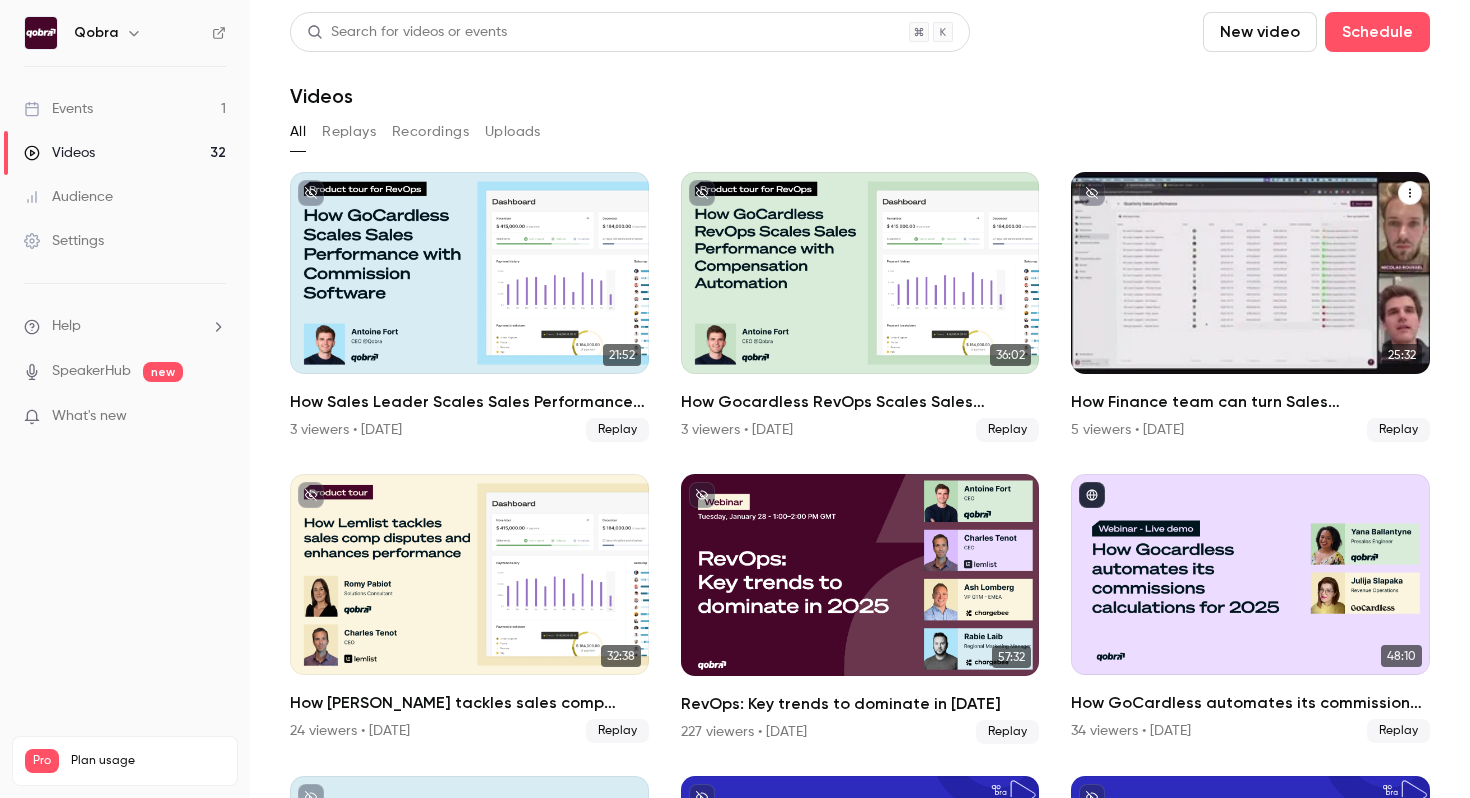 click on "5 viewers • 5 months ago" at bounding box center (1127, 430) 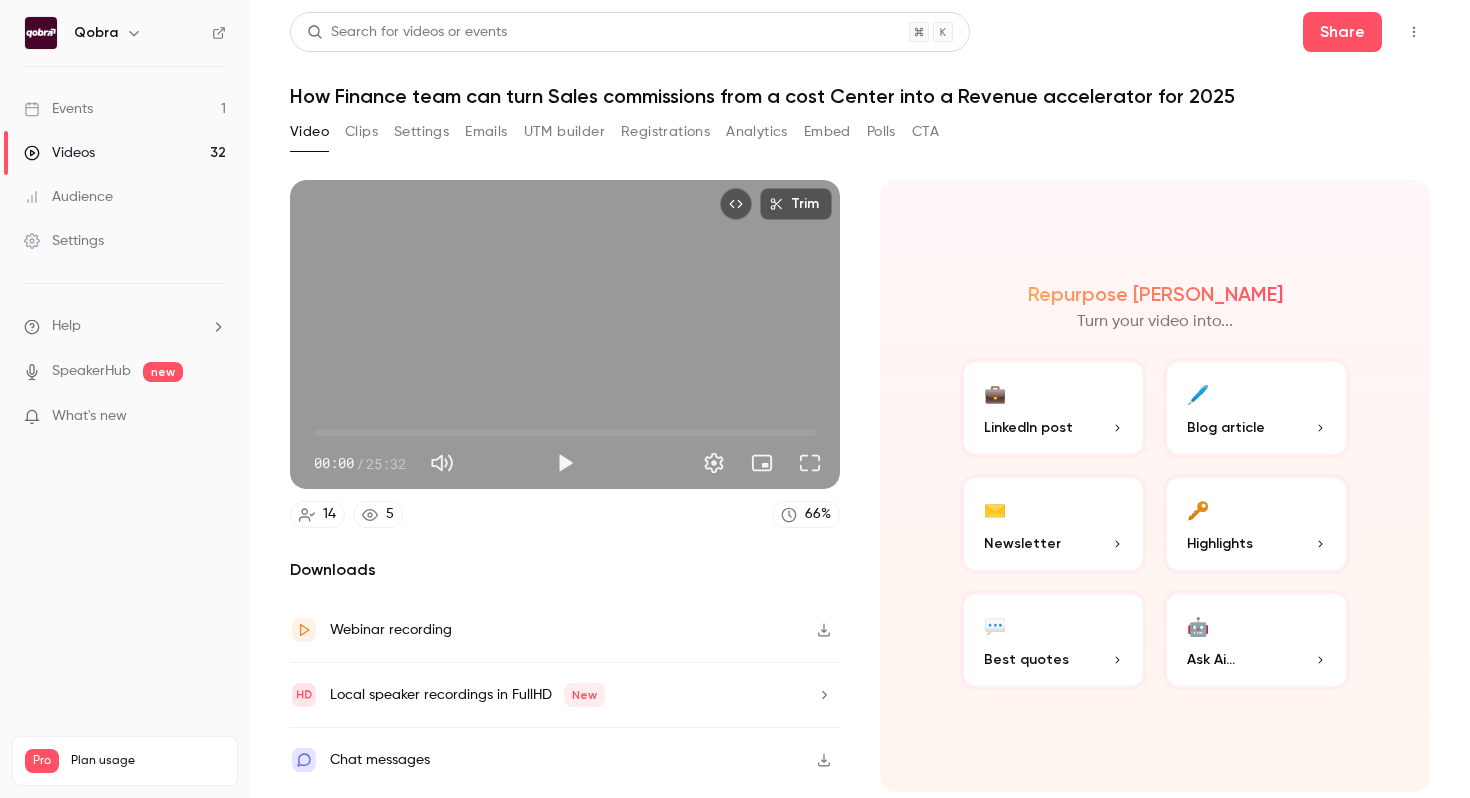 click on "UTM builder" at bounding box center [564, 132] 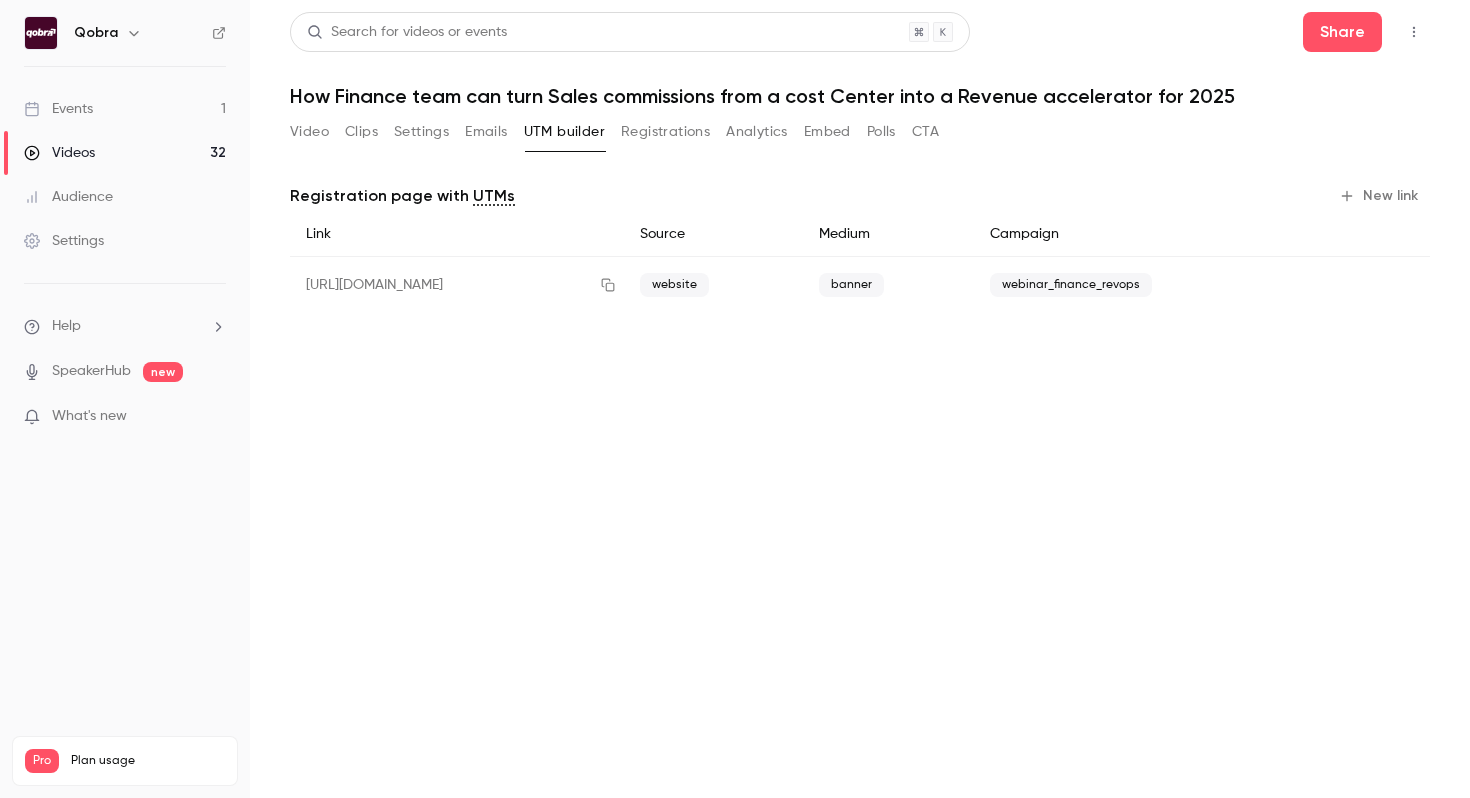 click on "Emails" at bounding box center [486, 132] 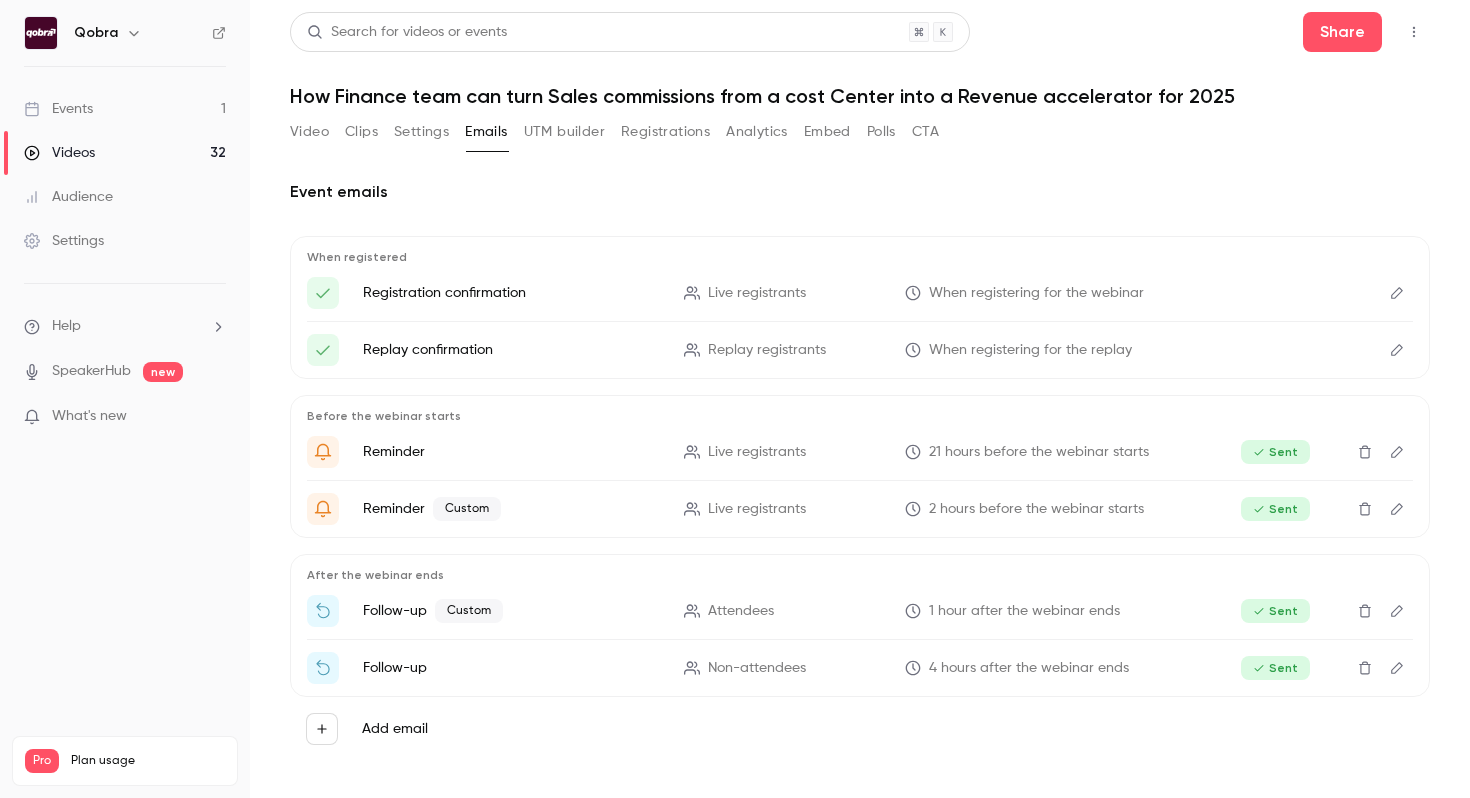 click on "Settings" at bounding box center (421, 132) 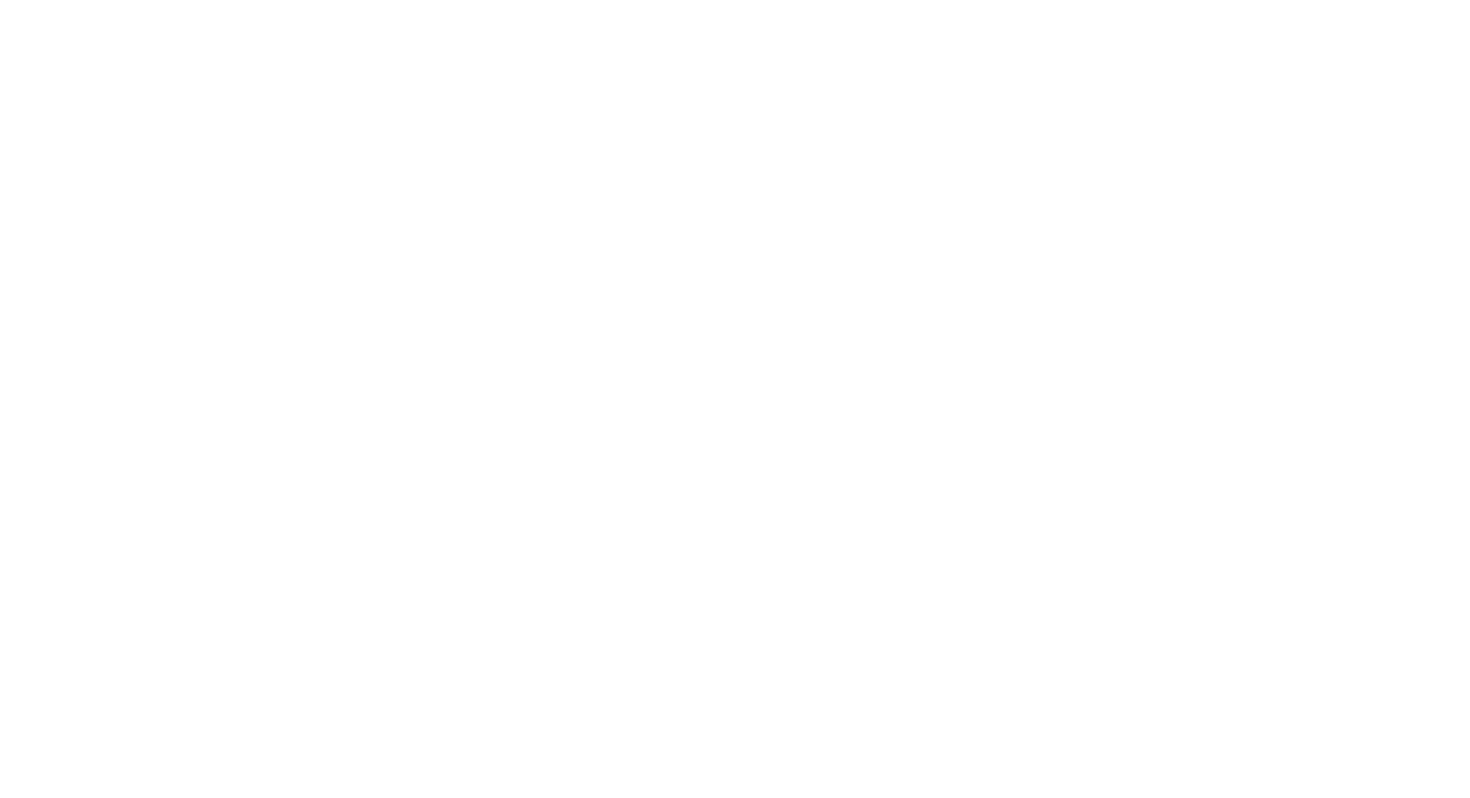 scroll, scrollTop: 0, scrollLeft: 0, axis: both 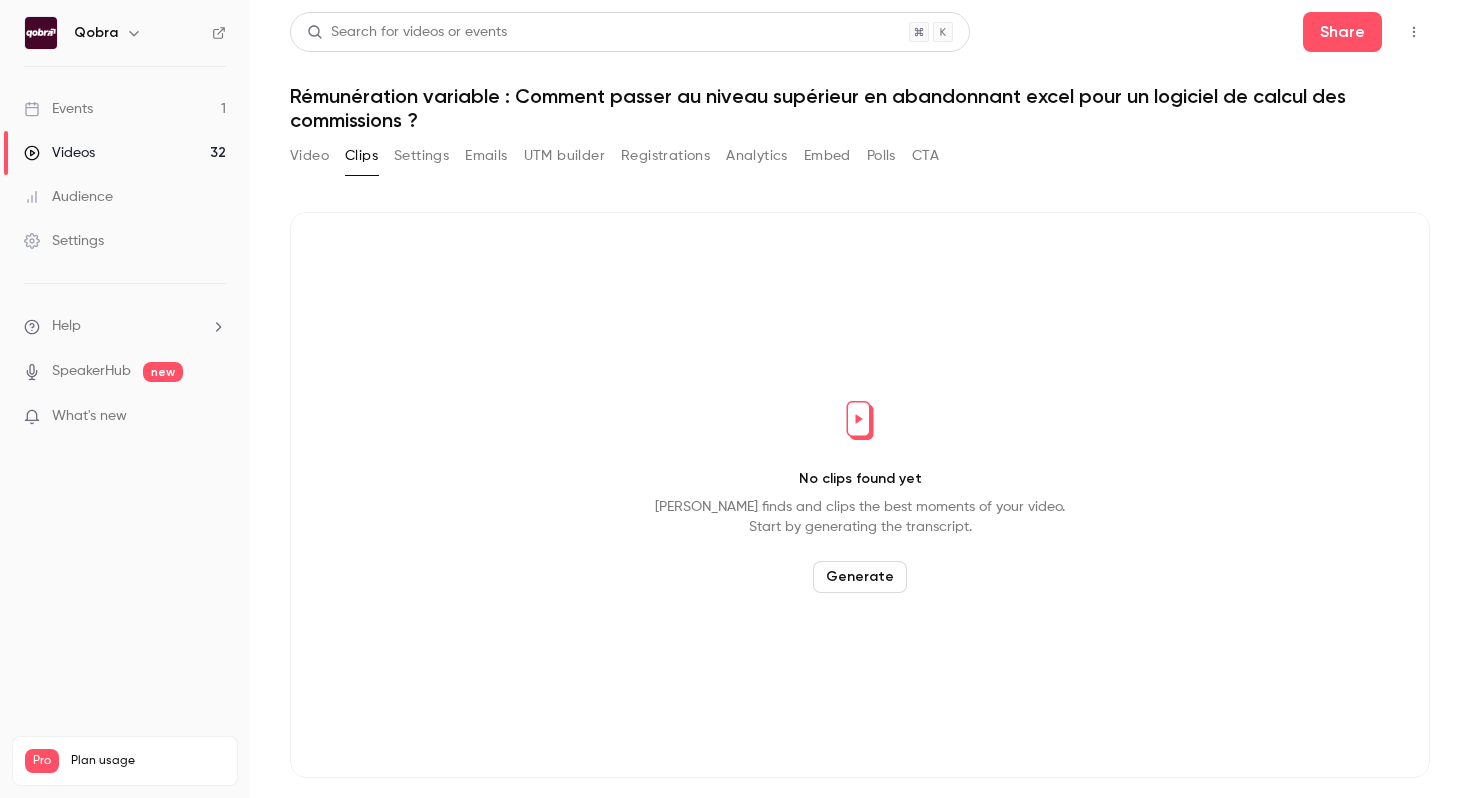 click on "Videos 32" at bounding box center (125, 153) 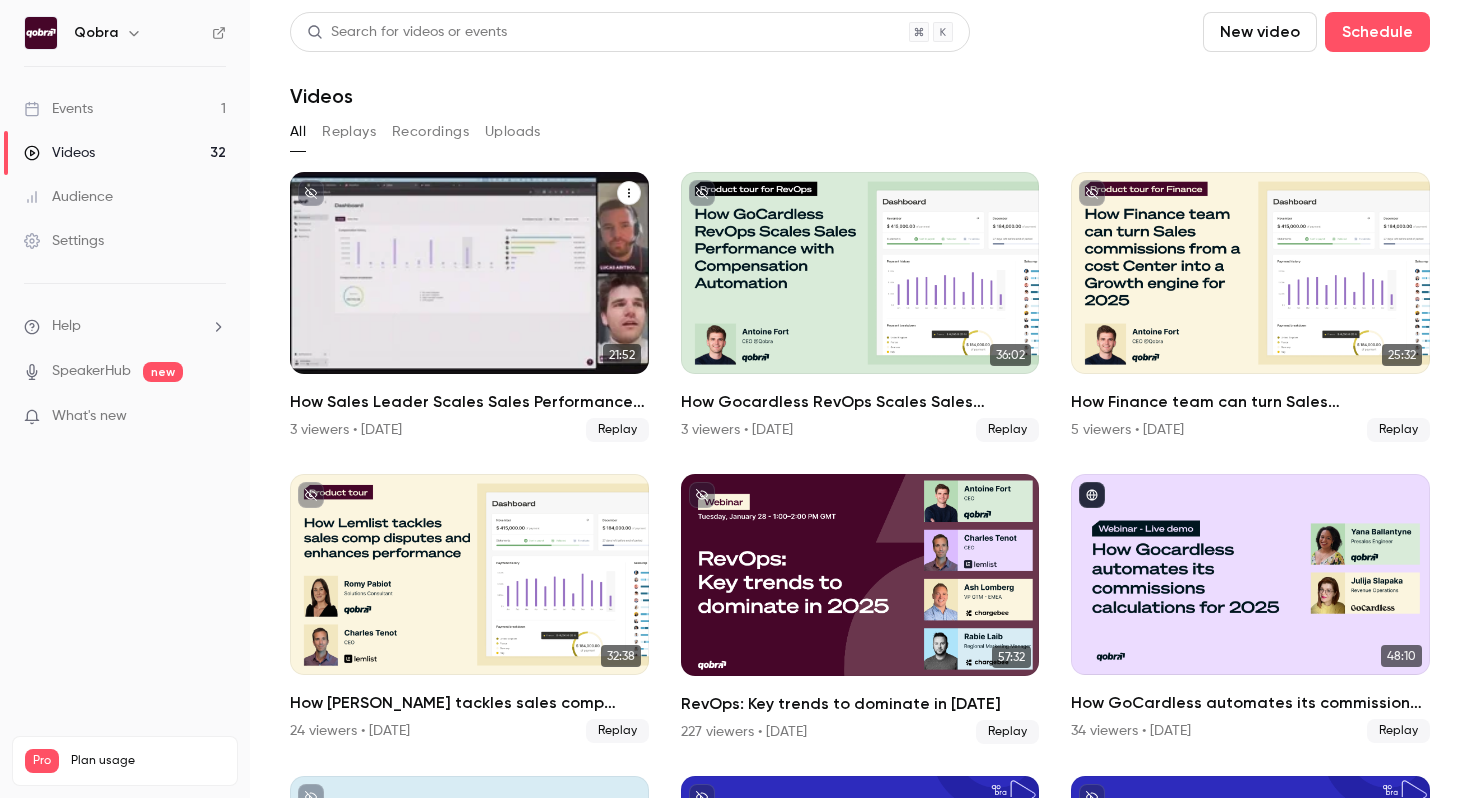 click on "How Sales Leader Scales Sales Performance with commission software" at bounding box center [469, 402] 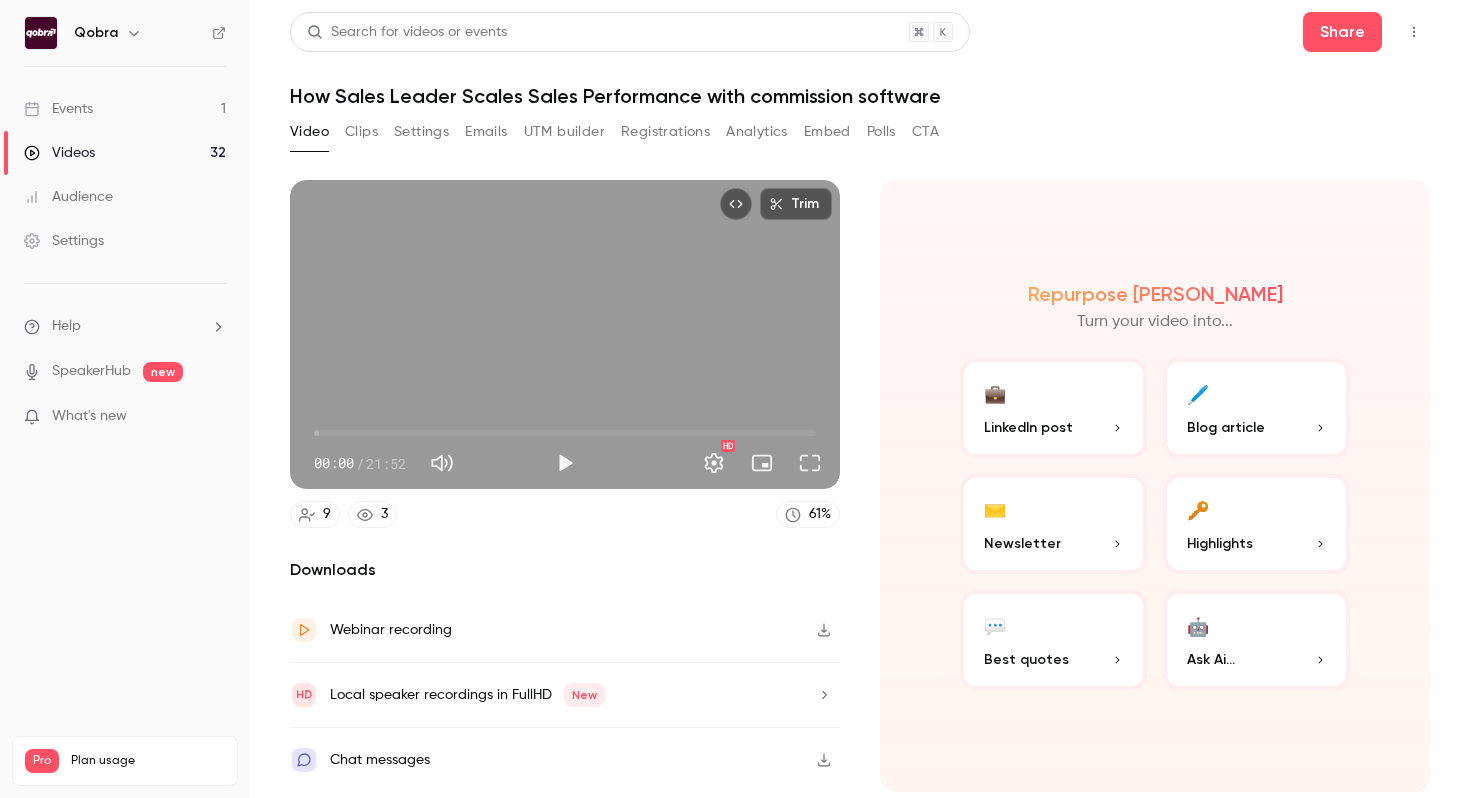 click on "Settings" at bounding box center [421, 132] 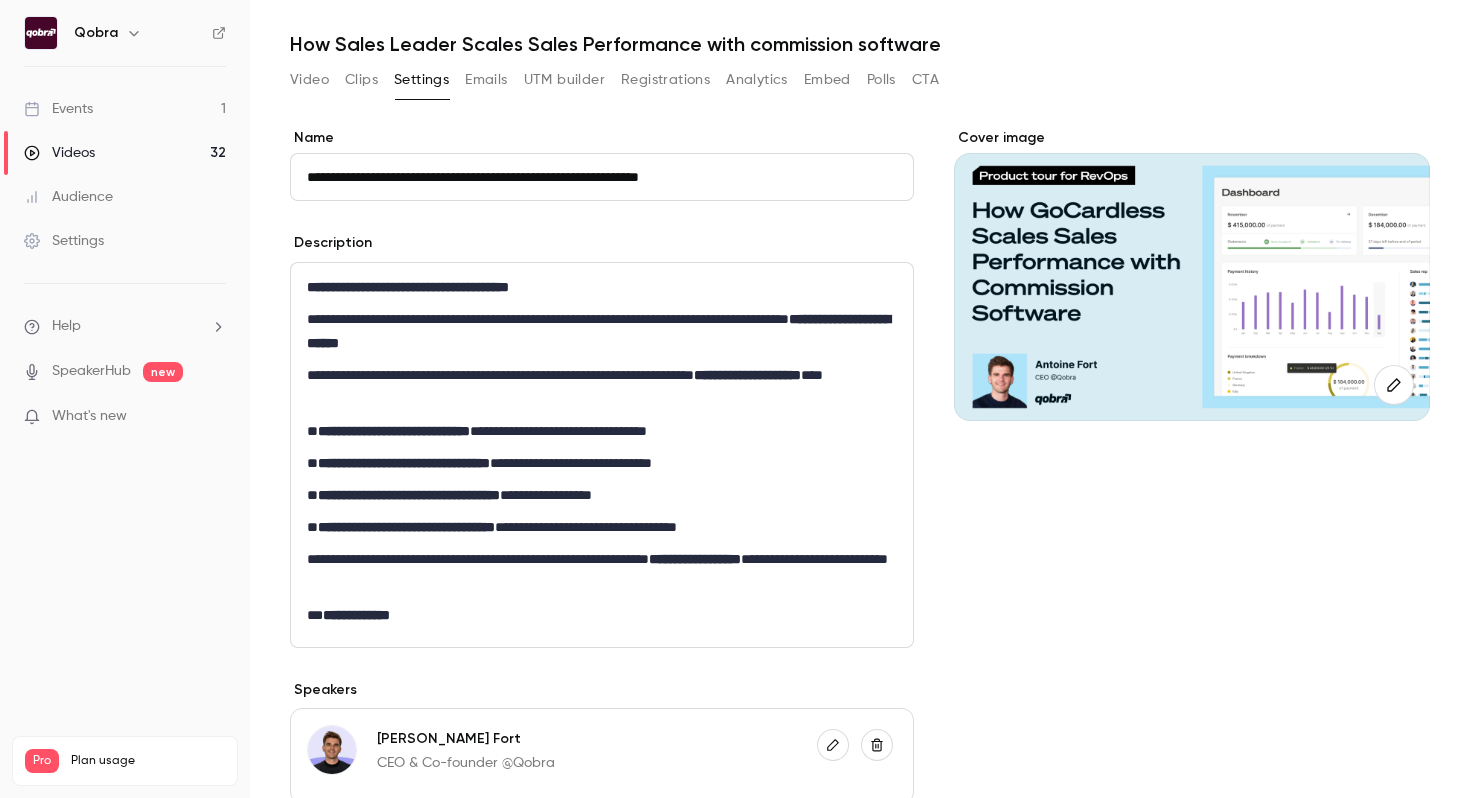 scroll, scrollTop: 64, scrollLeft: 0, axis: vertical 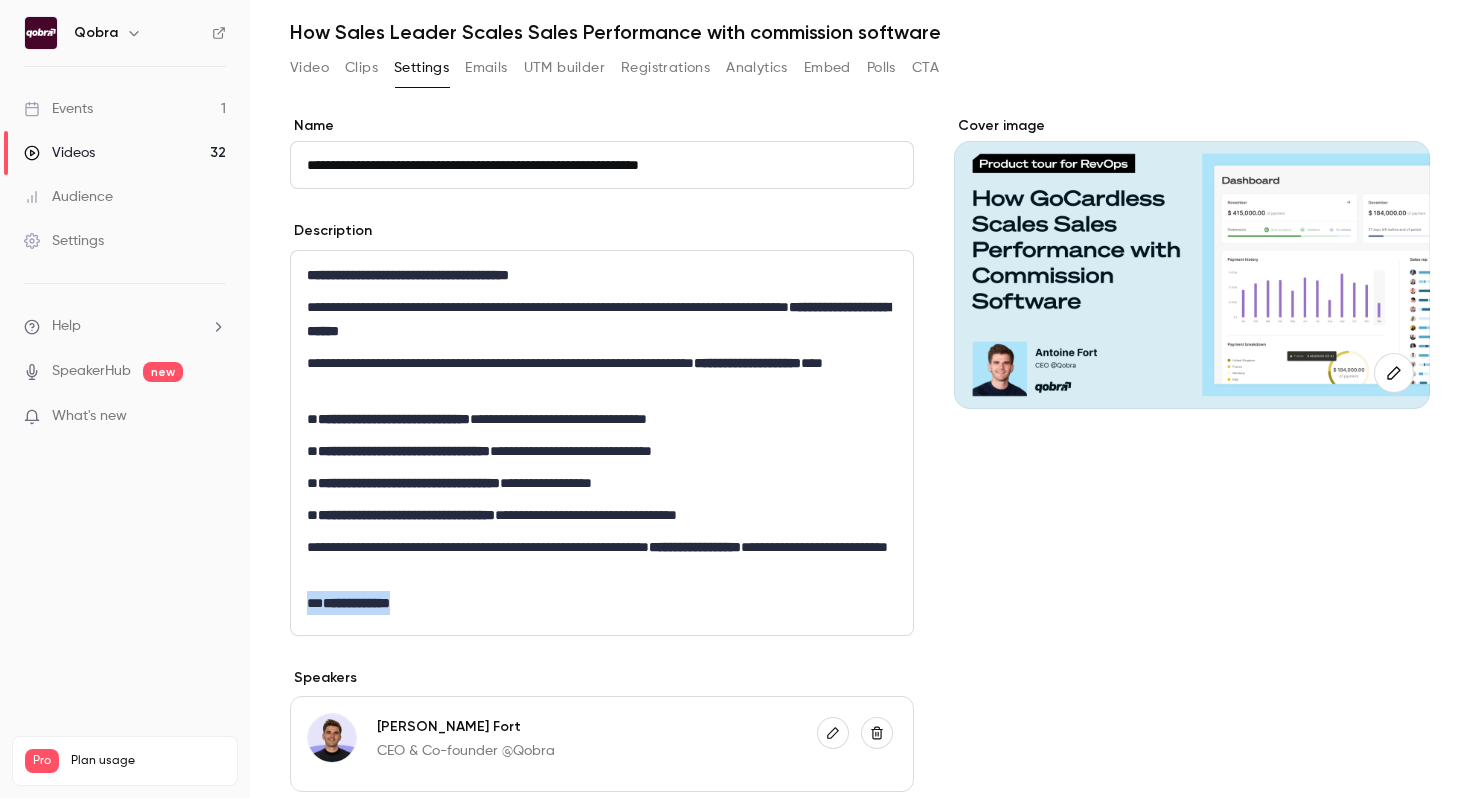 drag, startPoint x: 454, startPoint y: 594, endPoint x: 221, endPoint y: 594, distance: 233 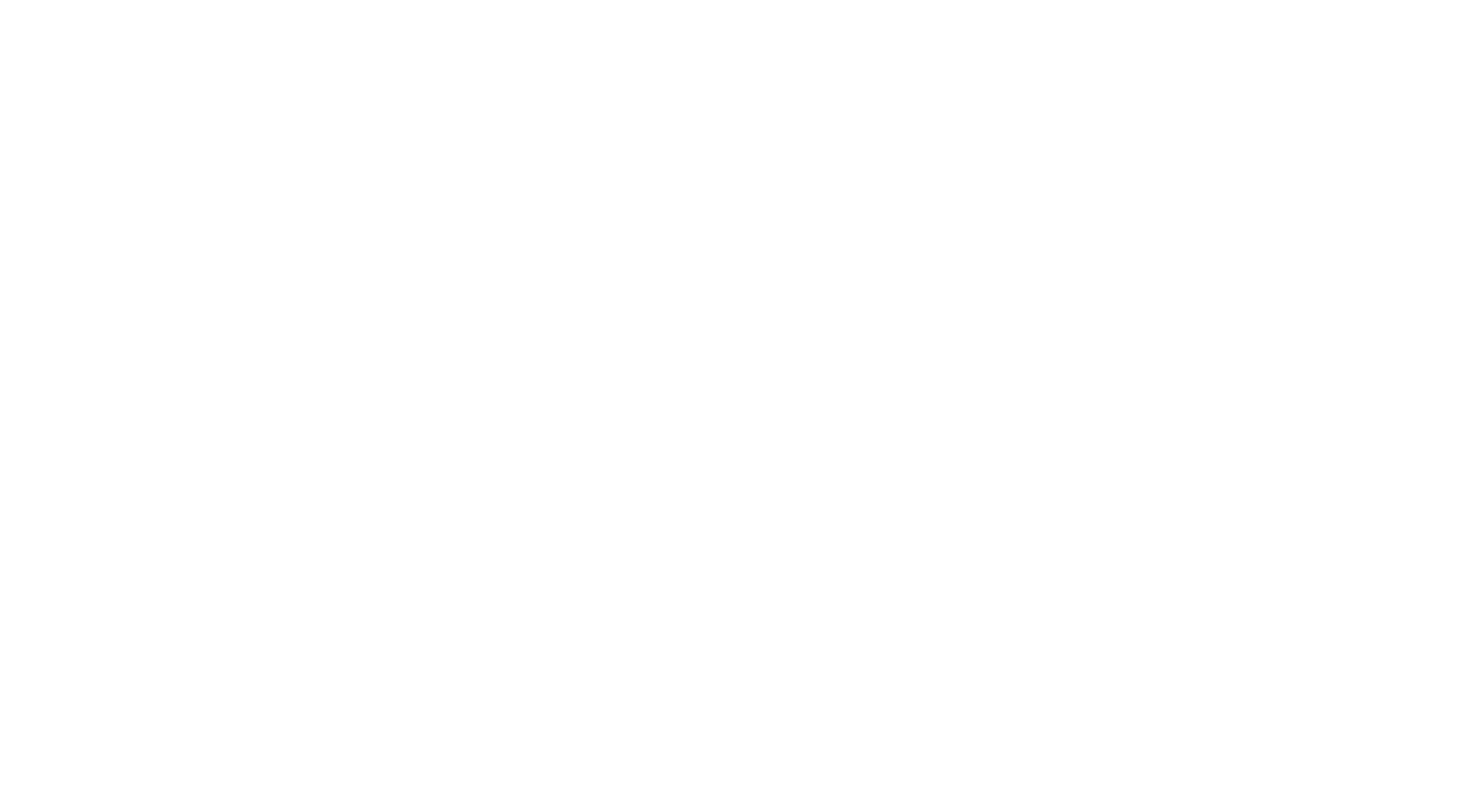 scroll, scrollTop: 0, scrollLeft: 0, axis: both 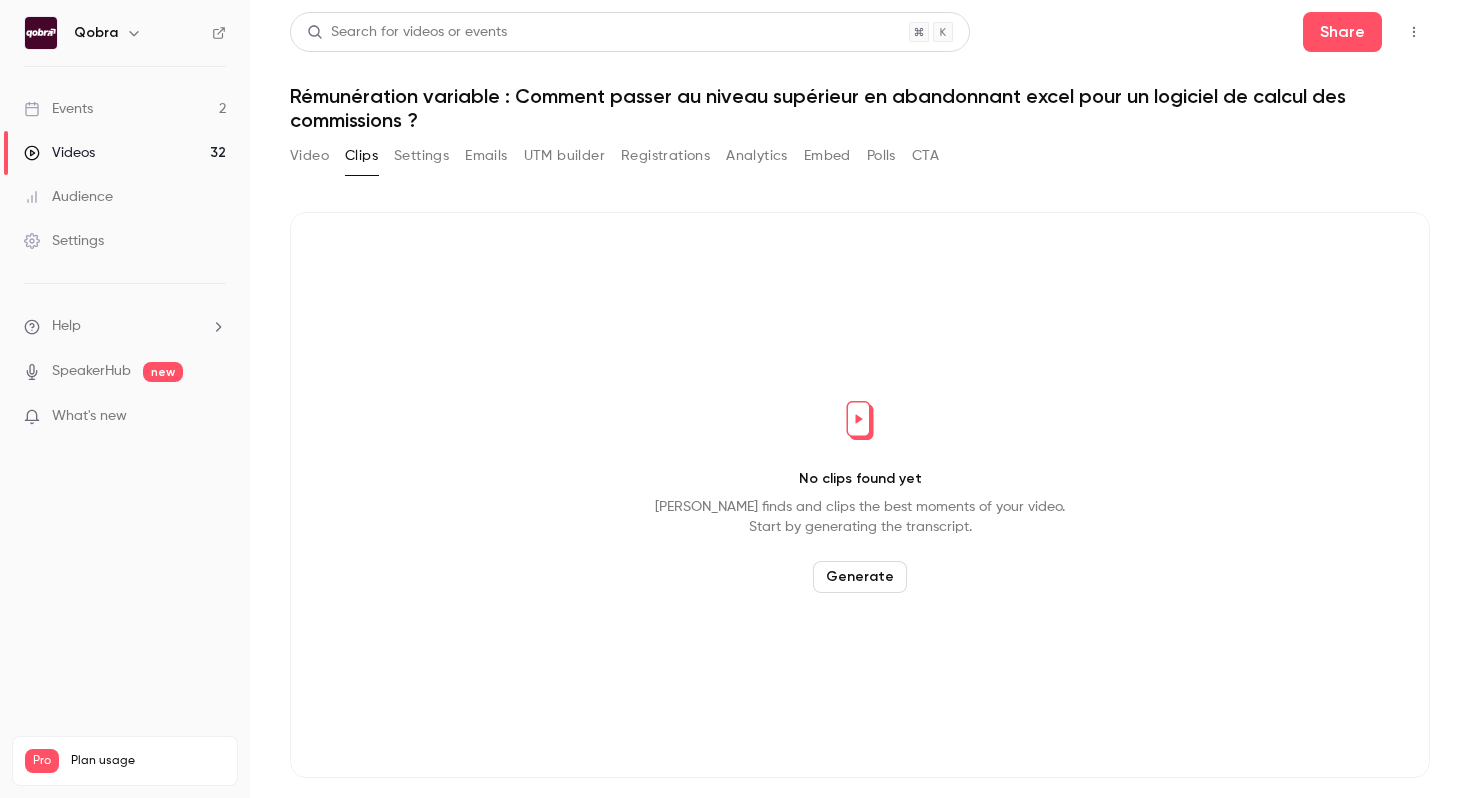 click on "Videos 32" at bounding box center (125, 153) 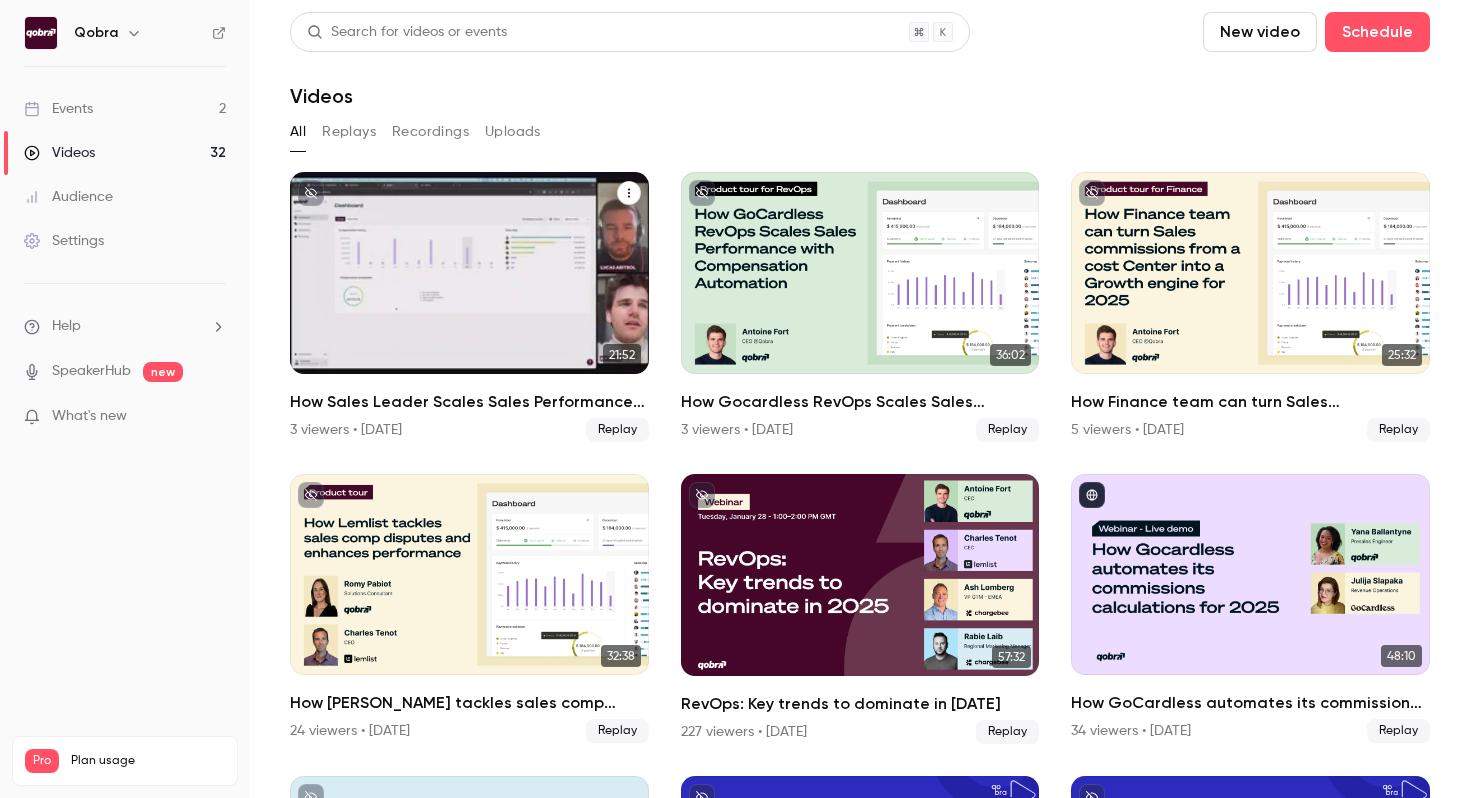 click on "How Sales Leader Scales Sales Performance with commission software 3 viewers • 5 months ago Replay" at bounding box center (469, 416) 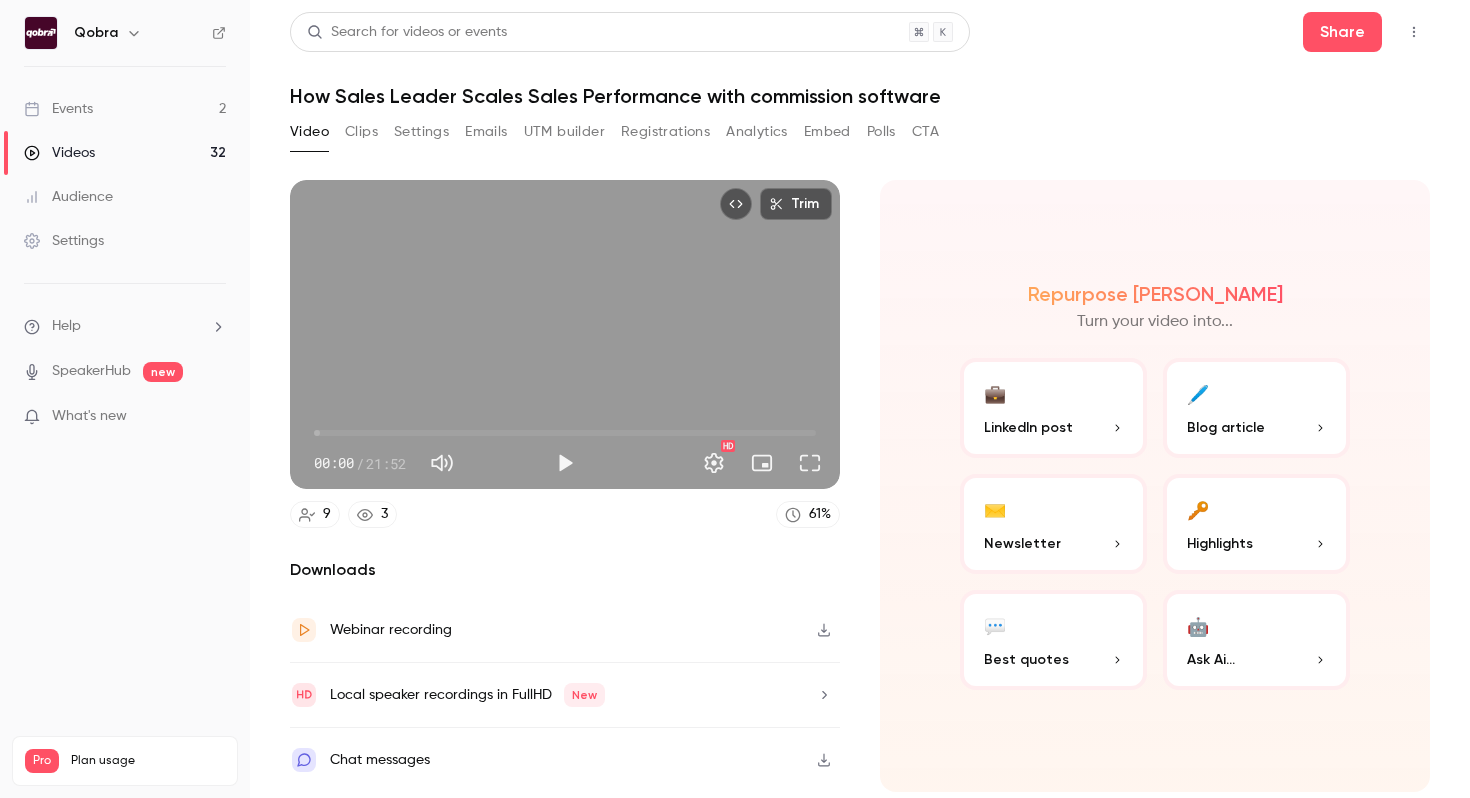 click on "Emails" at bounding box center [486, 132] 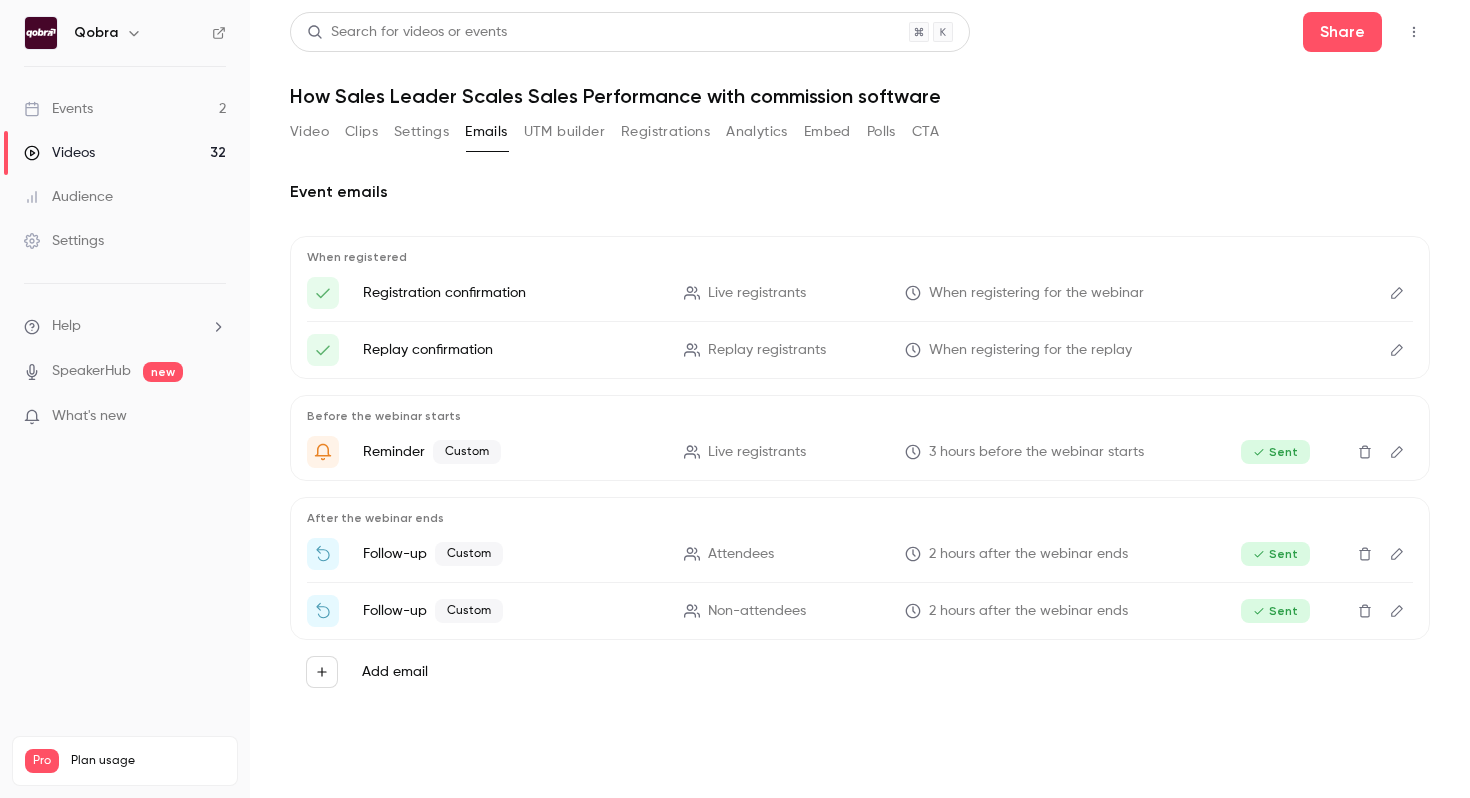 click at bounding box center [1397, 293] 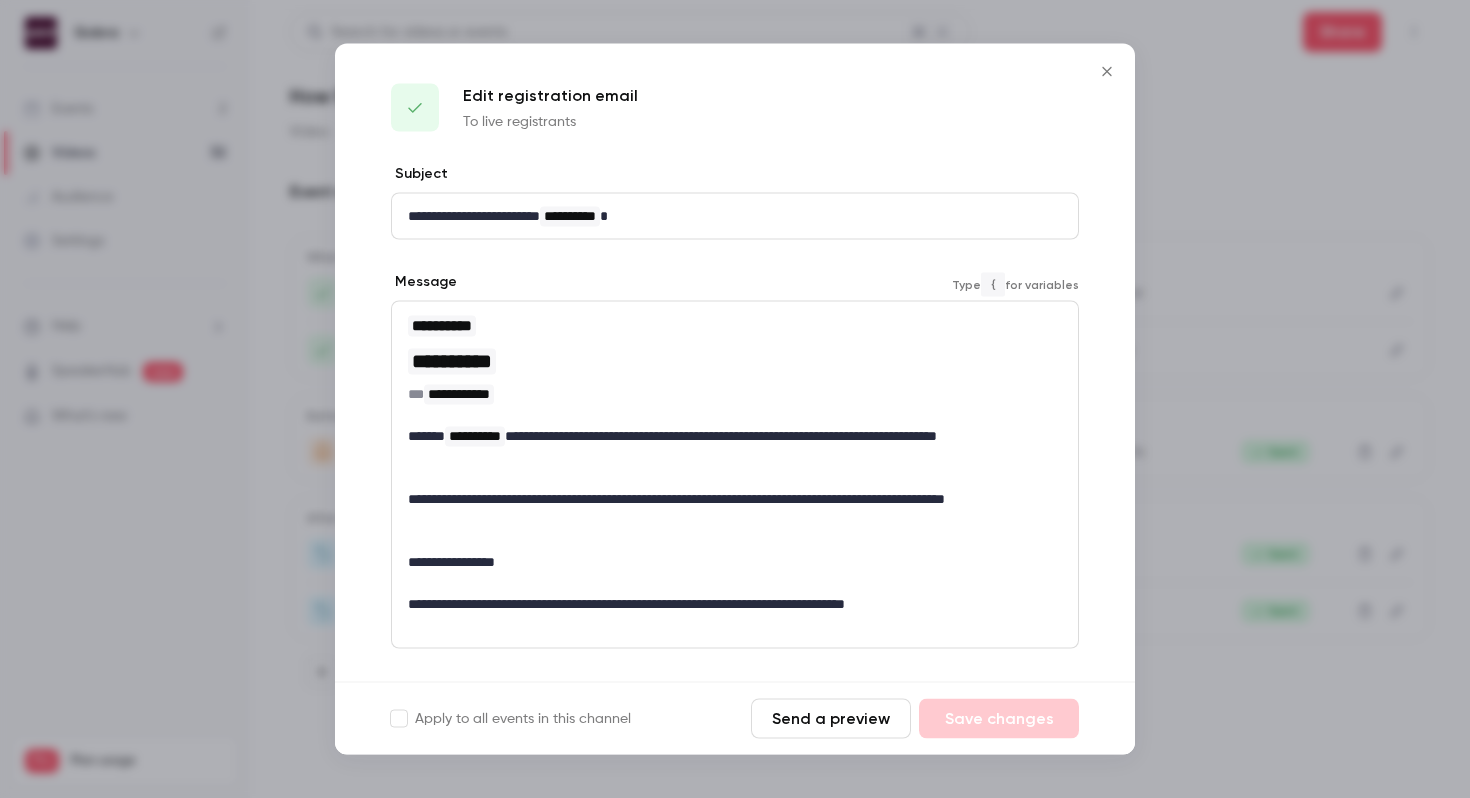 click on "**********" at bounding box center (735, 562) 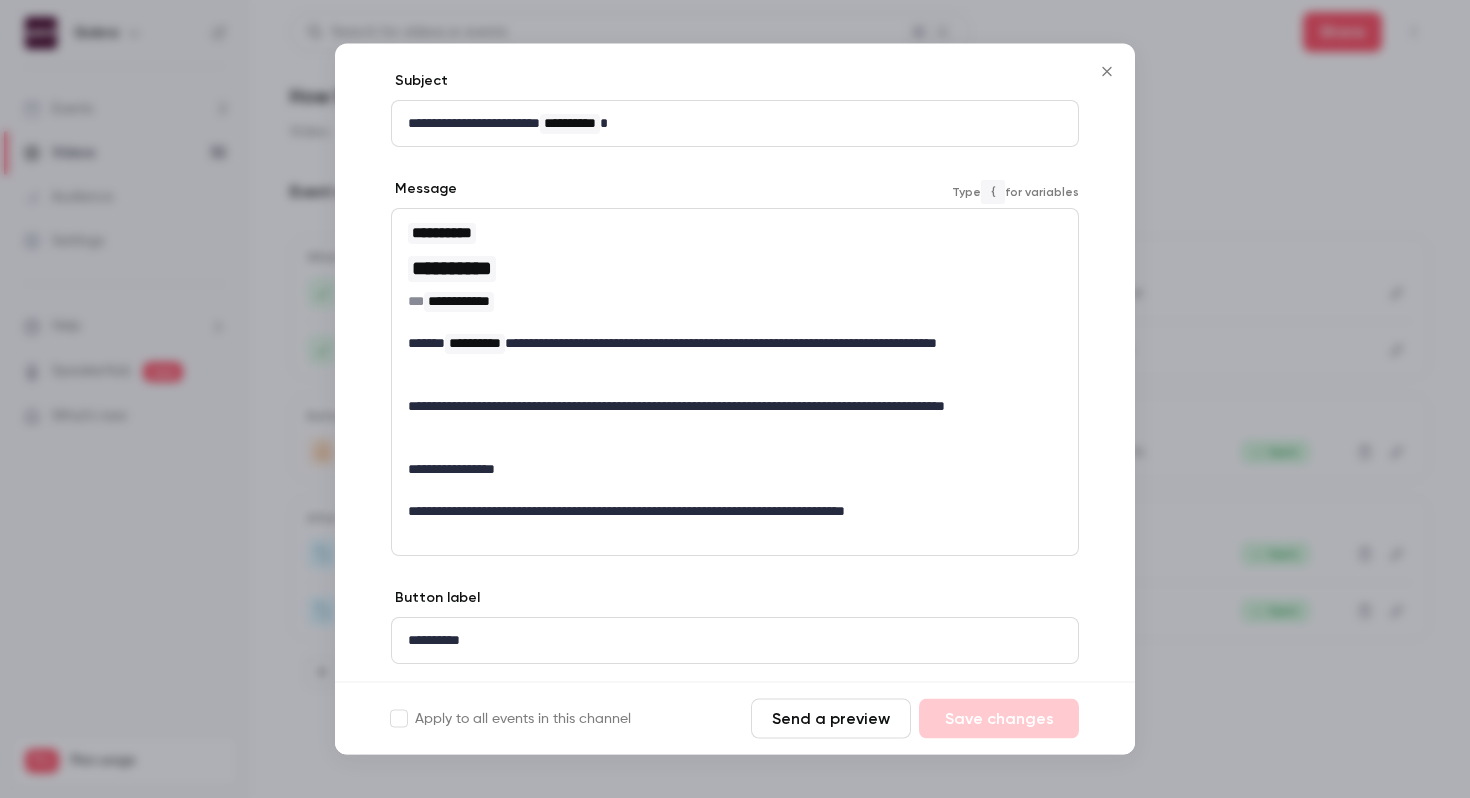 scroll, scrollTop: 94, scrollLeft: 0, axis: vertical 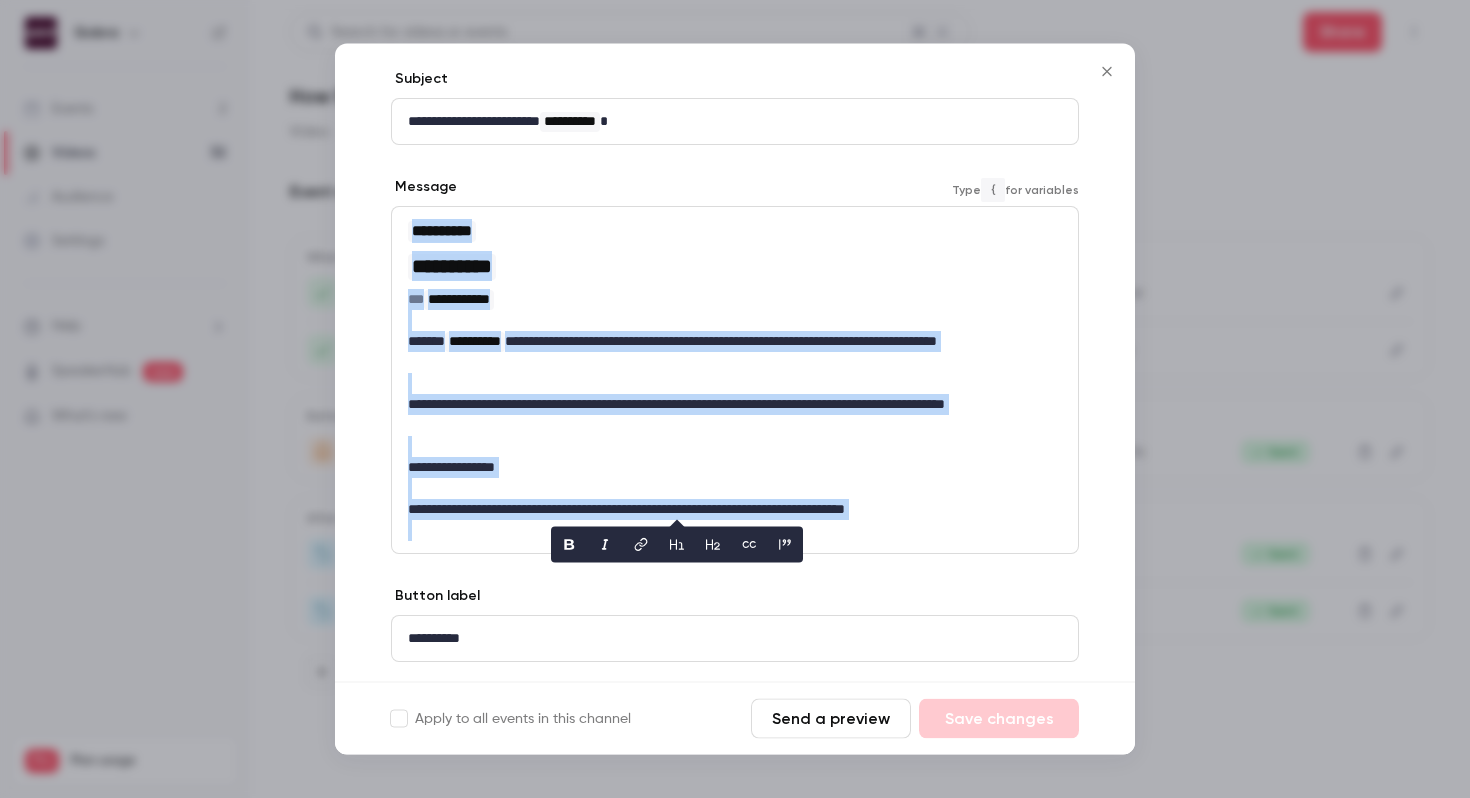 copy on "**********" 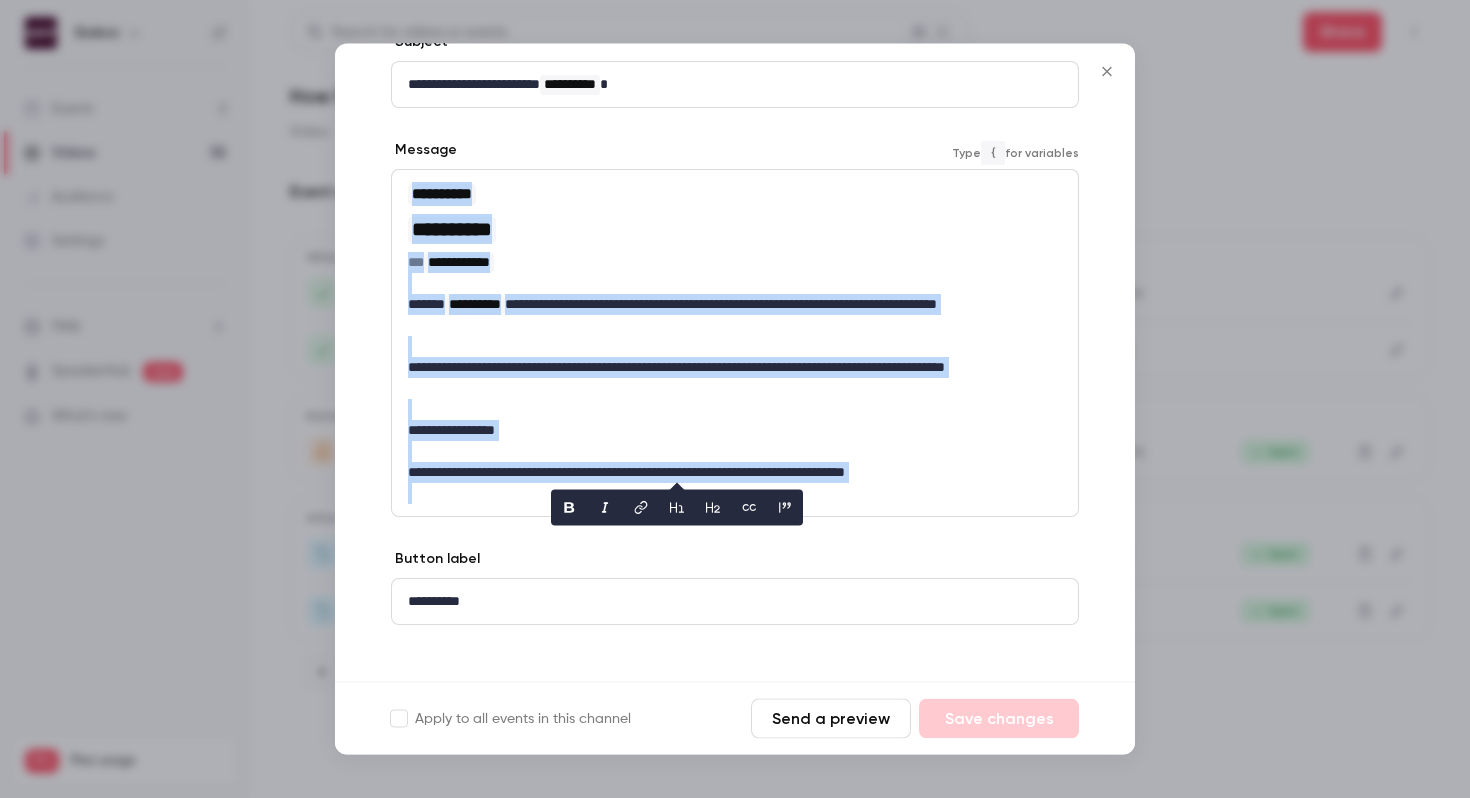 scroll, scrollTop: 132, scrollLeft: 0, axis: vertical 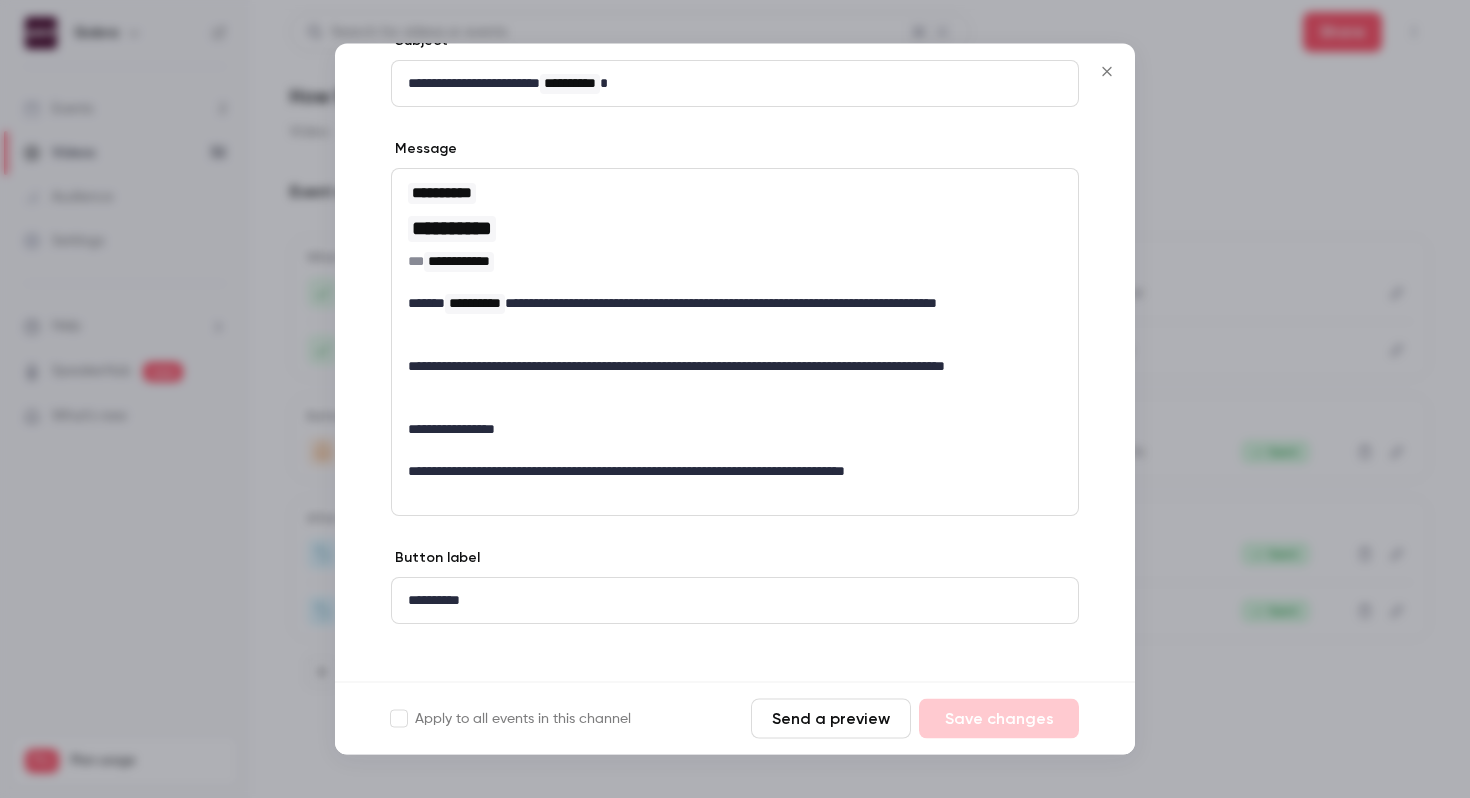 click at bounding box center [735, 399] 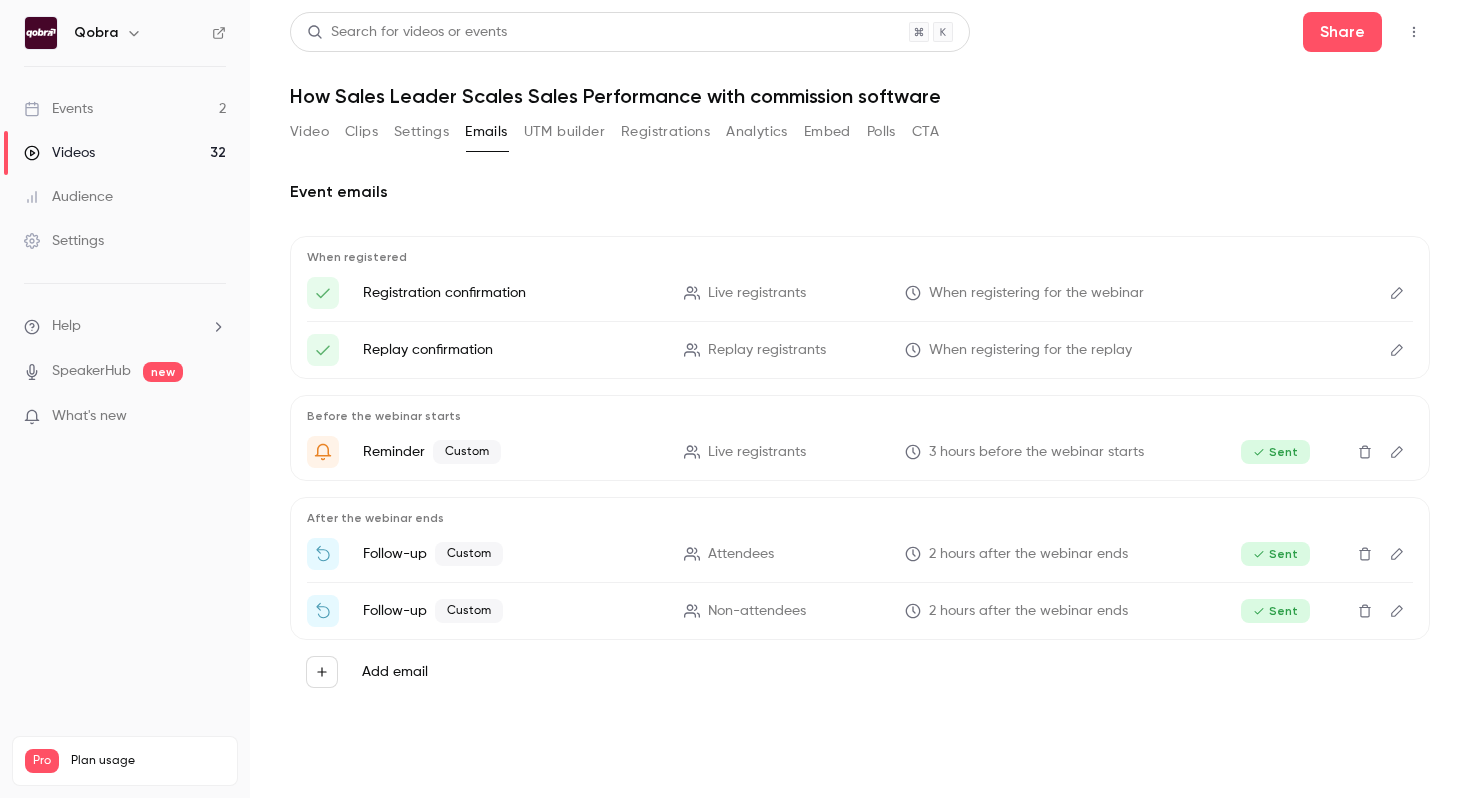 click at bounding box center [1397, 350] 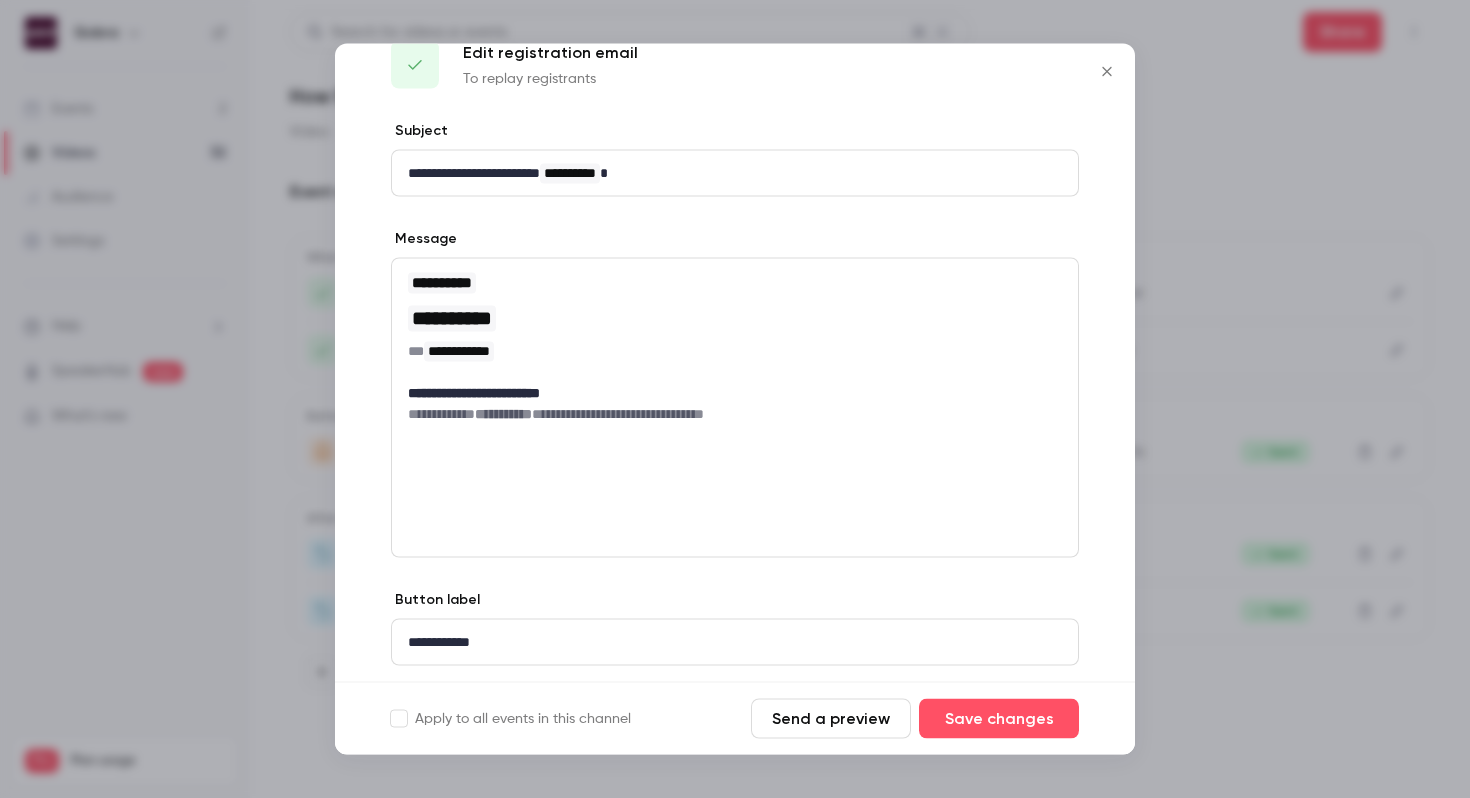 scroll, scrollTop: 99, scrollLeft: 0, axis: vertical 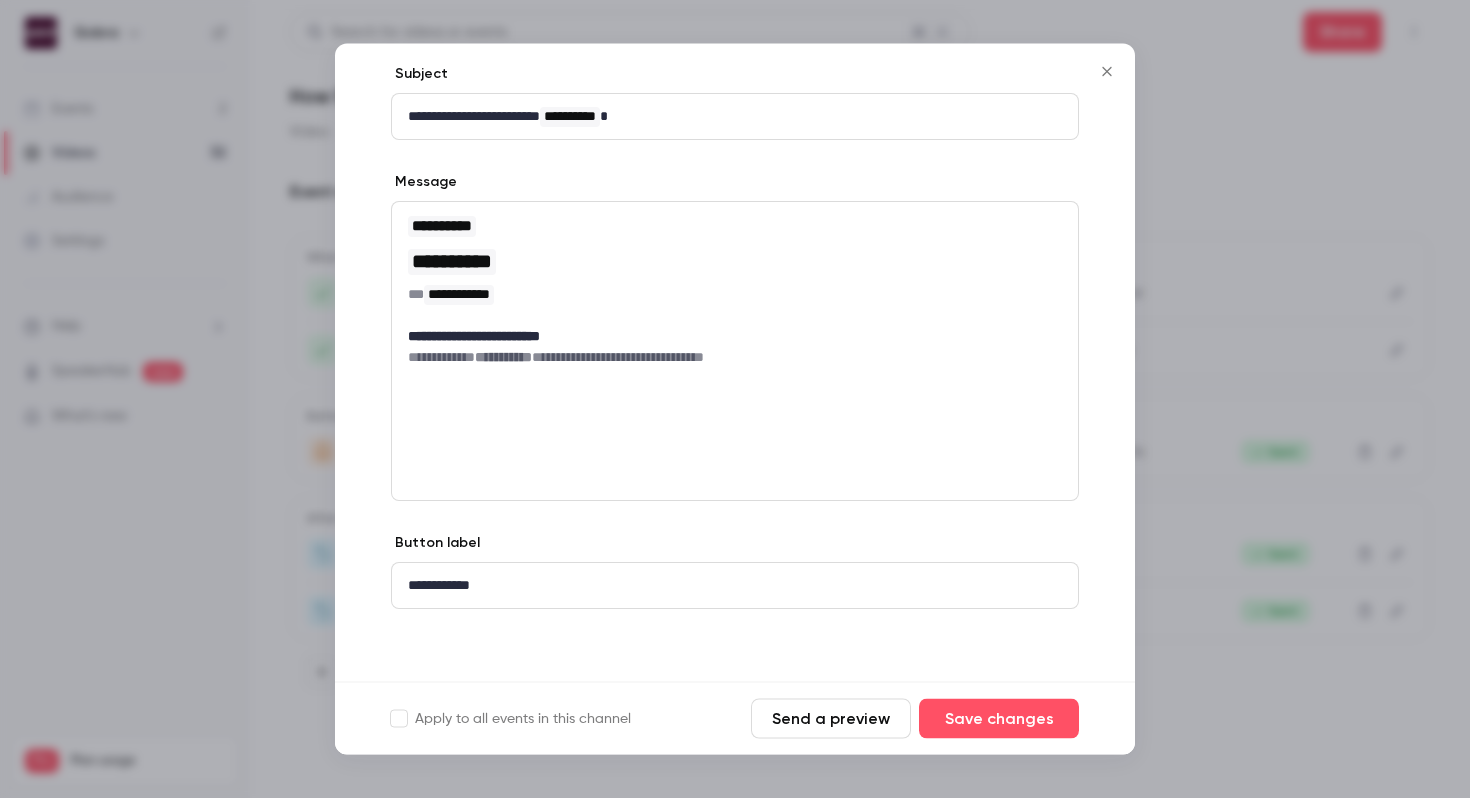 click at bounding box center [735, 399] 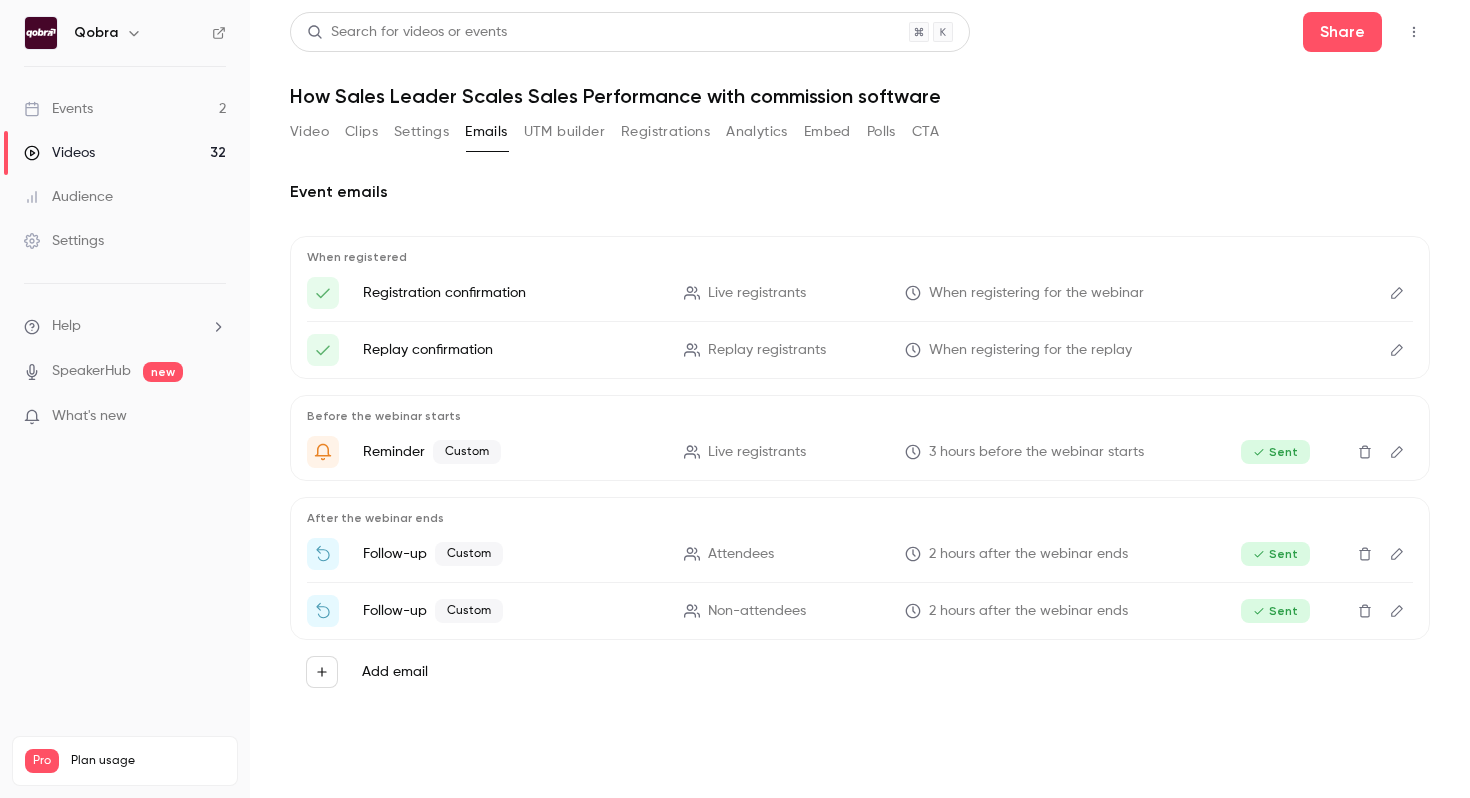 click at bounding box center [1397, 452] 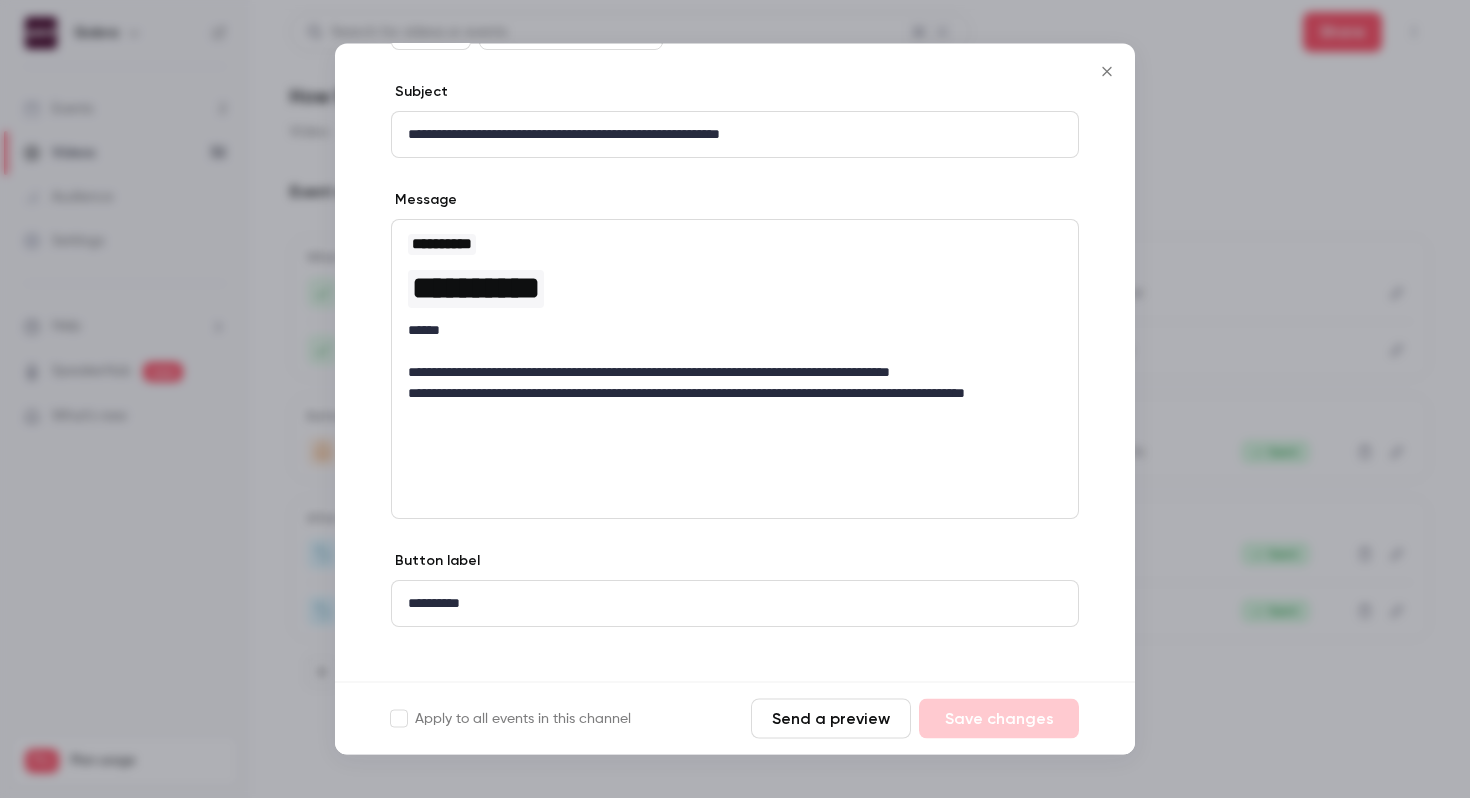 scroll, scrollTop: 189, scrollLeft: 0, axis: vertical 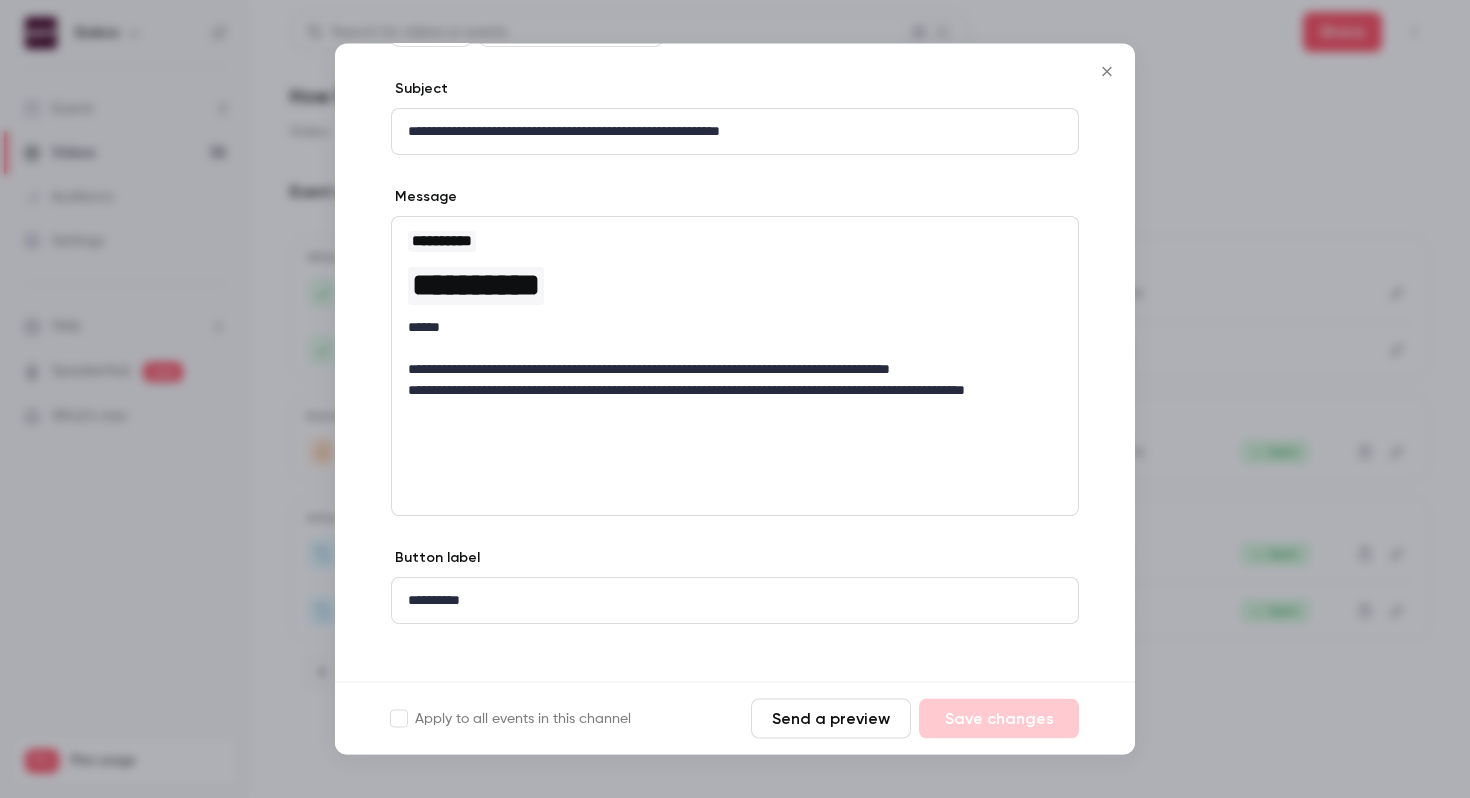 click on "**********" at bounding box center [735, 367] 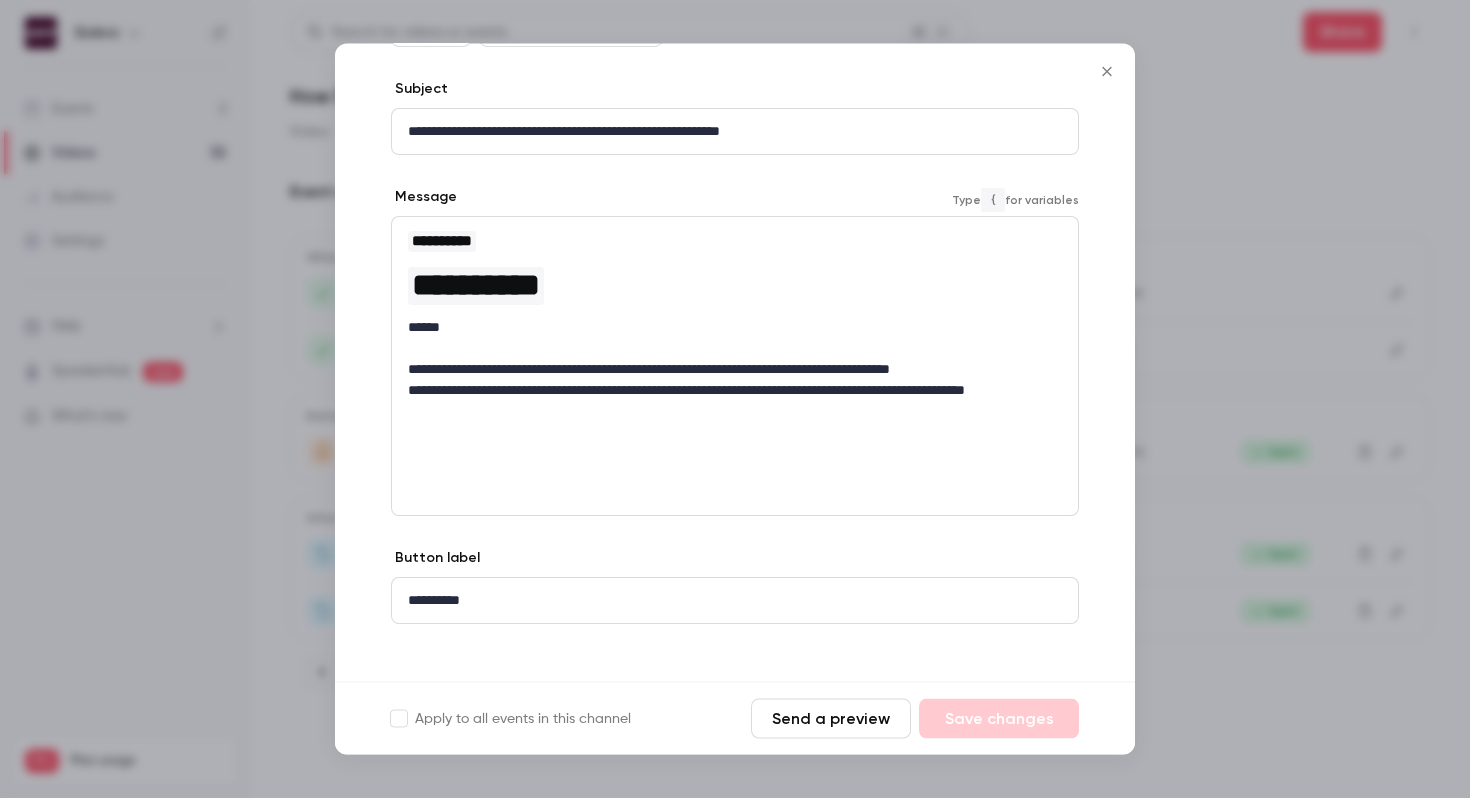click on "**********" at bounding box center (735, 402) 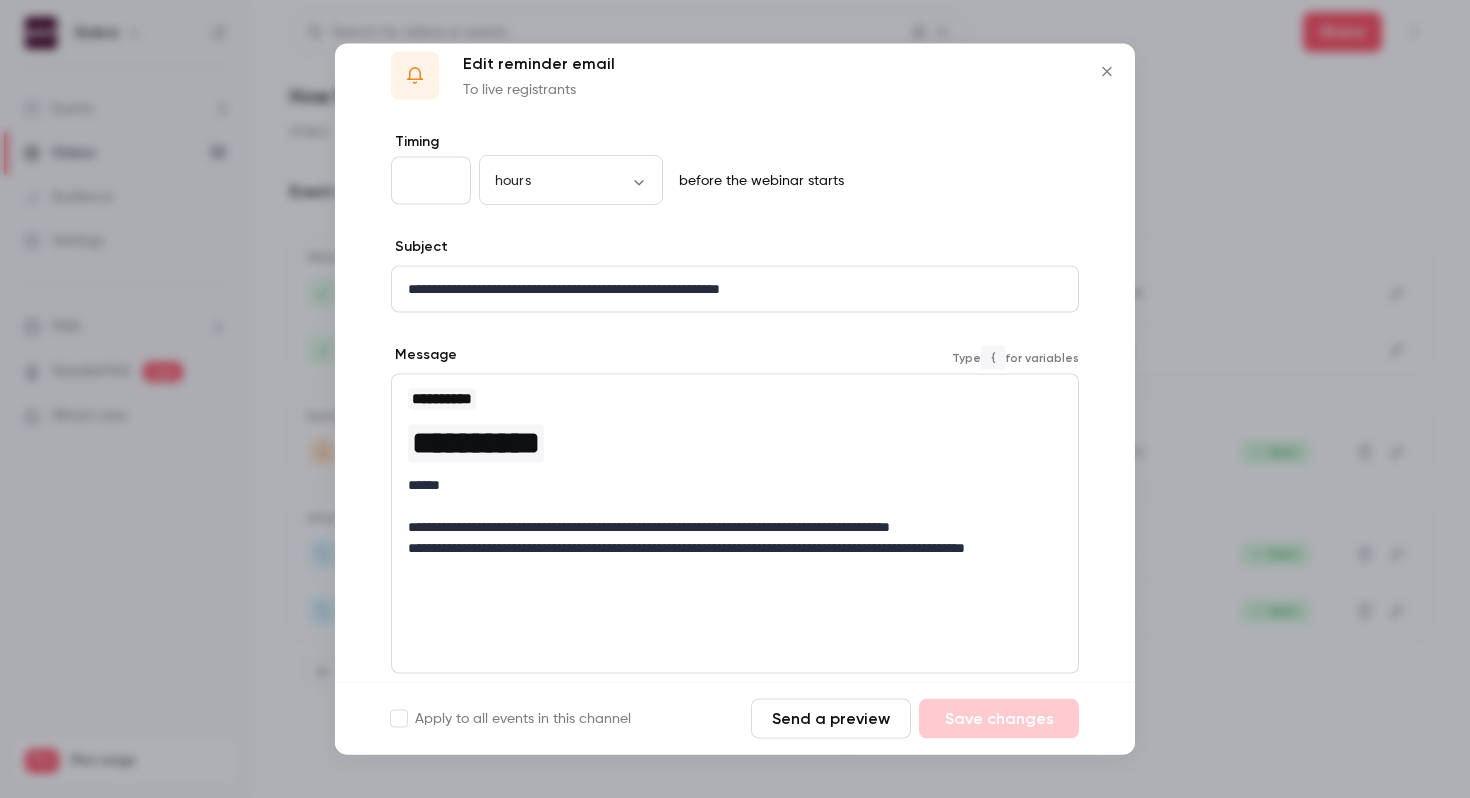 scroll, scrollTop: 0, scrollLeft: 0, axis: both 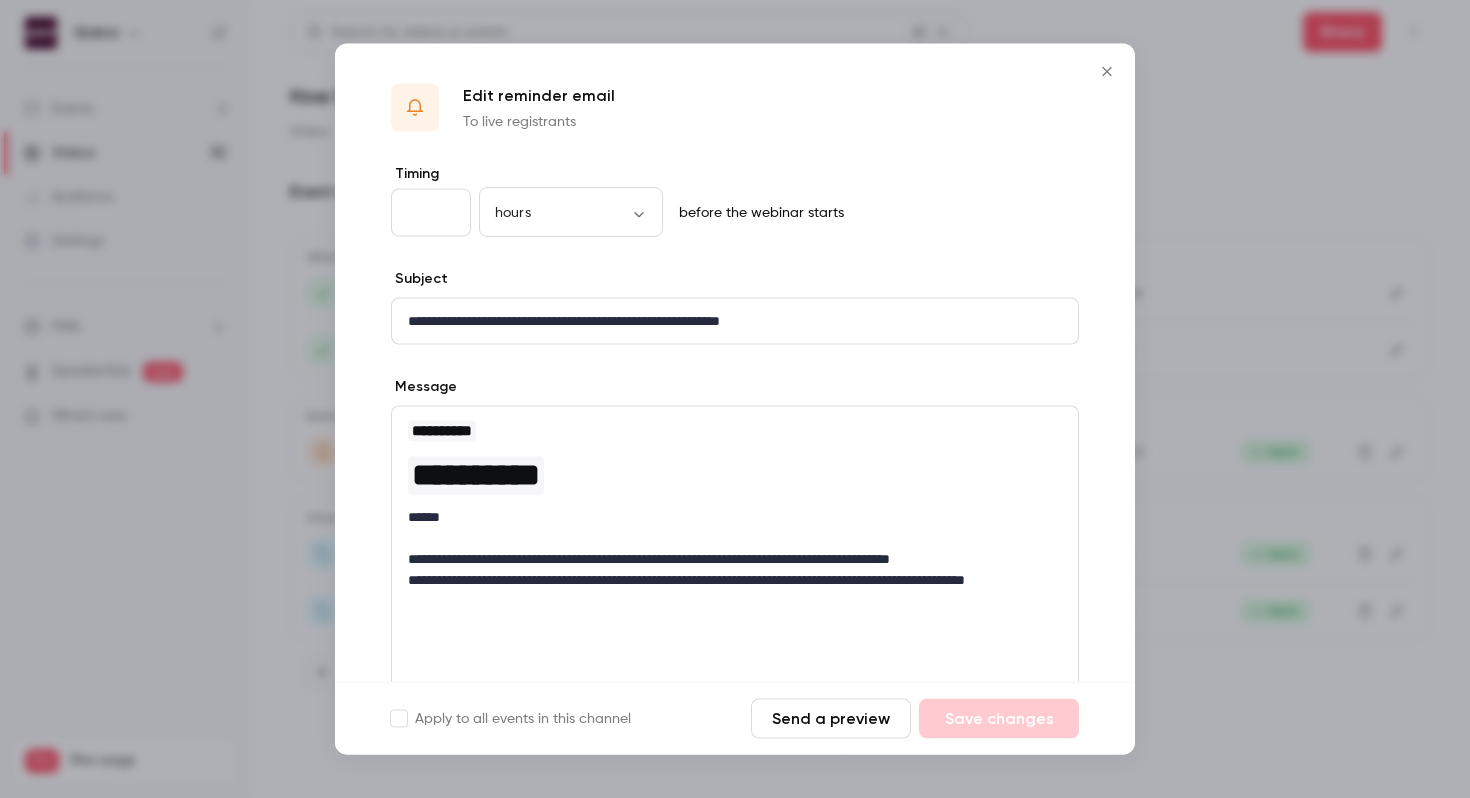 click on "**********" at bounding box center [735, 556] 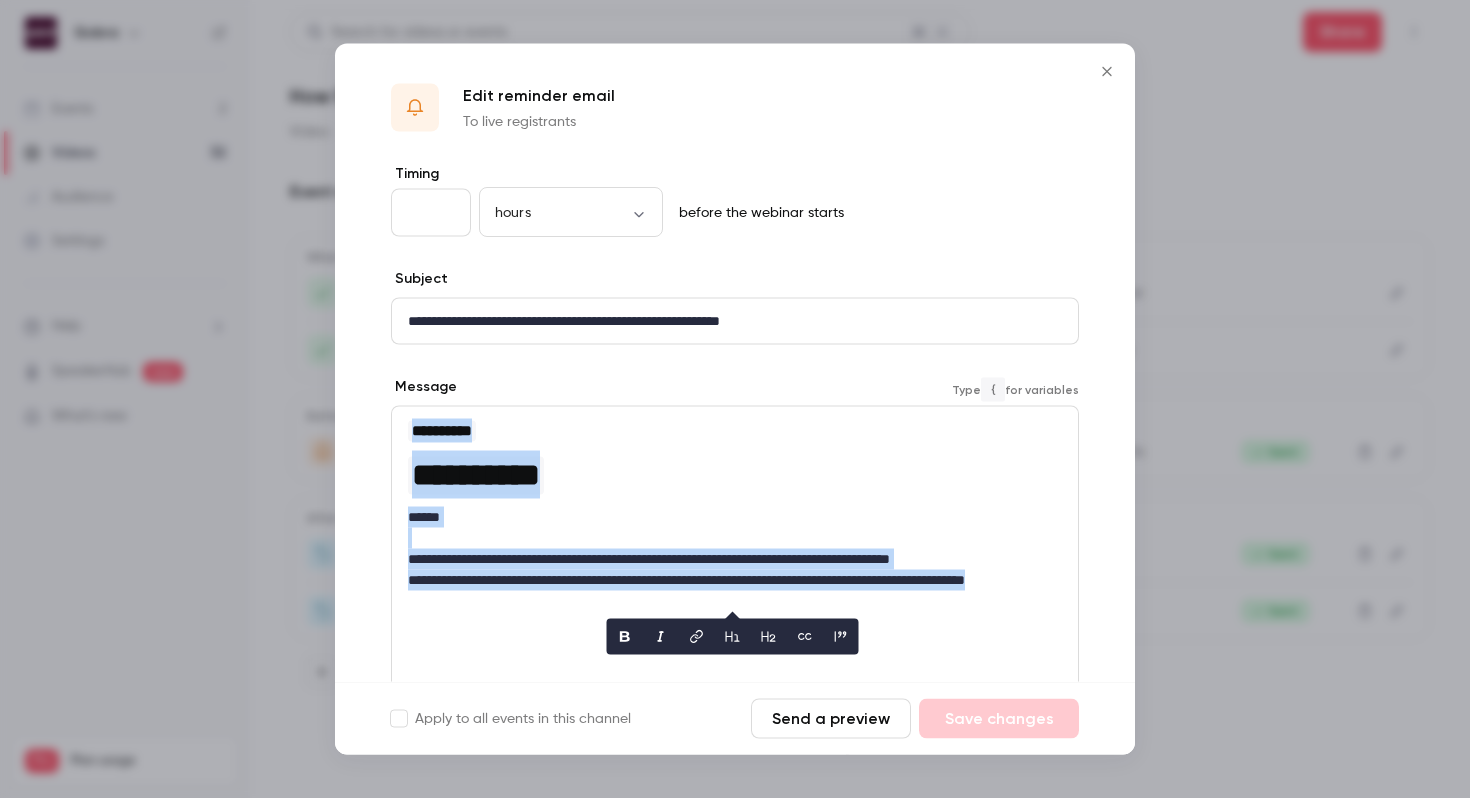 copy on "**********" 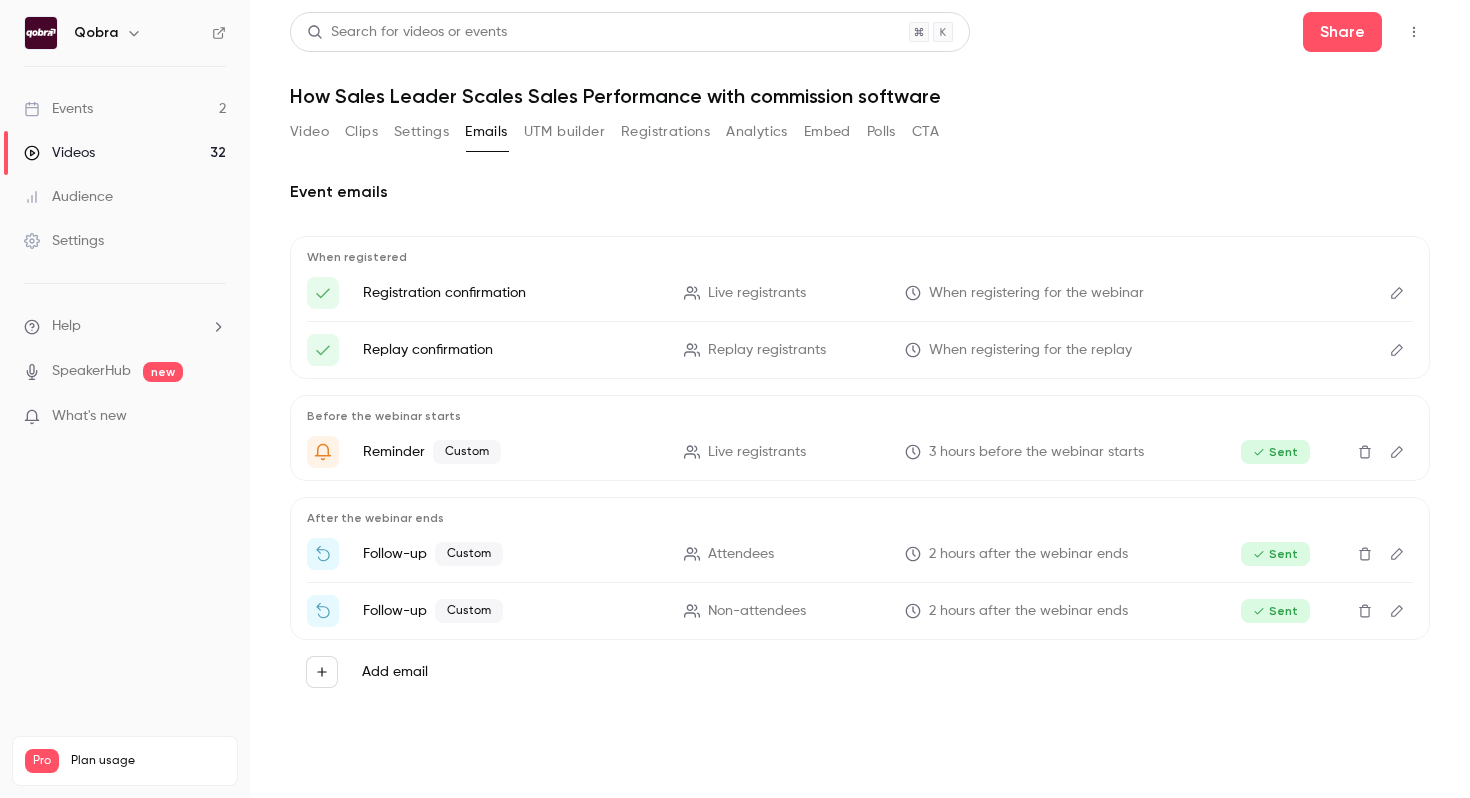 click 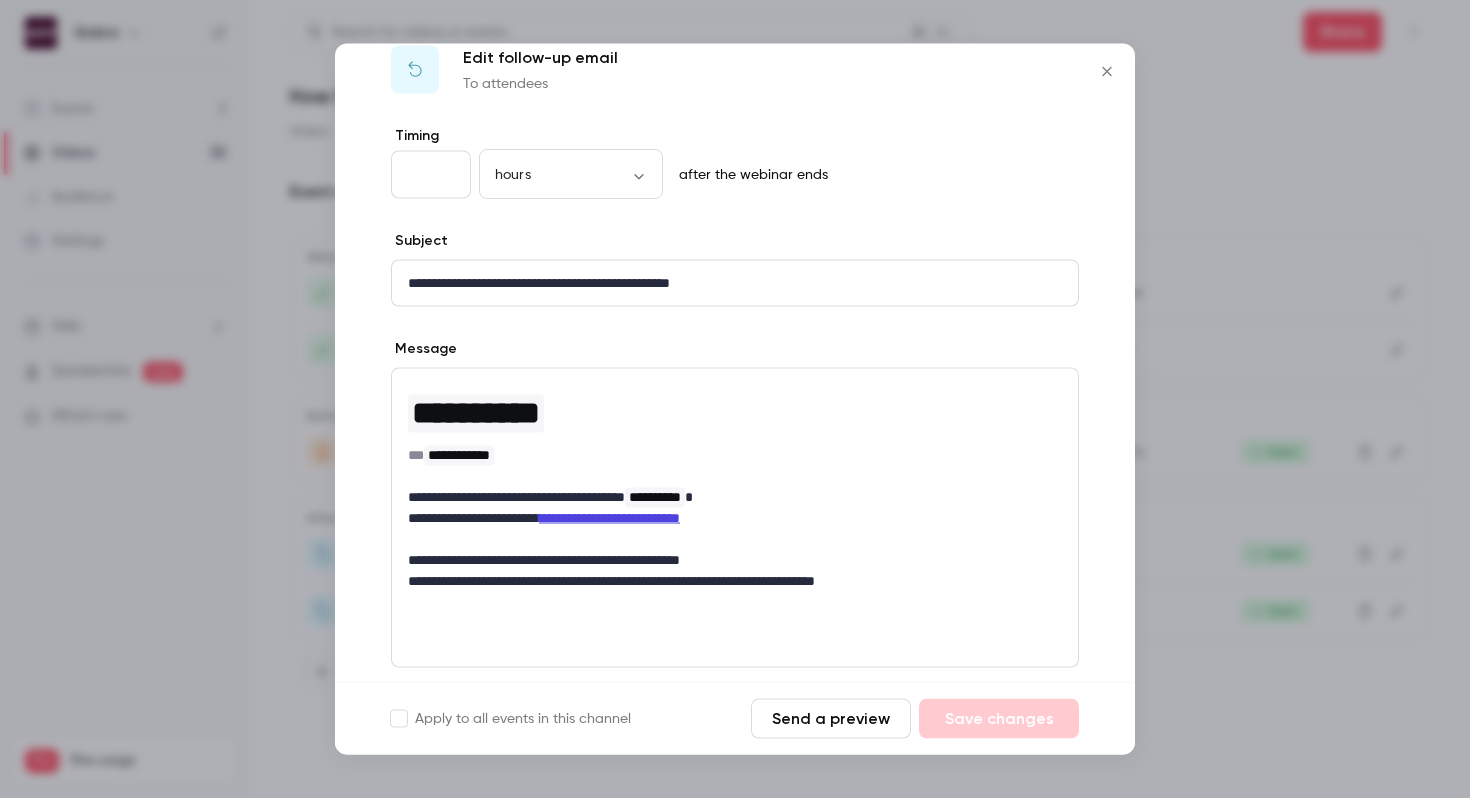 scroll, scrollTop: 40, scrollLeft: 0, axis: vertical 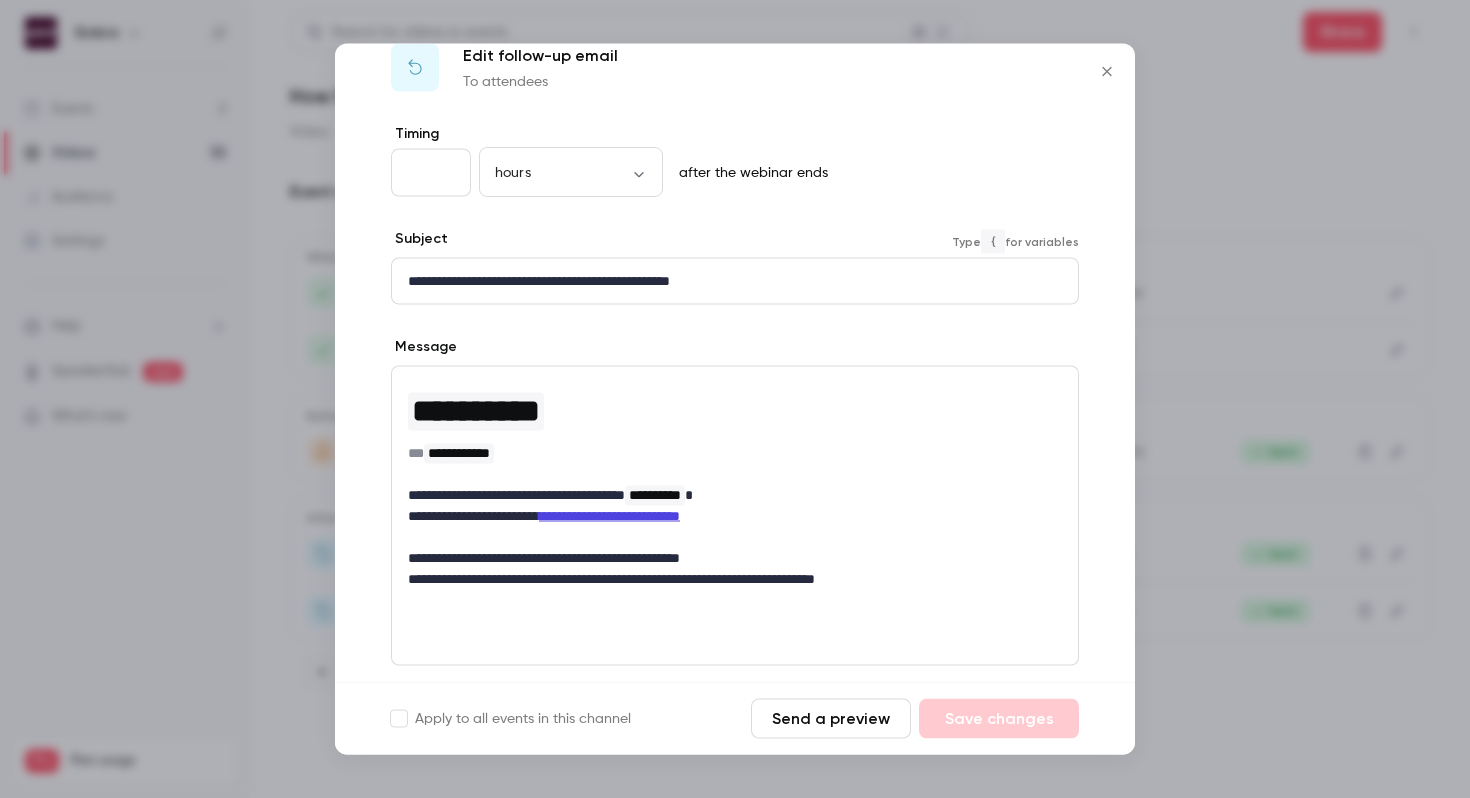 click on "**********" at bounding box center [735, 281] 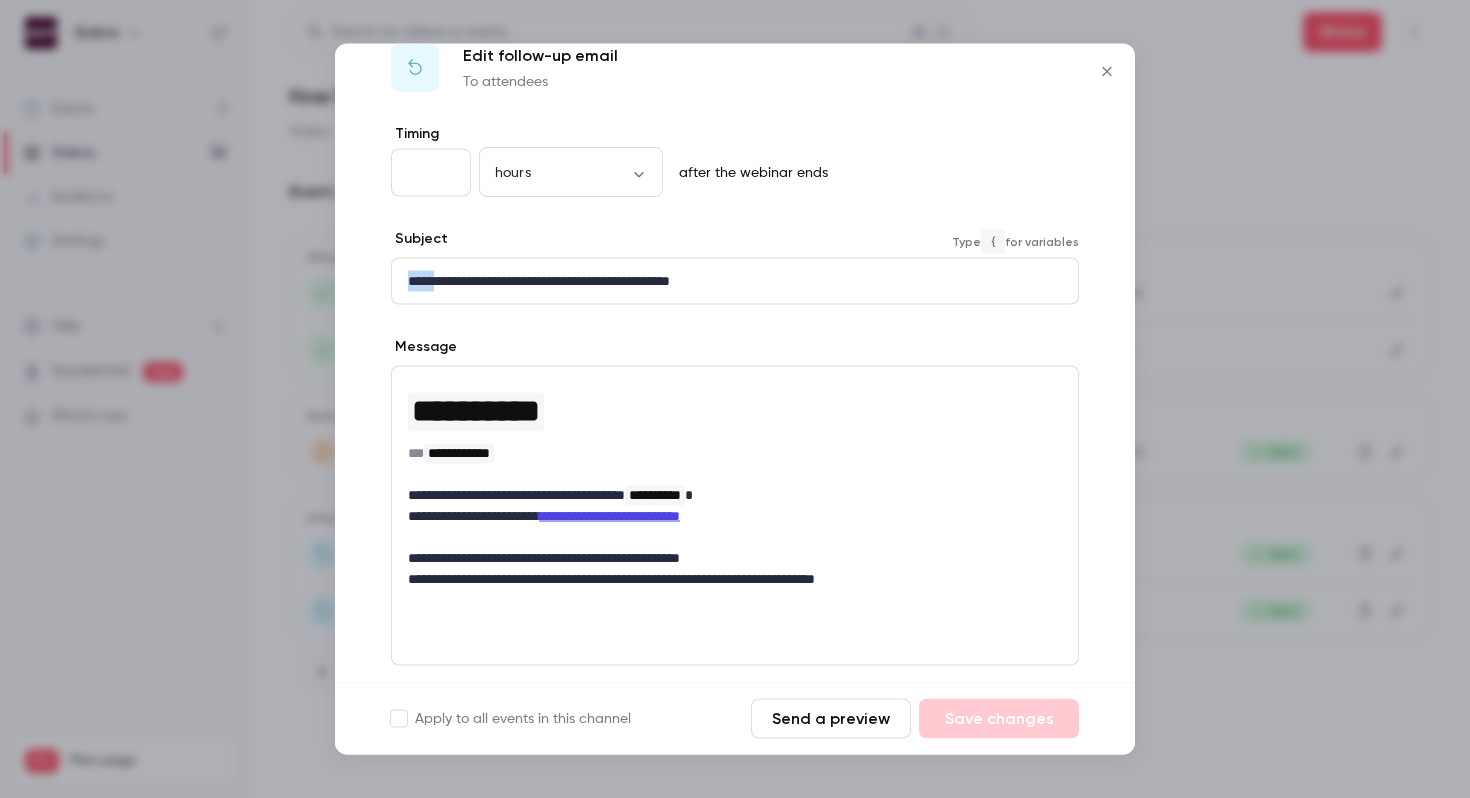 click on "**********" at bounding box center [735, 281] 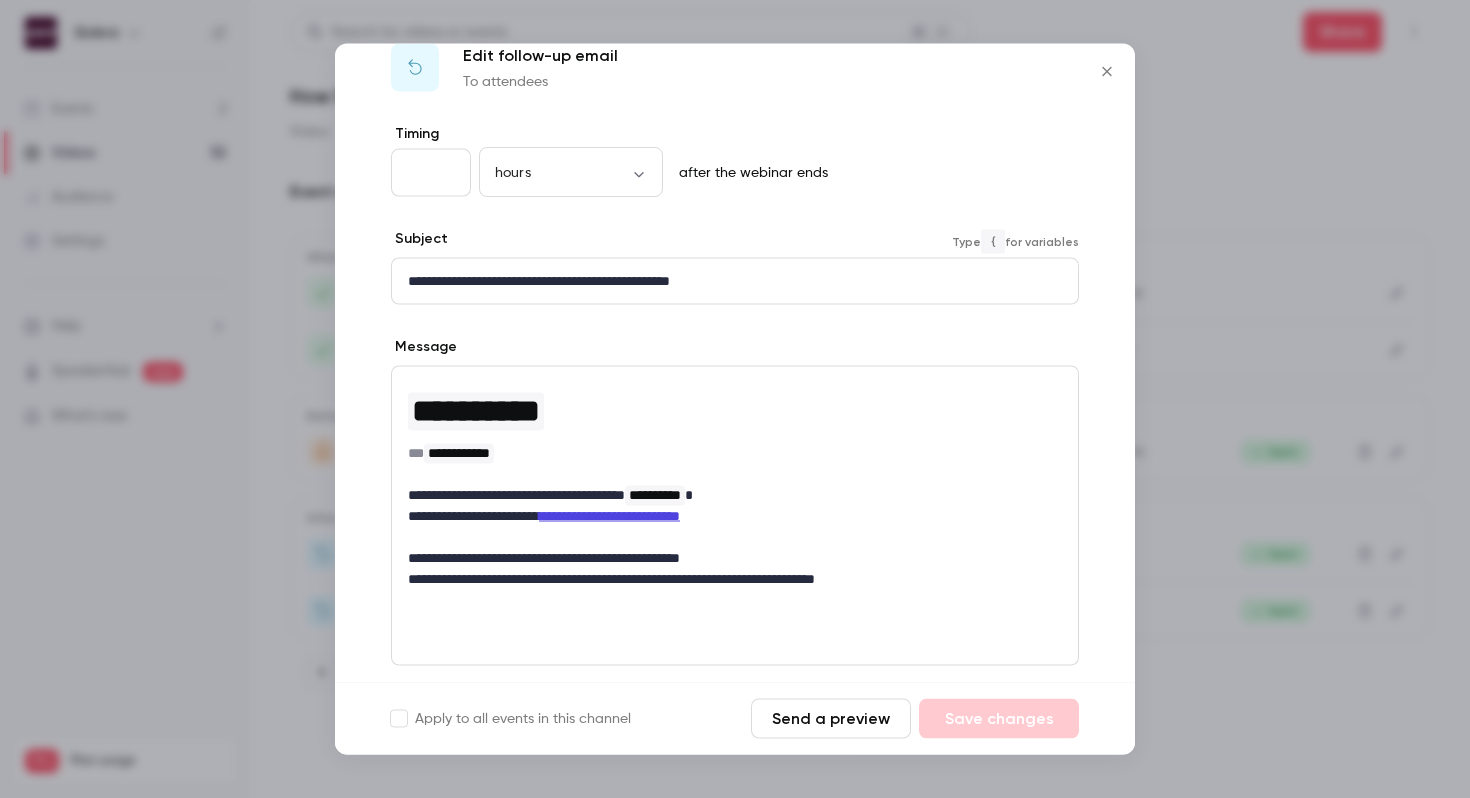 click on "**********" at bounding box center (735, 281) 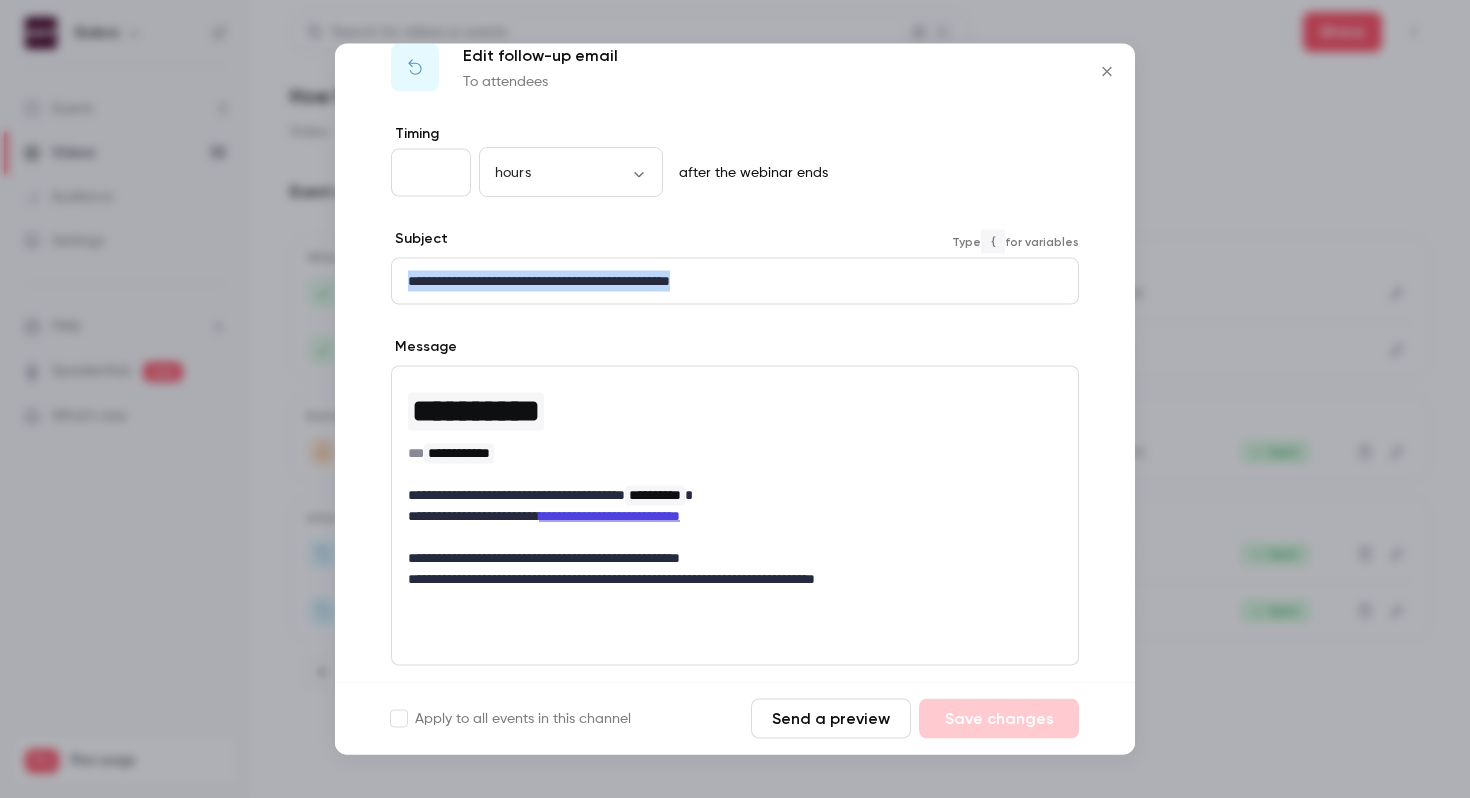 copy on "**********" 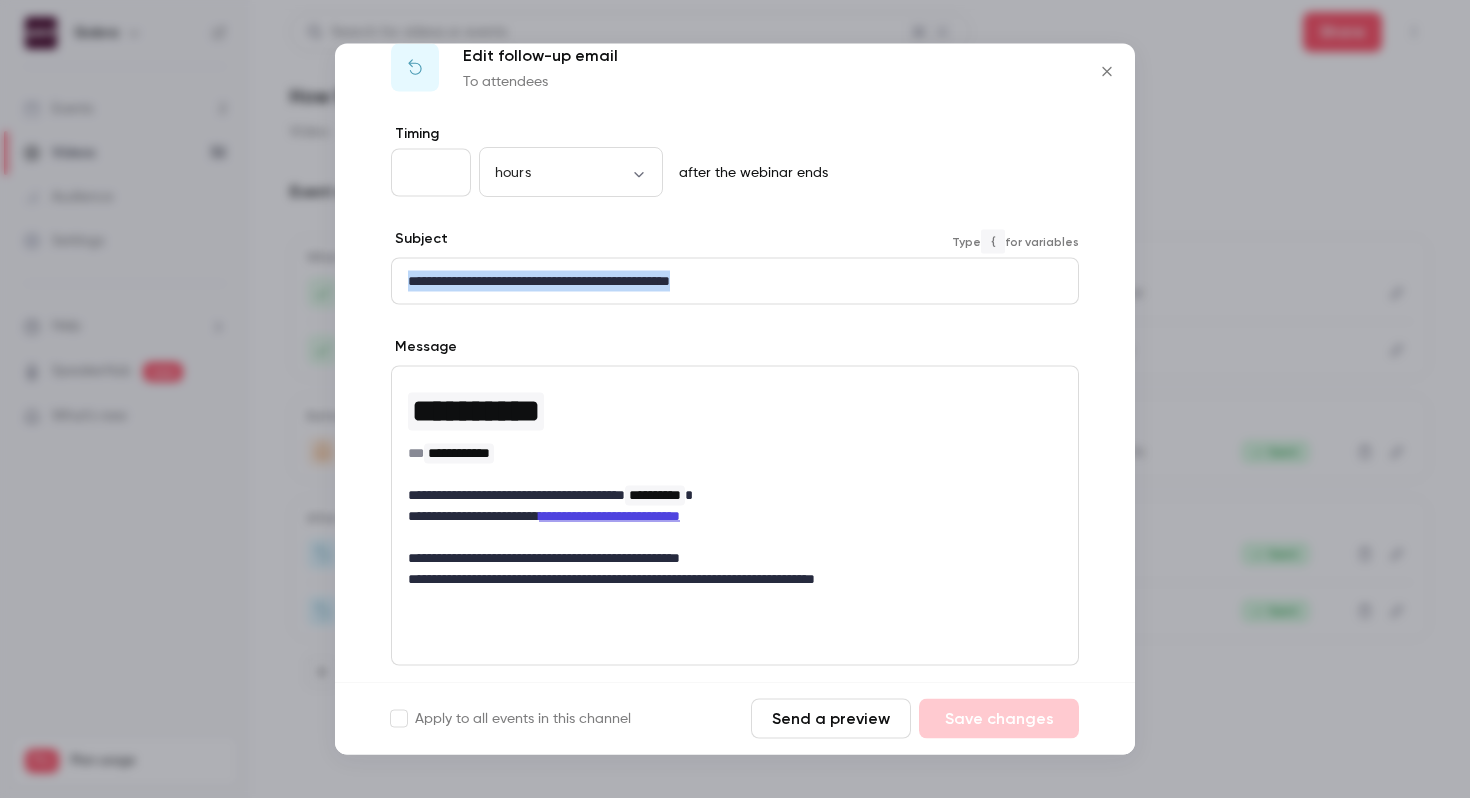 click on "**********" at bounding box center [735, 453] 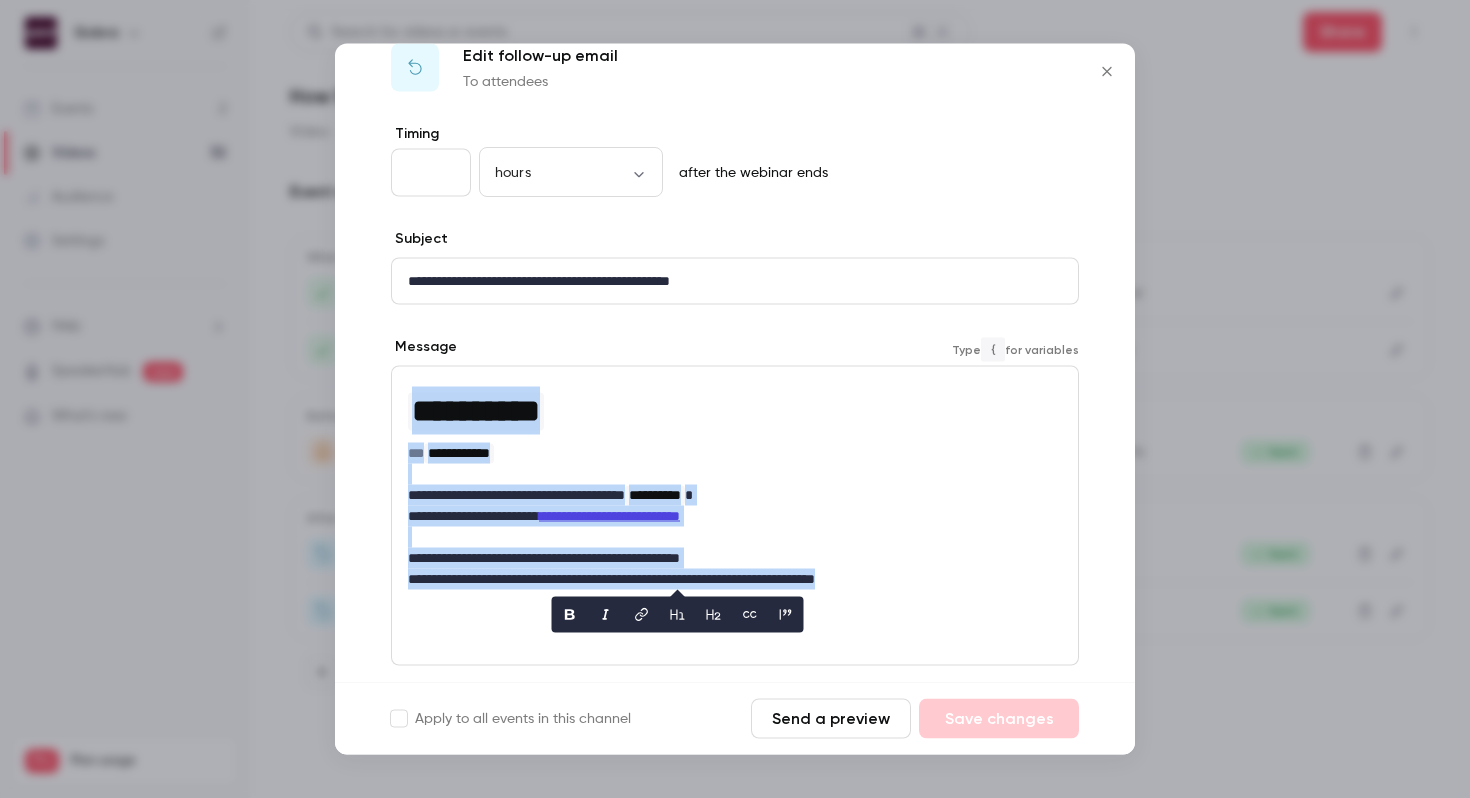 copy on "**********" 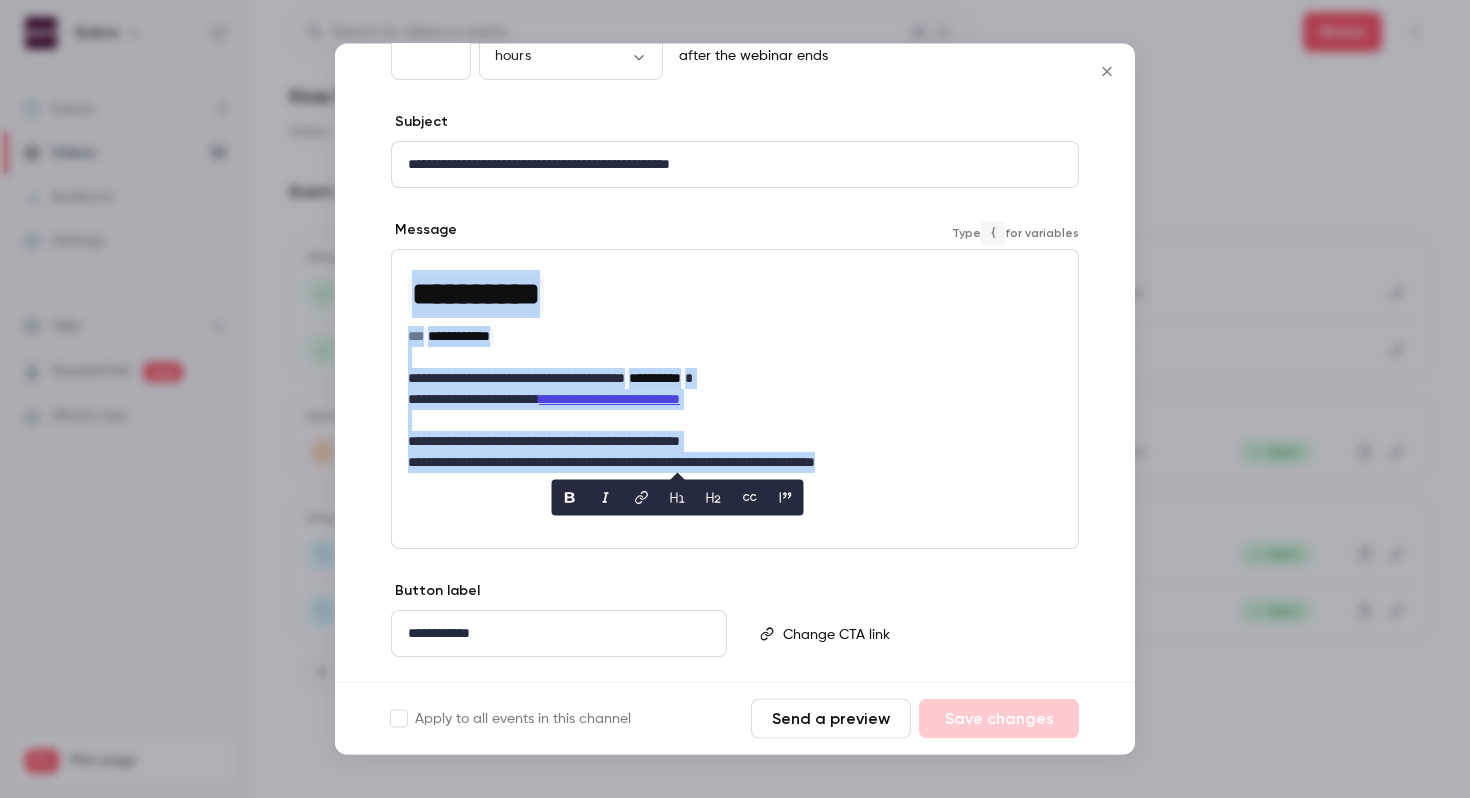 scroll, scrollTop: 204, scrollLeft: 0, axis: vertical 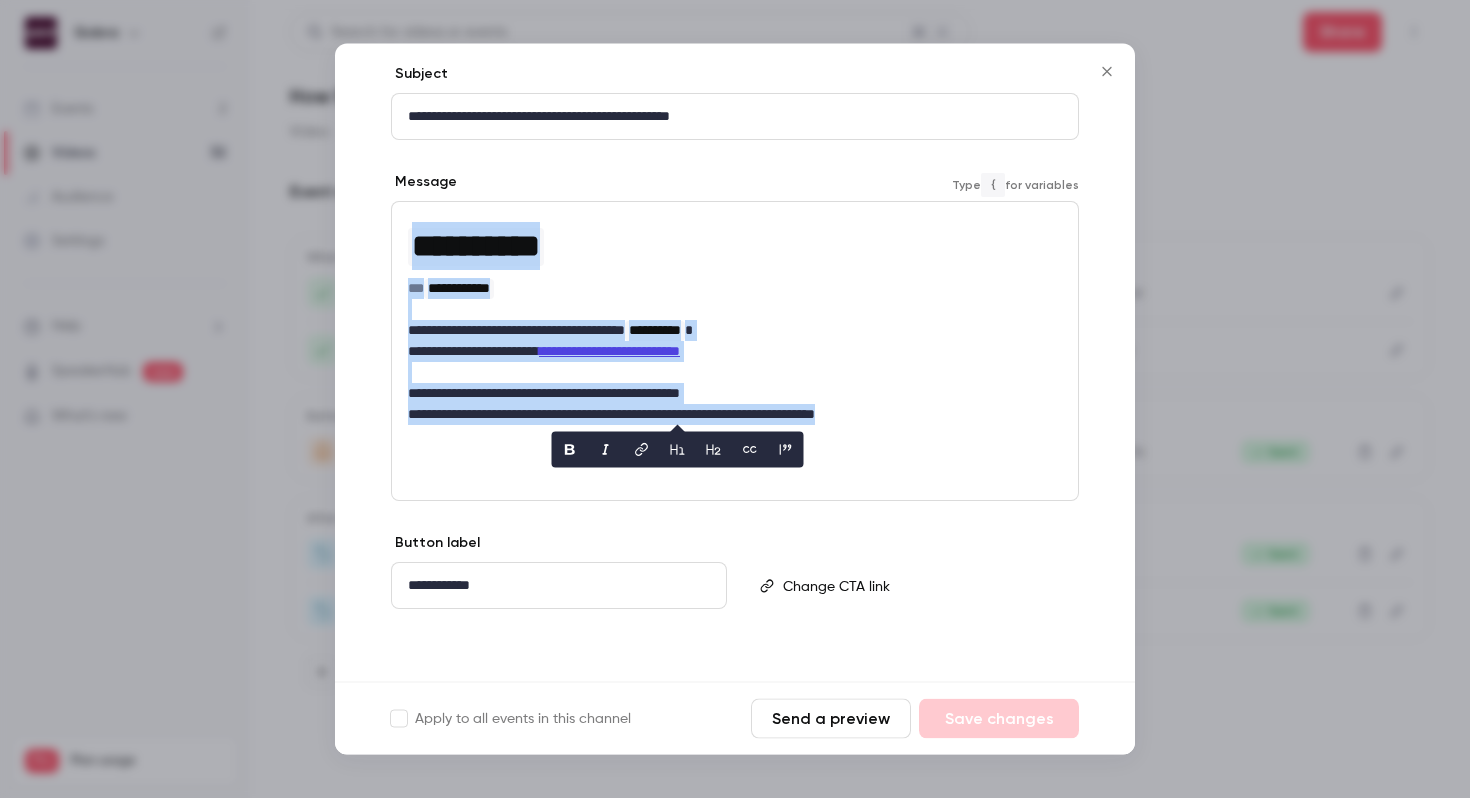 click at bounding box center (735, 399) 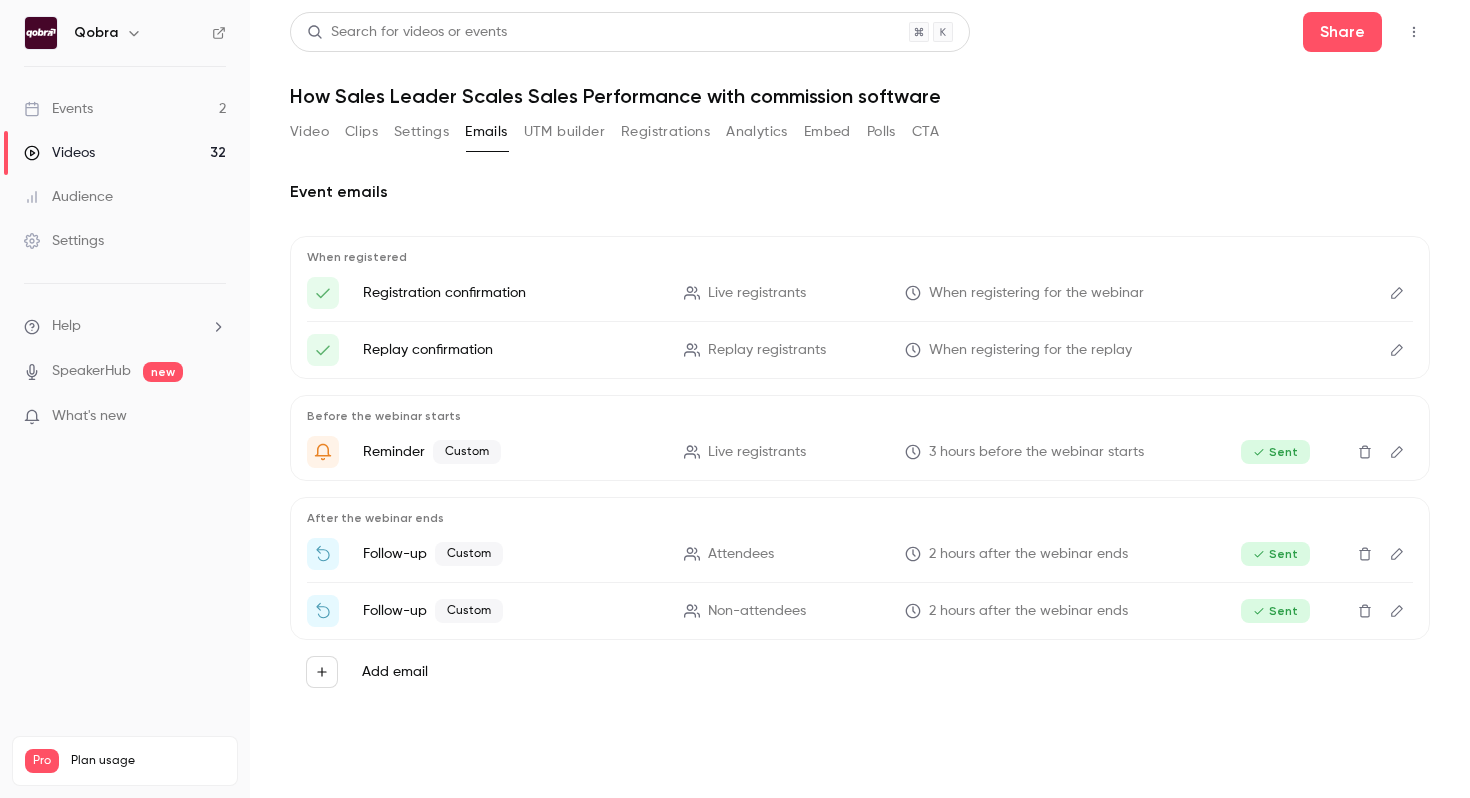 click 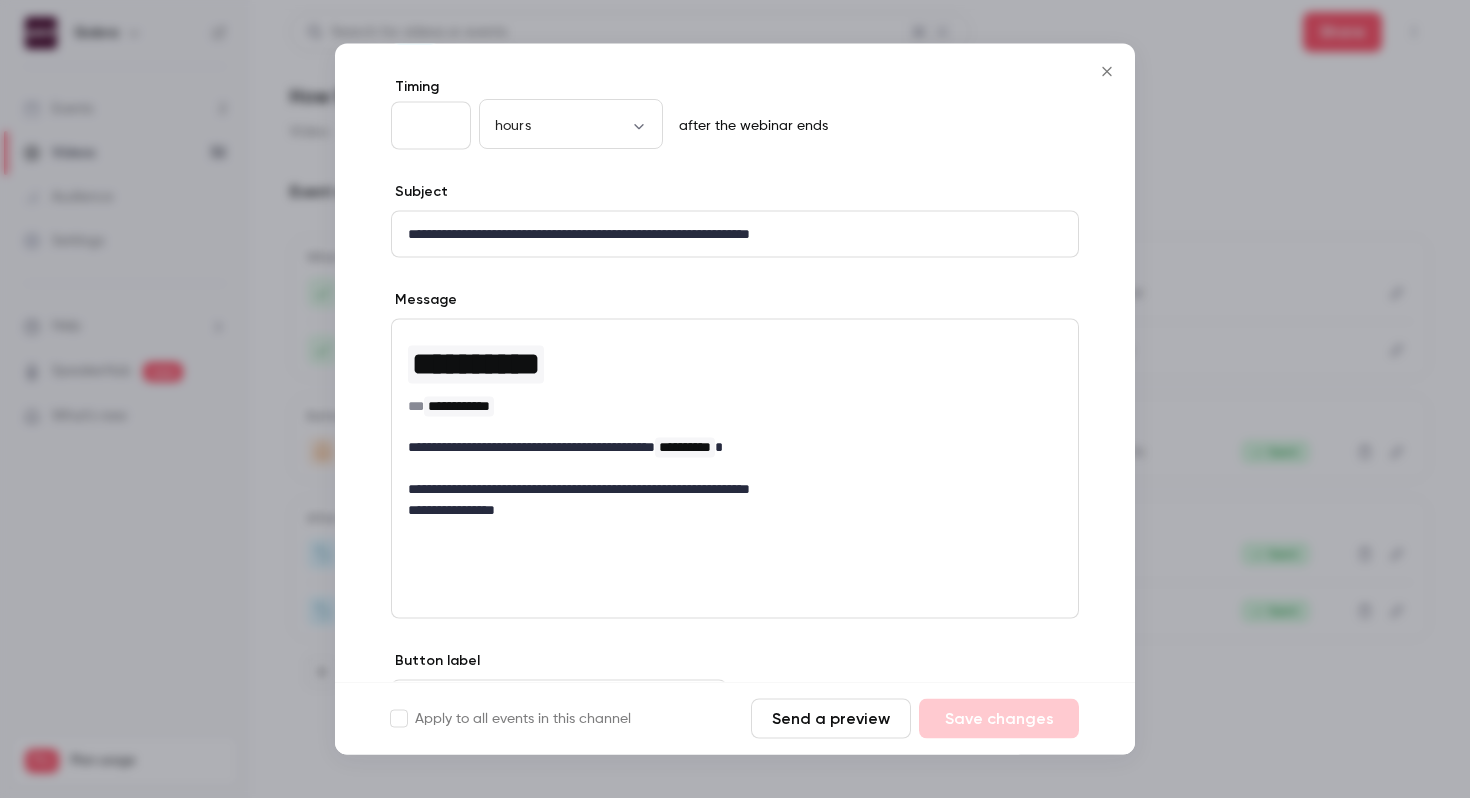 scroll, scrollTop: 90, scrollLeft: 0, axis: vertical 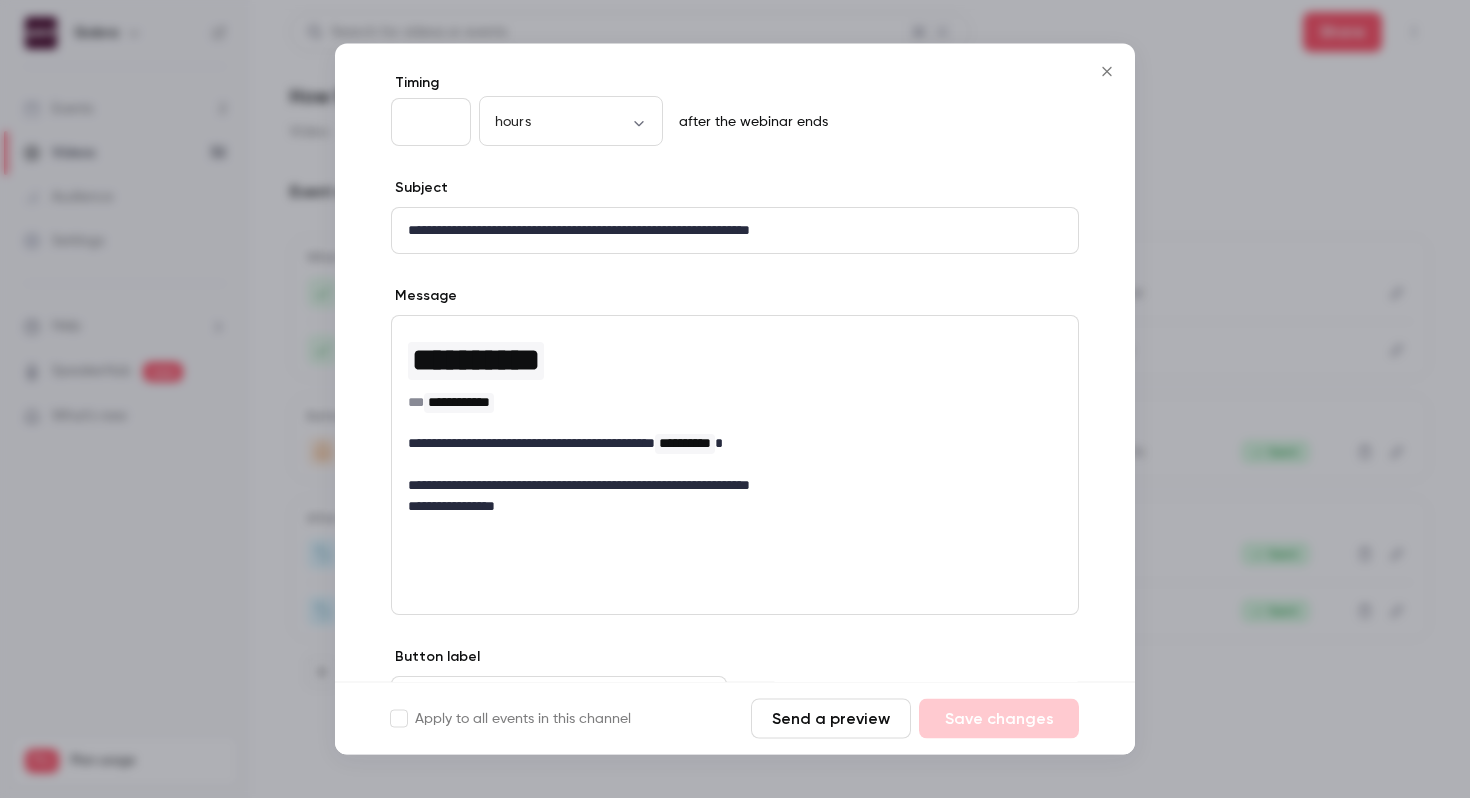 click on "**********" at bounding box center [735, 486] 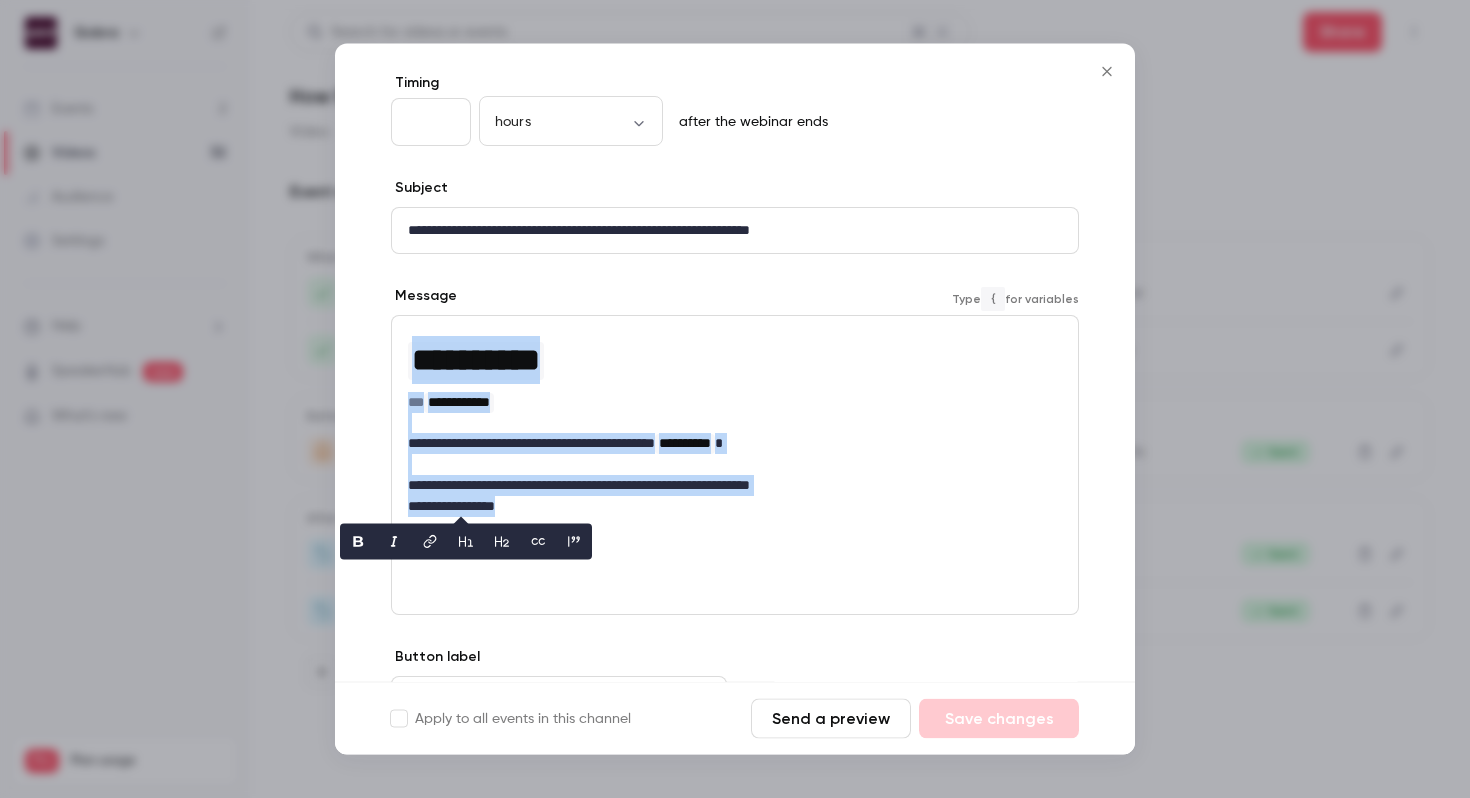 copy on "**********" 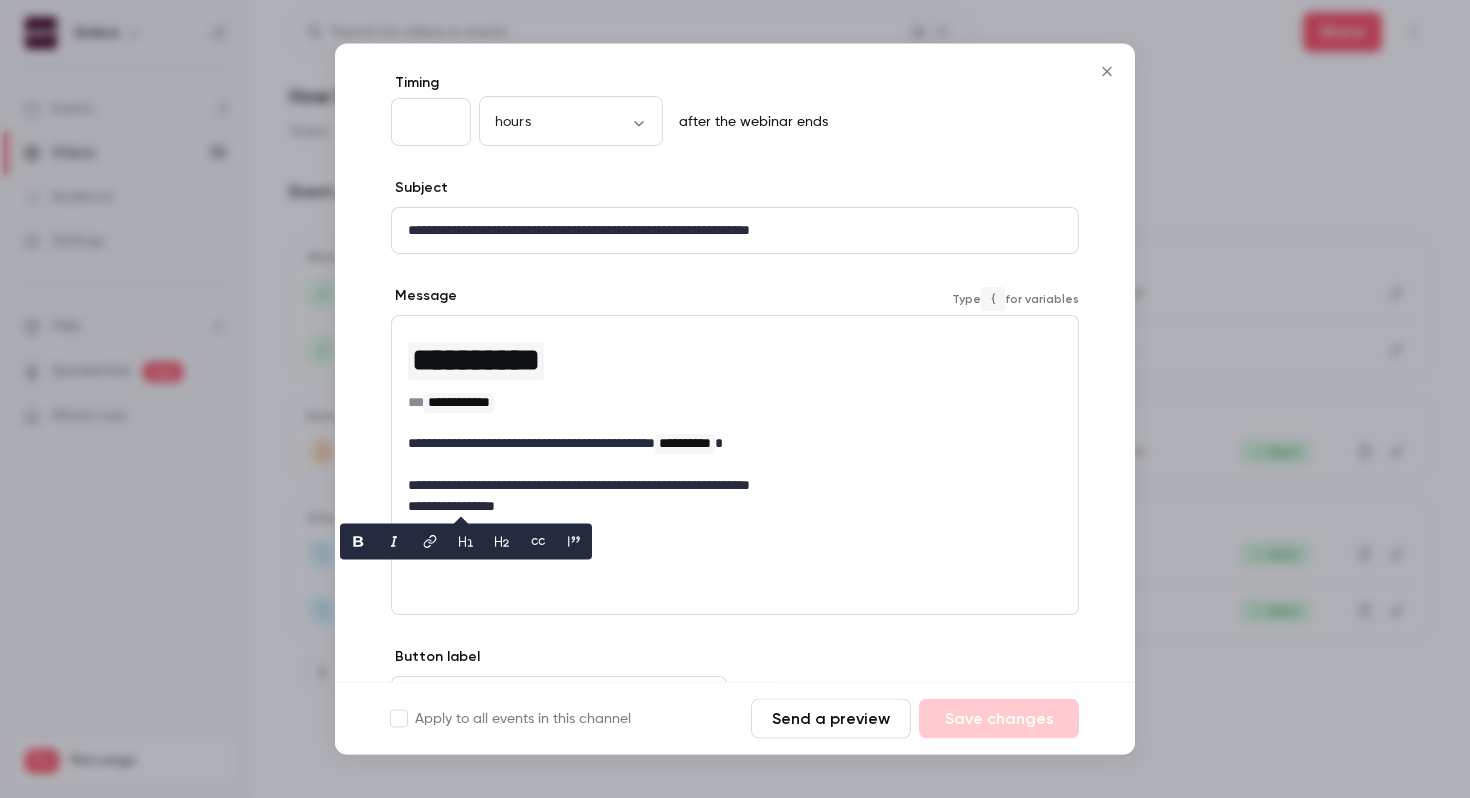 click on "**********" at bounding box center [735, 231] 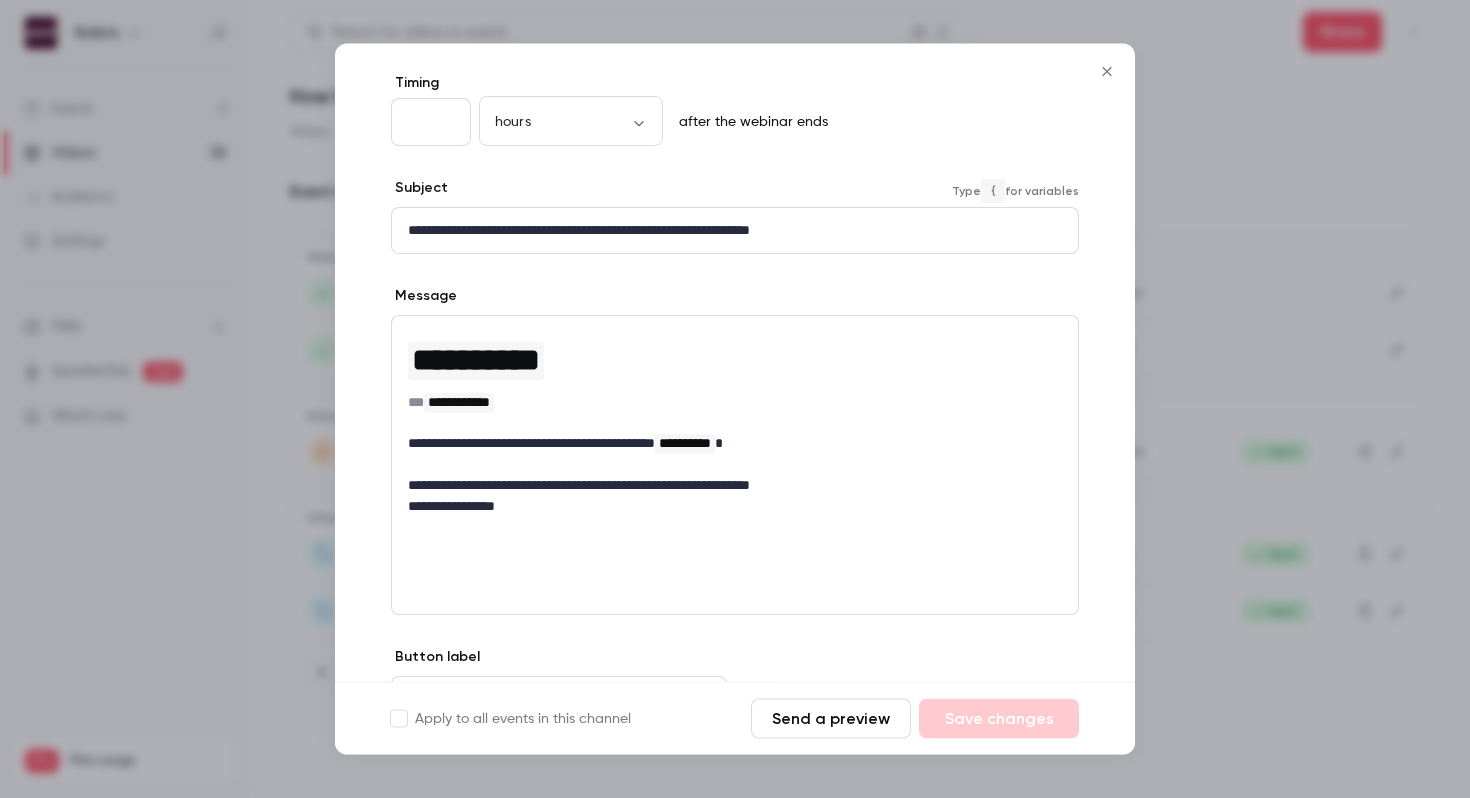 click on "**********" at bounding box center (735, 231) 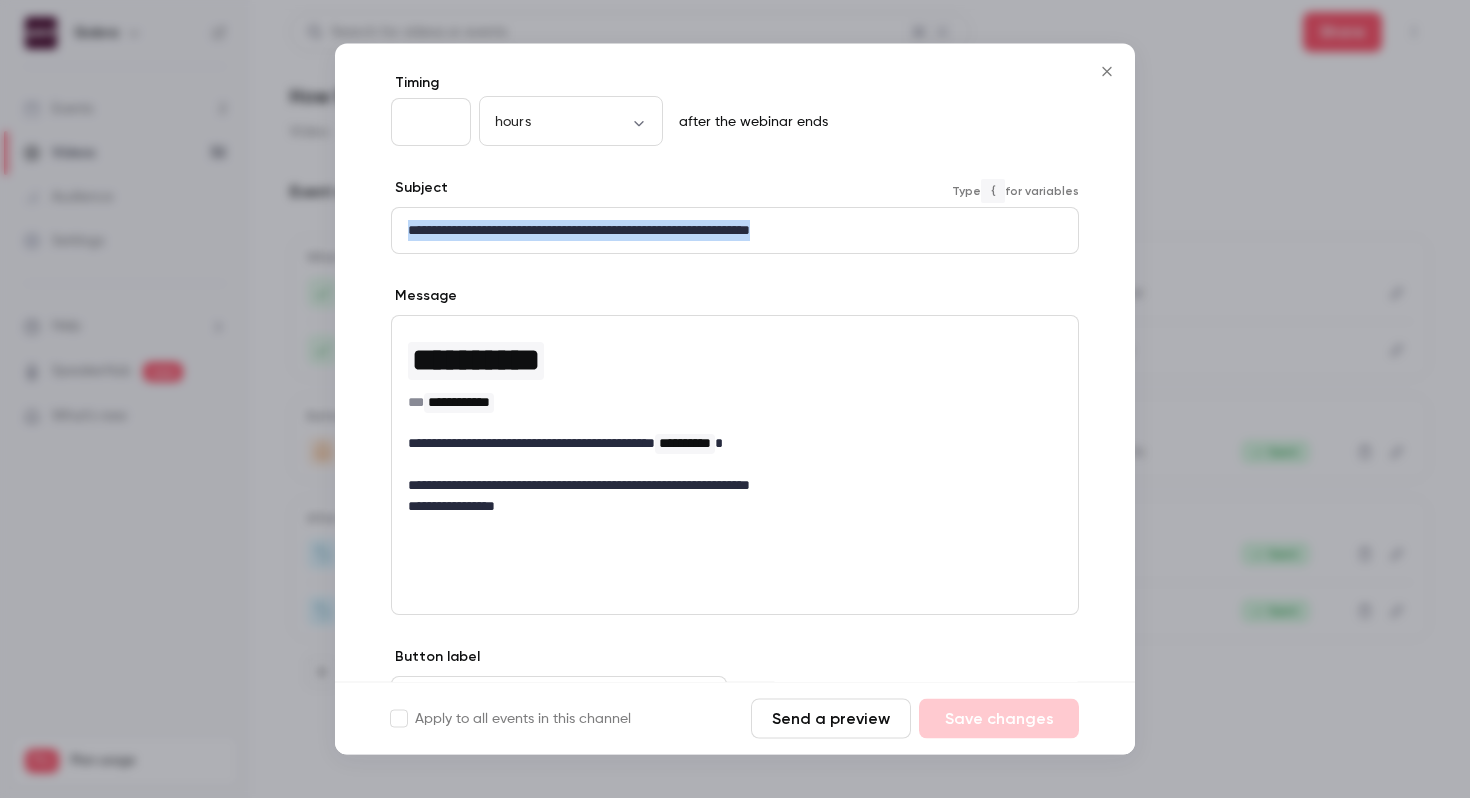 click on "**********" at bounding box center [735, 231] 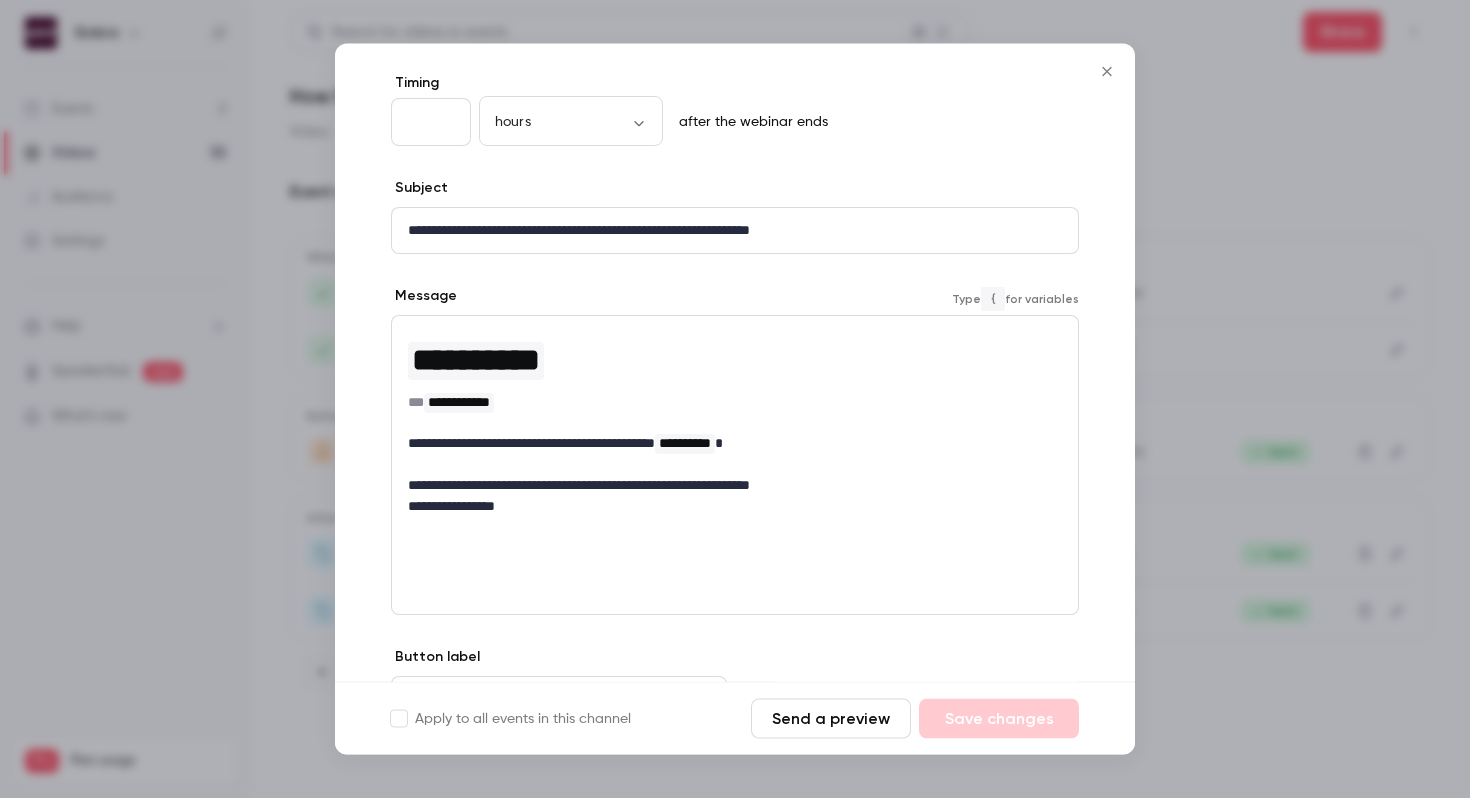 click on "**********" at bounding box center (735, 361) 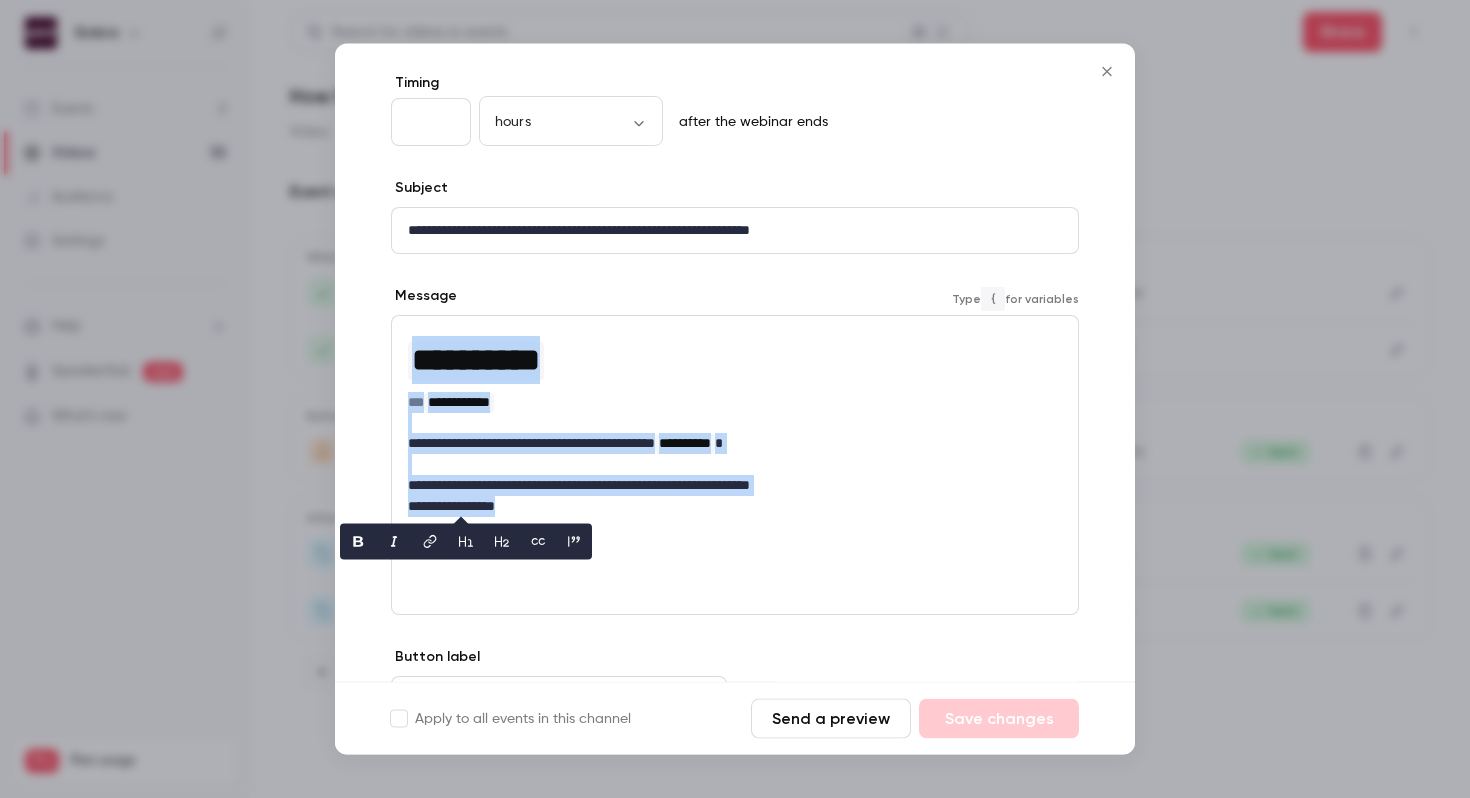 copy on "**********" 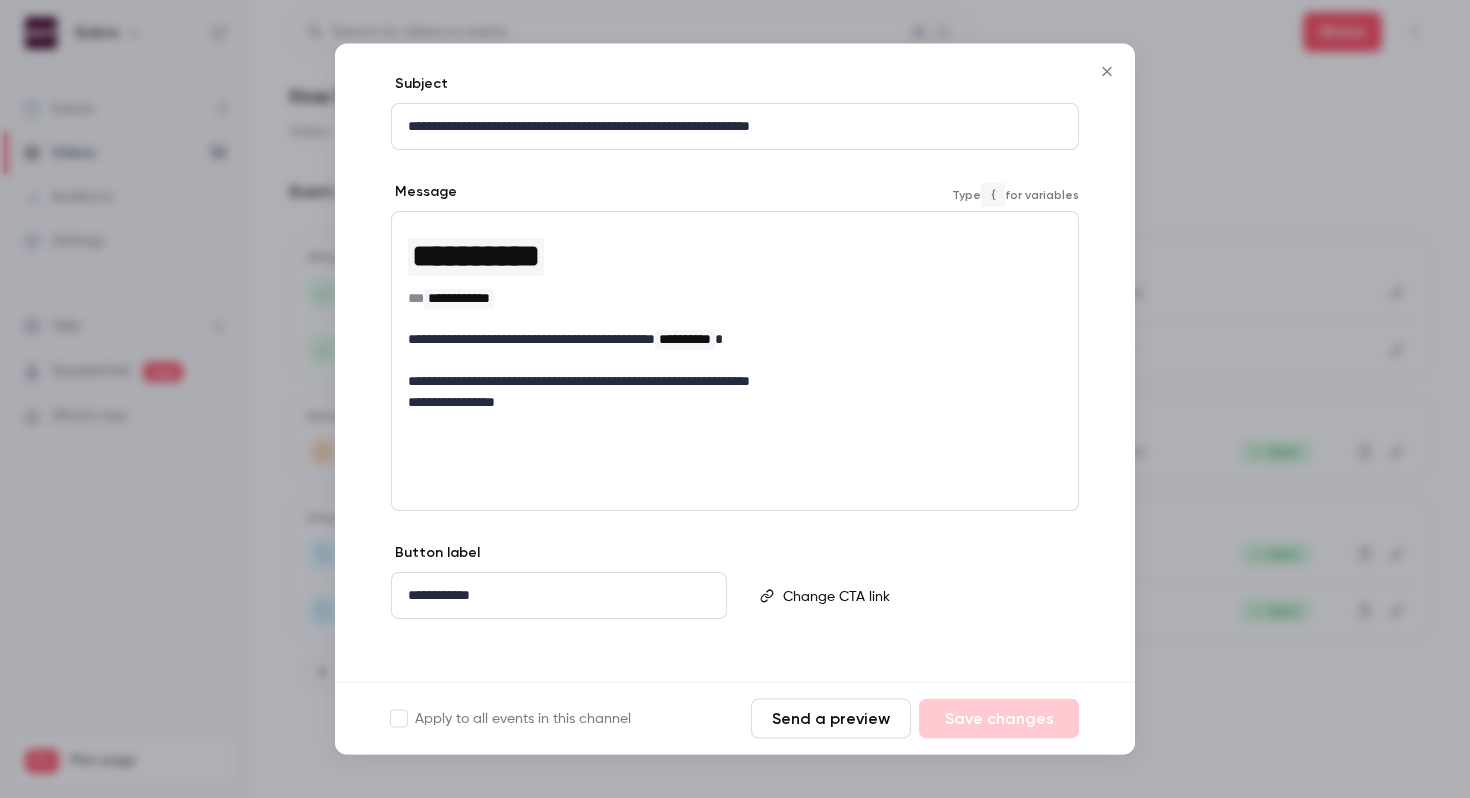 scroll, scrollTop: 204, scrollLeft: 0, axis: vertical 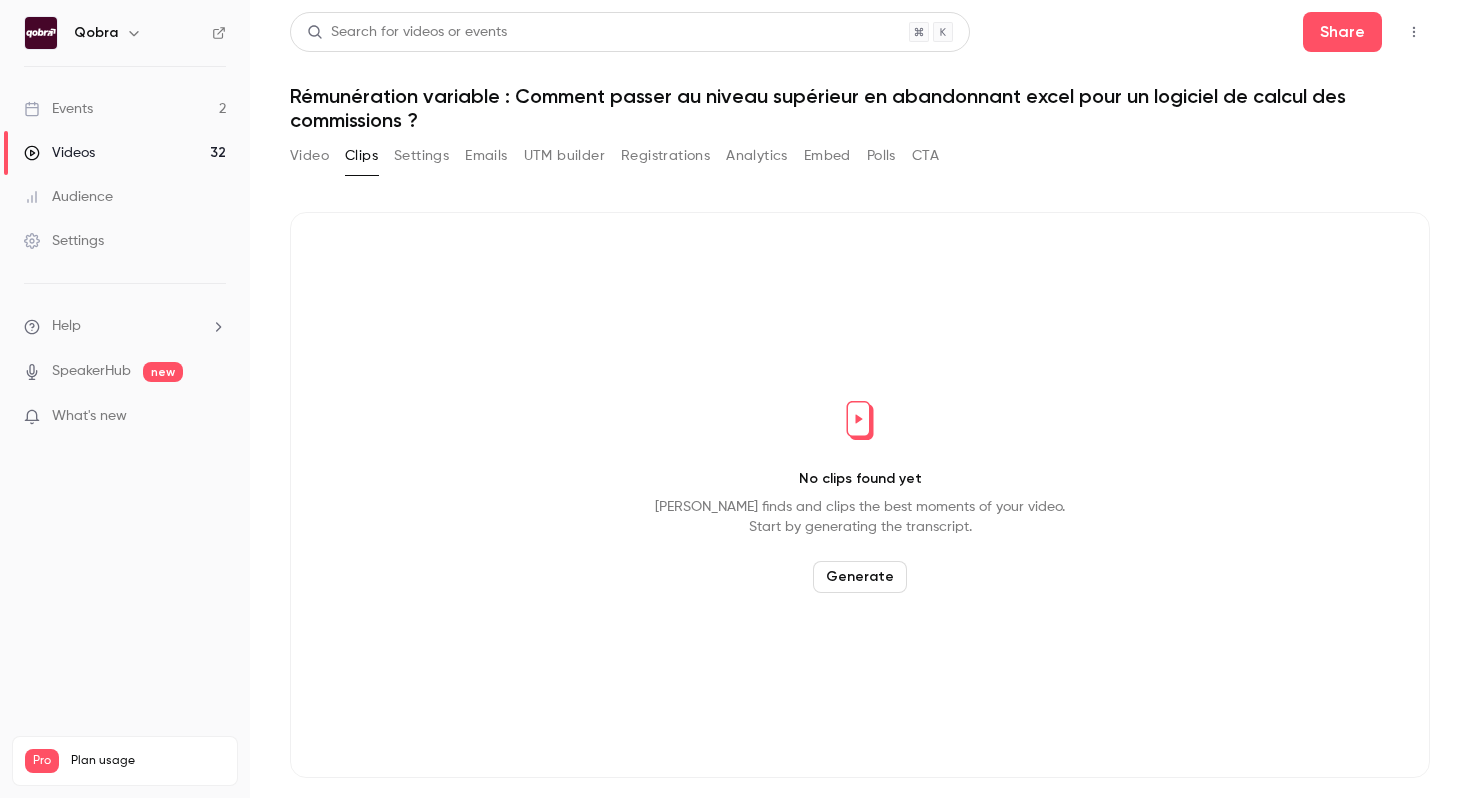 click on "Events 2" at bounding box center [125, 109] 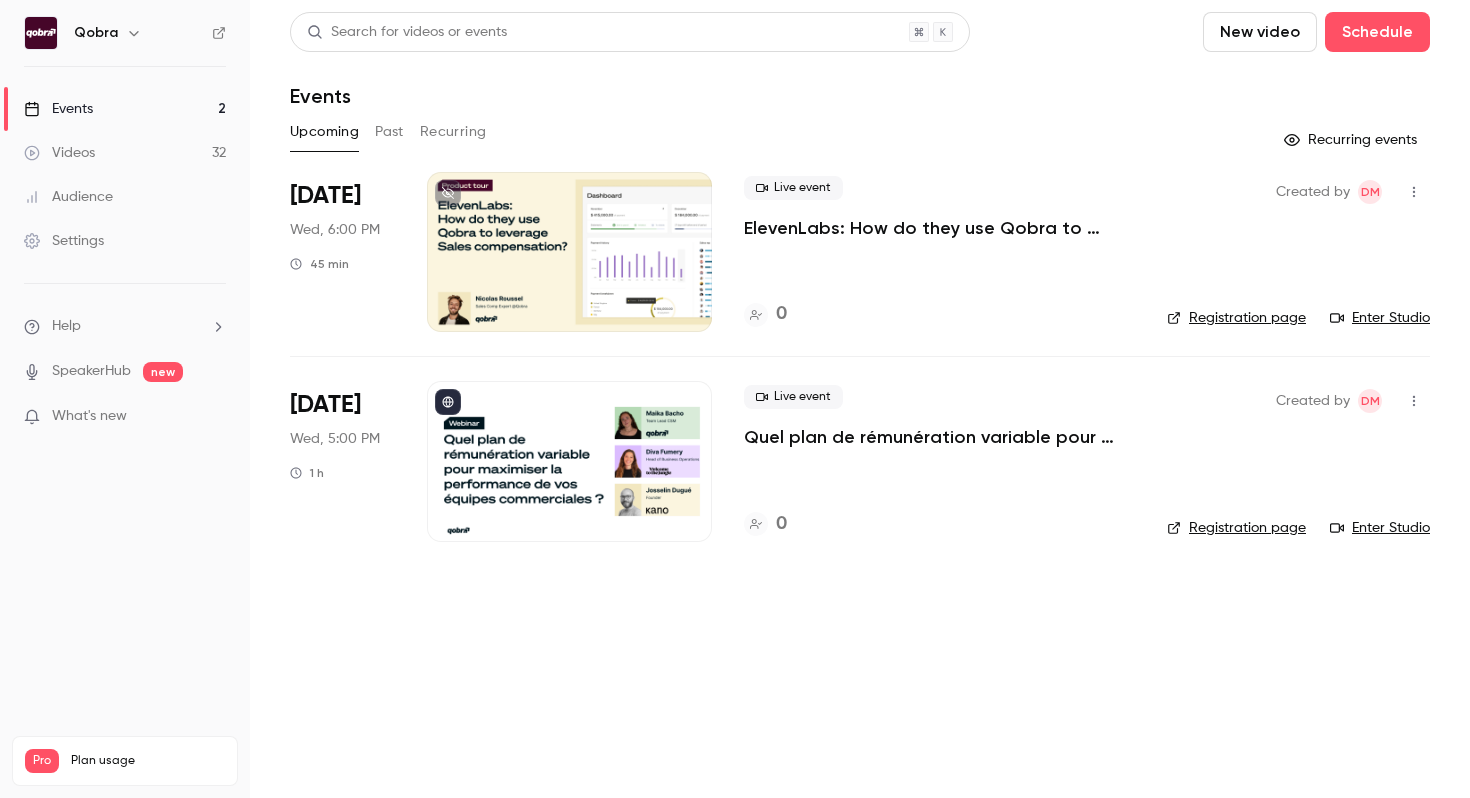 click on "ElevenLabs: How do they use Qobra to leverage Sales compensation?" at bounding box center (939, 228) 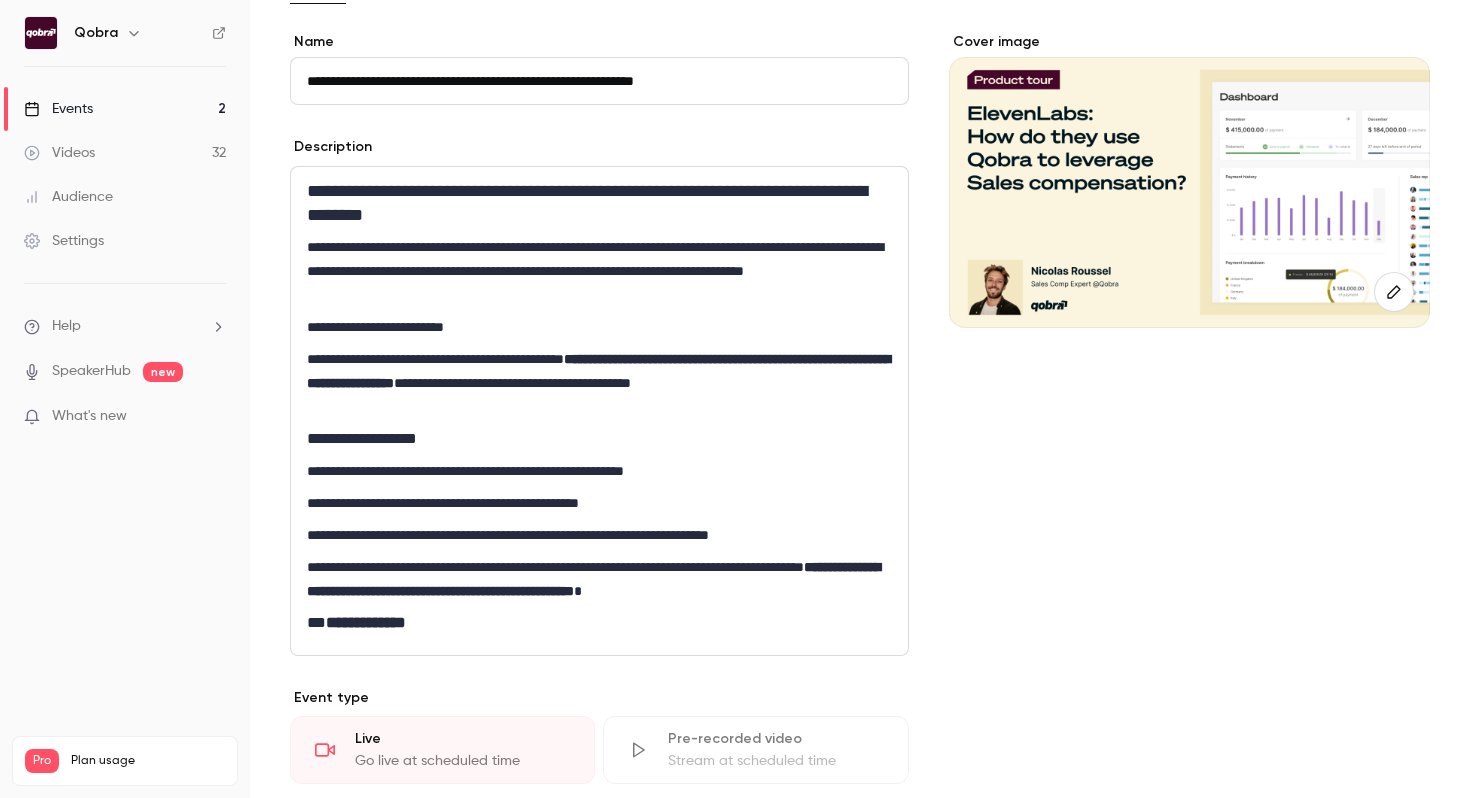 scroll, scrollTop: 156, scrollLeft: 0, axis: vertical 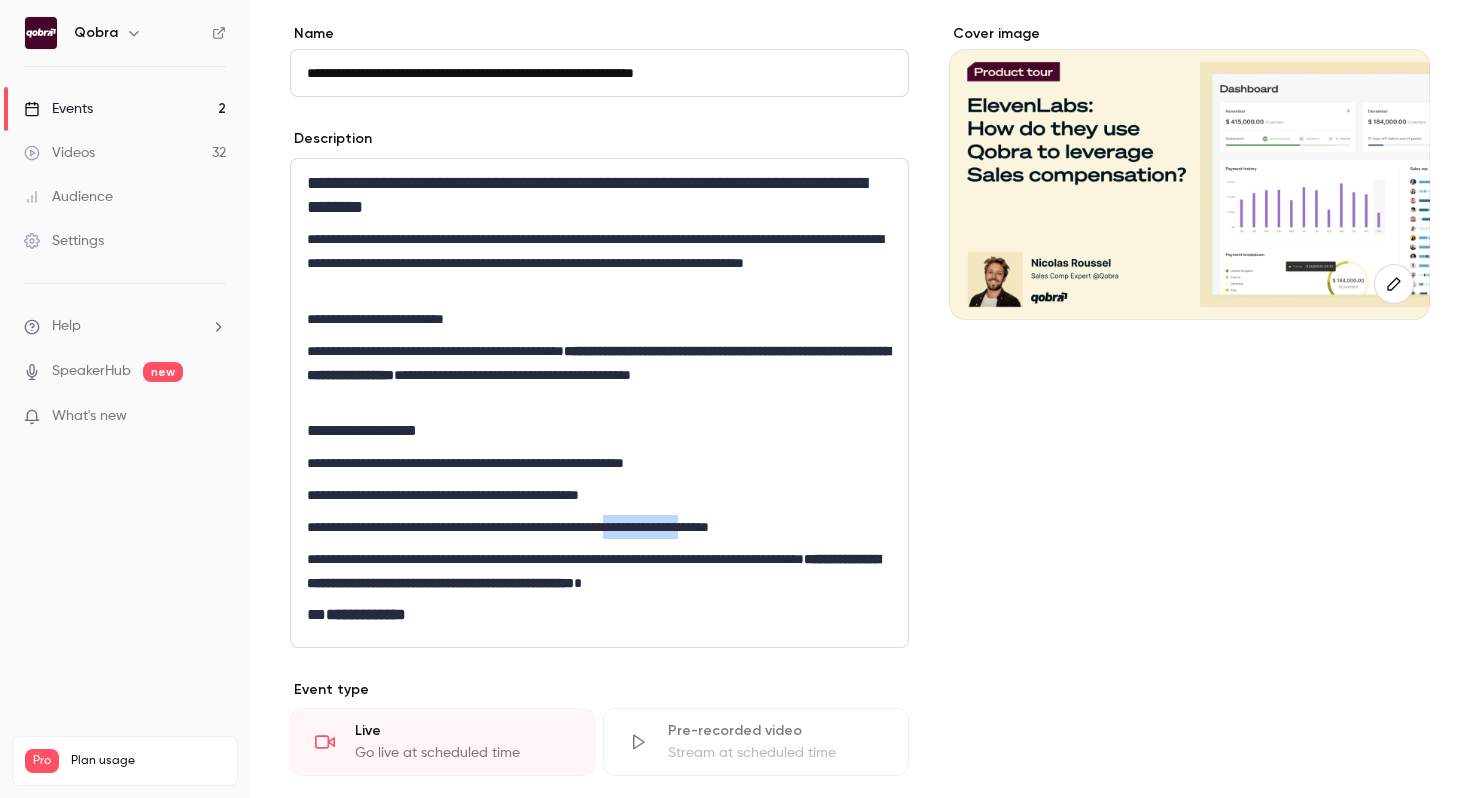 drag, startPoint x: 685, startPoint y: 529, endPoint x: 791, endPoint y: 529, distance: 106 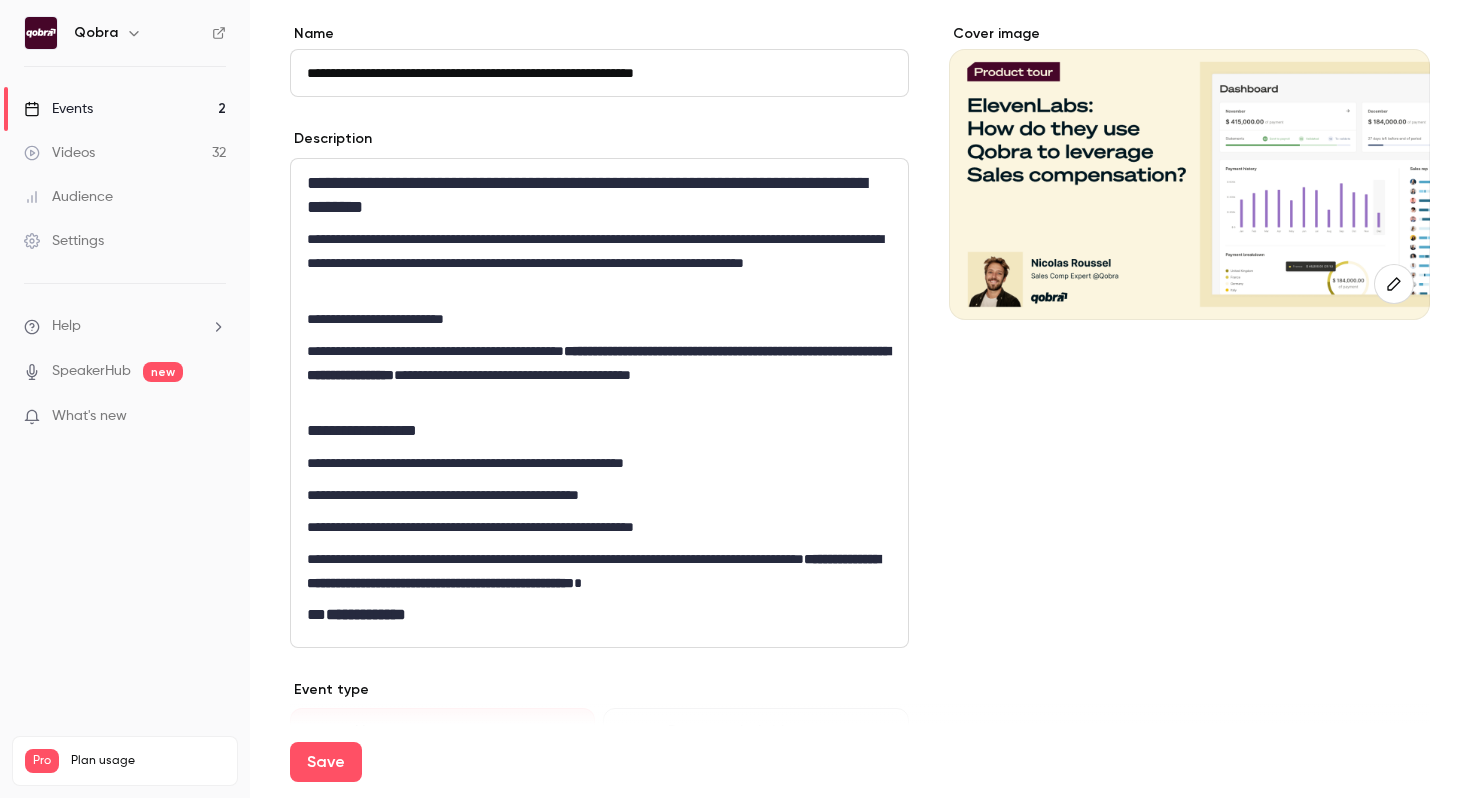 type 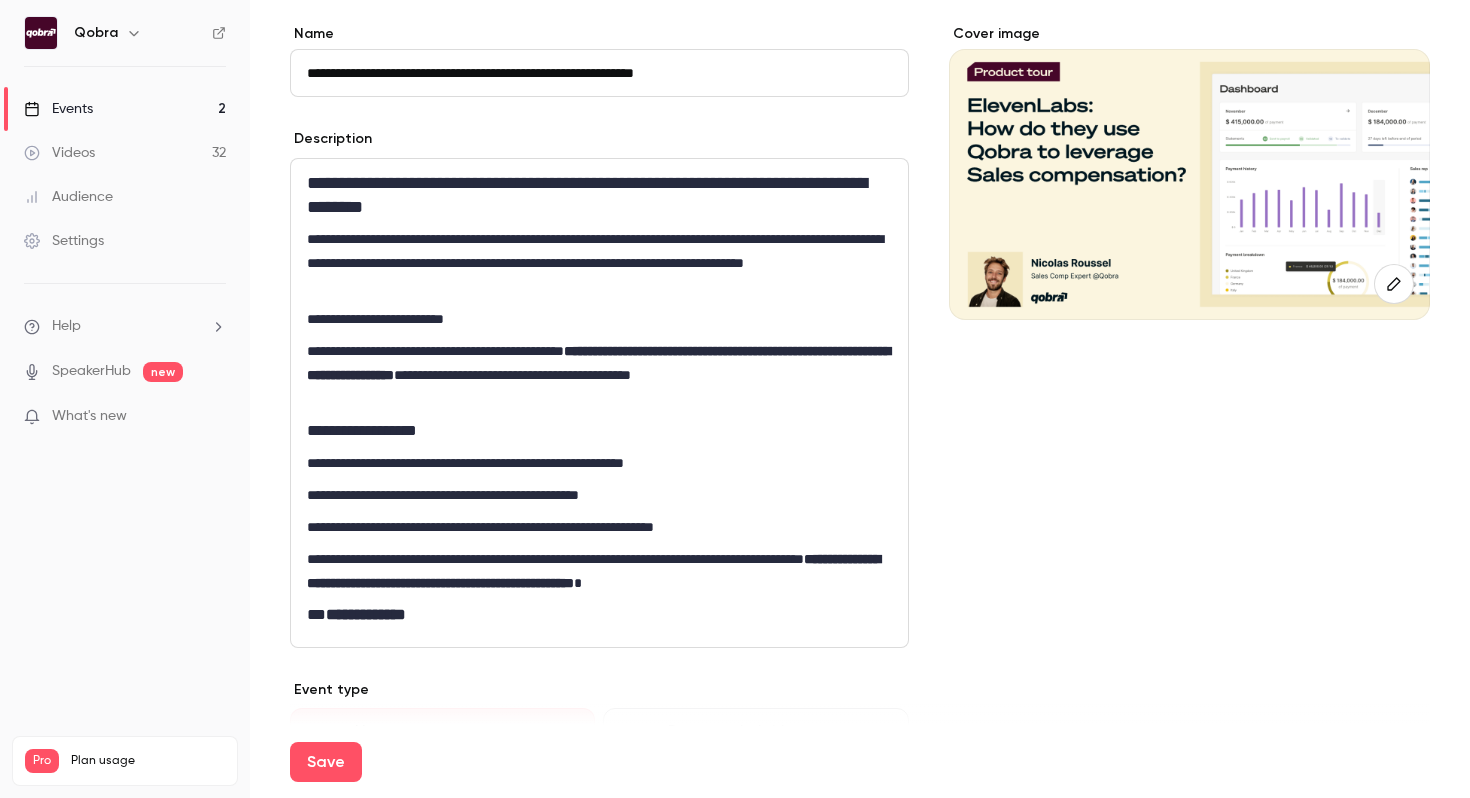 click on "**********" at bounding box center [599, 527] 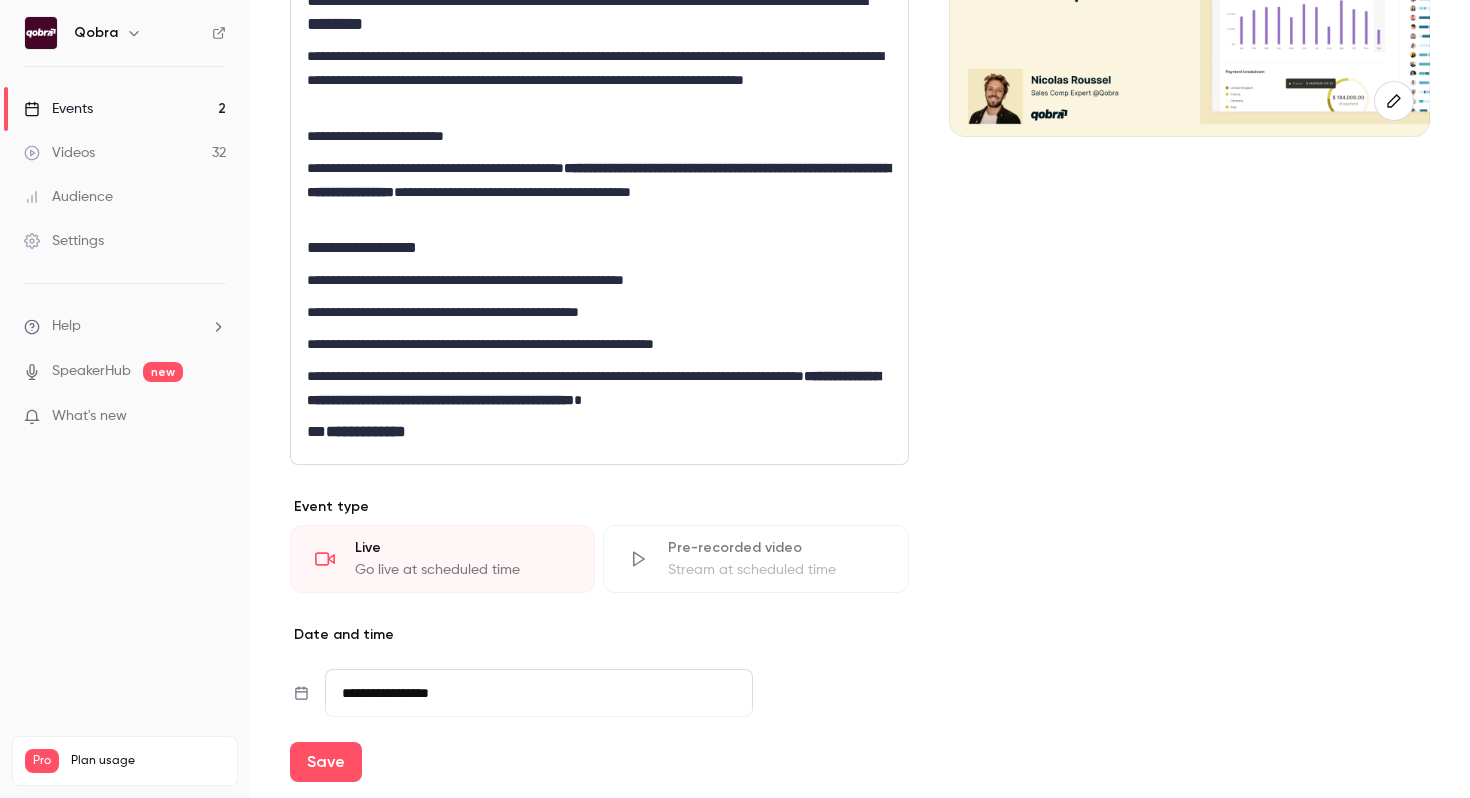 scroll, scrollTop: 378, scrollLeft: 0, axis: vertical 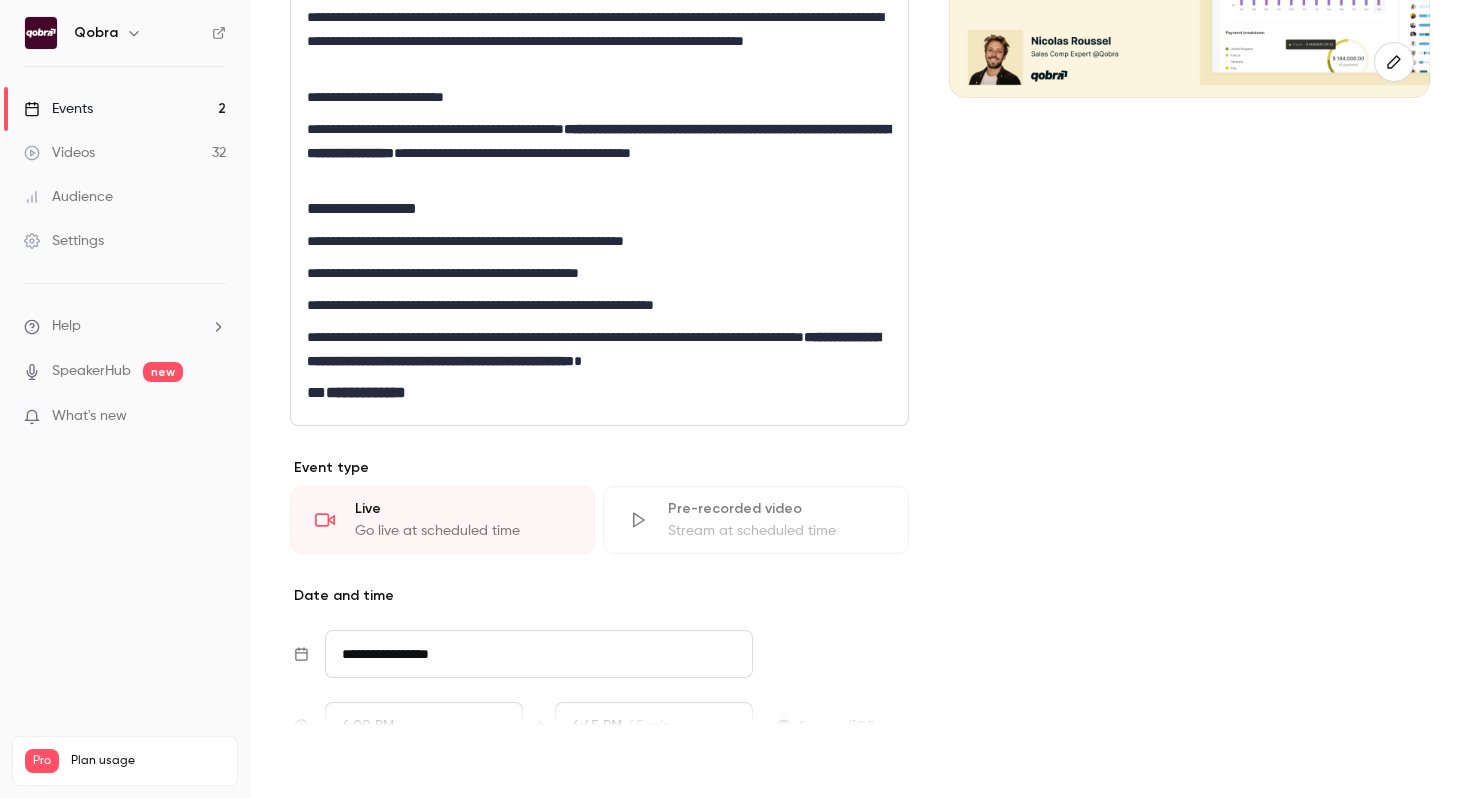 click on "Save" at bounding box center (326, 762) 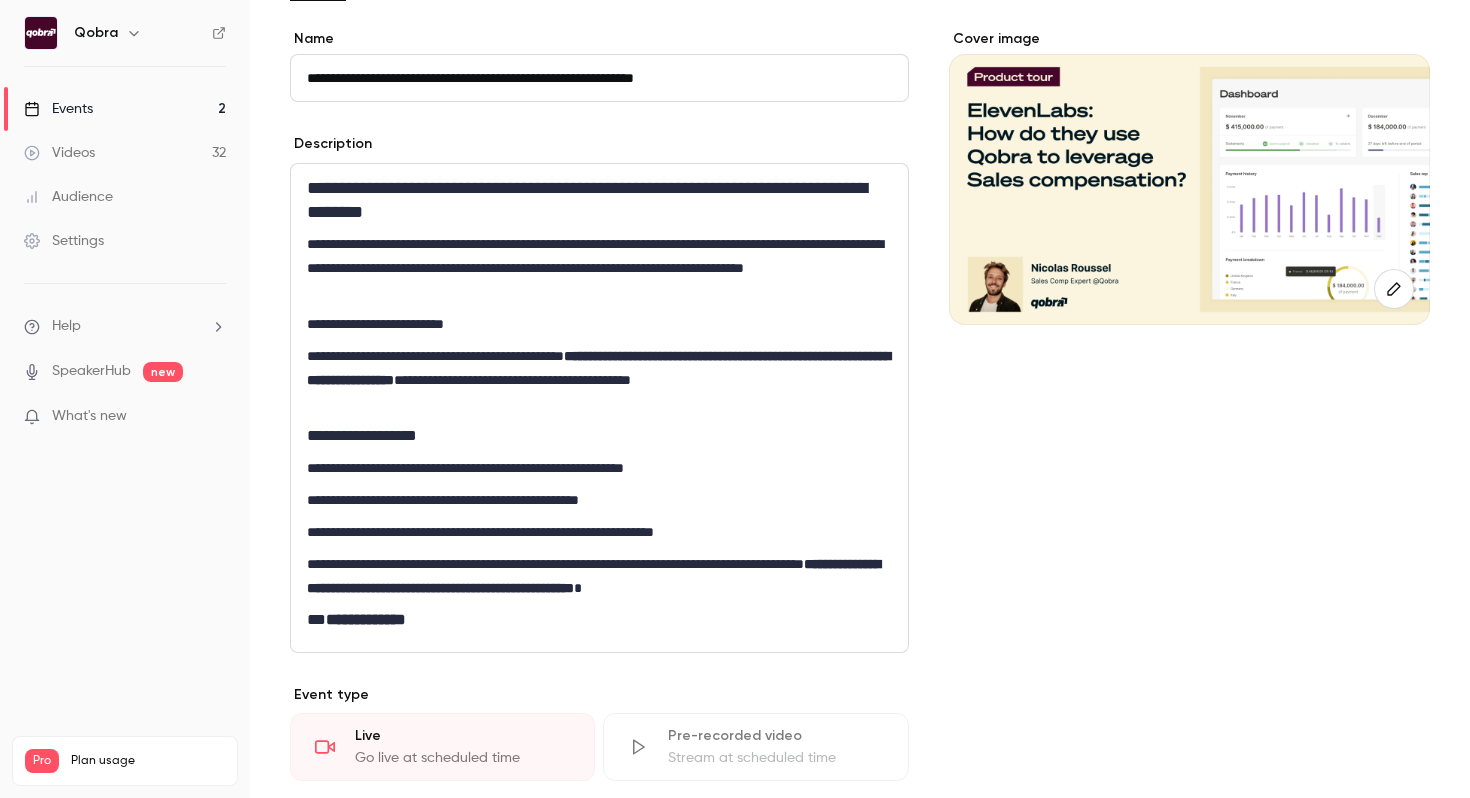 scroll, scrollTop: 0, scrollLeft: 0, axis: both 